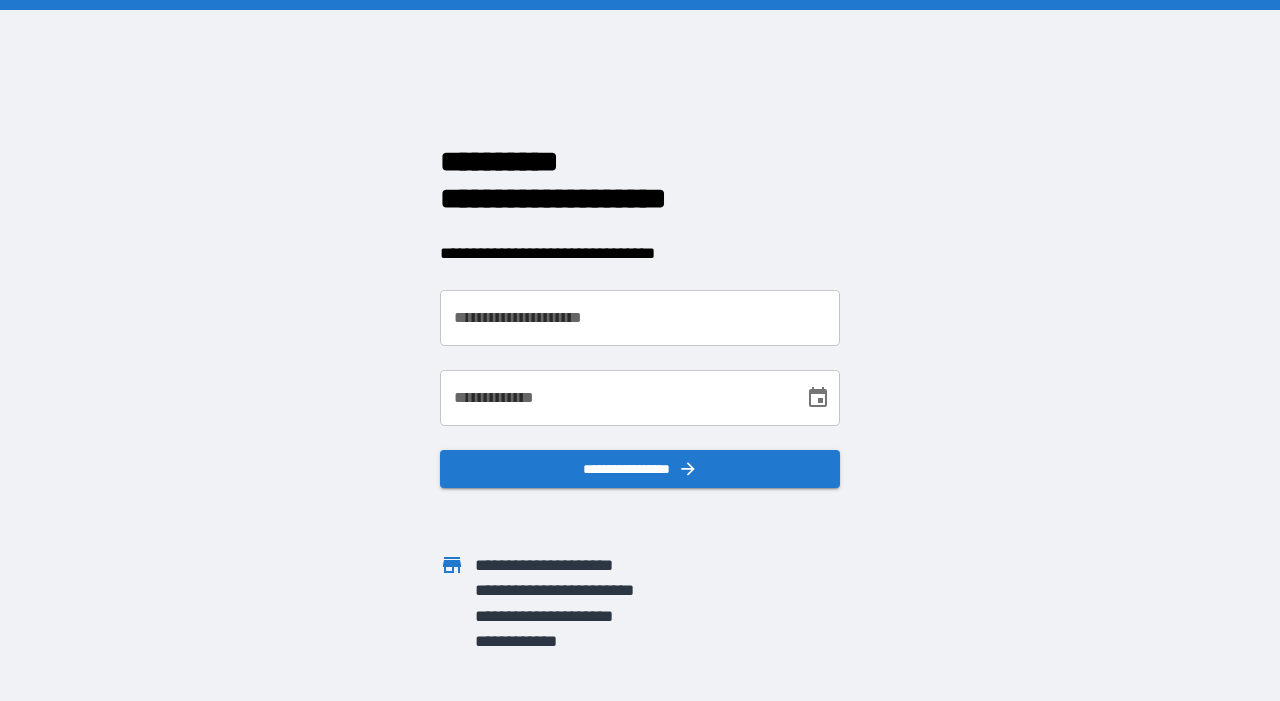 scroll, scrollTop: 0, scrollLeft: 0, axis: both 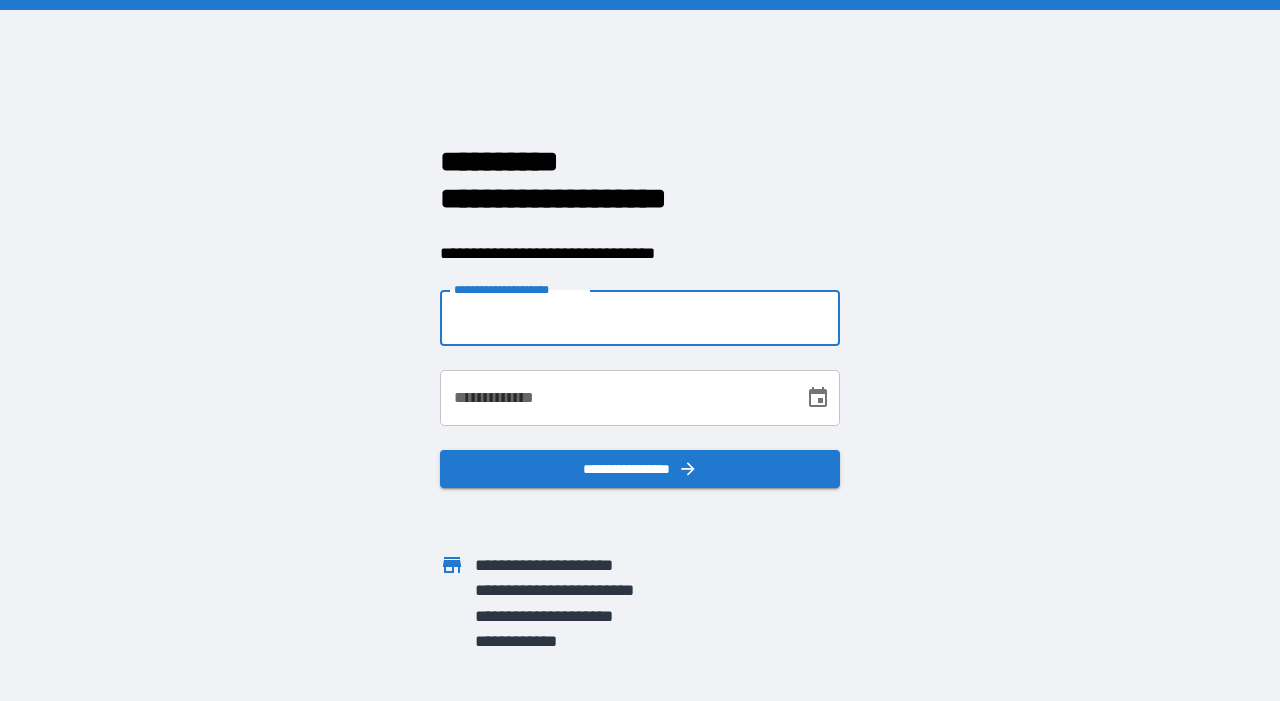 click on "**********" at bounding box center [640, 318] 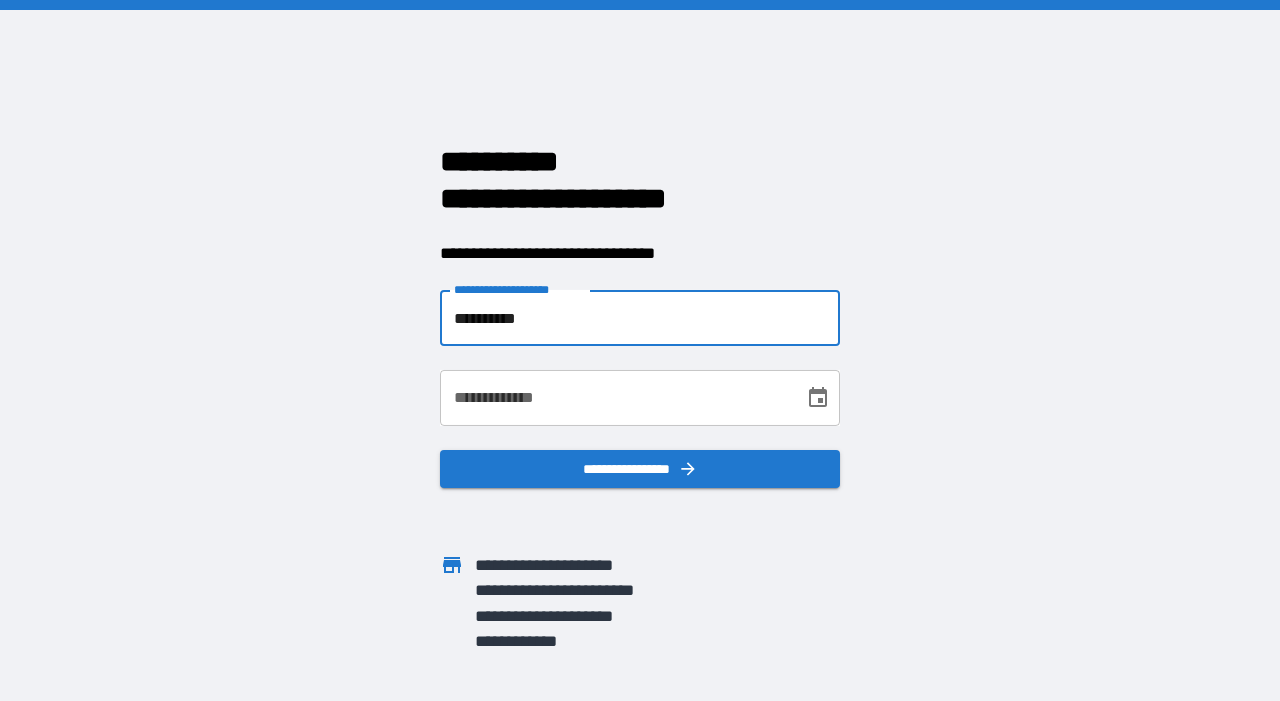 type on "**********" 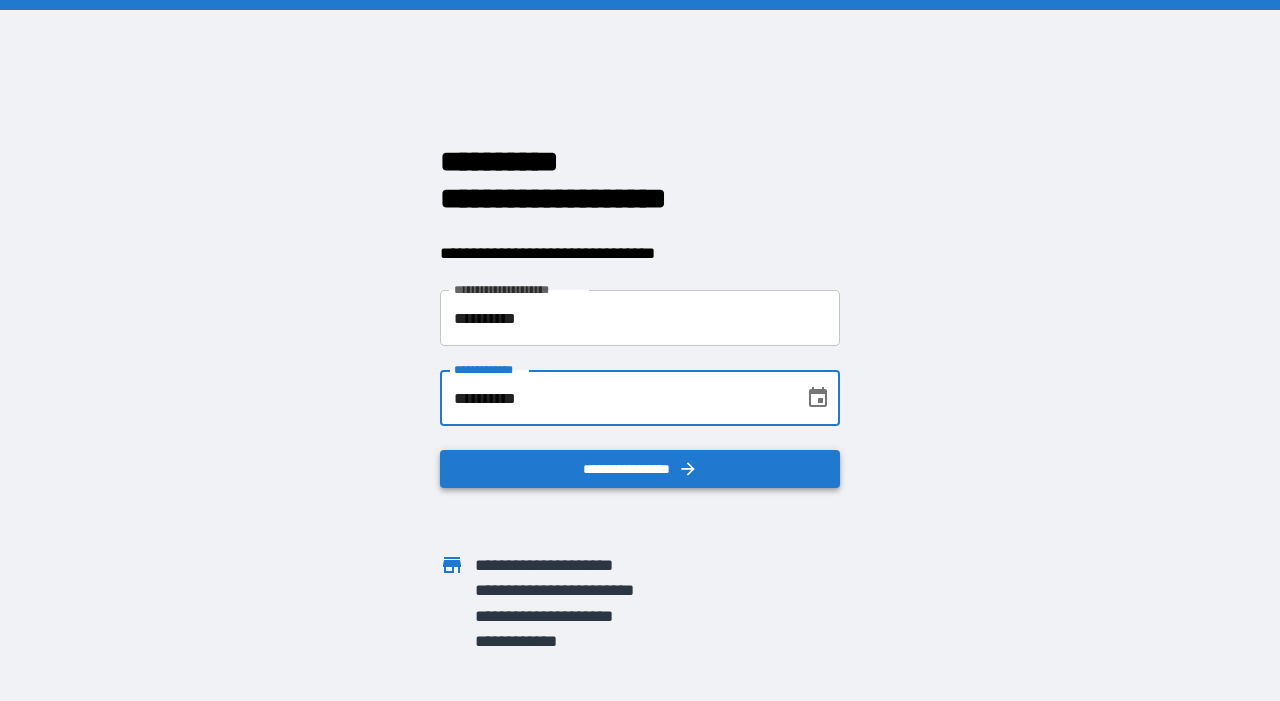 type on "**********" 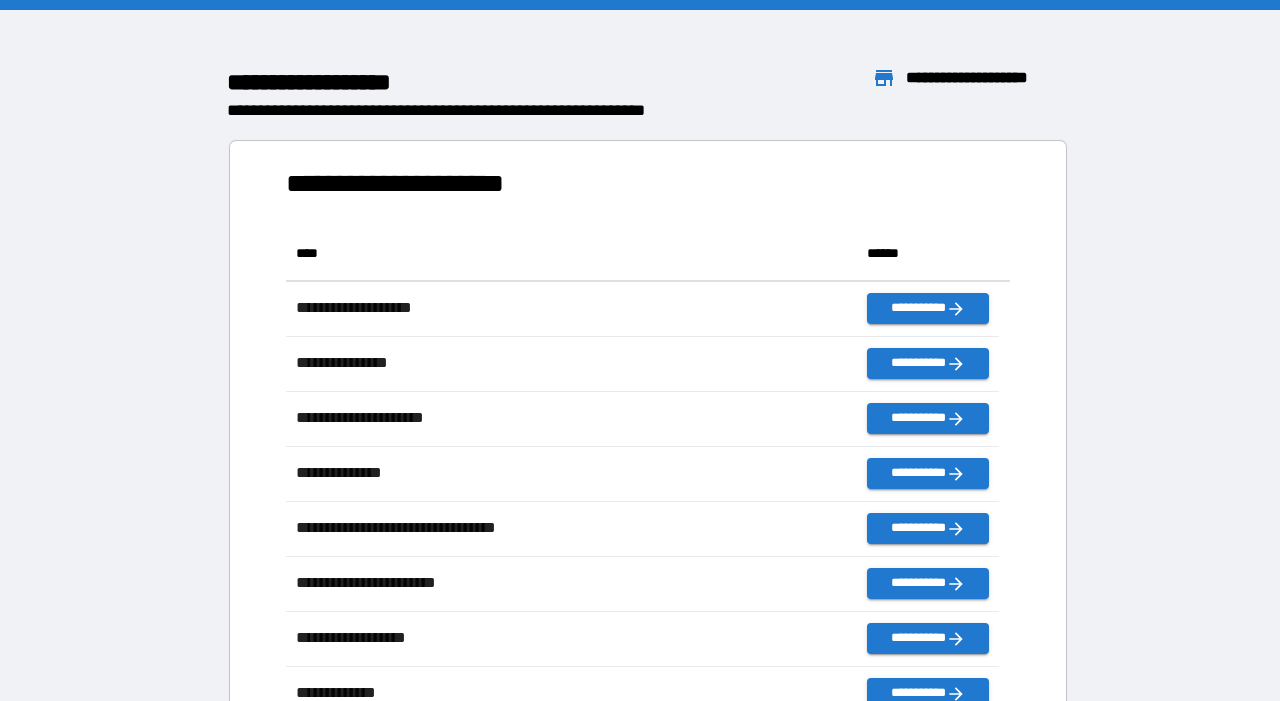 scroll, scrollTop: 16, scrollLeft: 16, axis: both 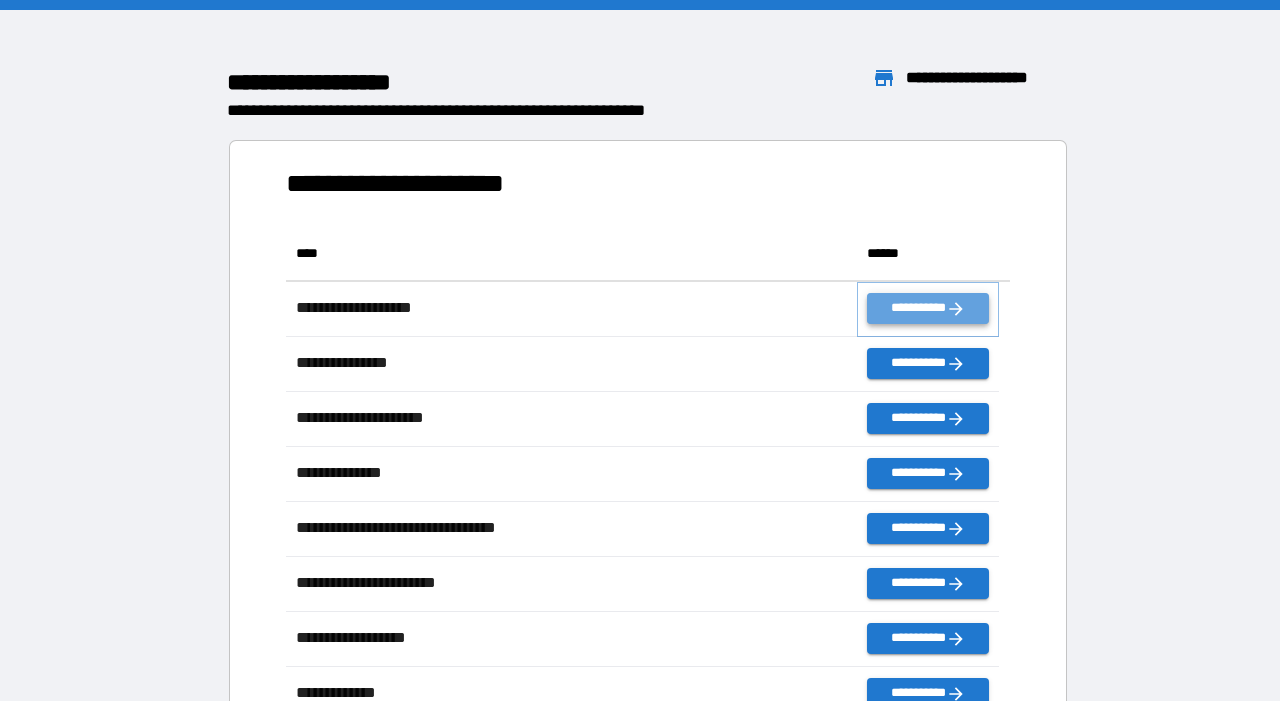click on "**********" at bounding box center [928, 308] 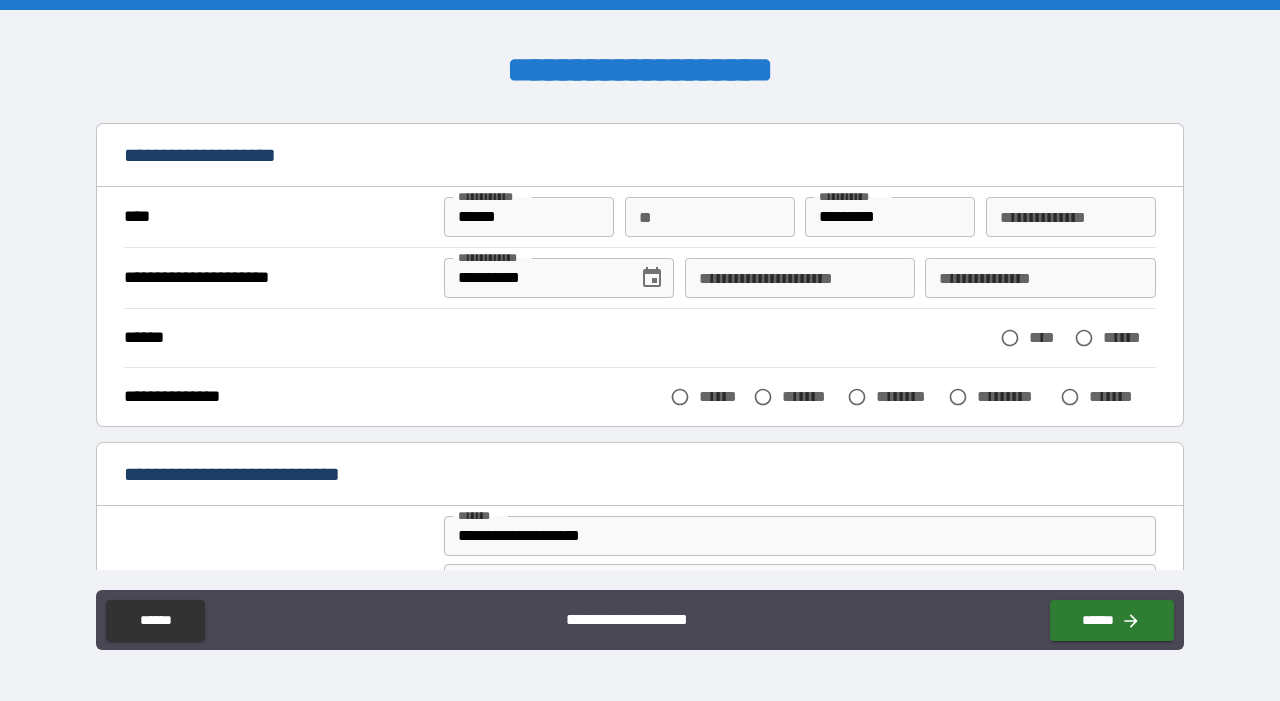 scroll, scrollTop: 88, scrollLeft: 0, axis: vertical 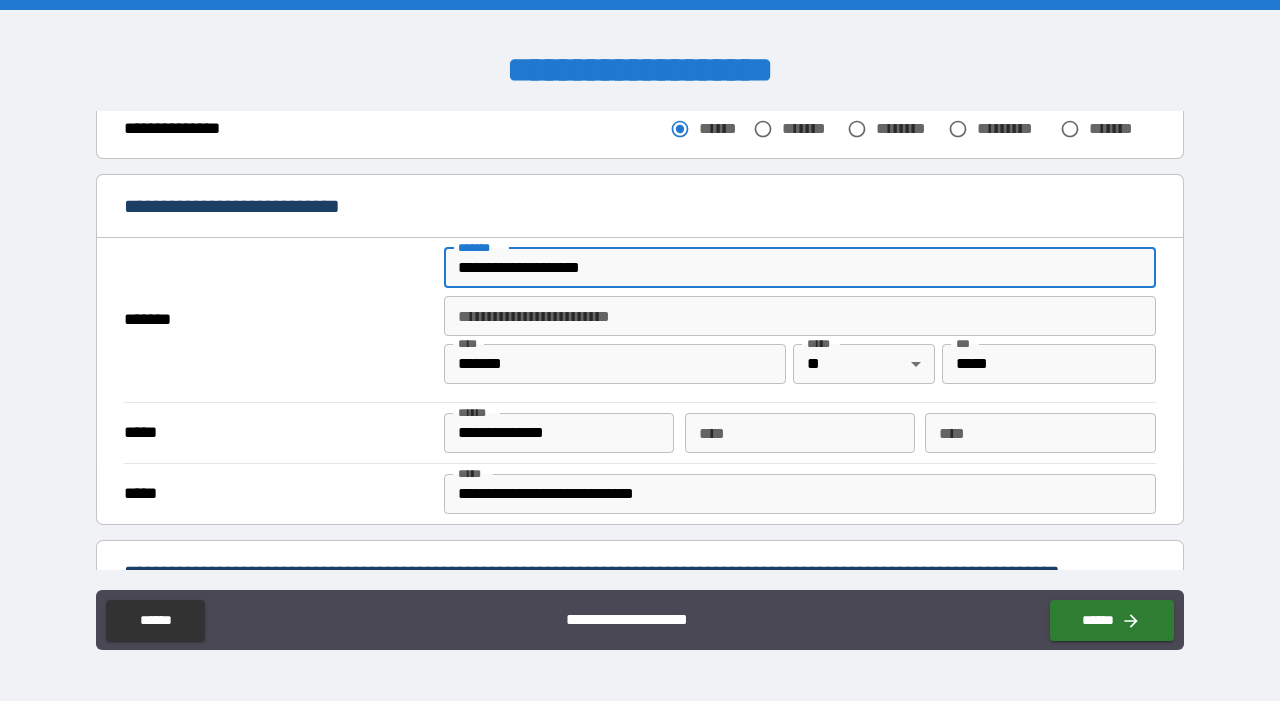 drag, startPoint x: 620, startPoint y: 267, endPoint x: 364, endPoint y: 256, distance: 256.2362 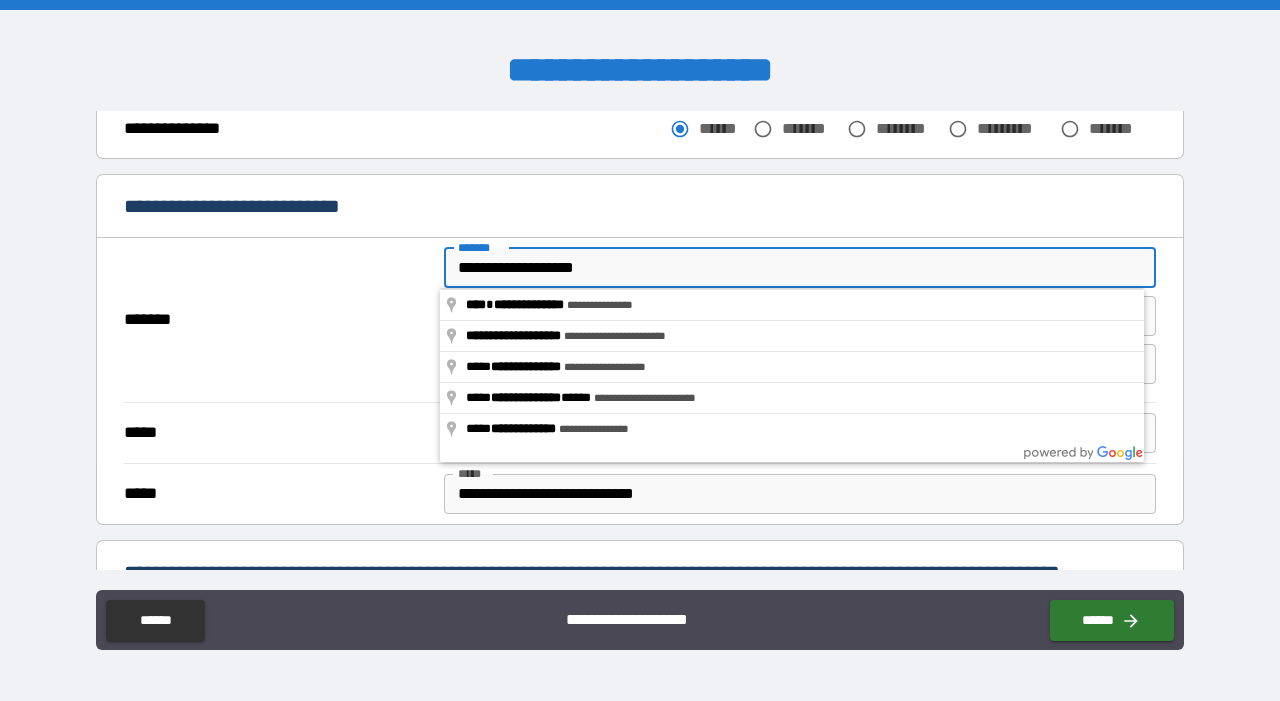 type on "**********" 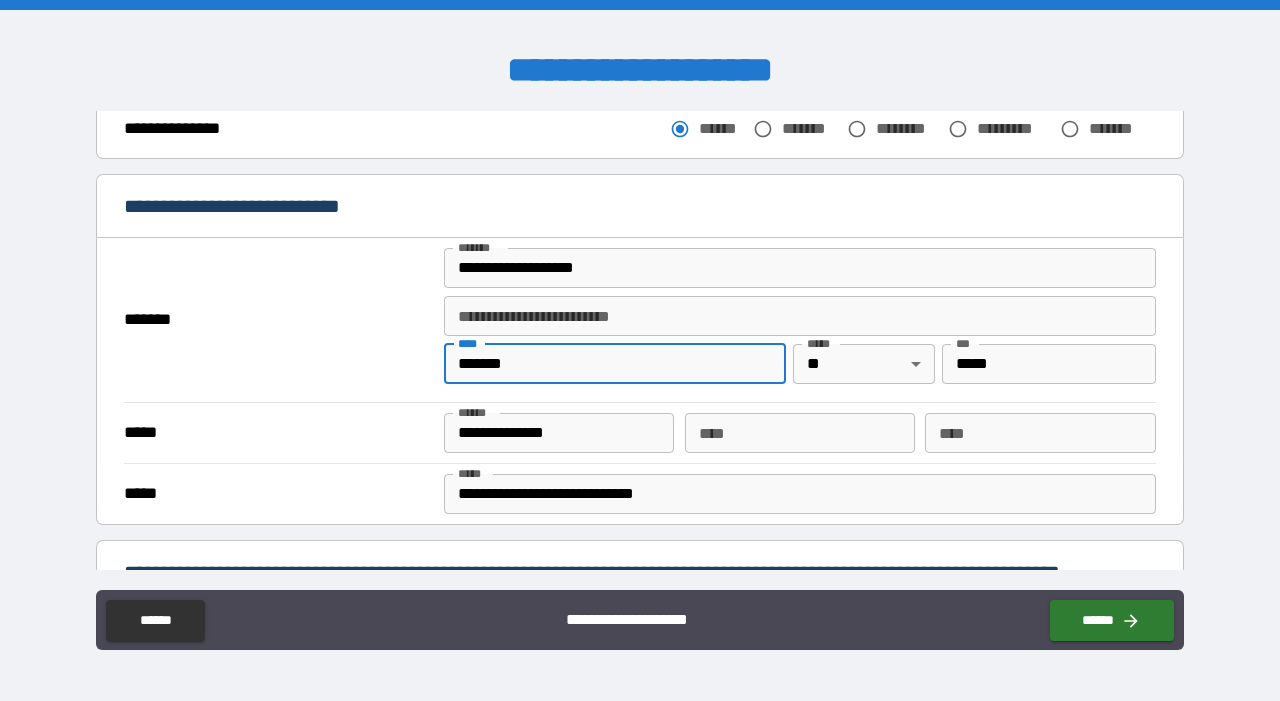 type on "*******" 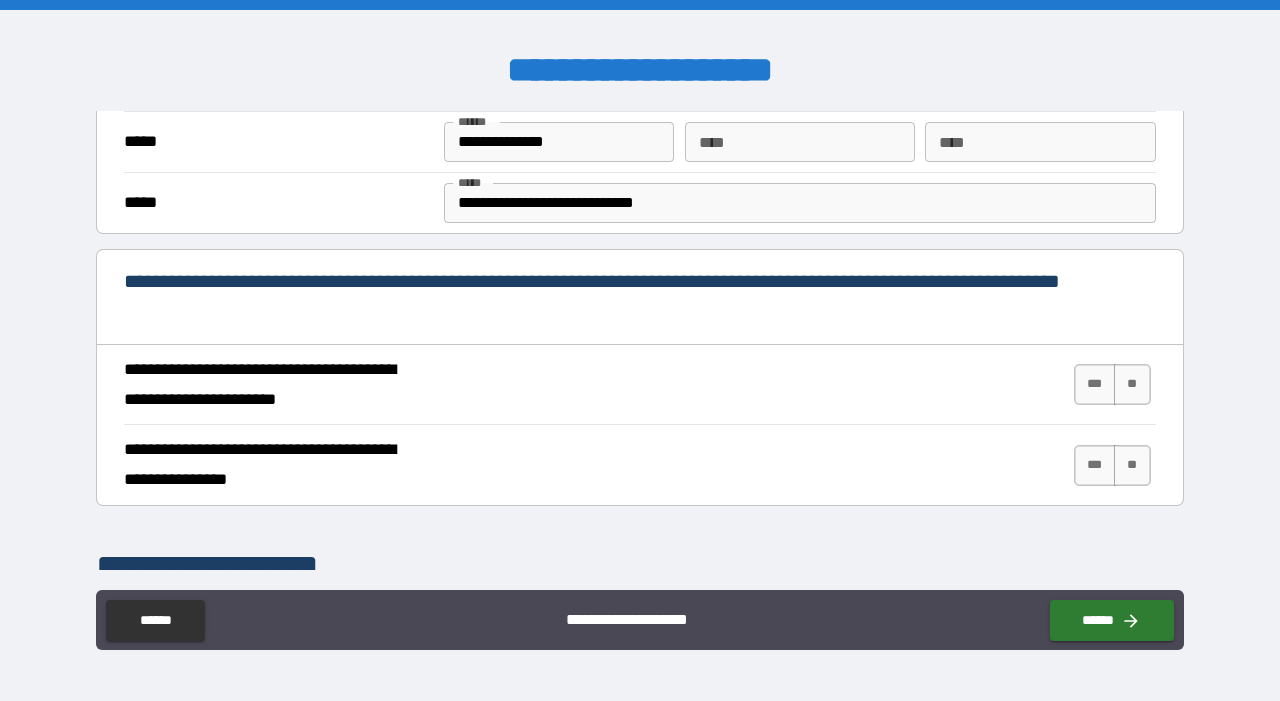 scroll, scrollTop: 625, scrollLeft: 0, axis: vertical 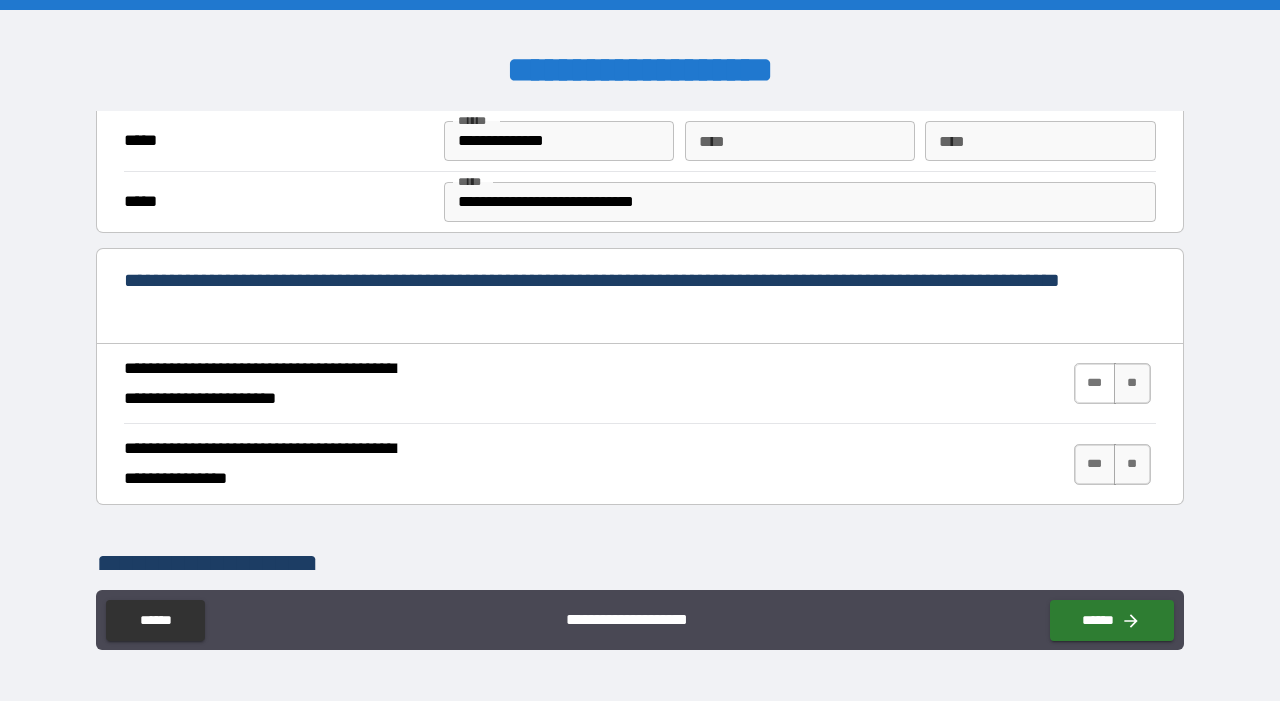type on "*****" 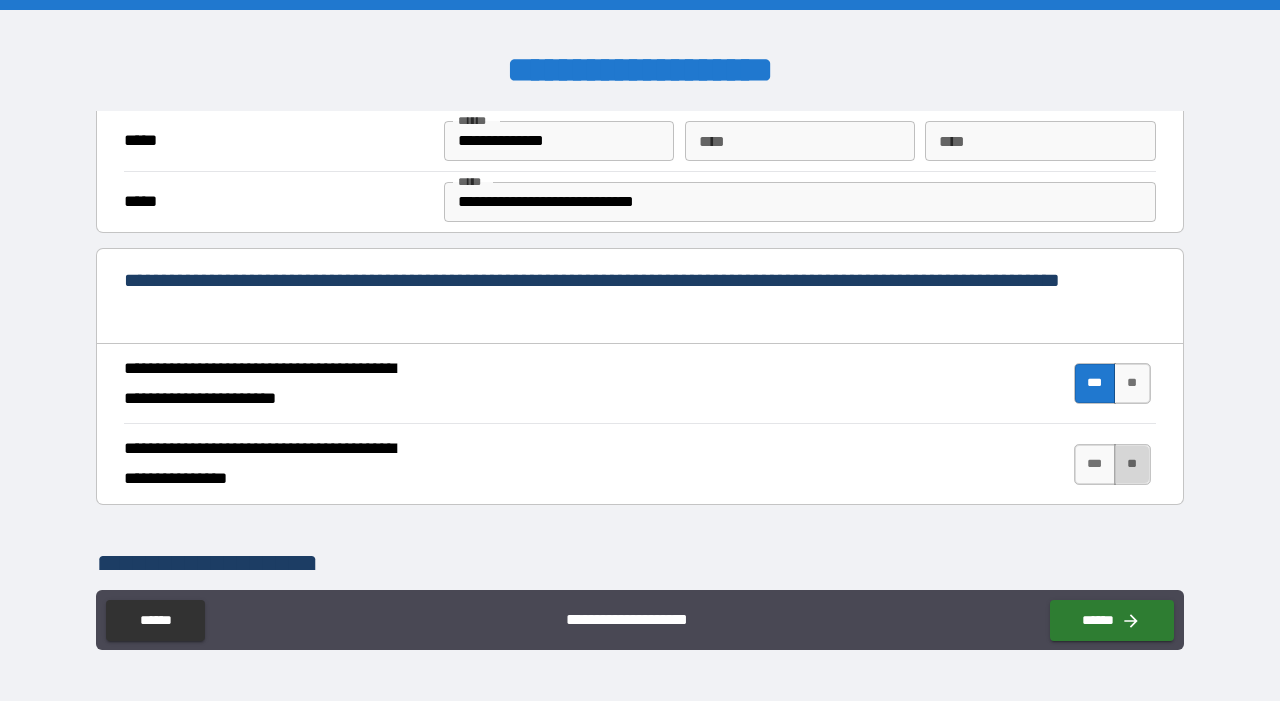 click on "**" at bounding box center [1132, 464] 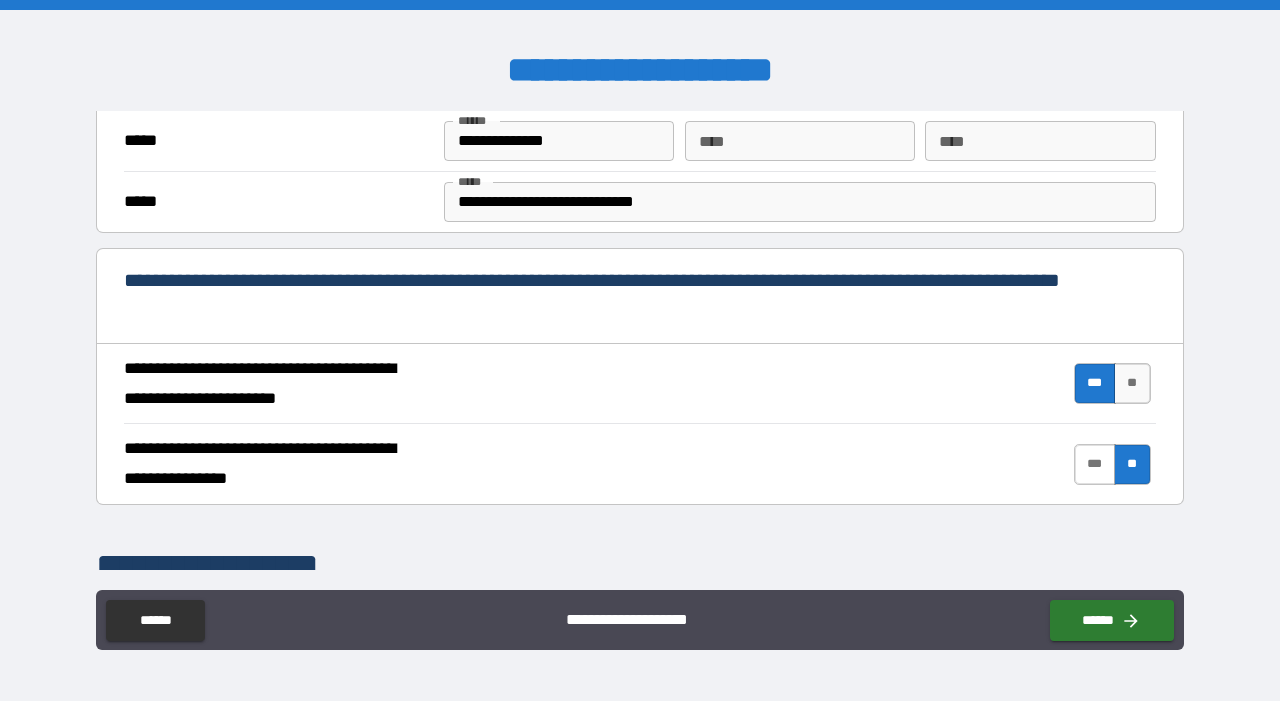click on "***" at bounding box center (1095, 464) 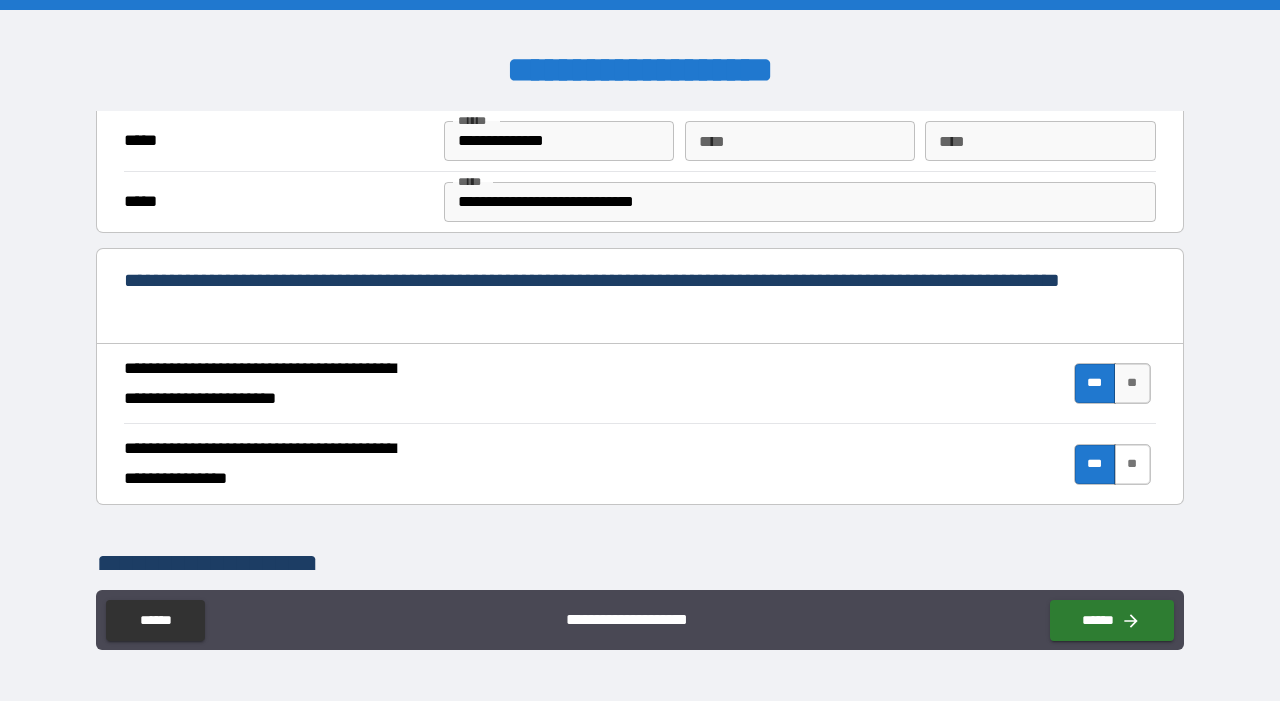 click on "**" at bounding box center [1132, 464] 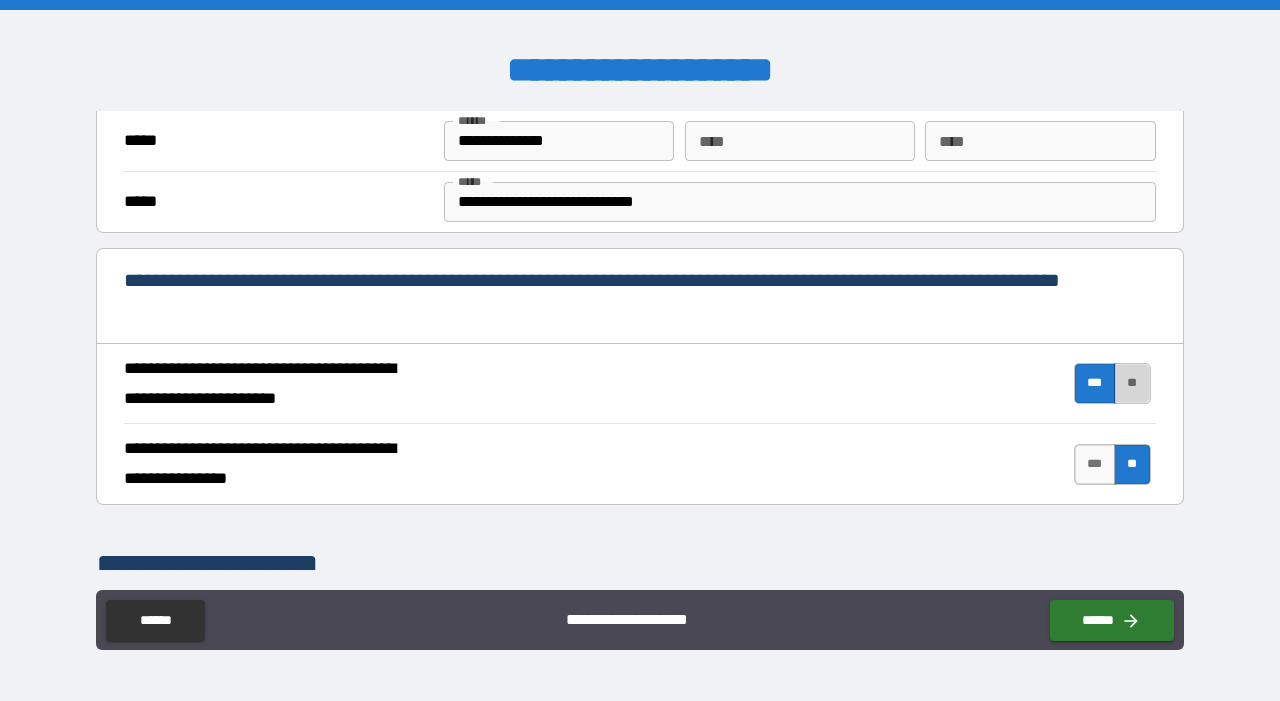 click on "**" at bounding box center (1132, 383) 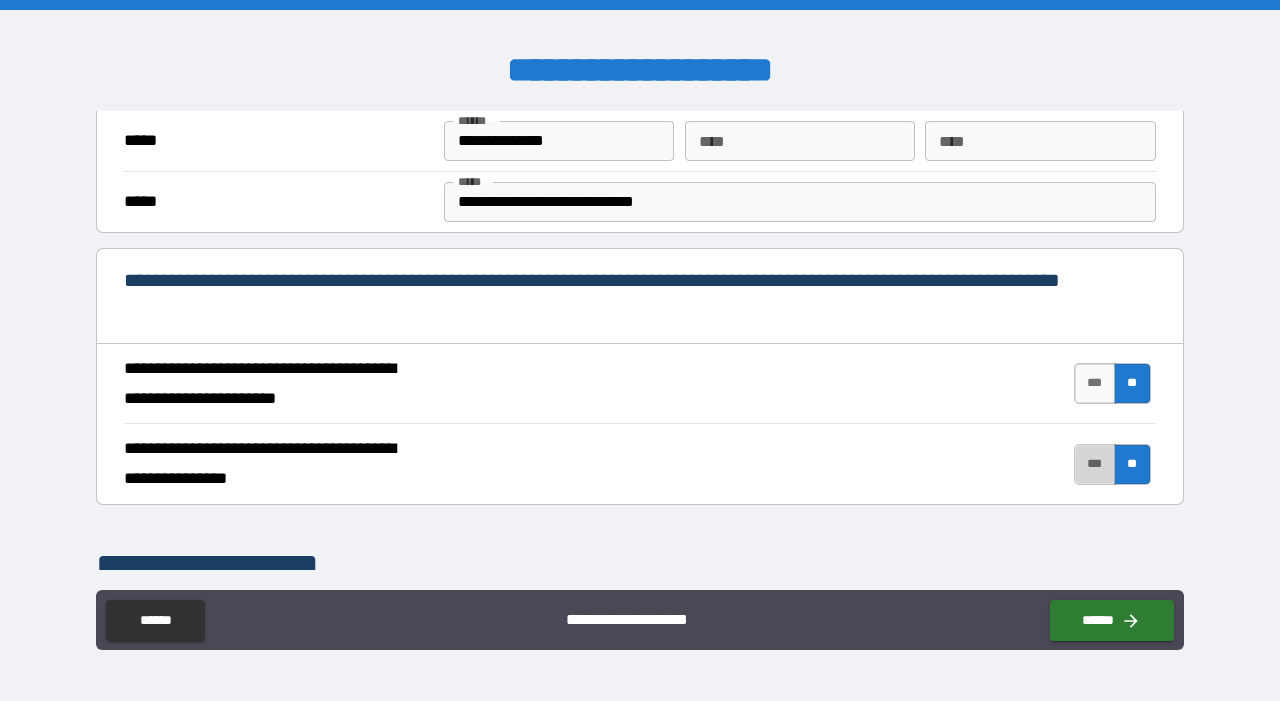 click on "***" at bounding box center [1095, 464] 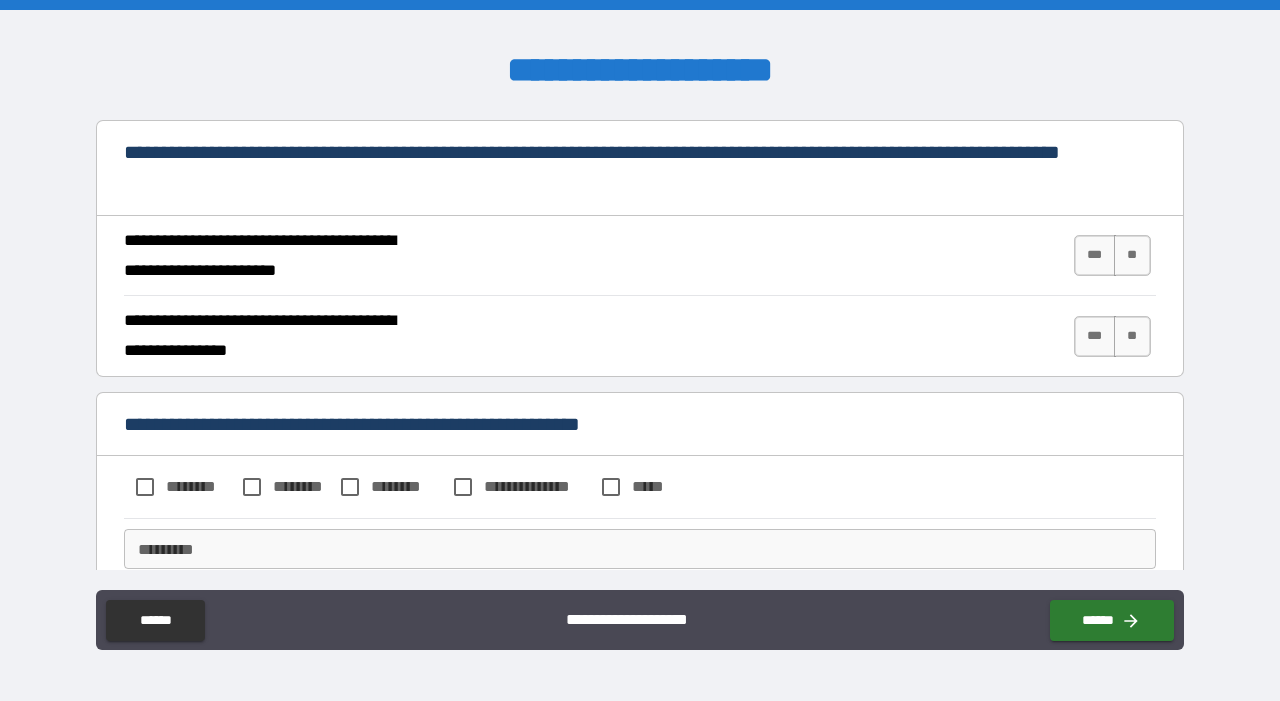 scroll, scrollTop: 1826, scrollLeft: 0, axis: vertical 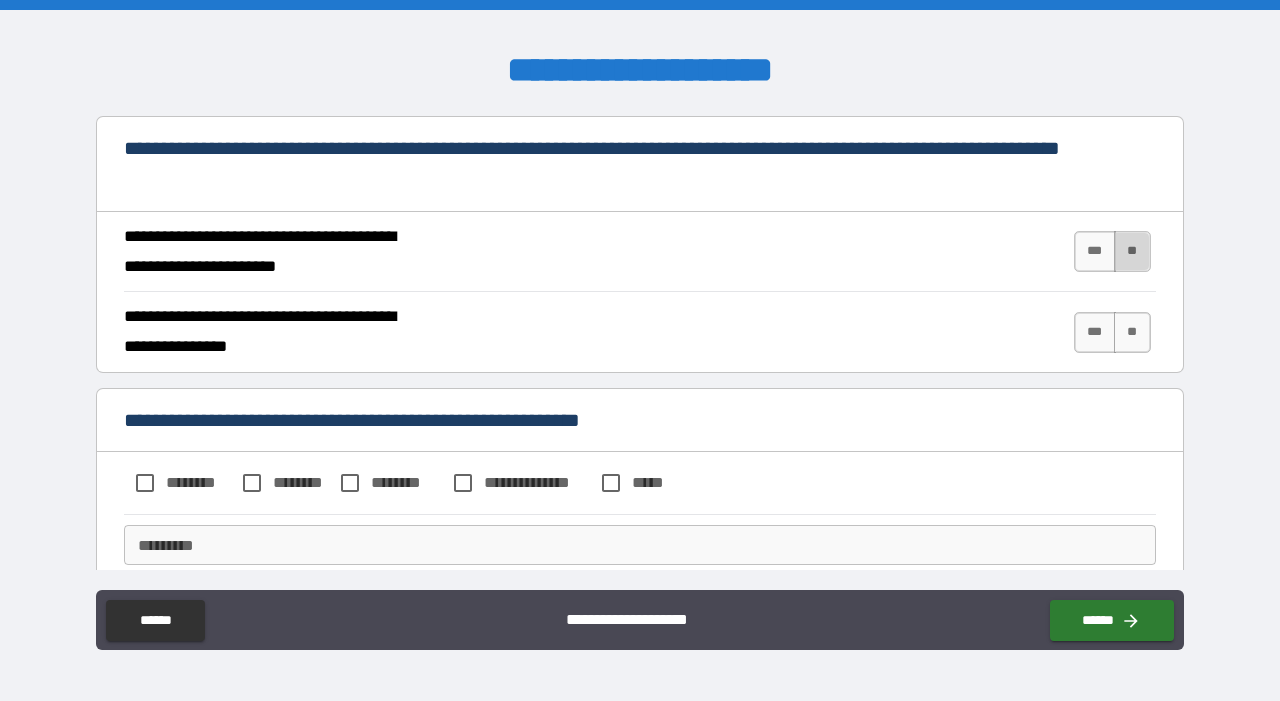 click on "**" at bounding box center (1132, 251) 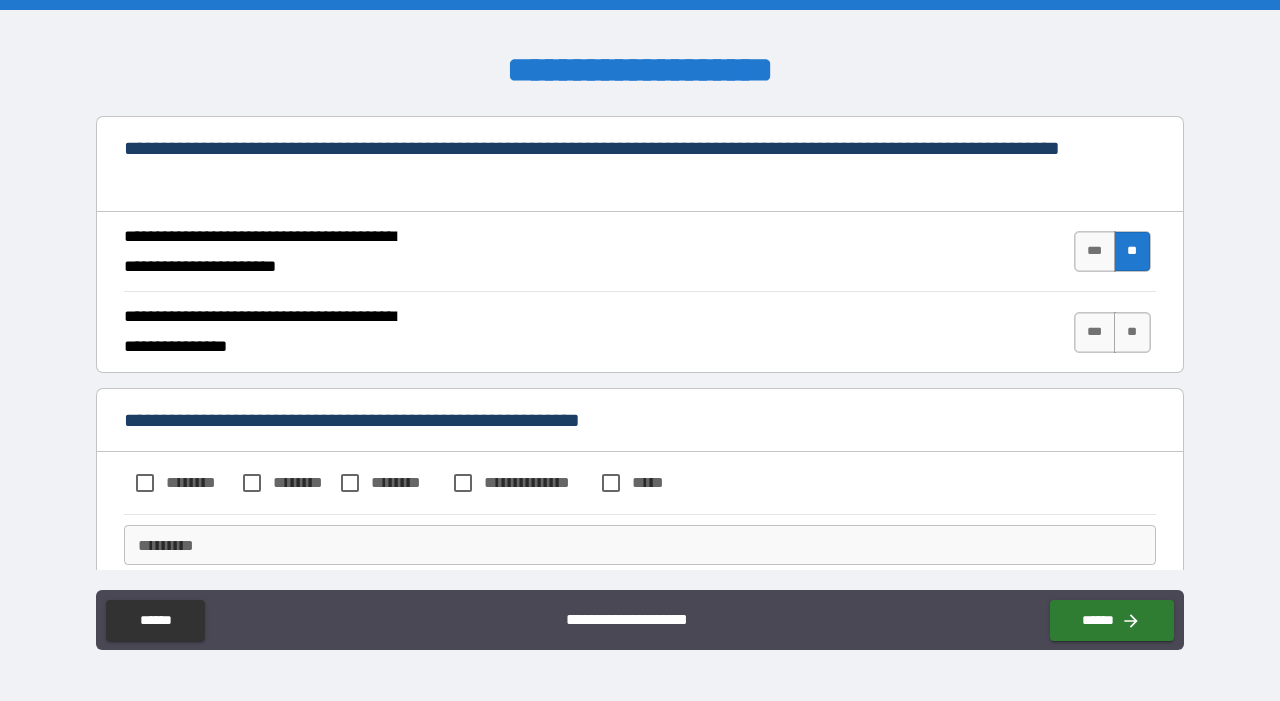 drag, startPoint x: 1074, startPoint y: 325, endPoint x: 1046, endPoint y: 327, distance: 28.071337 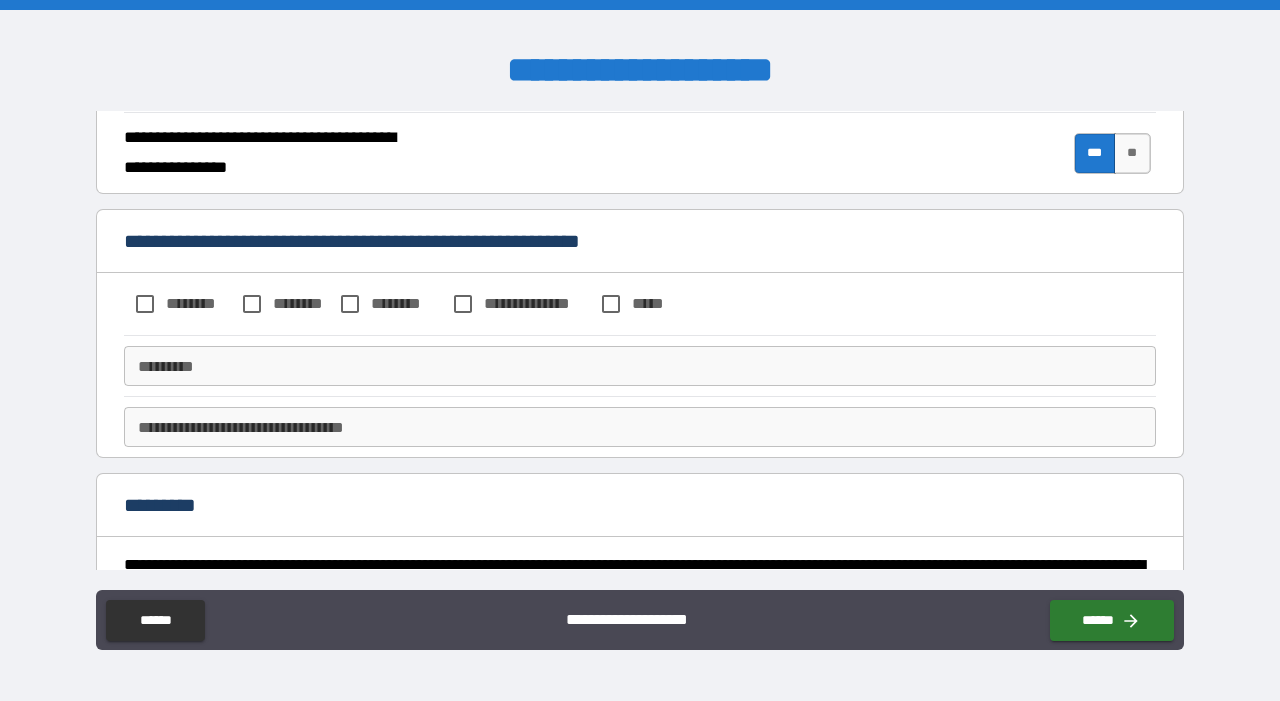 scroll, scrollTop: 2034, scrollLeft: 0, axis: vertical 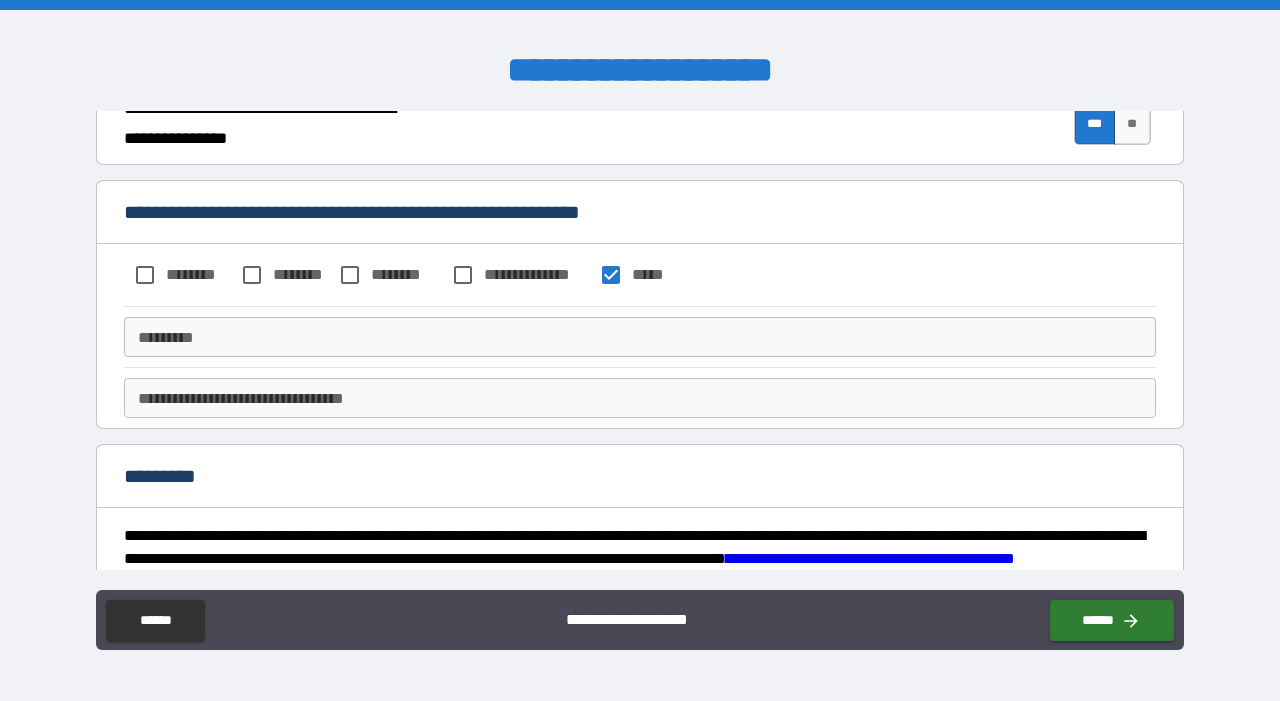 click on "*********" at bounding box center (640, 337) 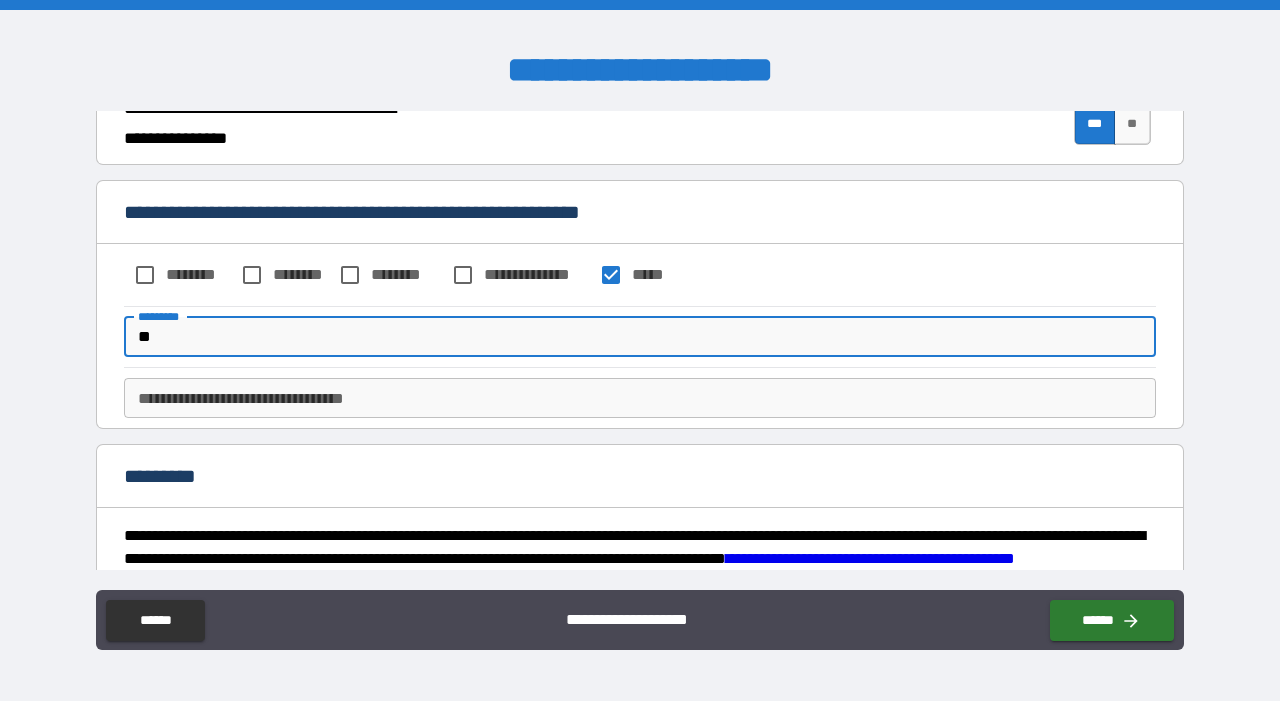 type on "*" 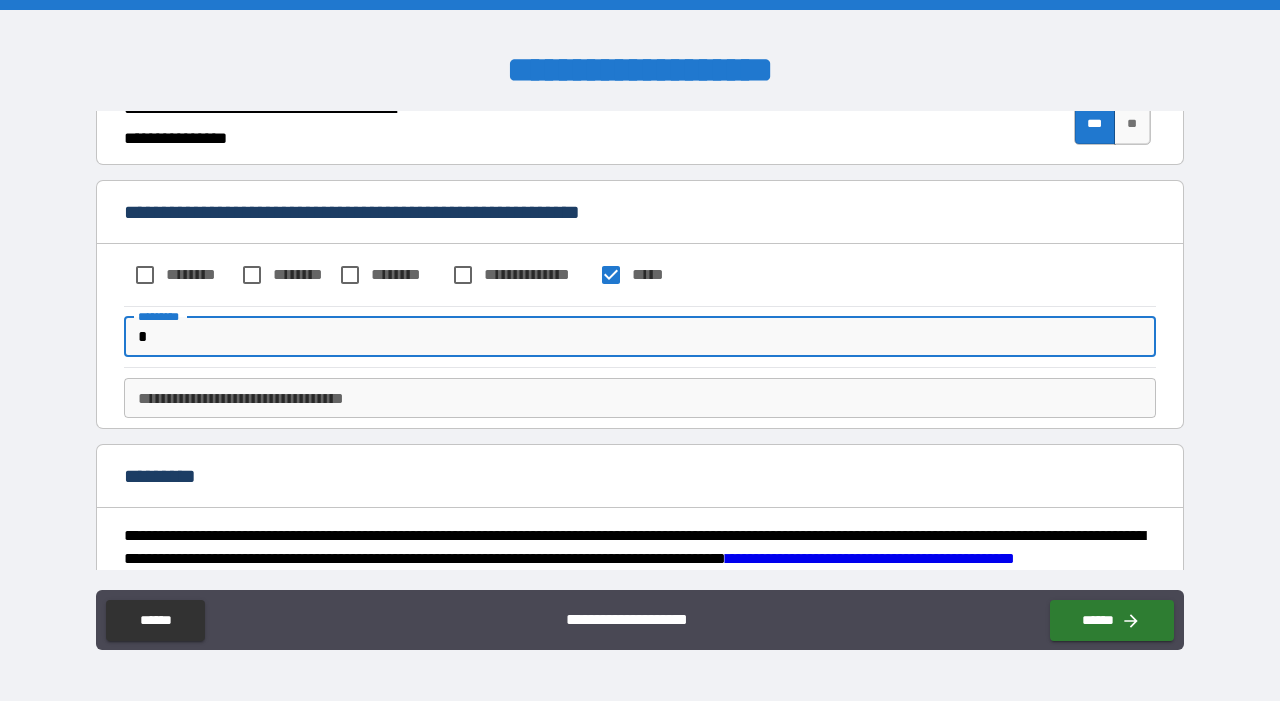 type 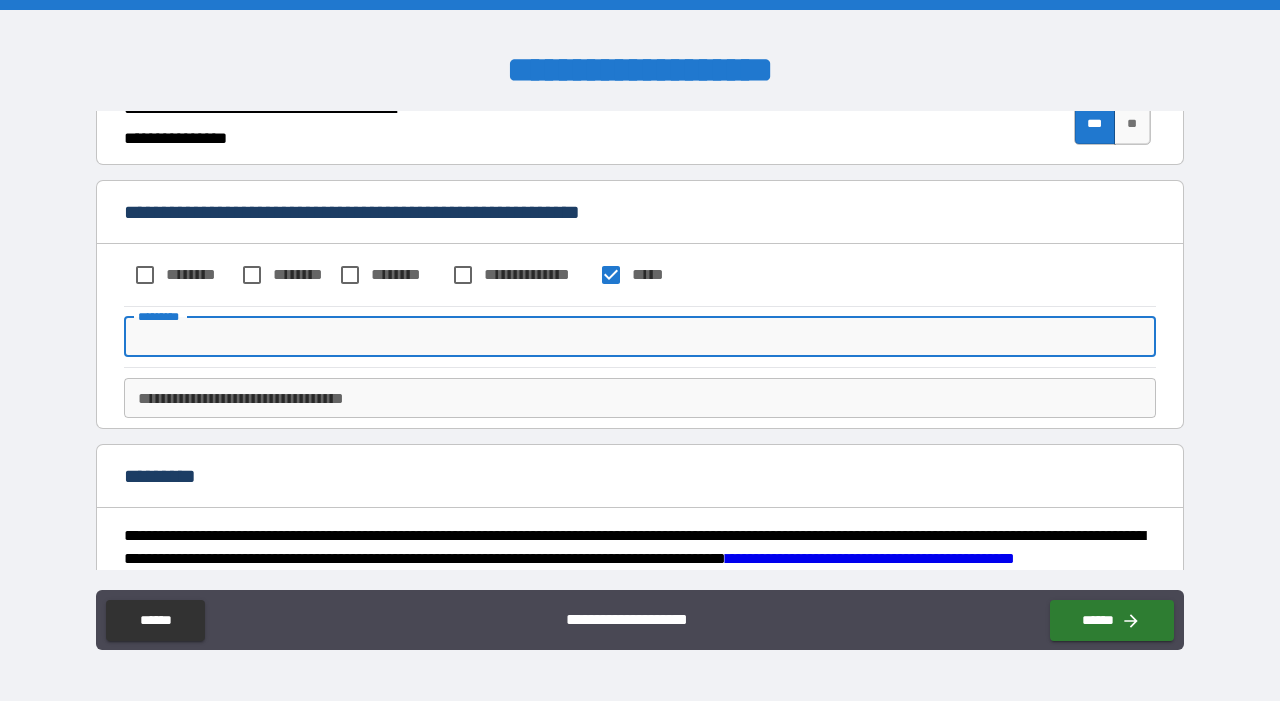 click on "**********" at bounding box center (640, 398) 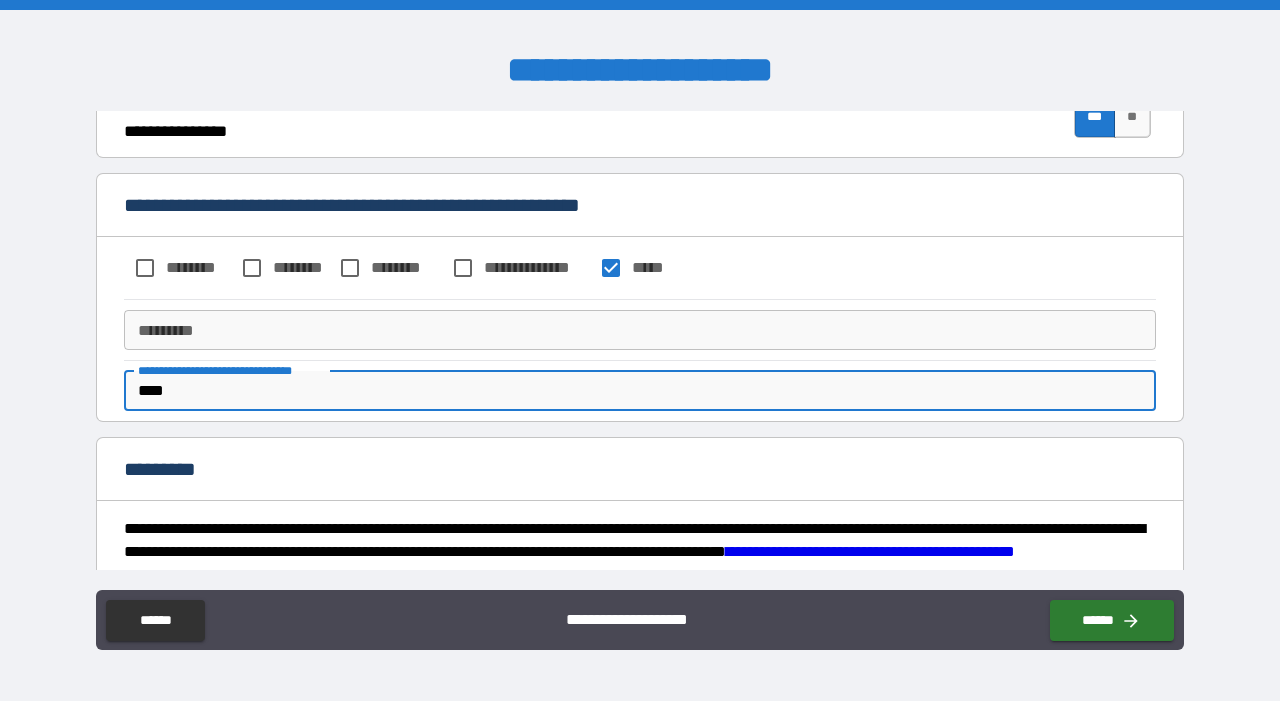 scroll, scrollTop: 2042, scrollLeft: 0, axis: vertical 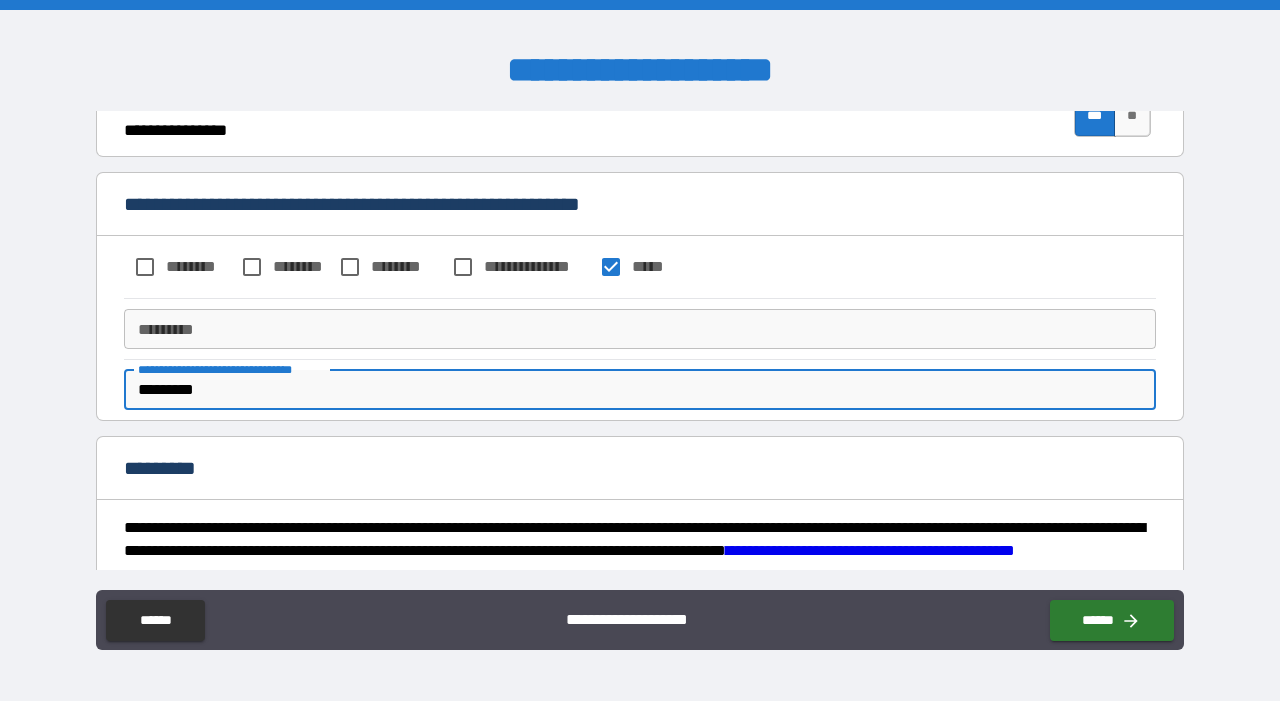 drag, startPoint x: 220, startPoint y: 393, endPoint x: 100, endPoint y: 378, distance: 120.93387 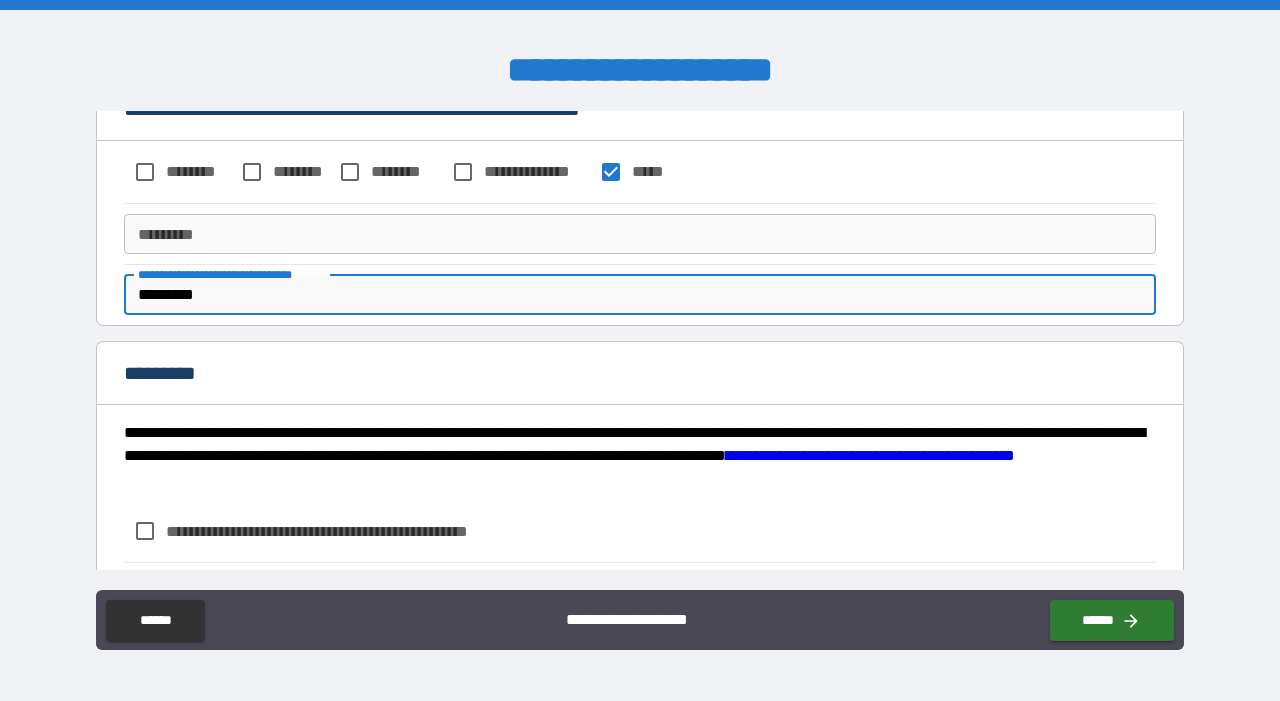 scroll, scrollTop: 2251, scrollLeft: 0, axis: vertical 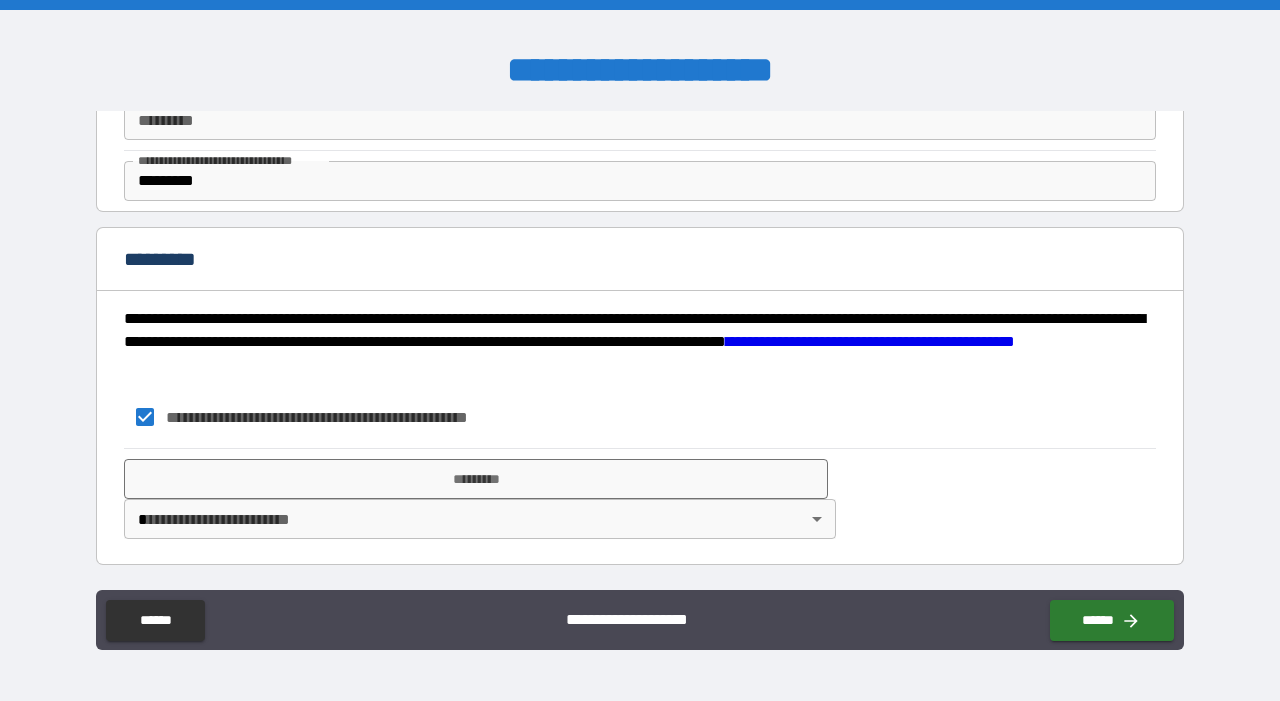click on "**********" at bounding box center (870, 341) 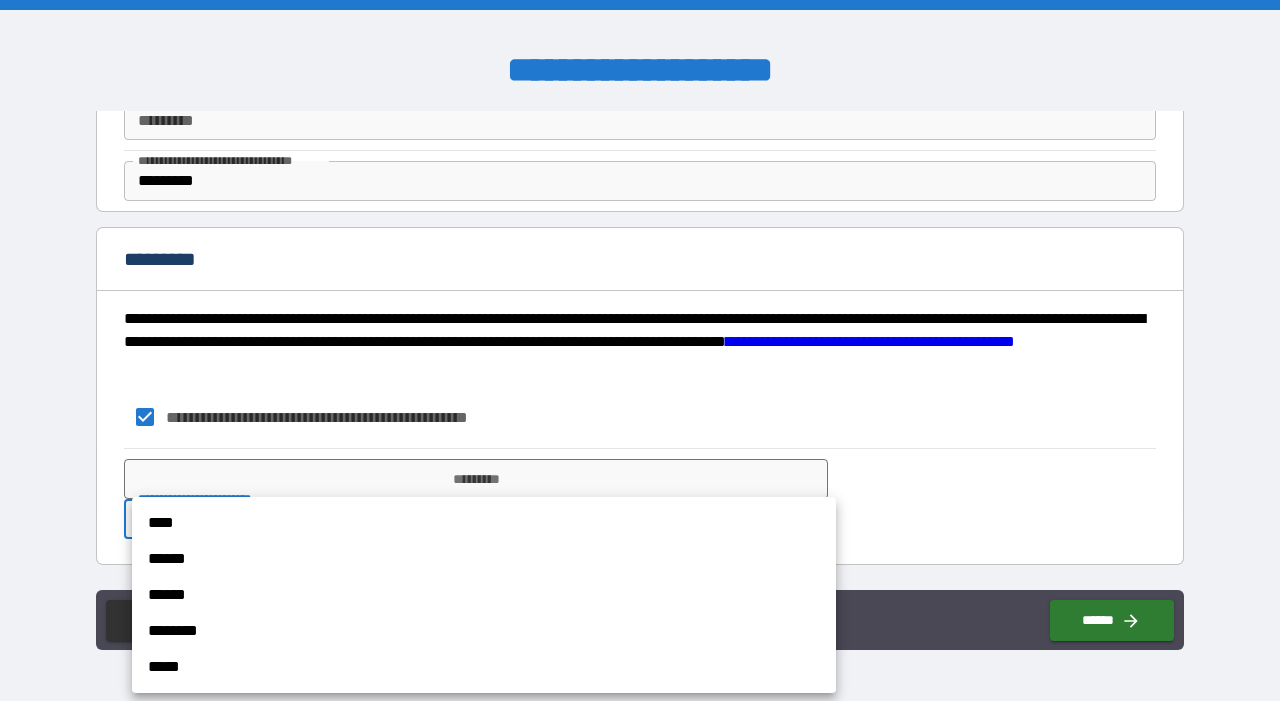 click on "****" at bounding box center (484, 523) 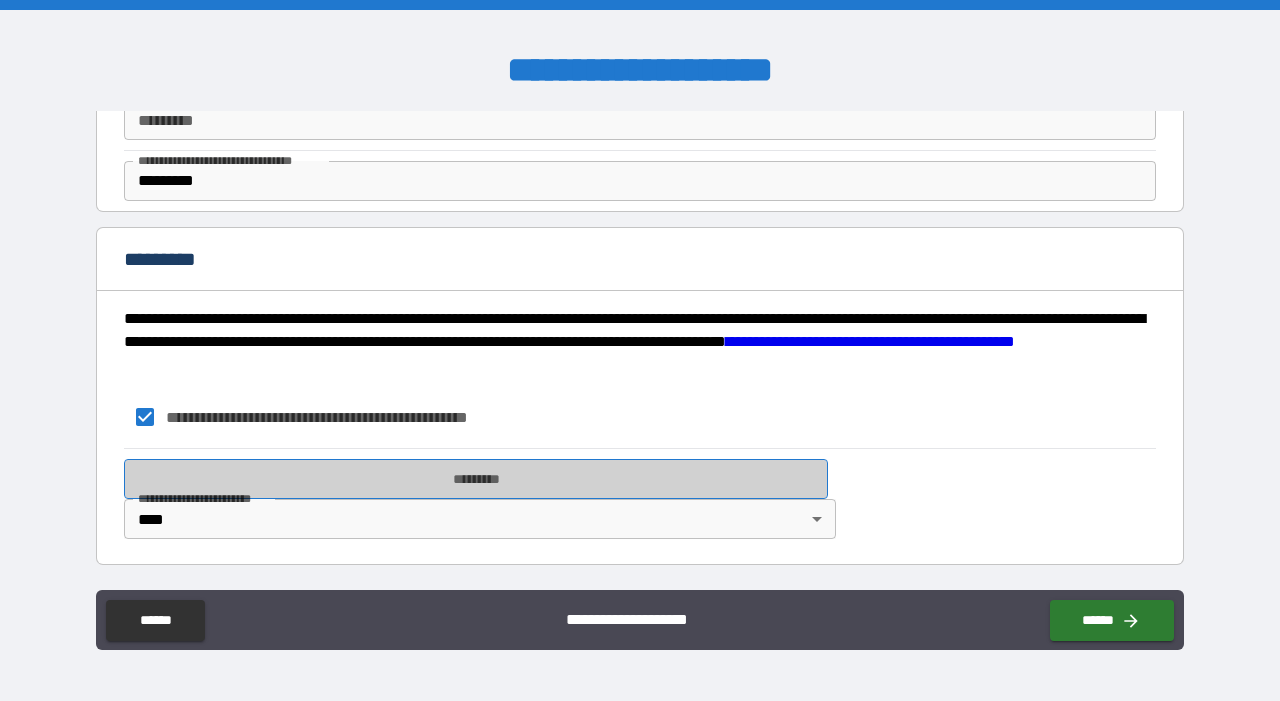 click on "*********" at bounding box center [476, 479] 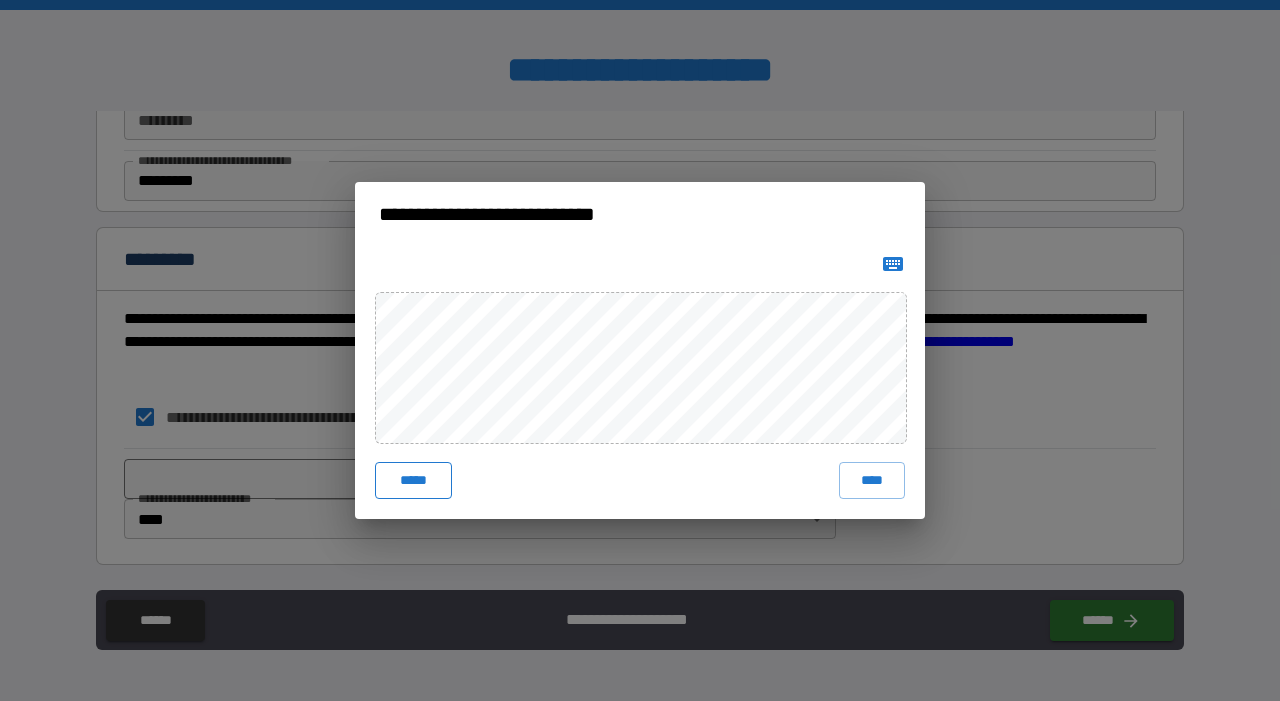 click on "*****" at bounding box center (413, 480) 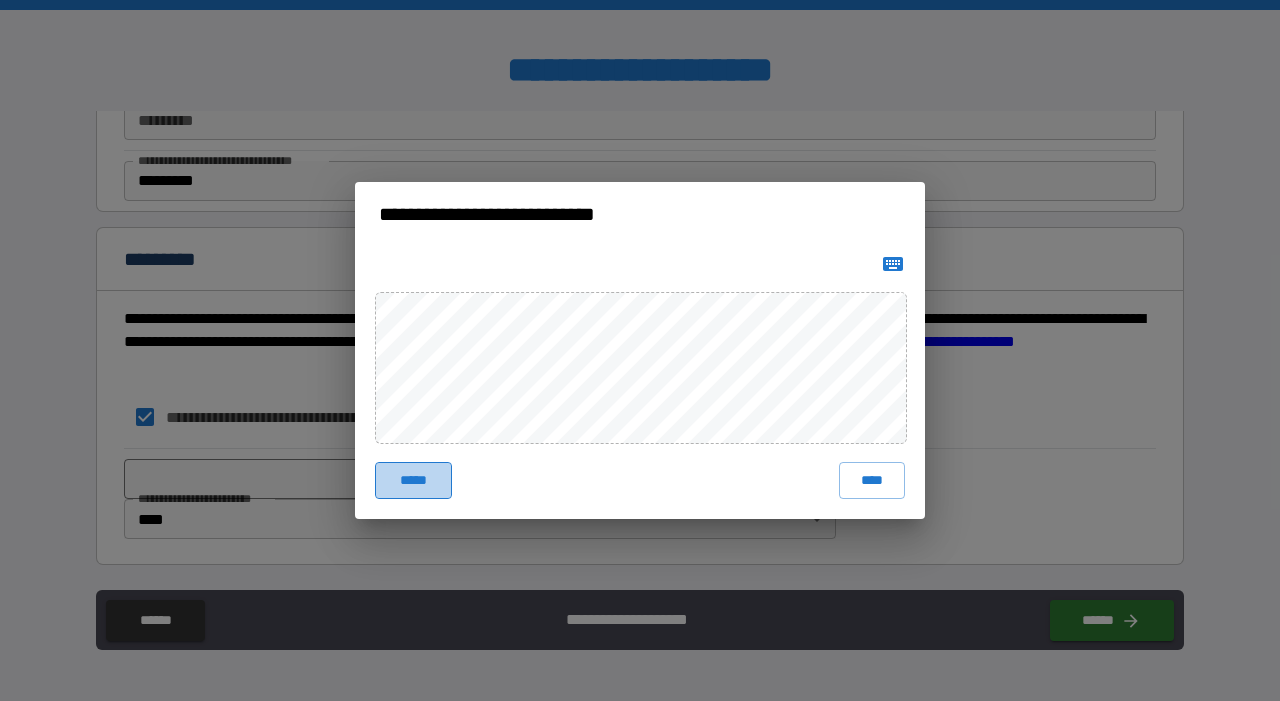 click on "*****" at bounding box center (413, 480) 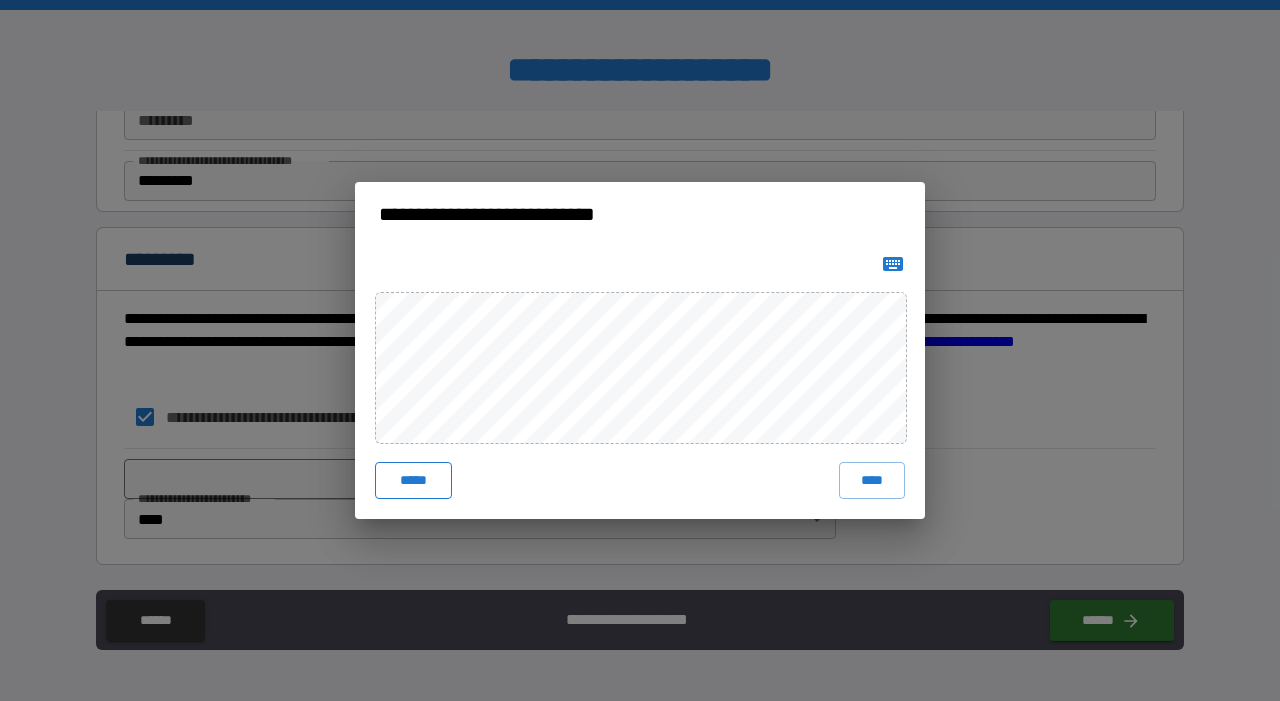 click on "*****" at bounding box center [413, 480] 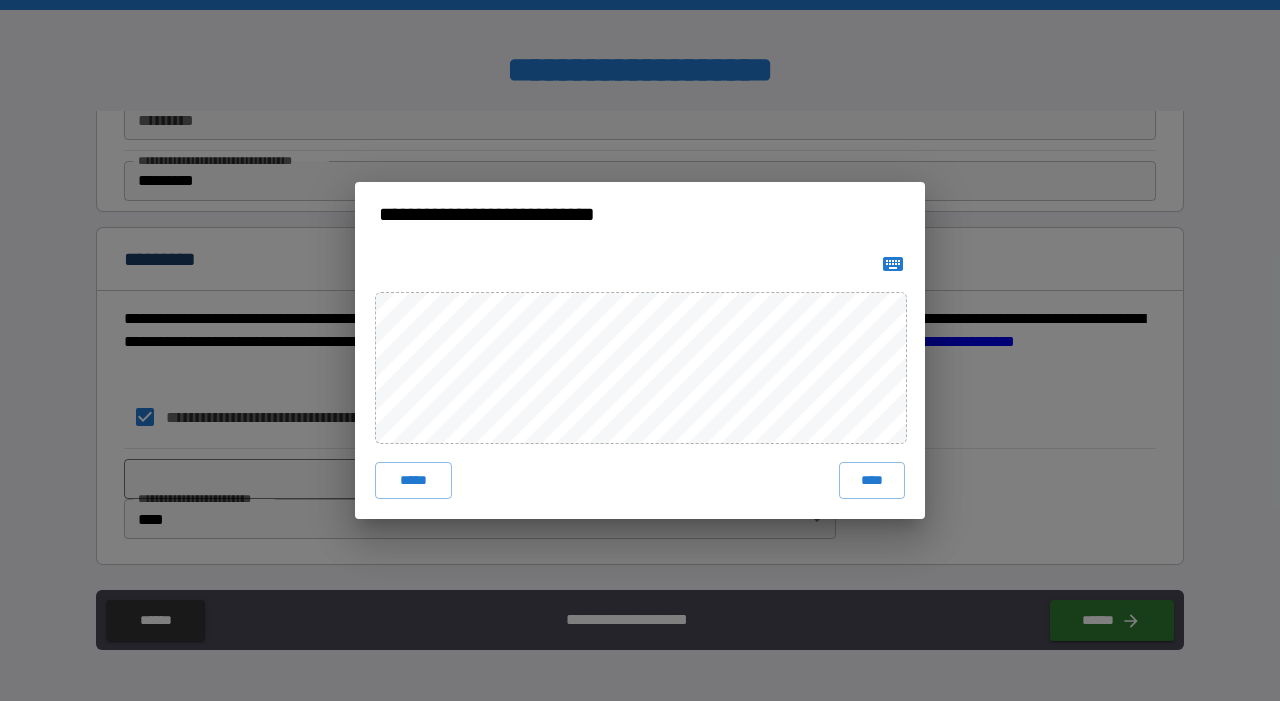 click 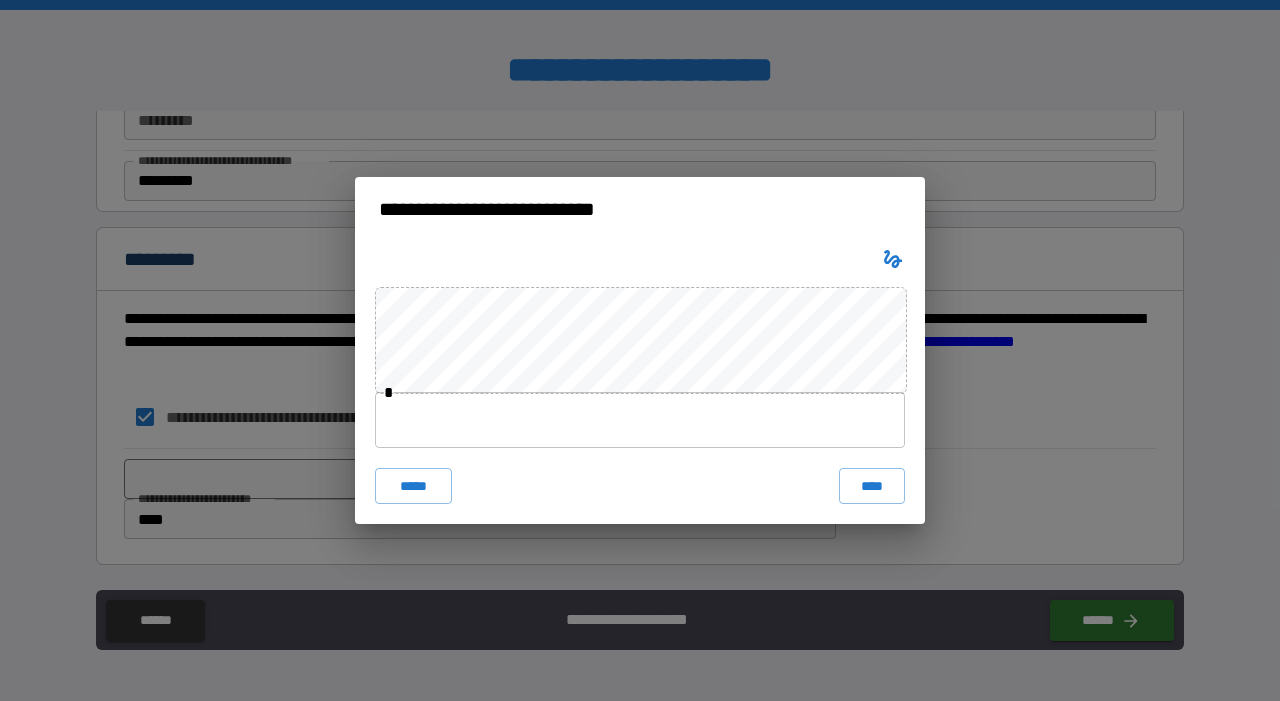 click at bounding box center [640, 420] 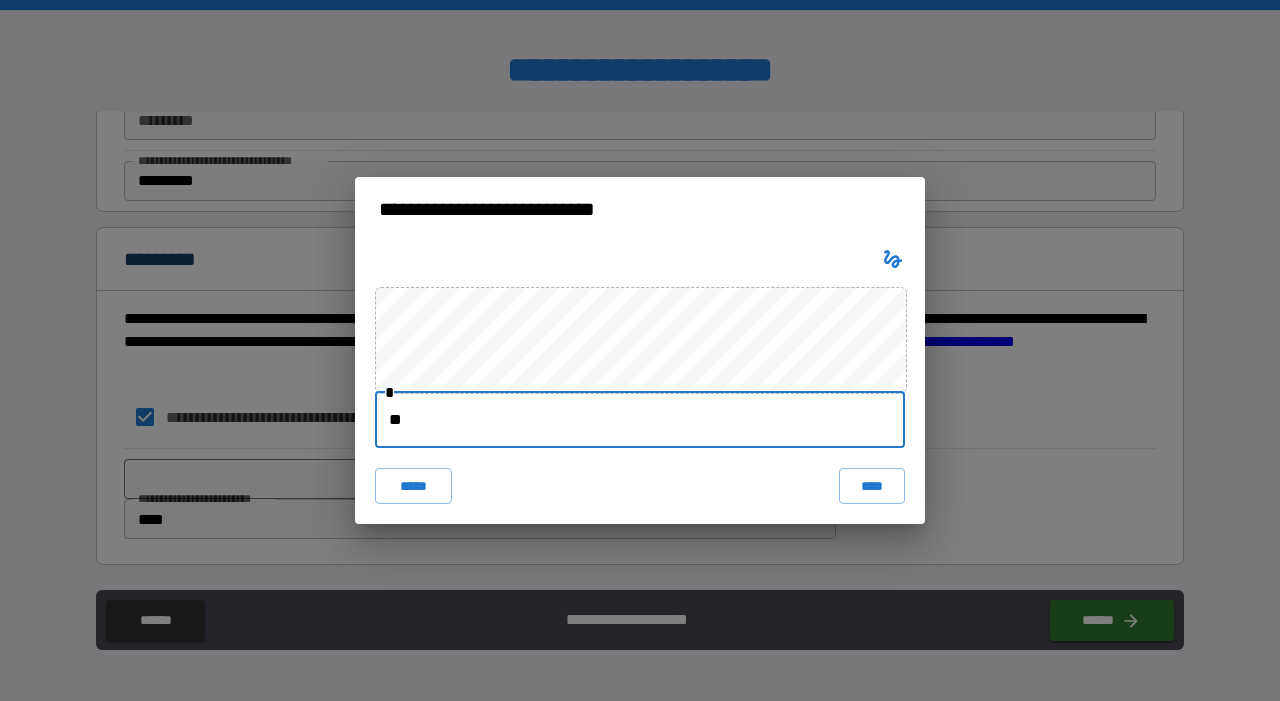 type on "*" 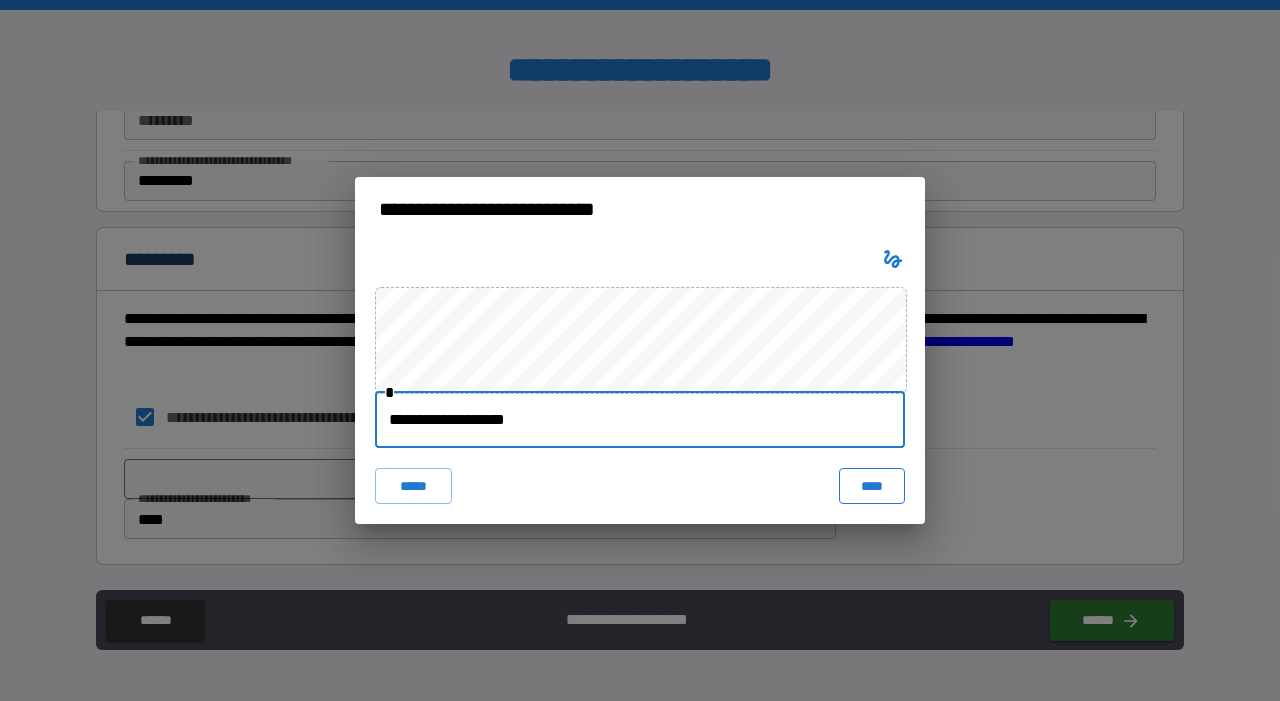 type on "**********" 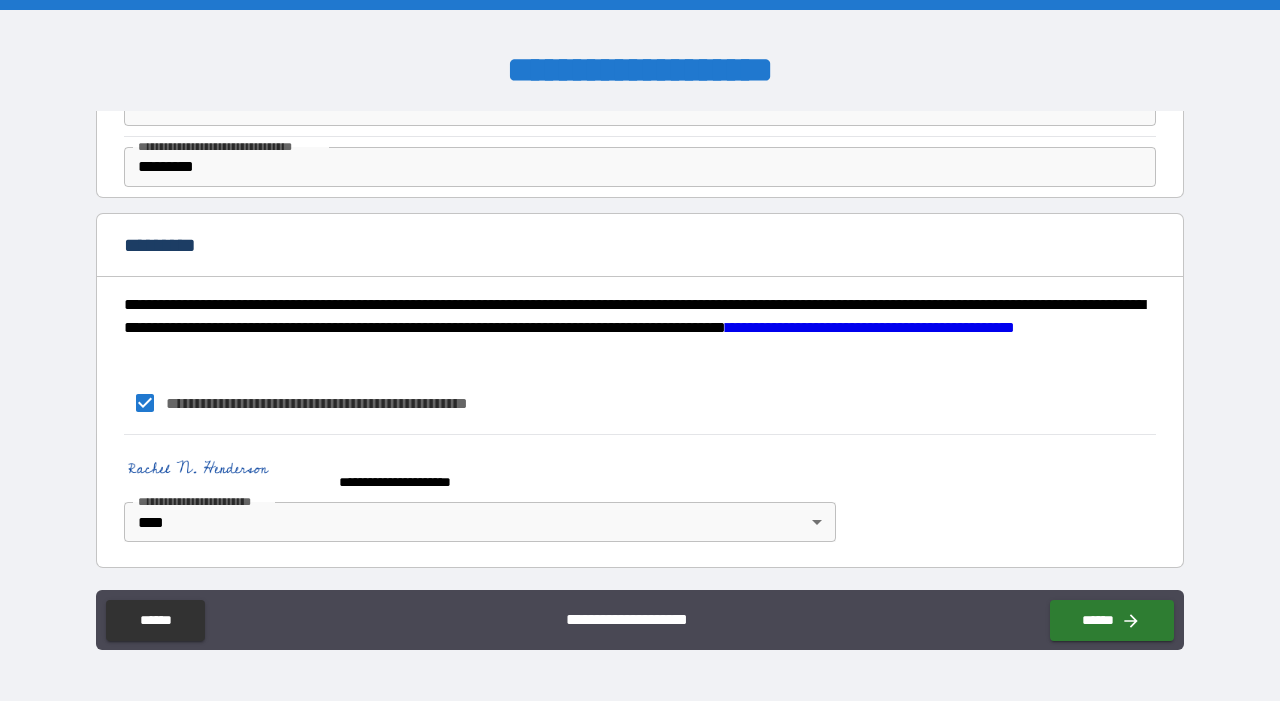 scroll, scrollTop: 2268, scrollLeft: 0, axis: vertical 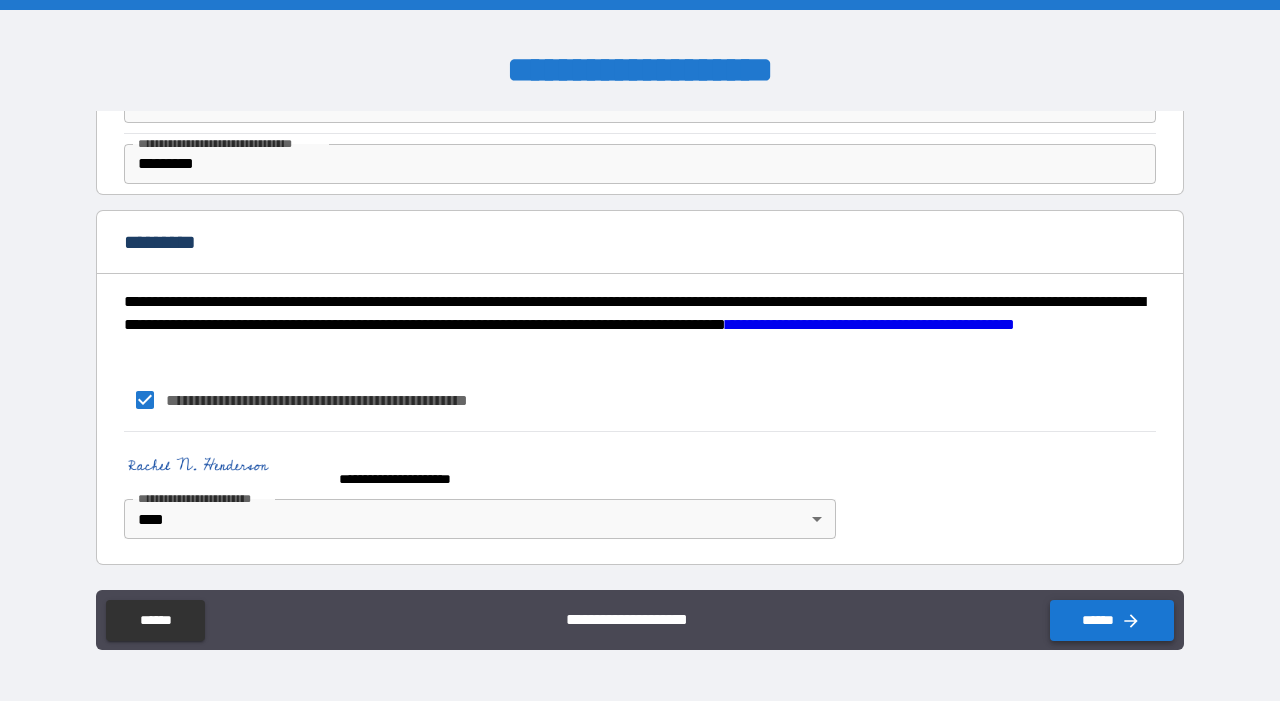 click on "******" at bounding box center [1112, 620] 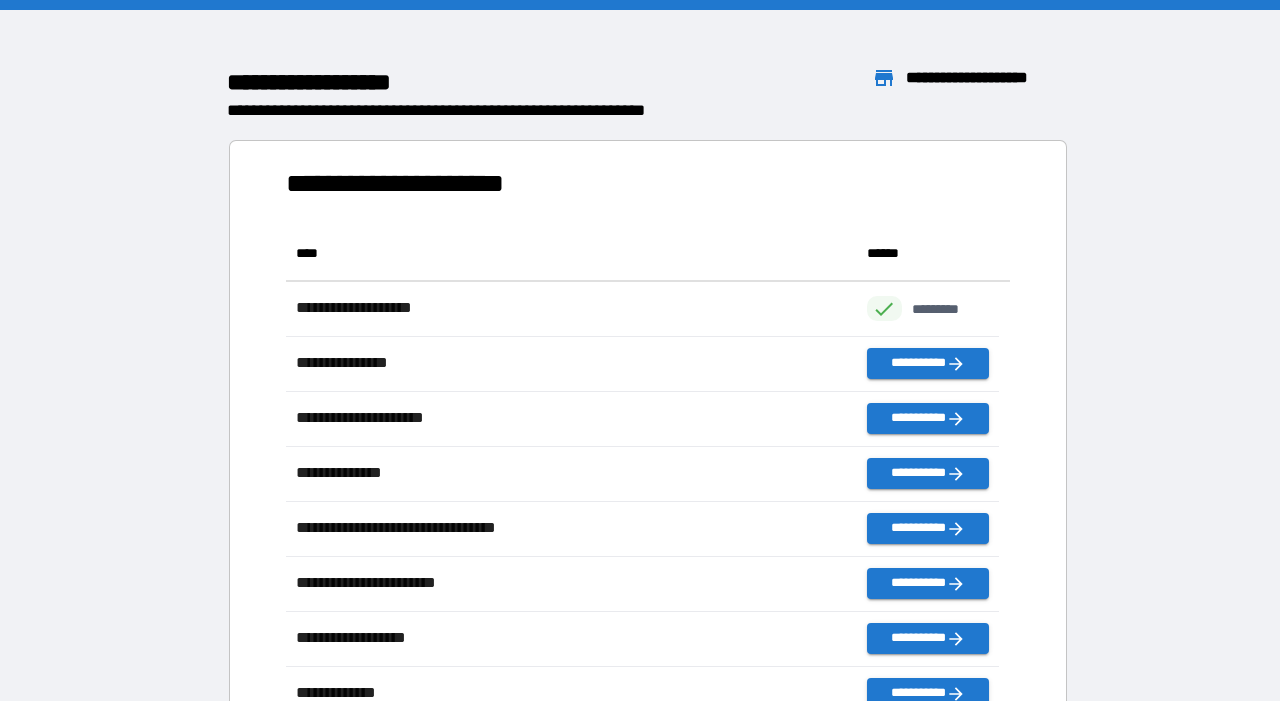 scroll, scrollTop: 16, scrollLeft: 16, axis: both 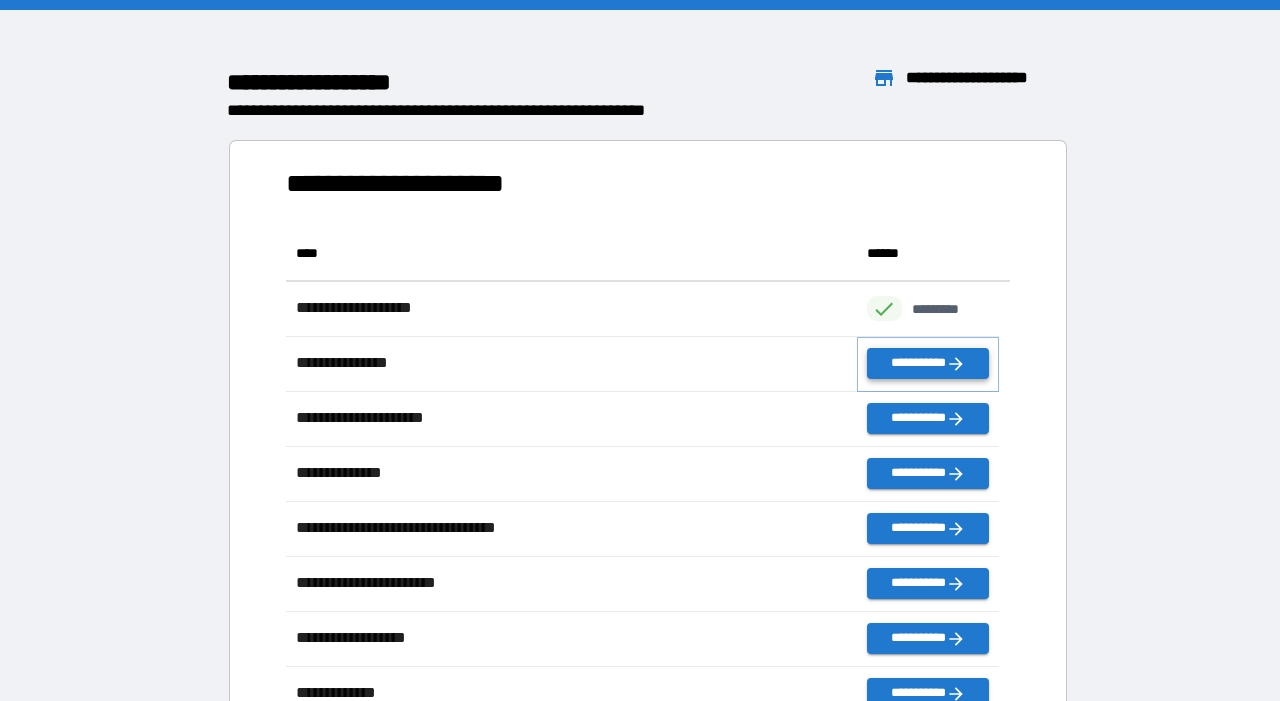 click on "**********" at bounding box center (928, 363) 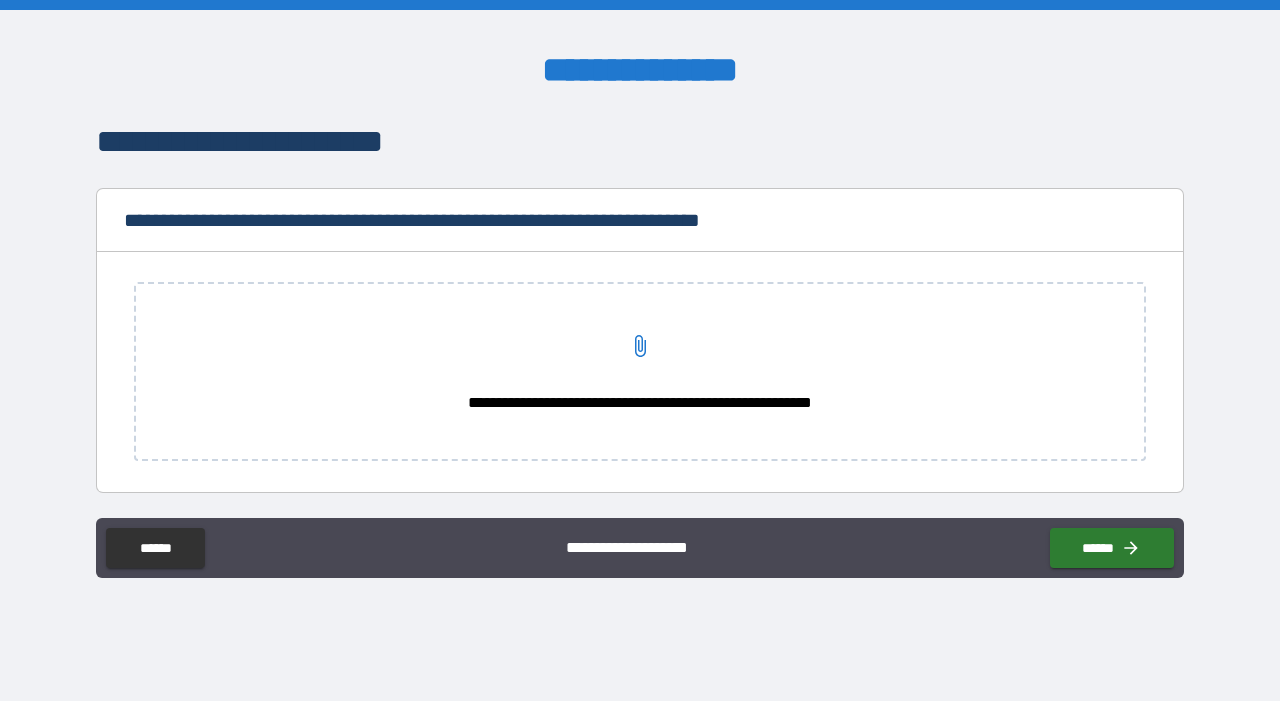 click 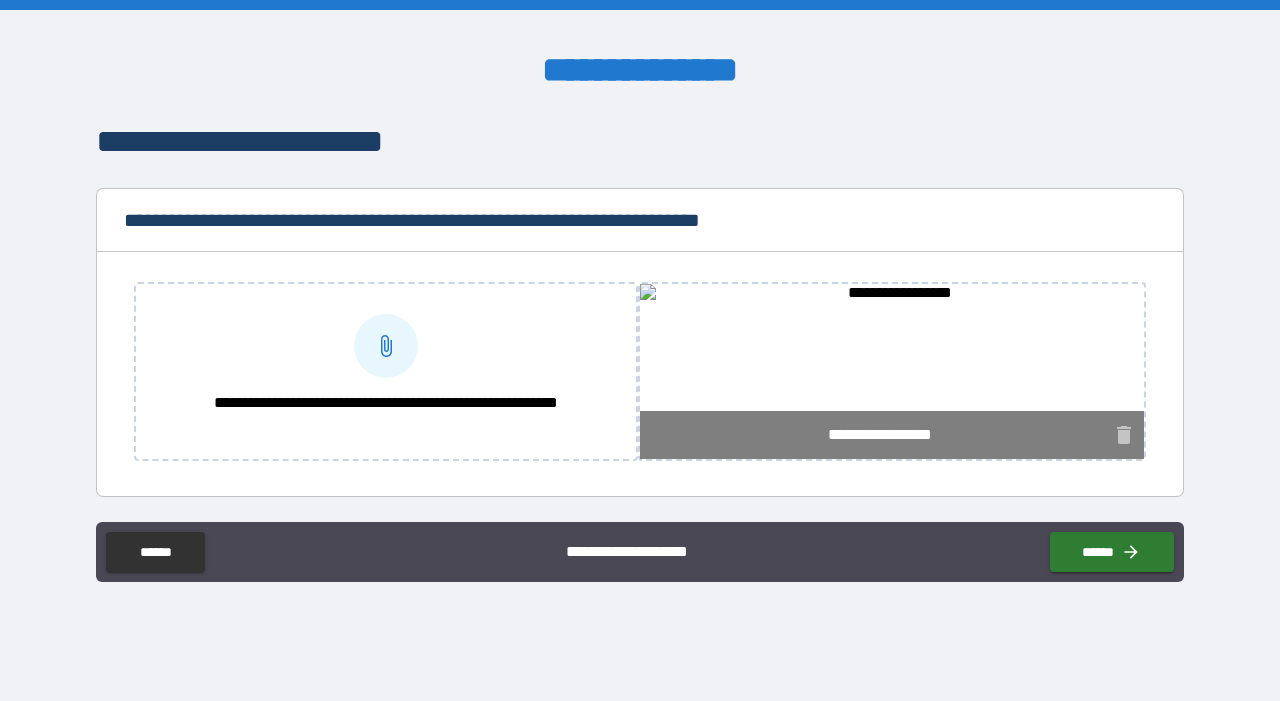 click on "**********" at bounding box center [880, 435] 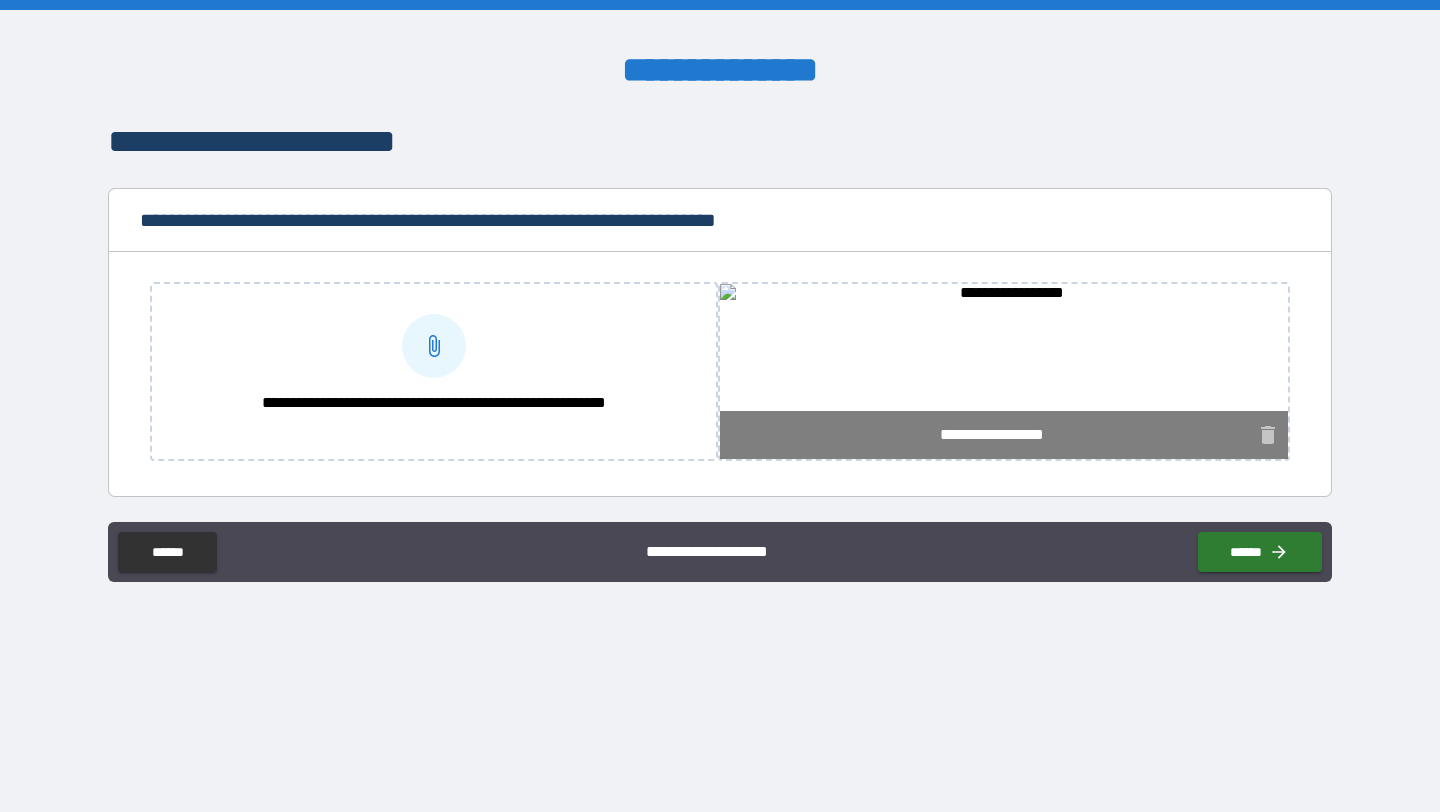 click on "**********" at bounding box center (984, 435) 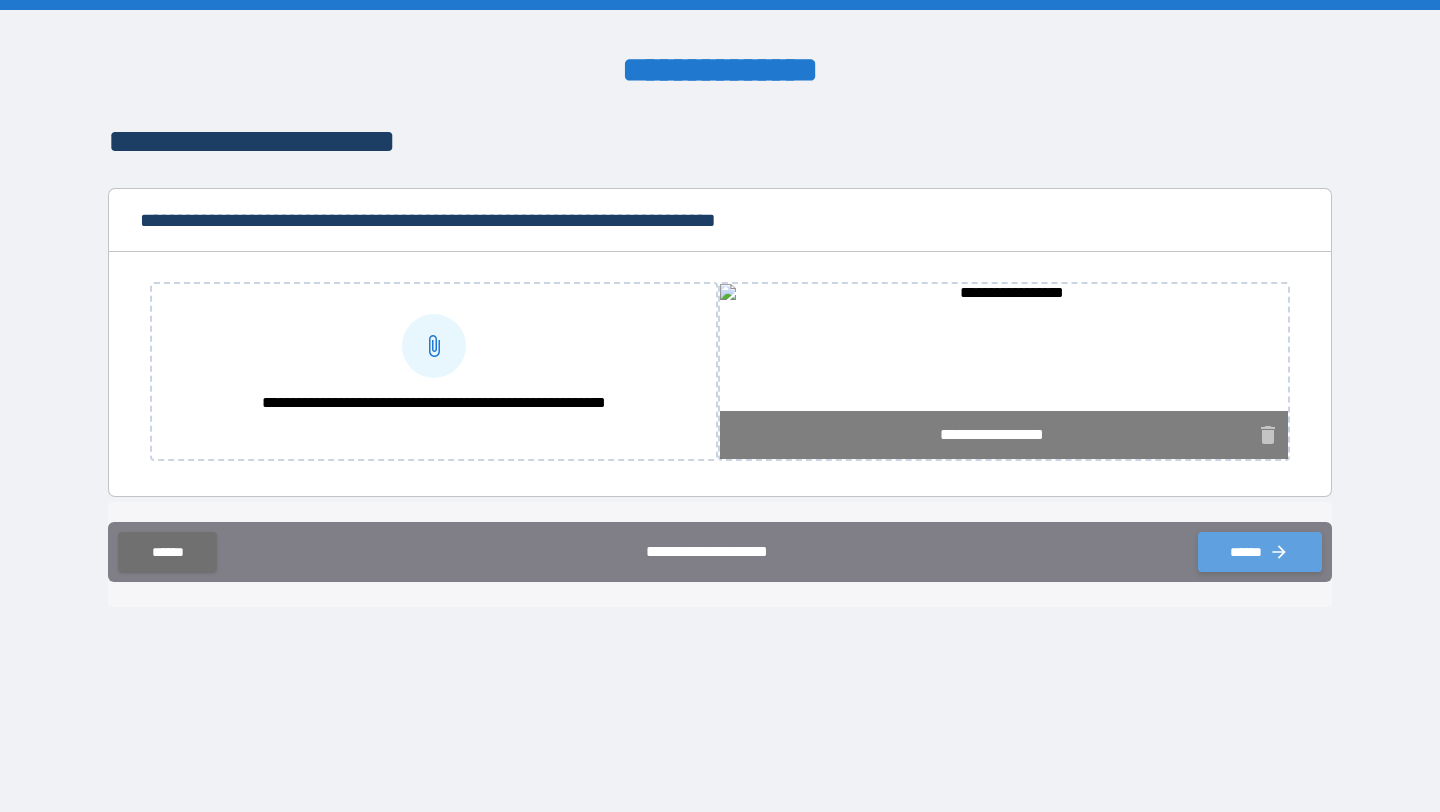 click on "******" at bounding box center [1260, 552] 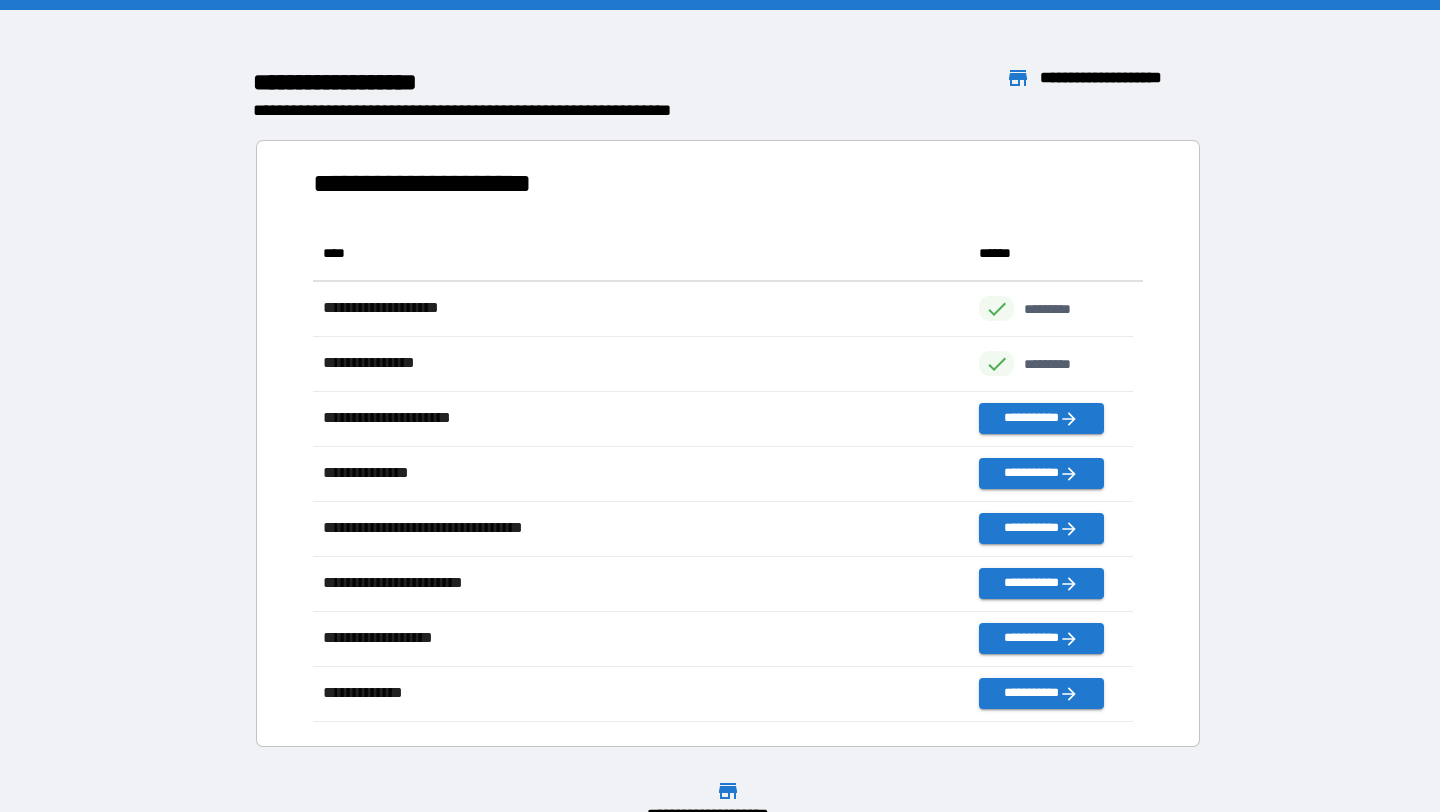 scroll, scrollTop: 16, scrollLeft: 16, axis: both 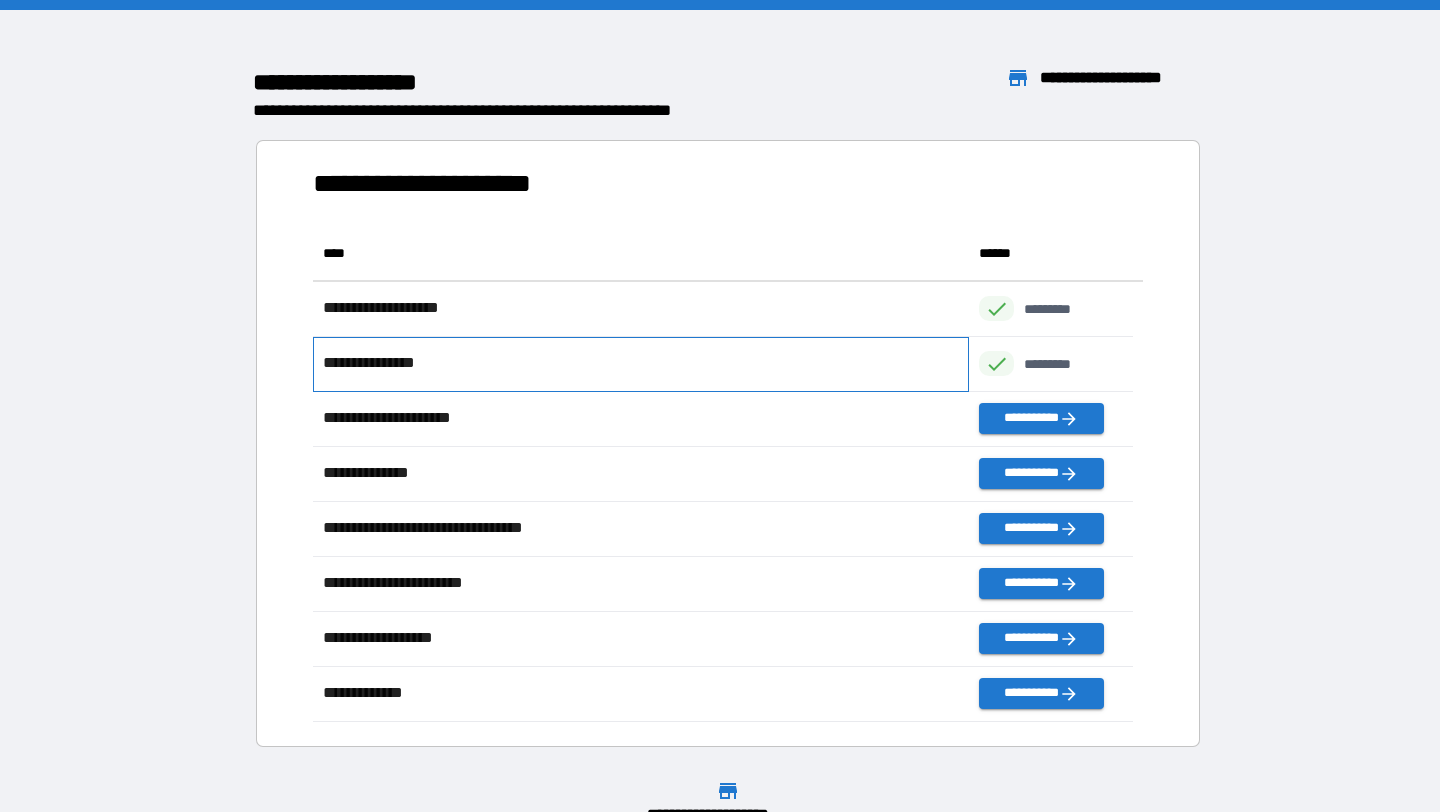 click on "**********" at bounding box center (641, 364) 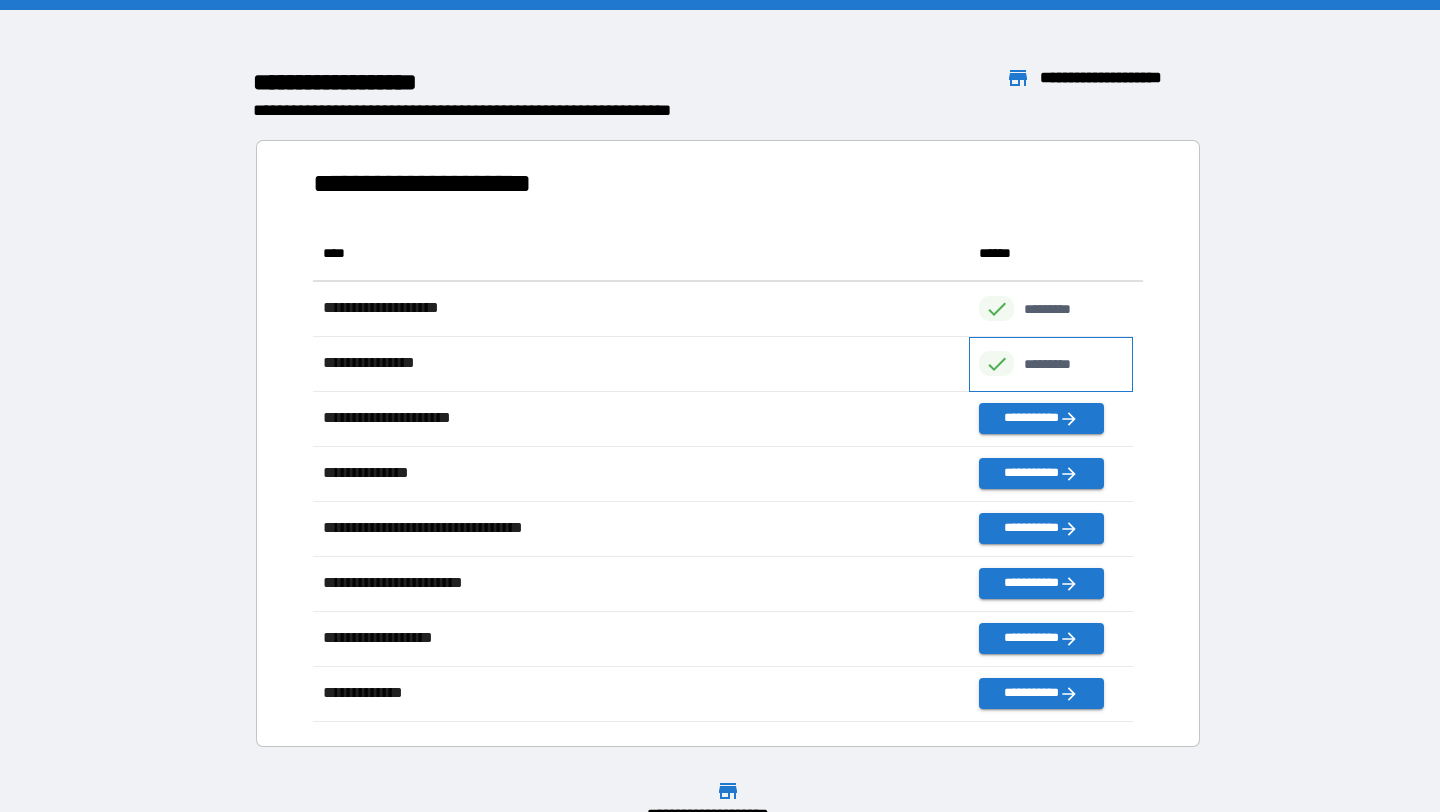 click 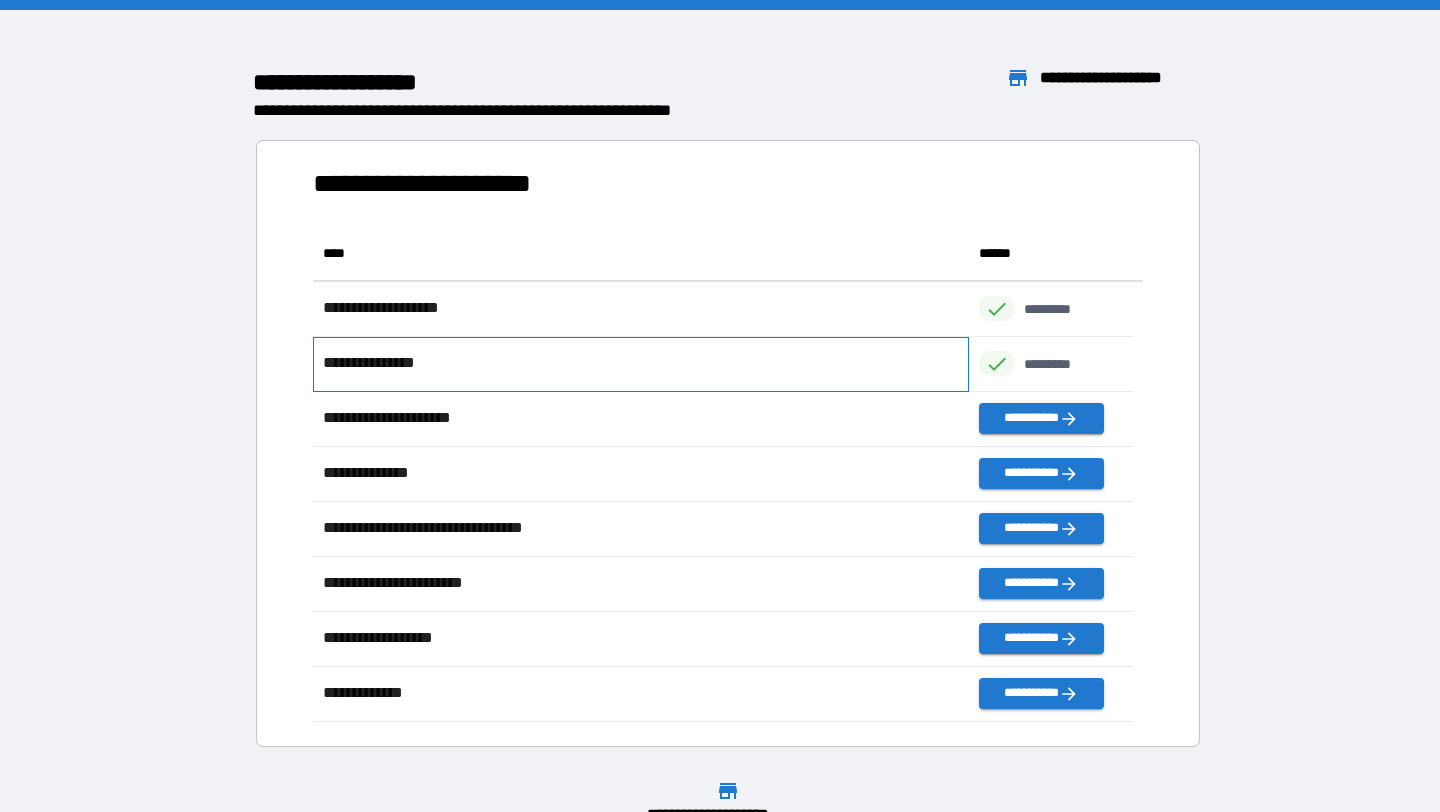 click on "**********" at bounding box center (392, 363) 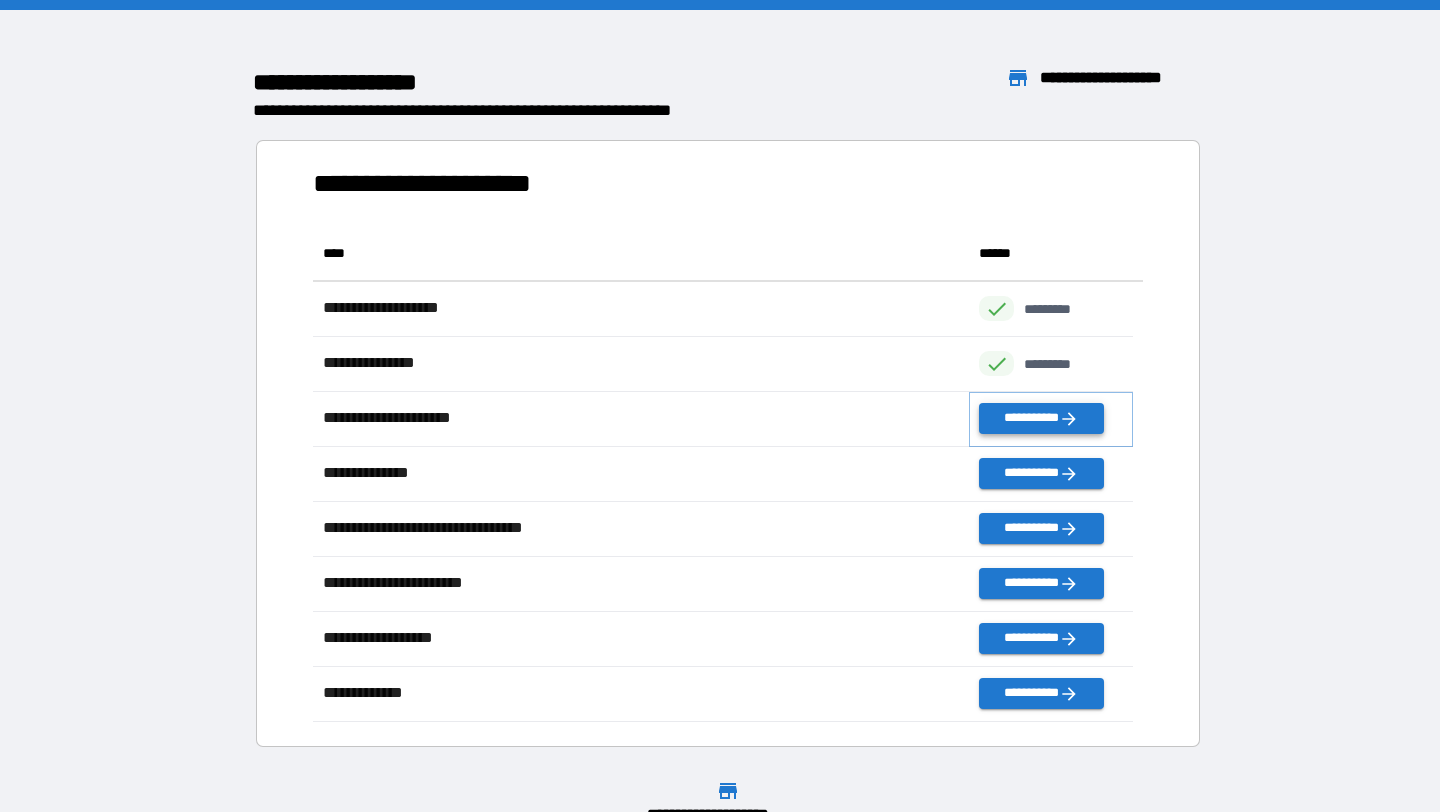 click on "**********" at bounding box center (1041, 418) 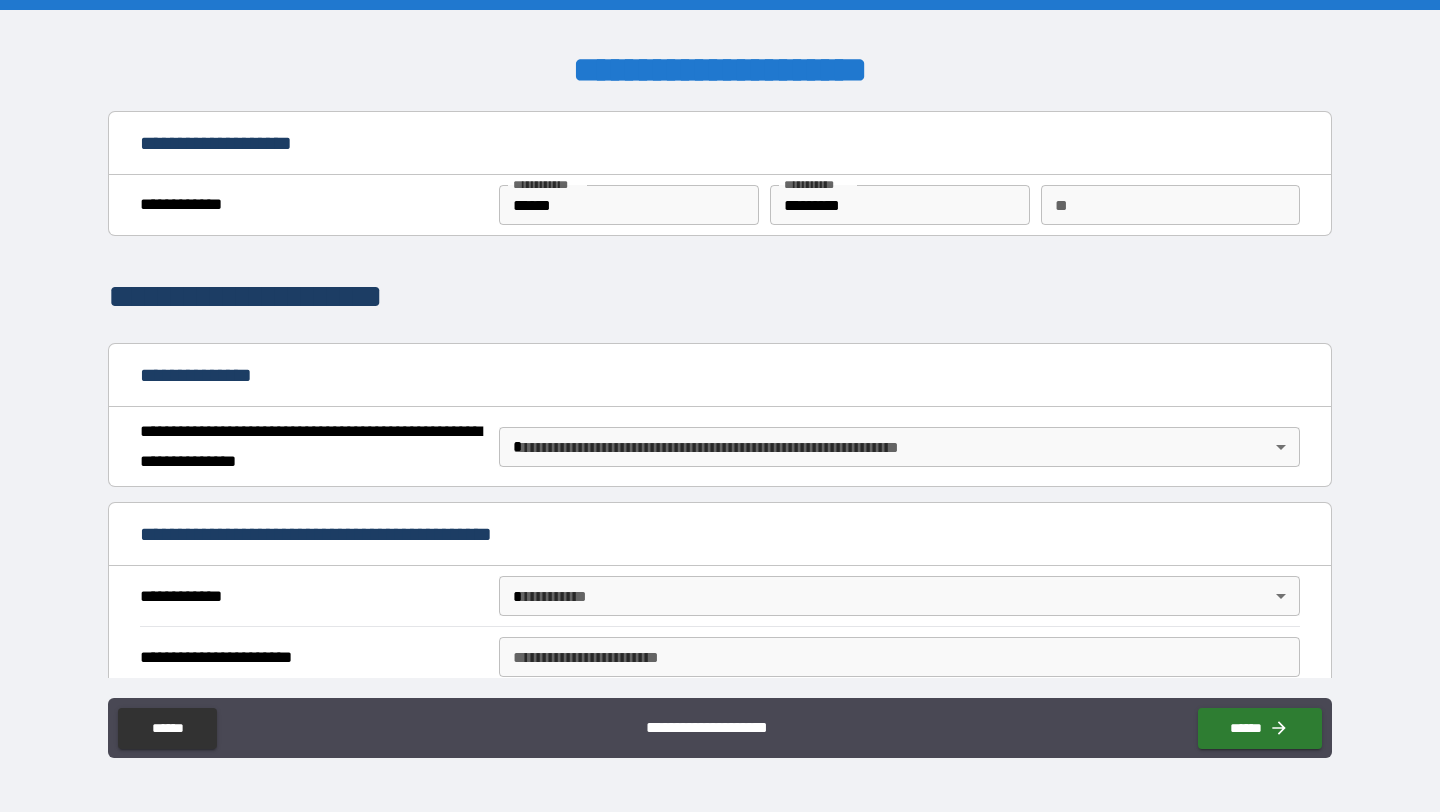 click on "**" at bounding box center [1170, 205] 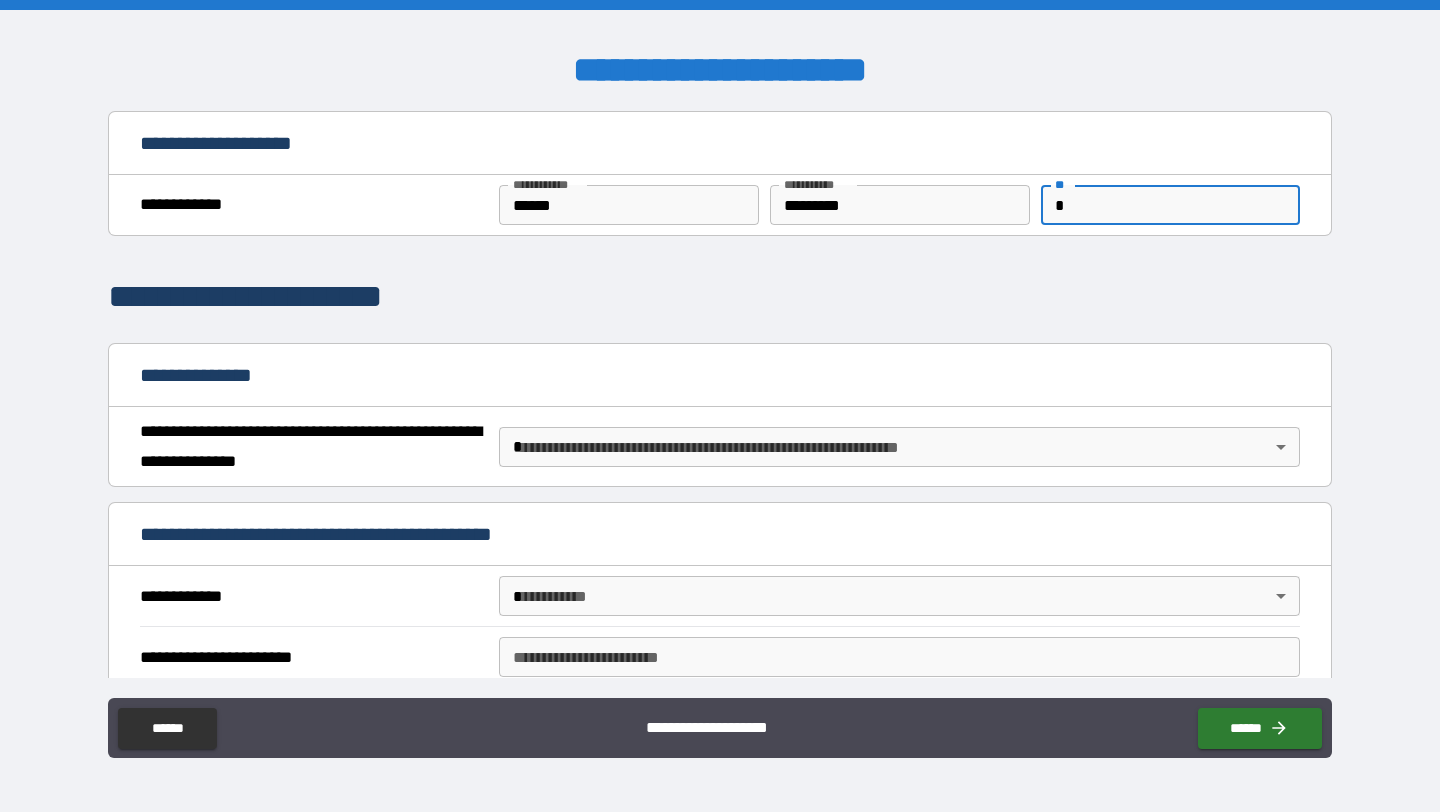 type on "*" 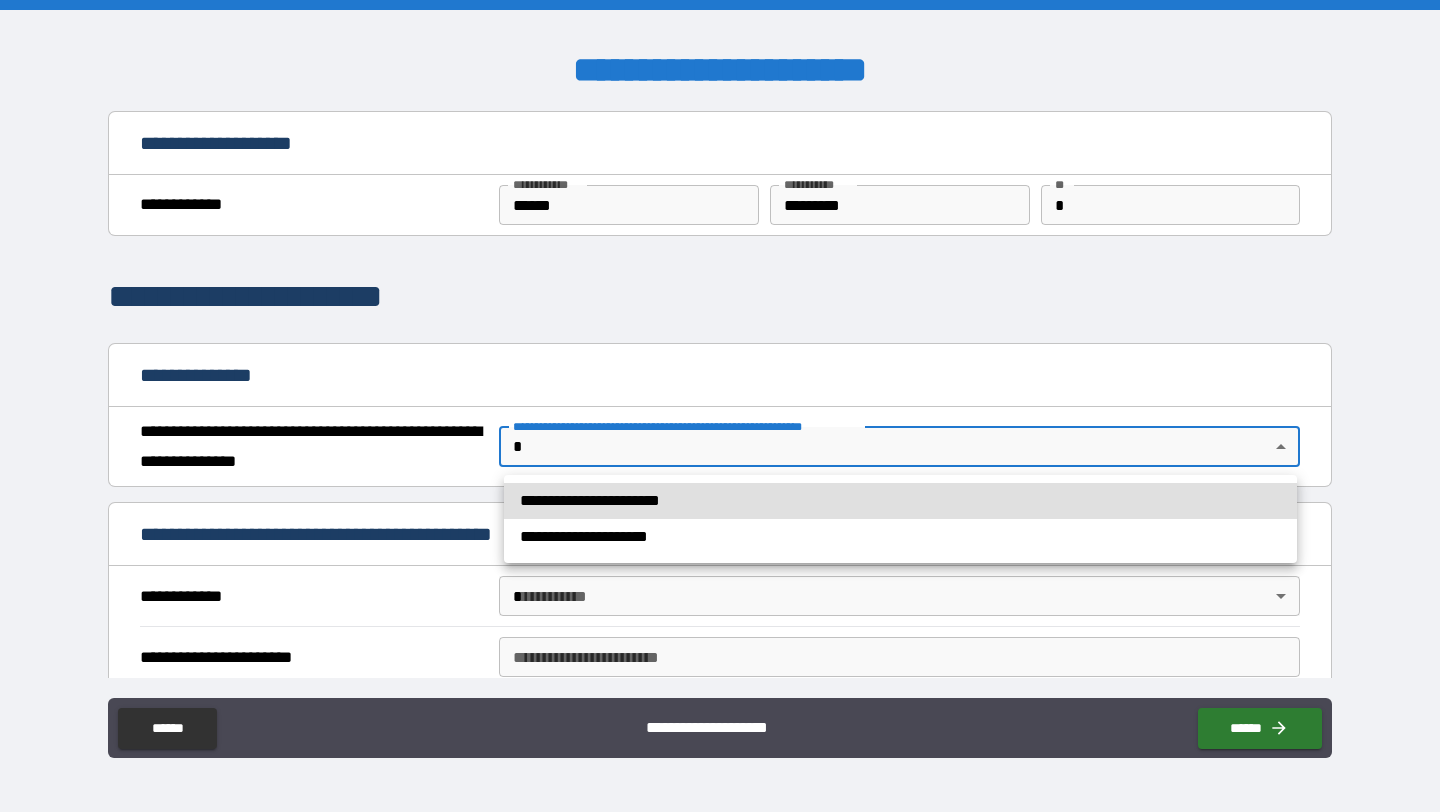 click on "**********" at bounding box center [900, 501] 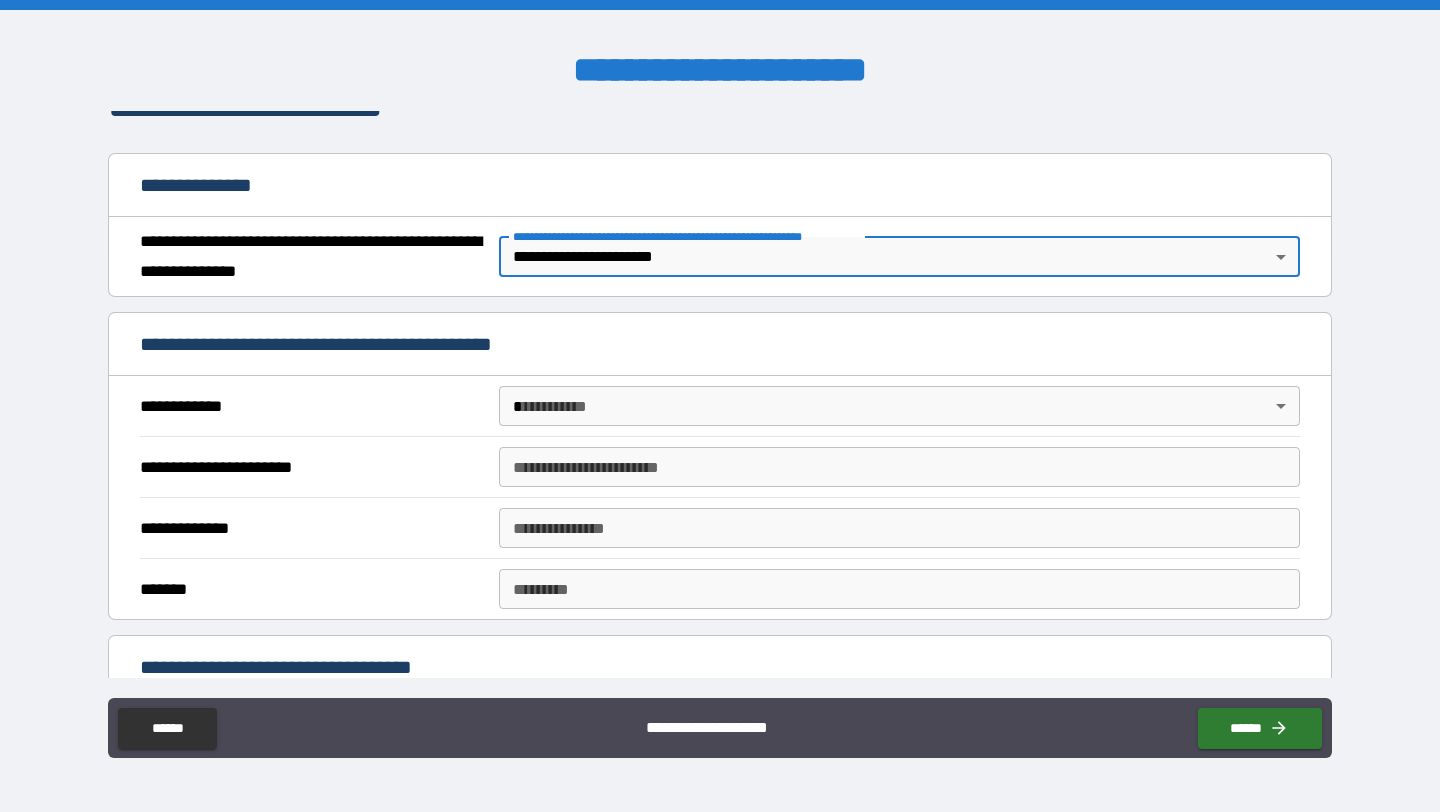 scroll, scrollTop: 264, scrollLeft: 0, axis: vertical 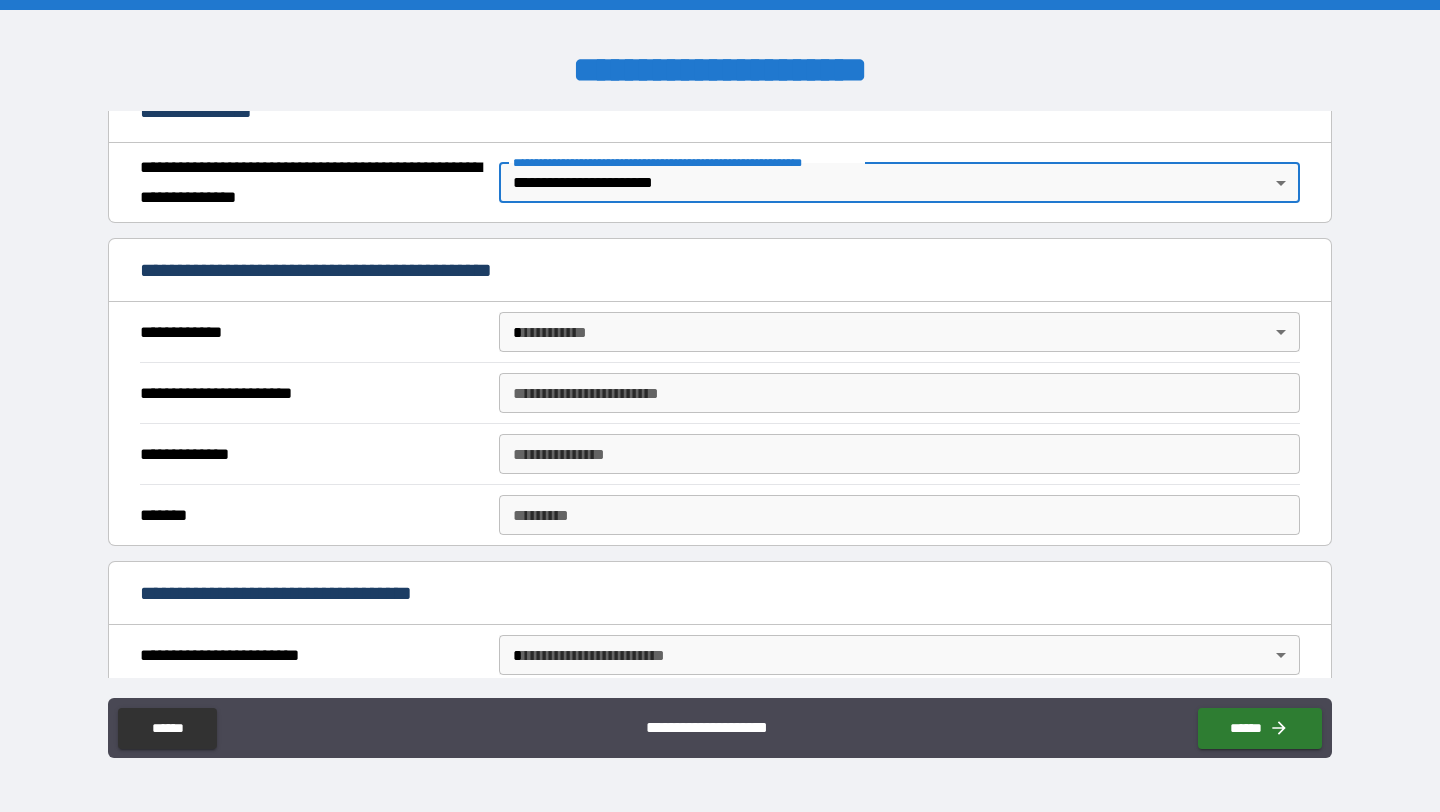 click on "**********" at bounding box center [720, 406] 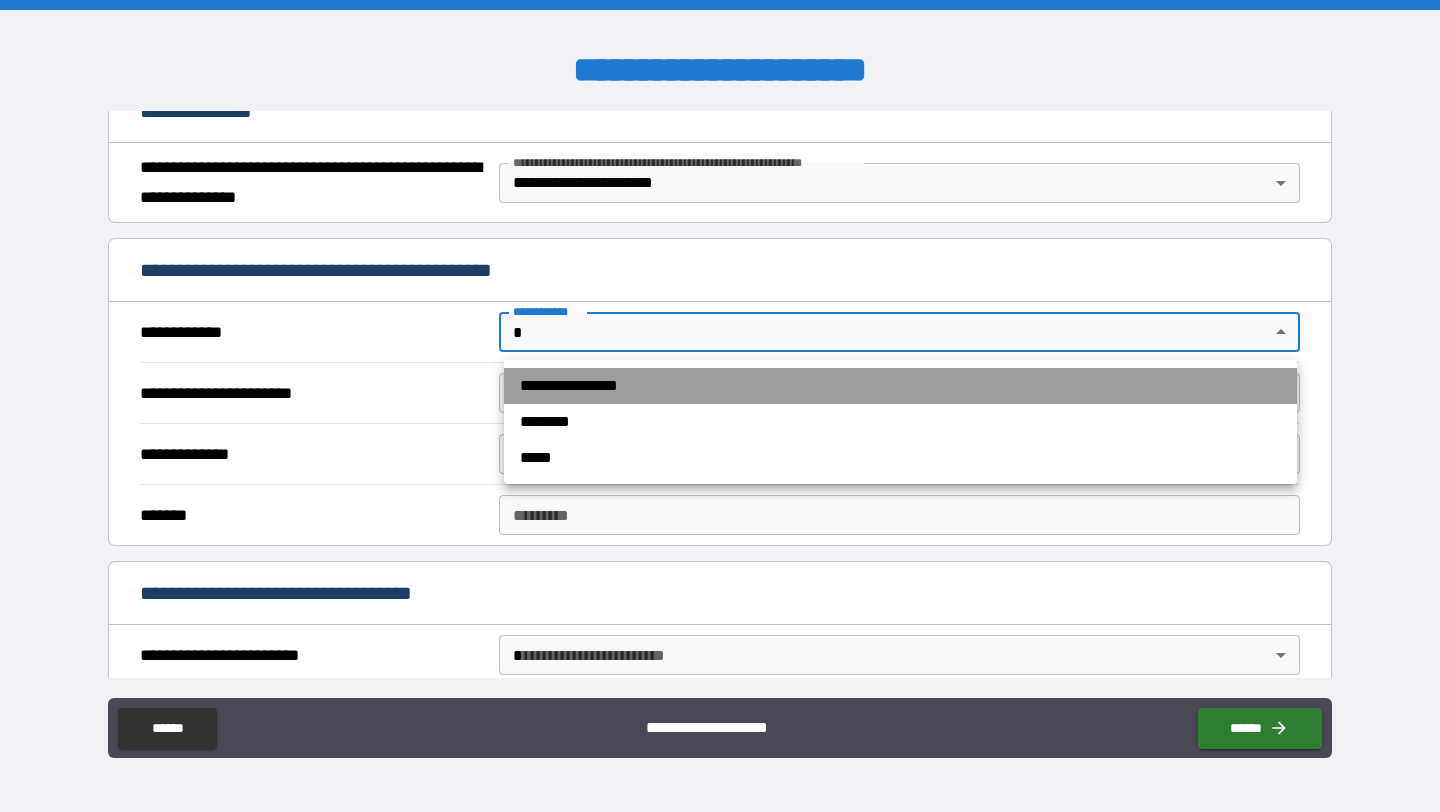 click on "**********" at bounding box center [900, 386] 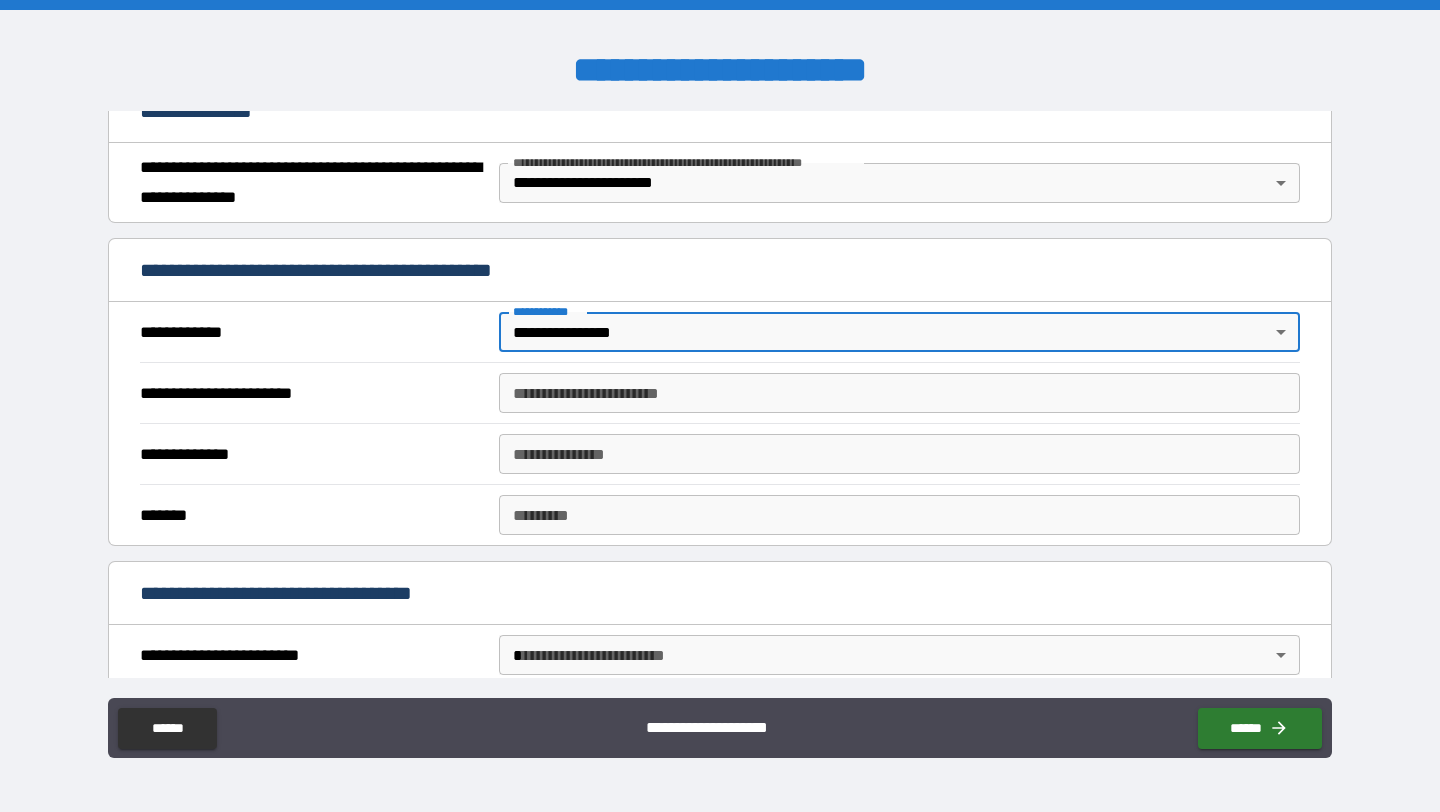 click on "**********" at bounding box center [899, 393] 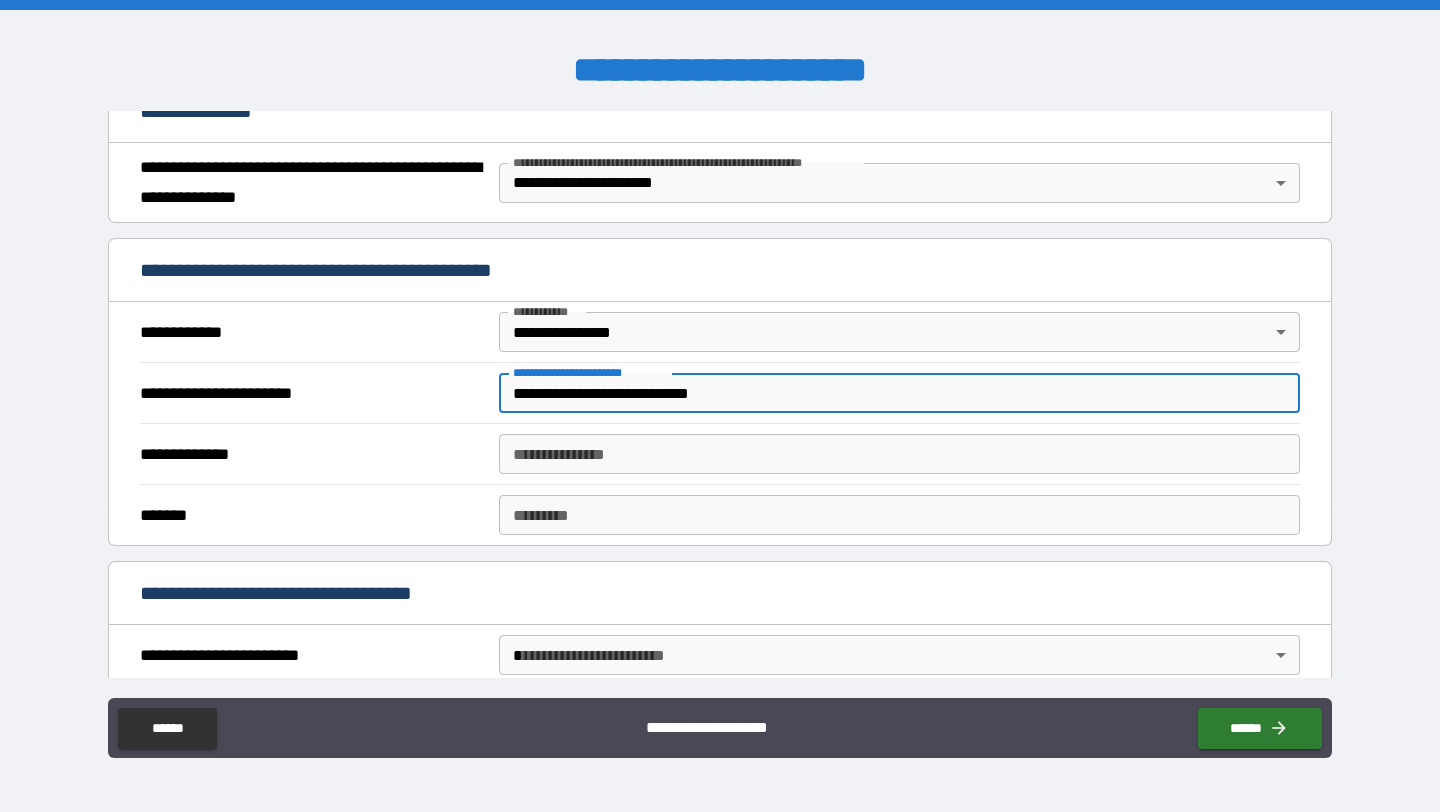 type on "**********" 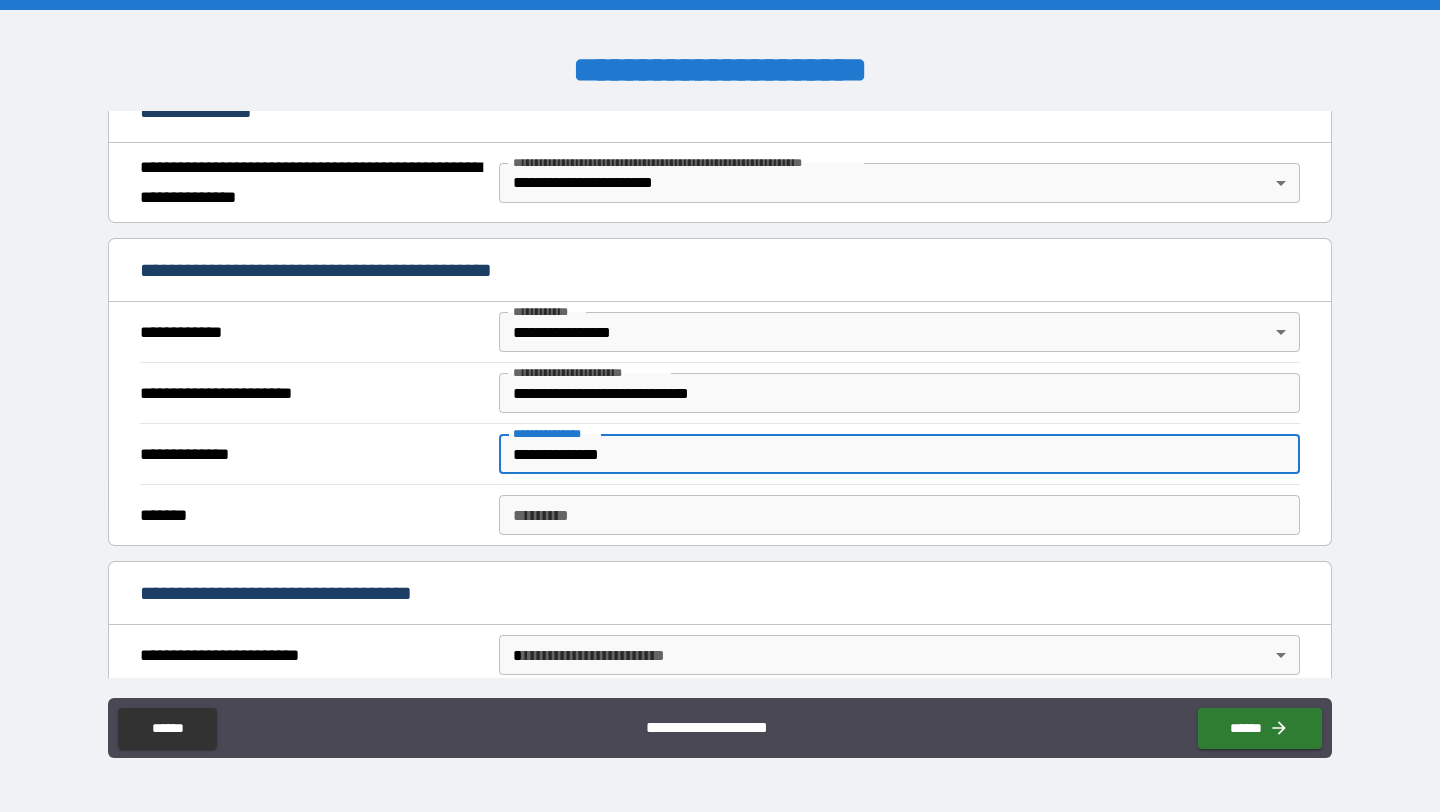type on "**********" 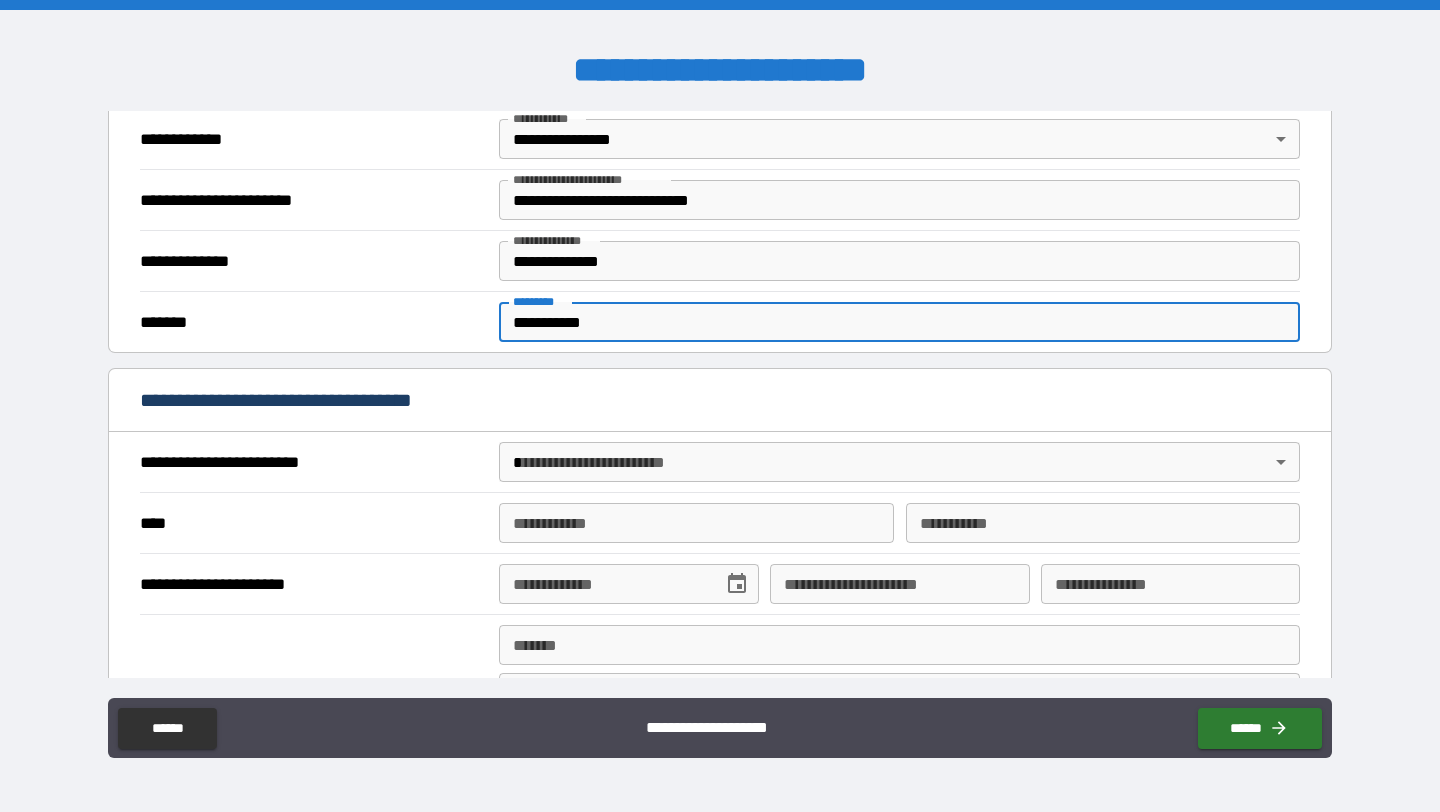 scroll, scrollTop: 477, scrollLeft: 0, axis: vertical 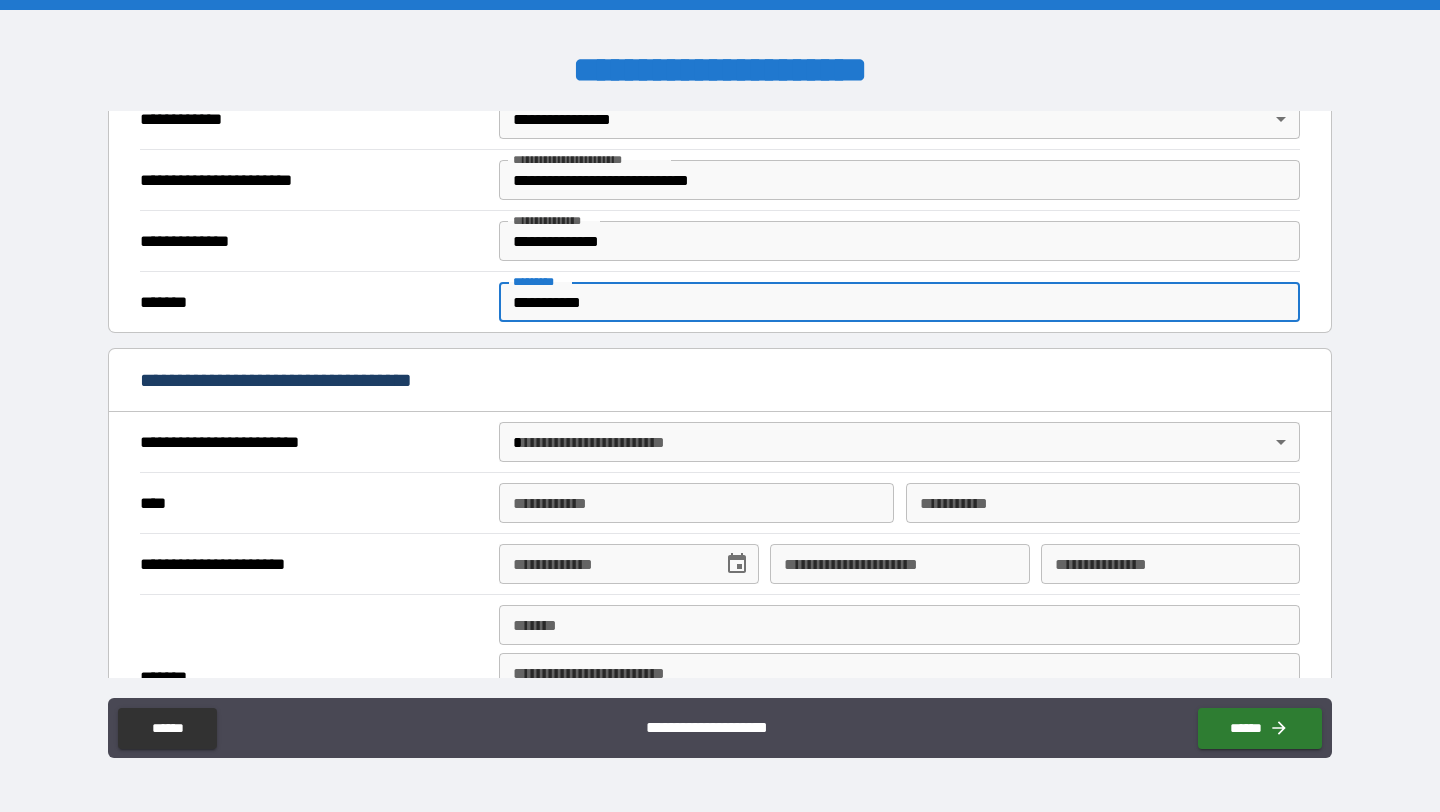 type on "**********" 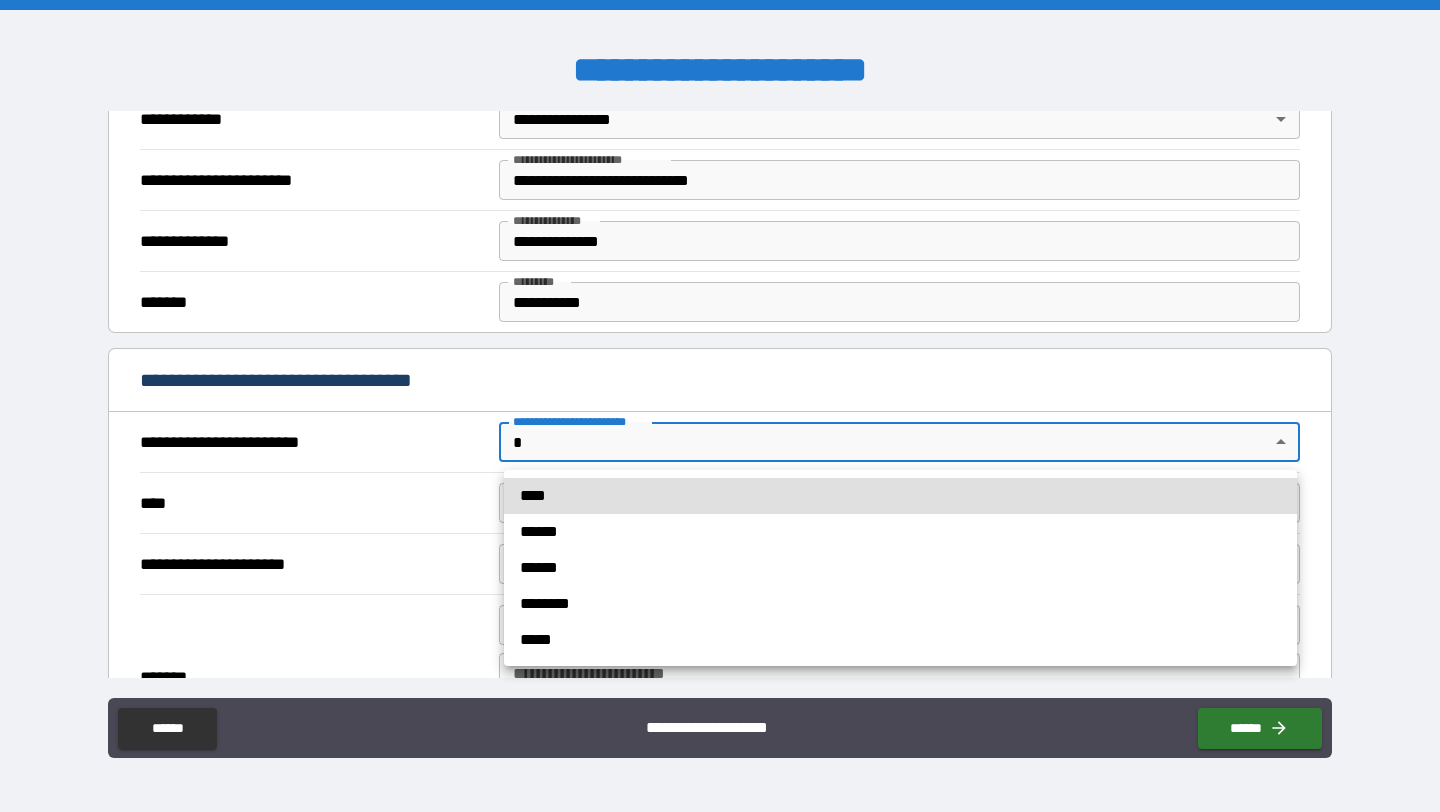 click on "**********" at bounding box center [720, 406] 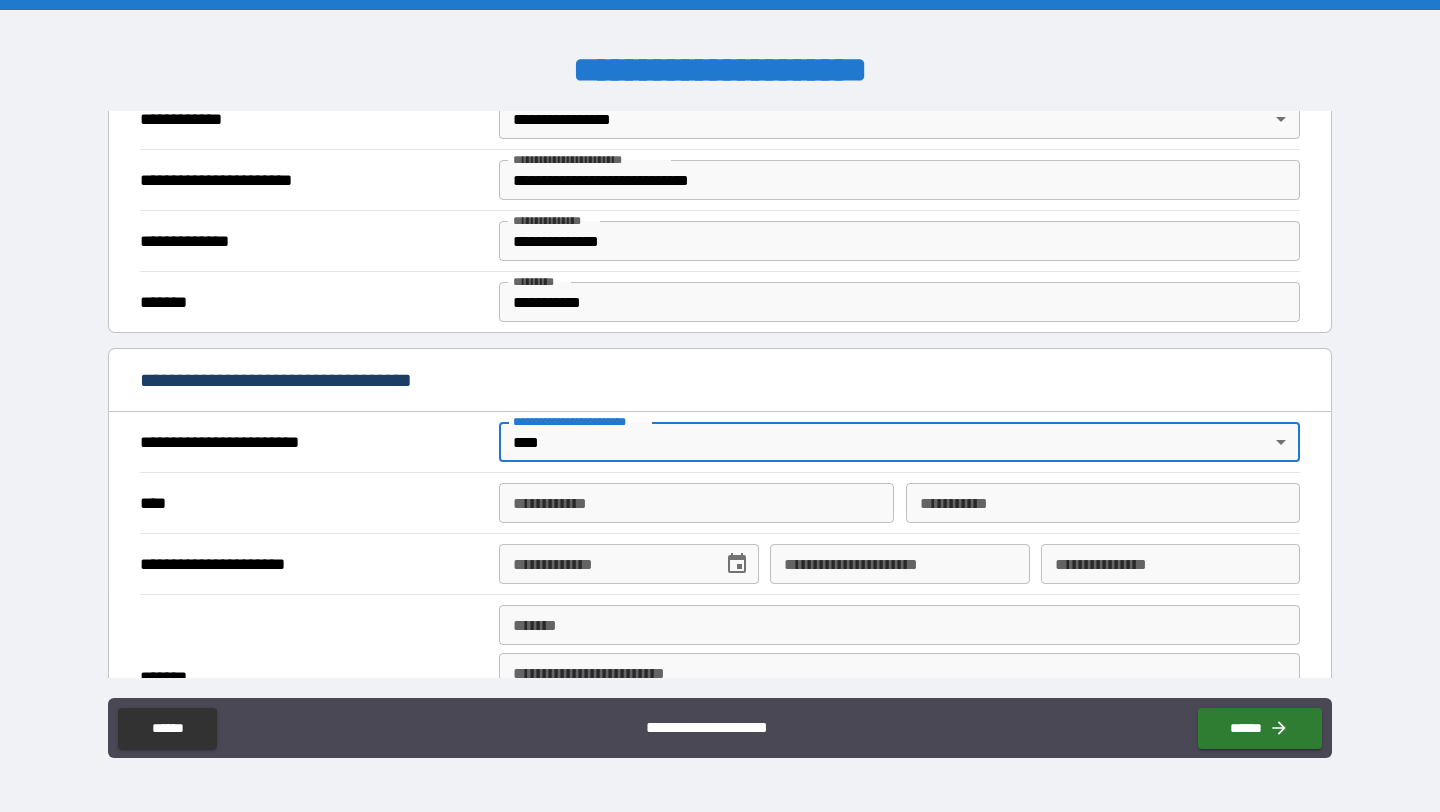 click on "**********" at bounding box center (696, 503) 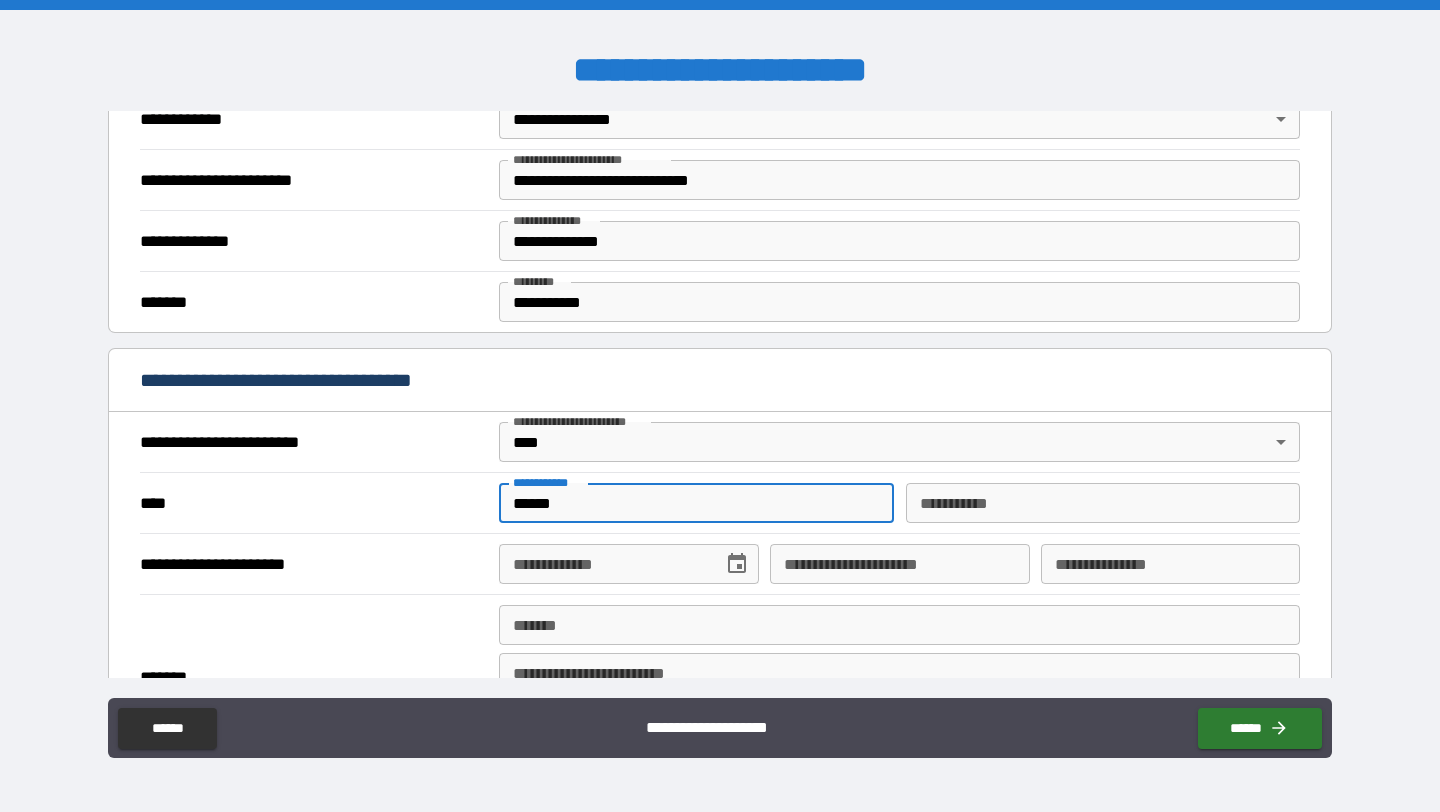 type on "******" 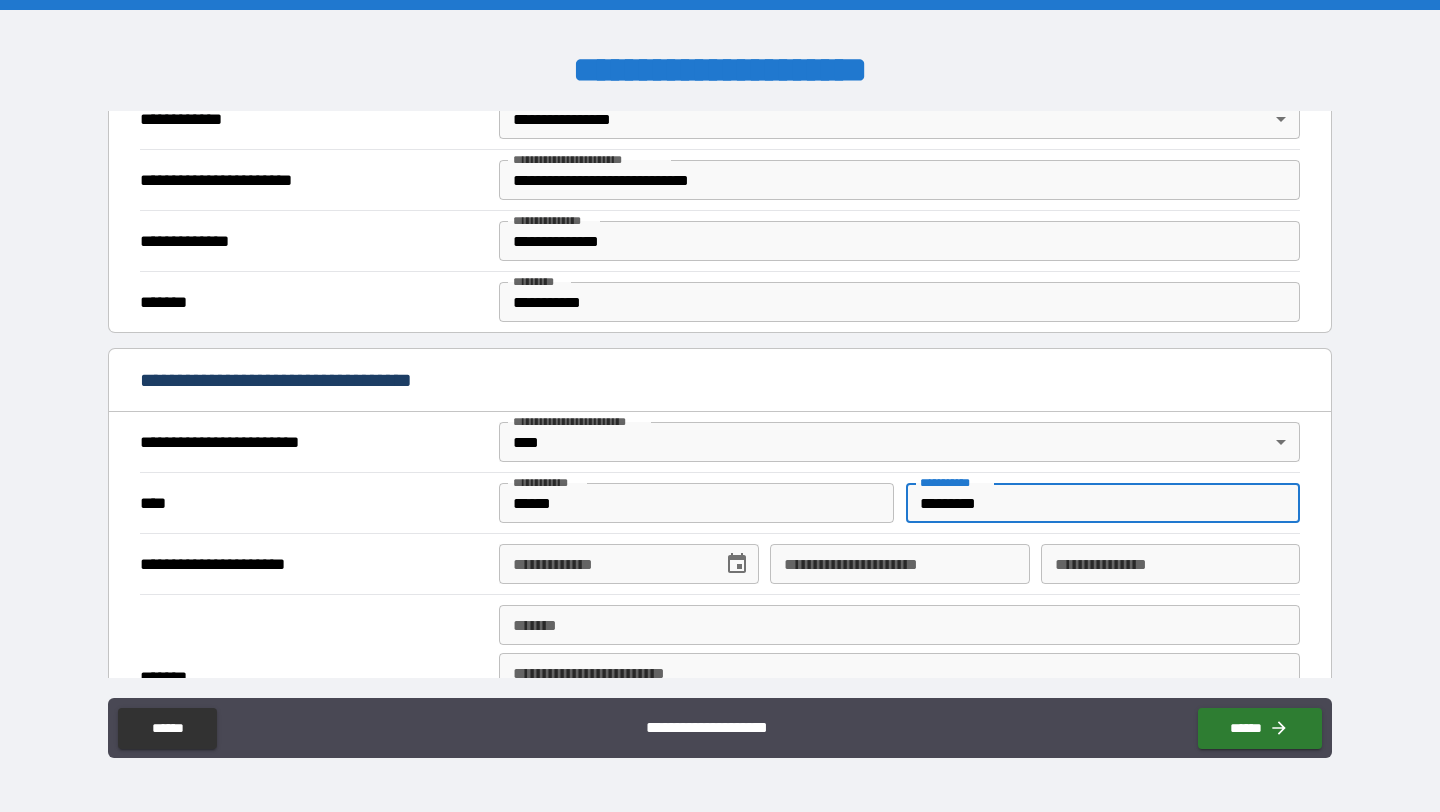 type on "*********" 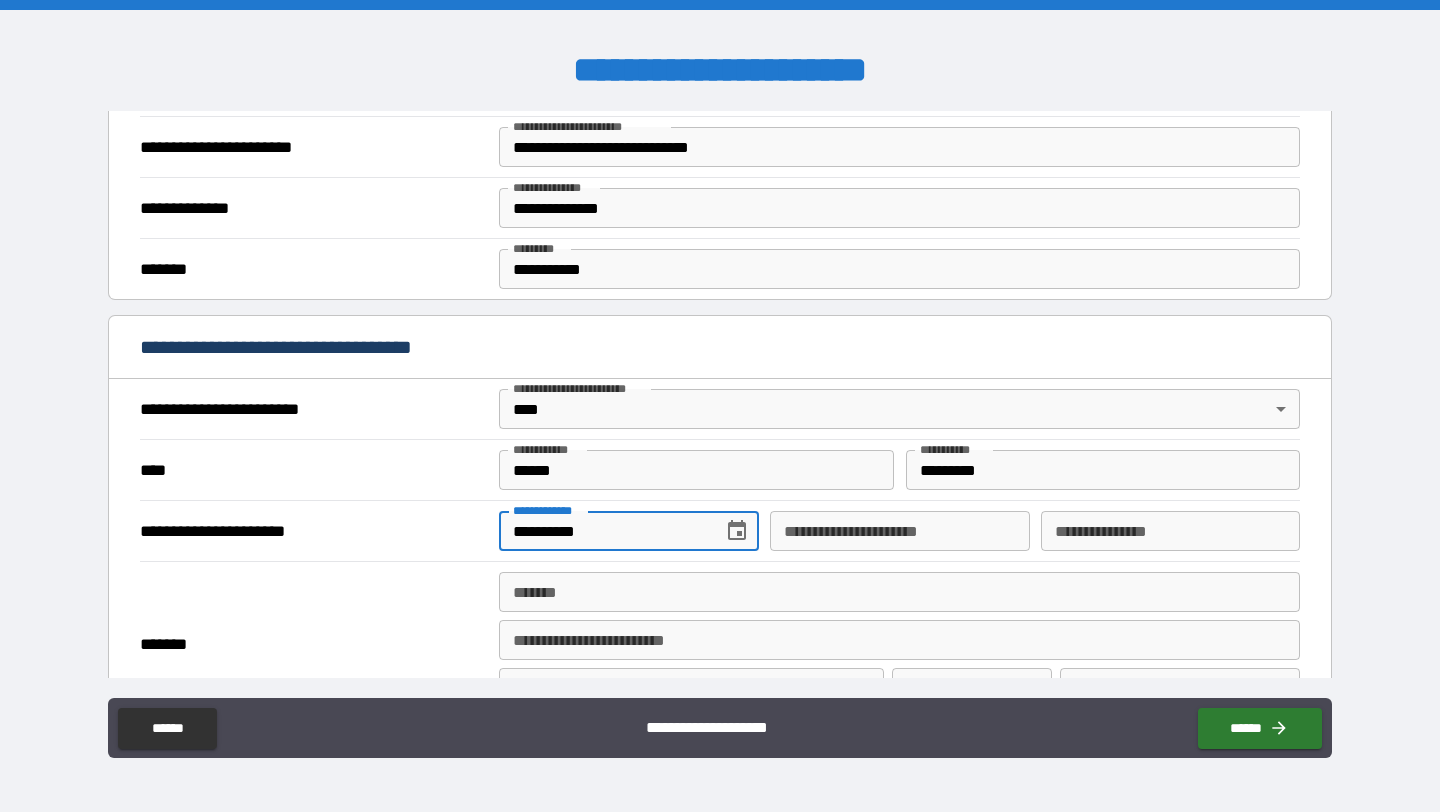 scroll, scrollTop: 606, scrollLeft: 0, axis: vertical 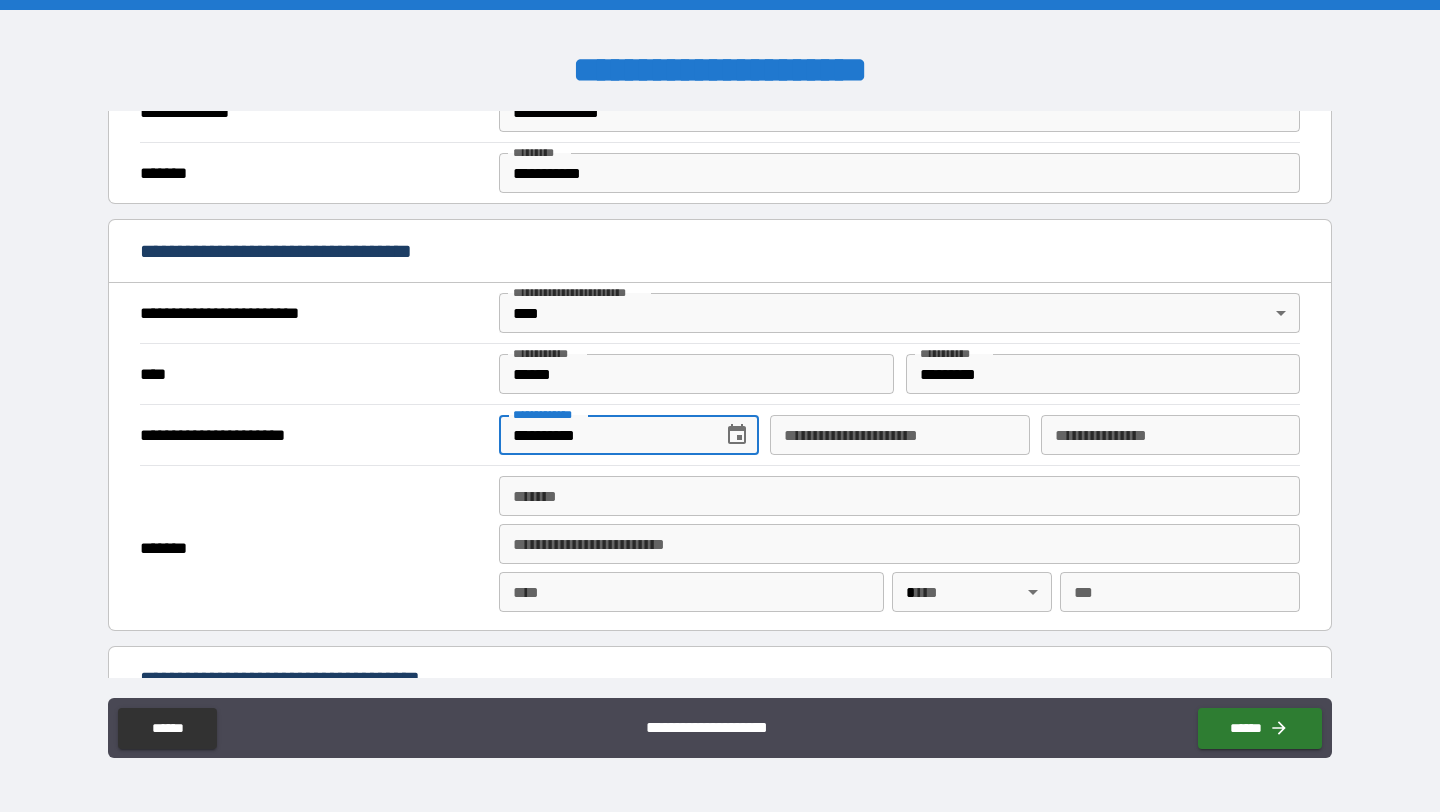type on "**********" 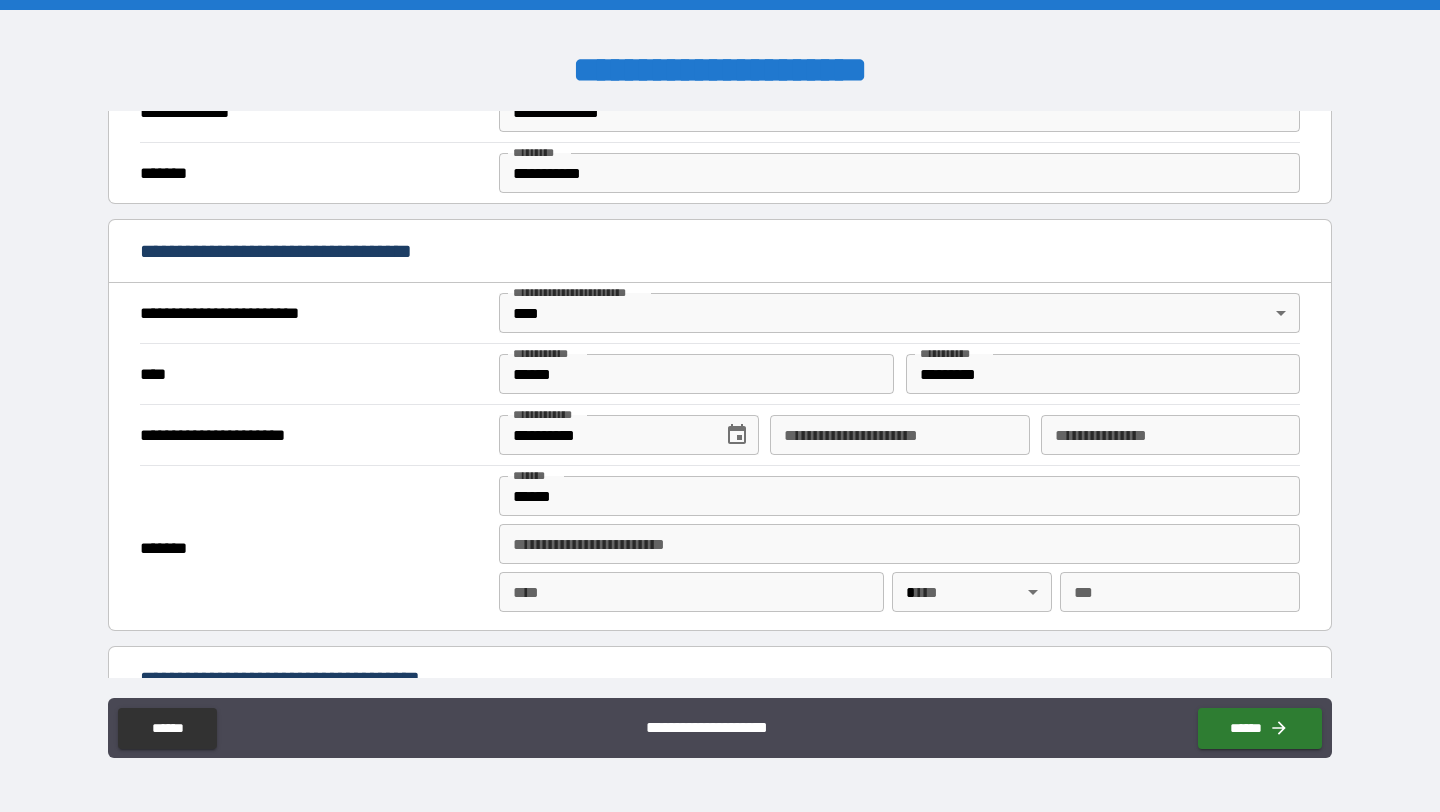 type on "**********" 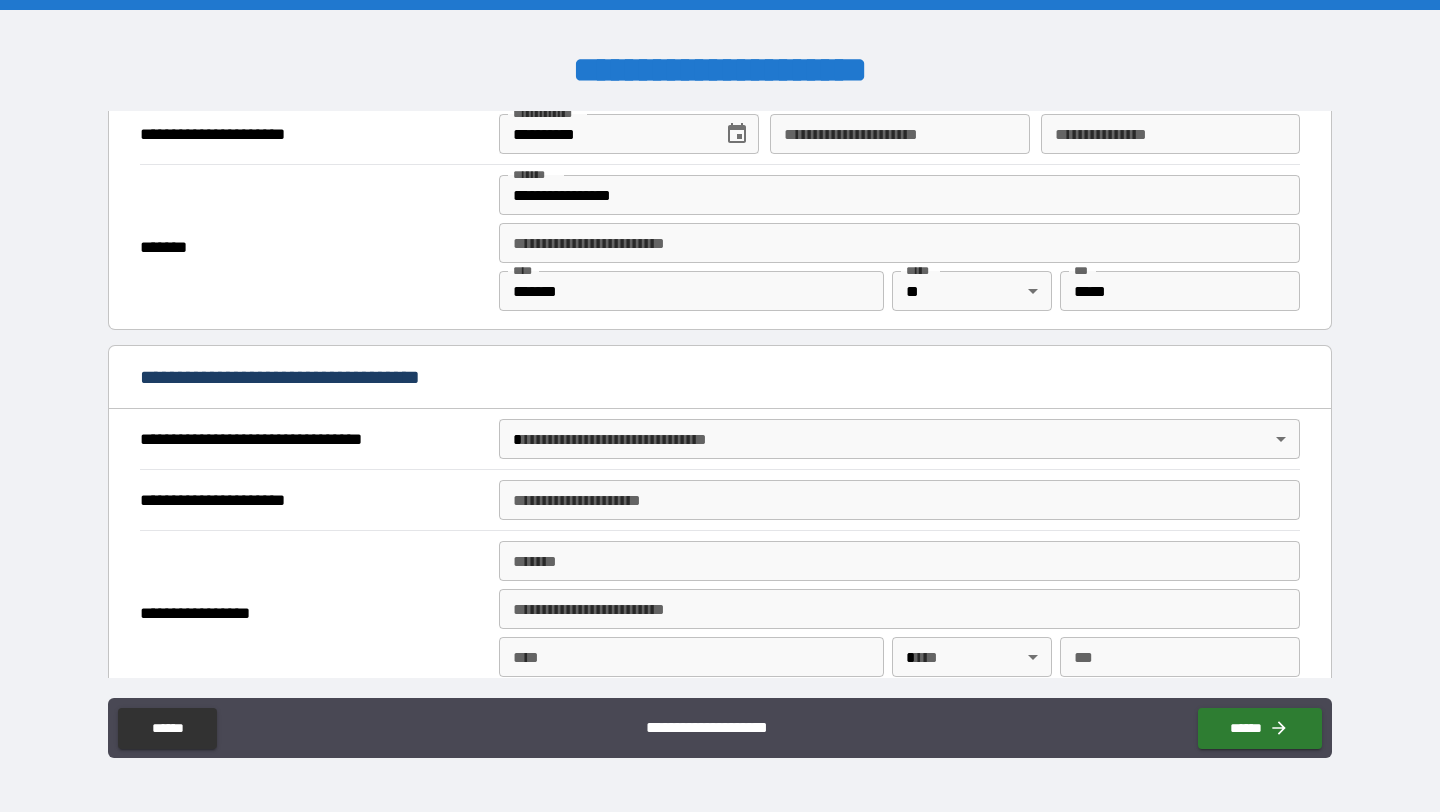 scroll, scrollTop: 926, scrollLeft: 0, axis: vertical 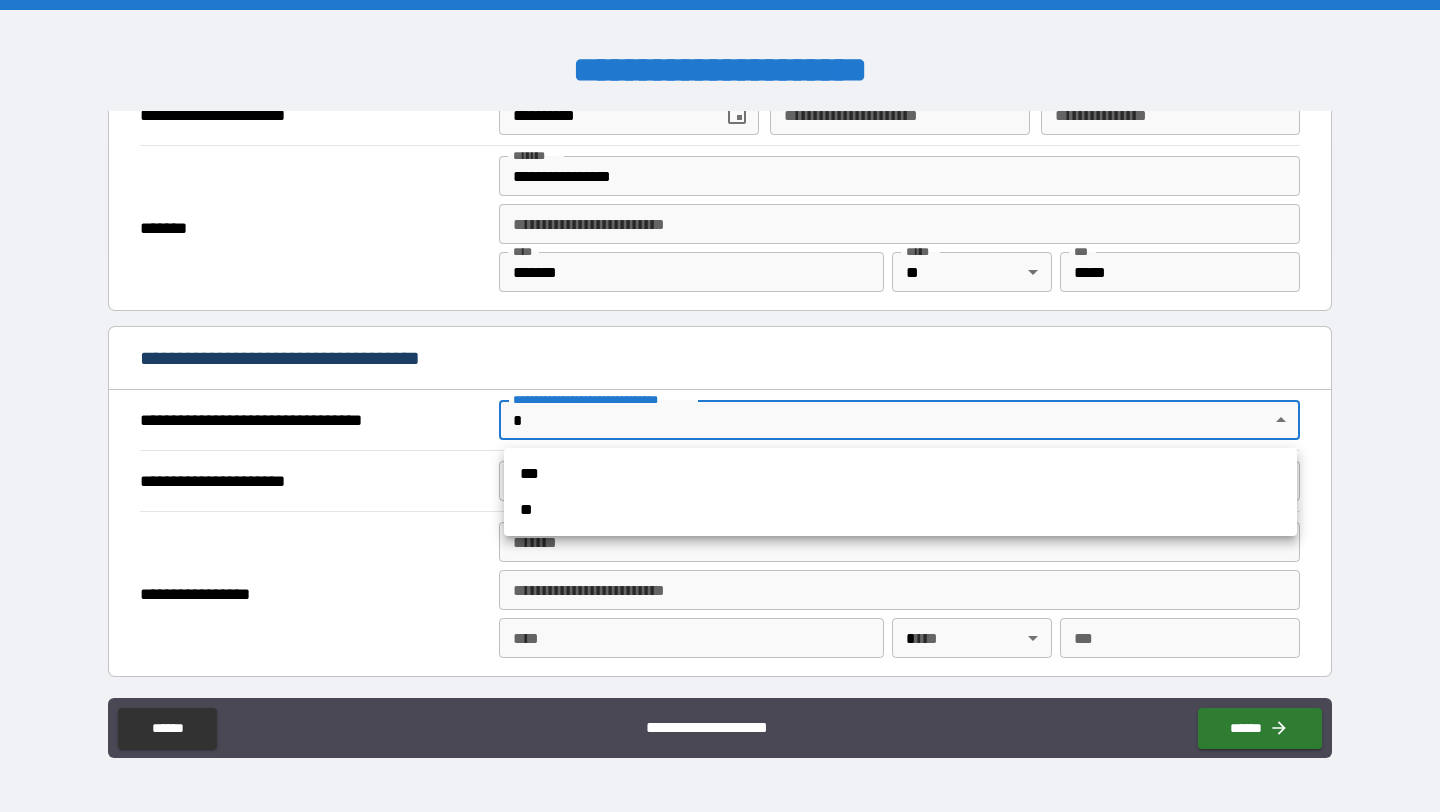 click on "**********" at bounding box center [720, 406] 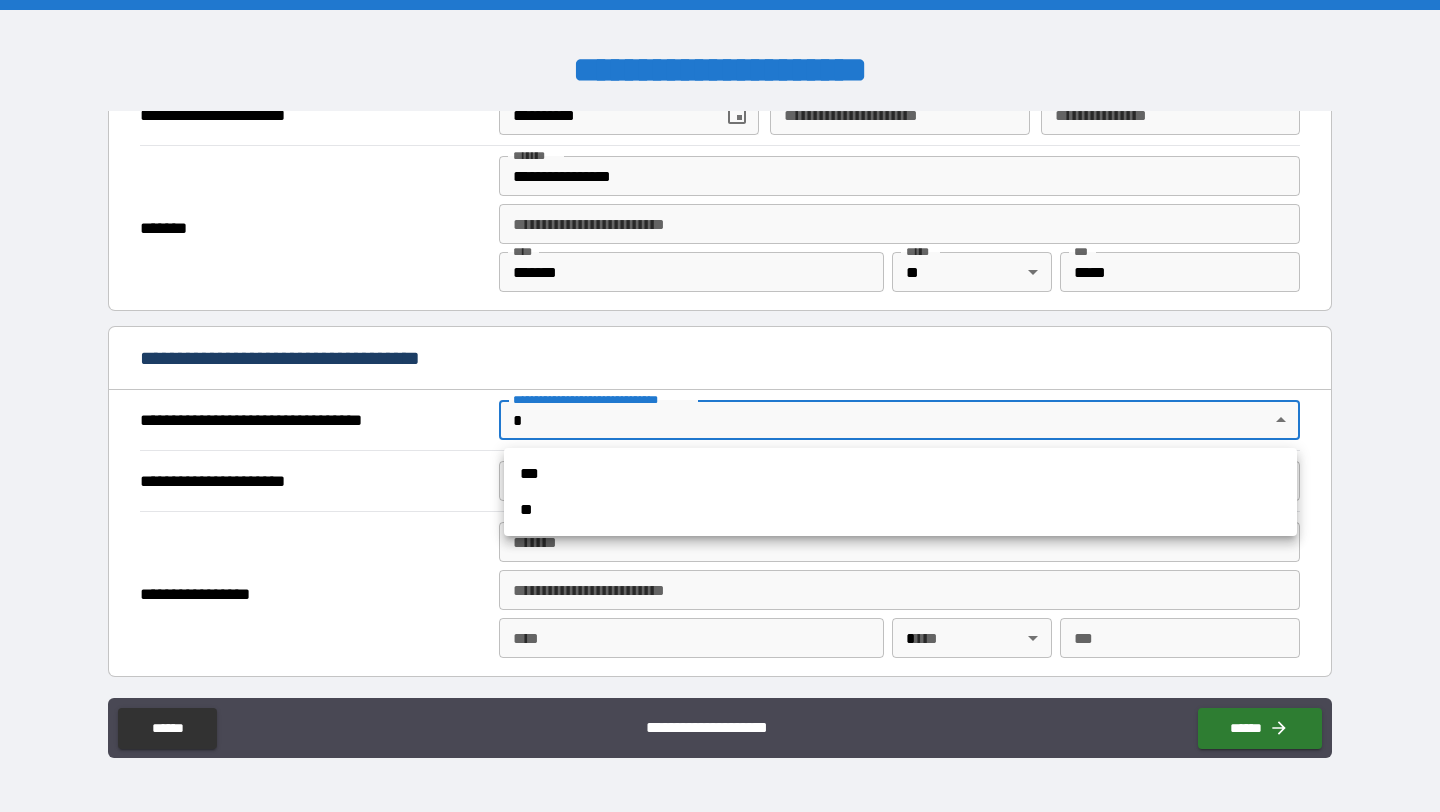 click on "***" at bounding box center [900, 474] 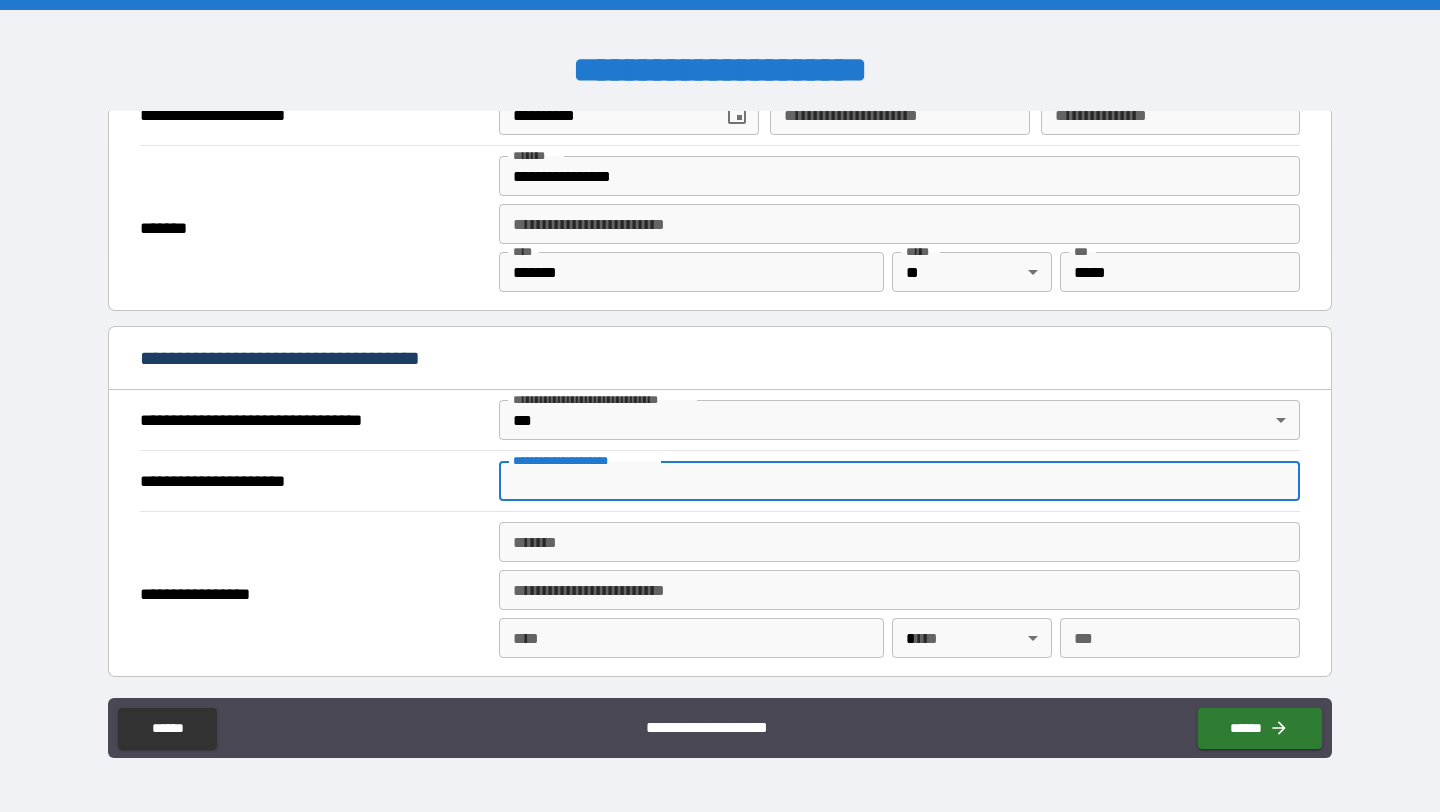 click on "**********" at bounding box center (899, 481) 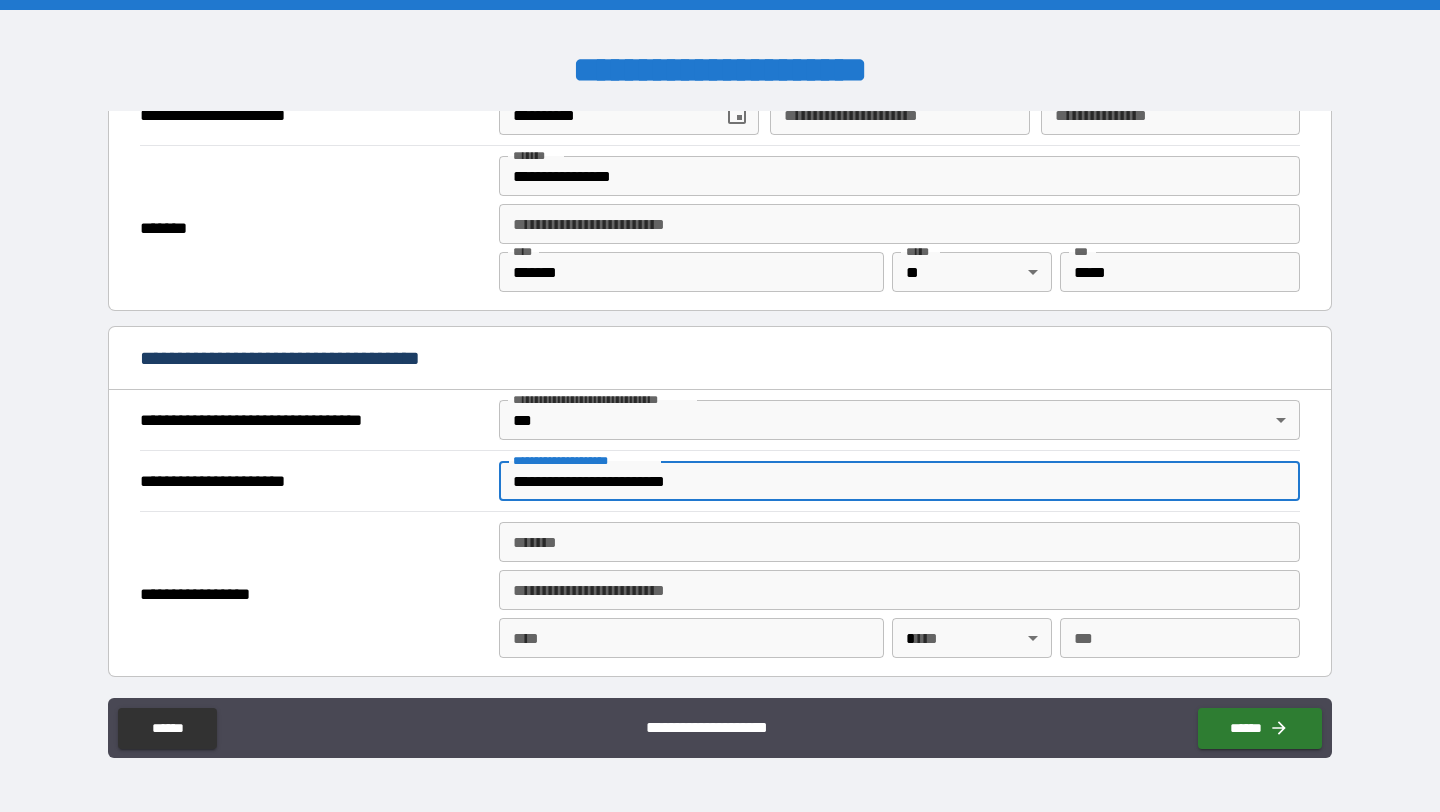 type on "**********" 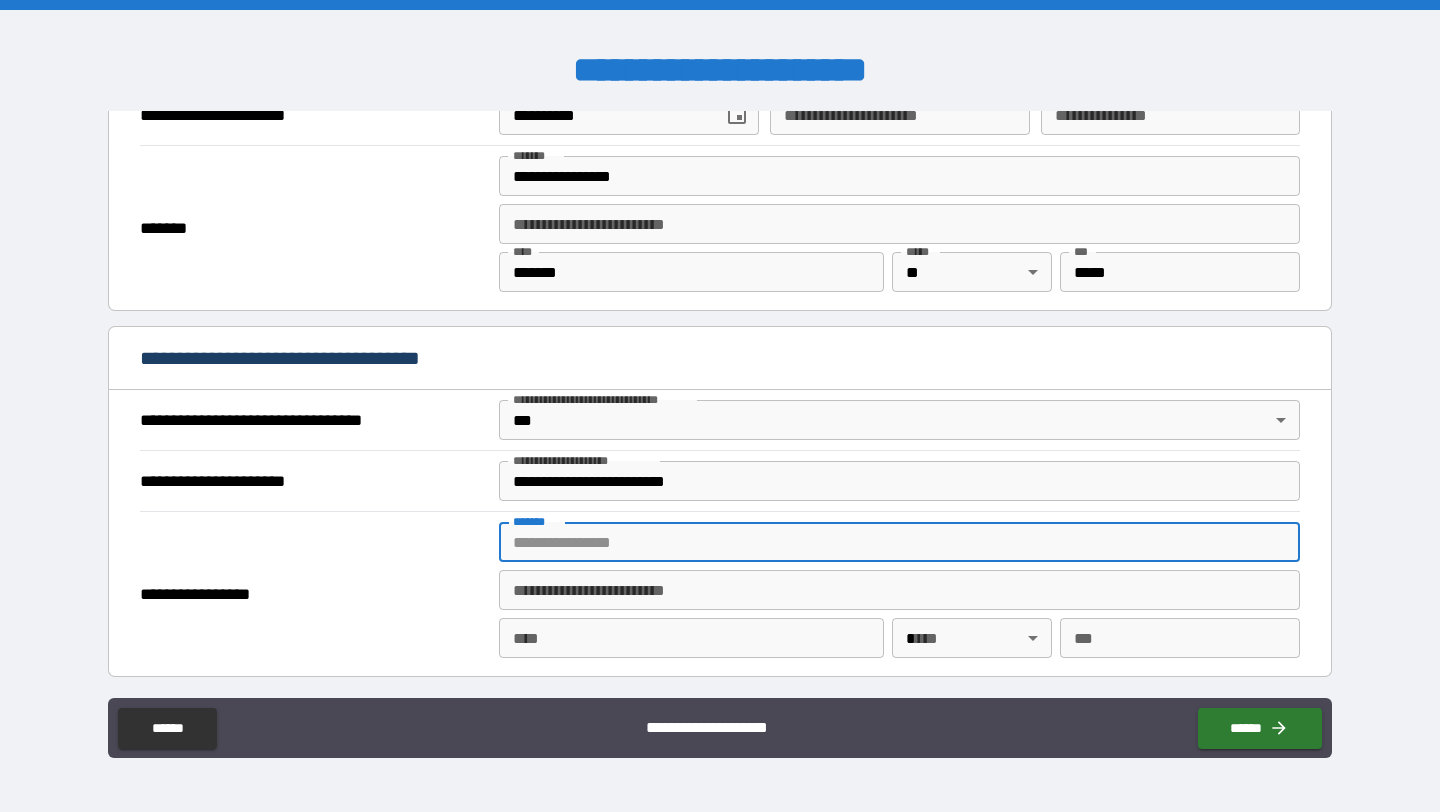 click on "*******" at bounding box center (899, 542) 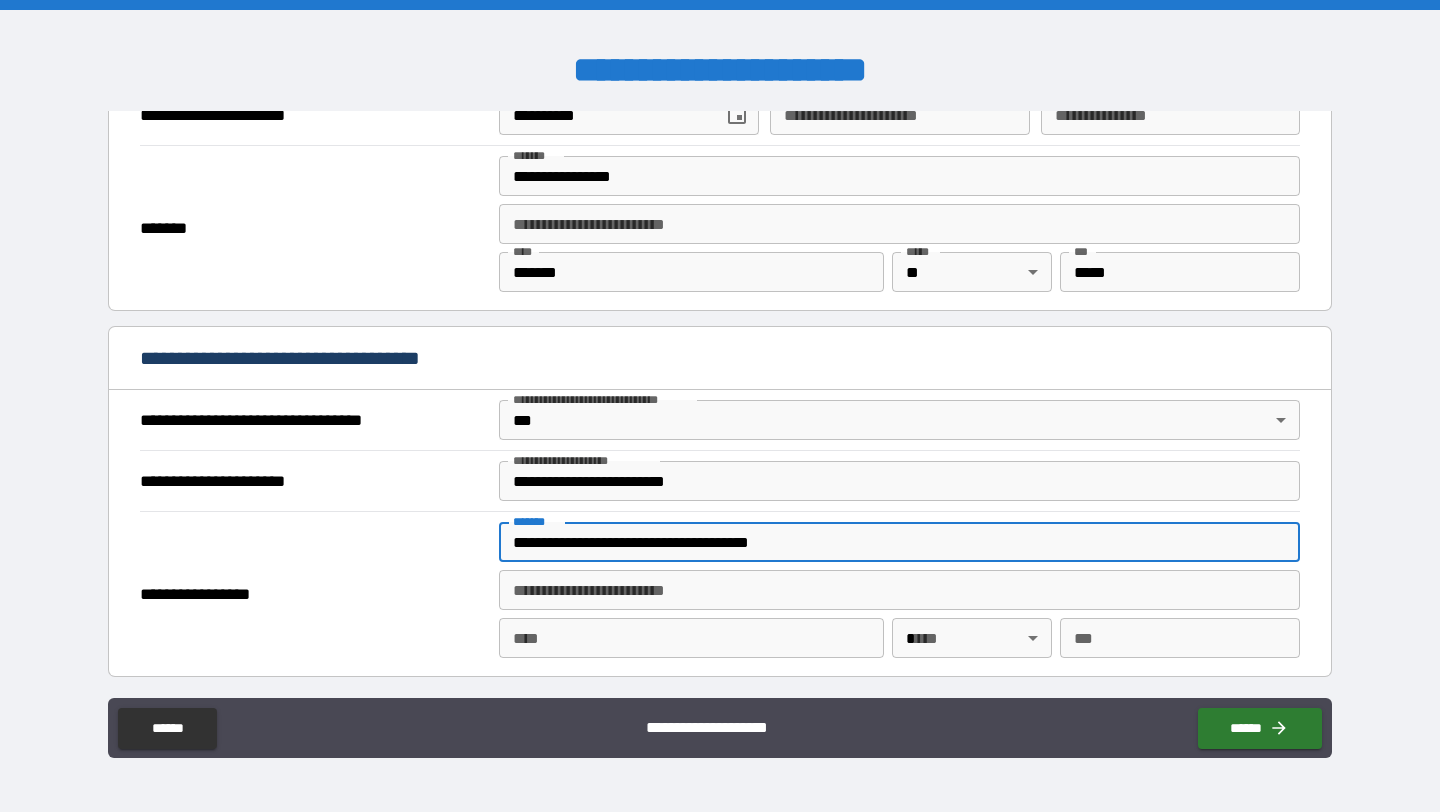 type on "**********" 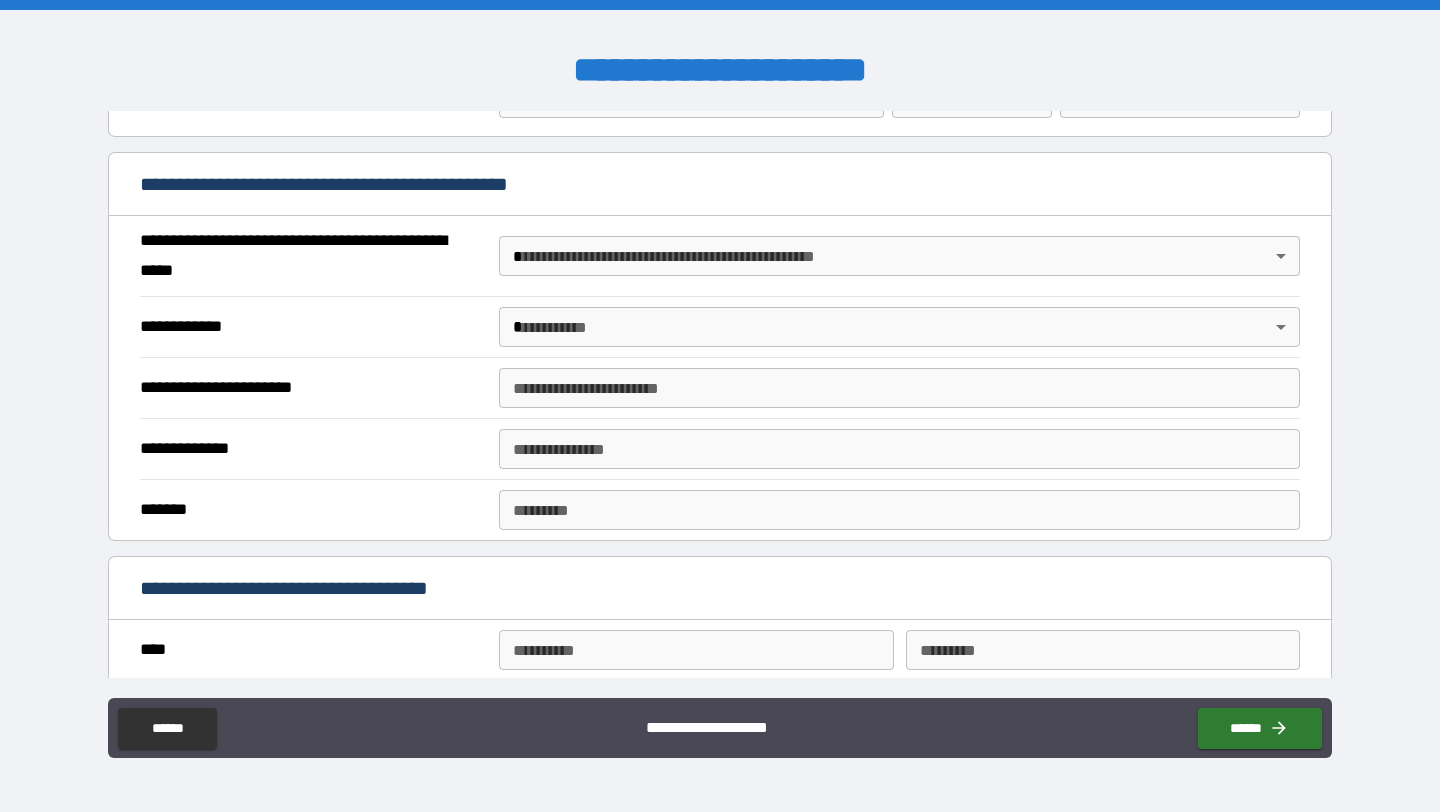 scroll, scrollTop: 1484, scrollLeft: 0, axis: vertical 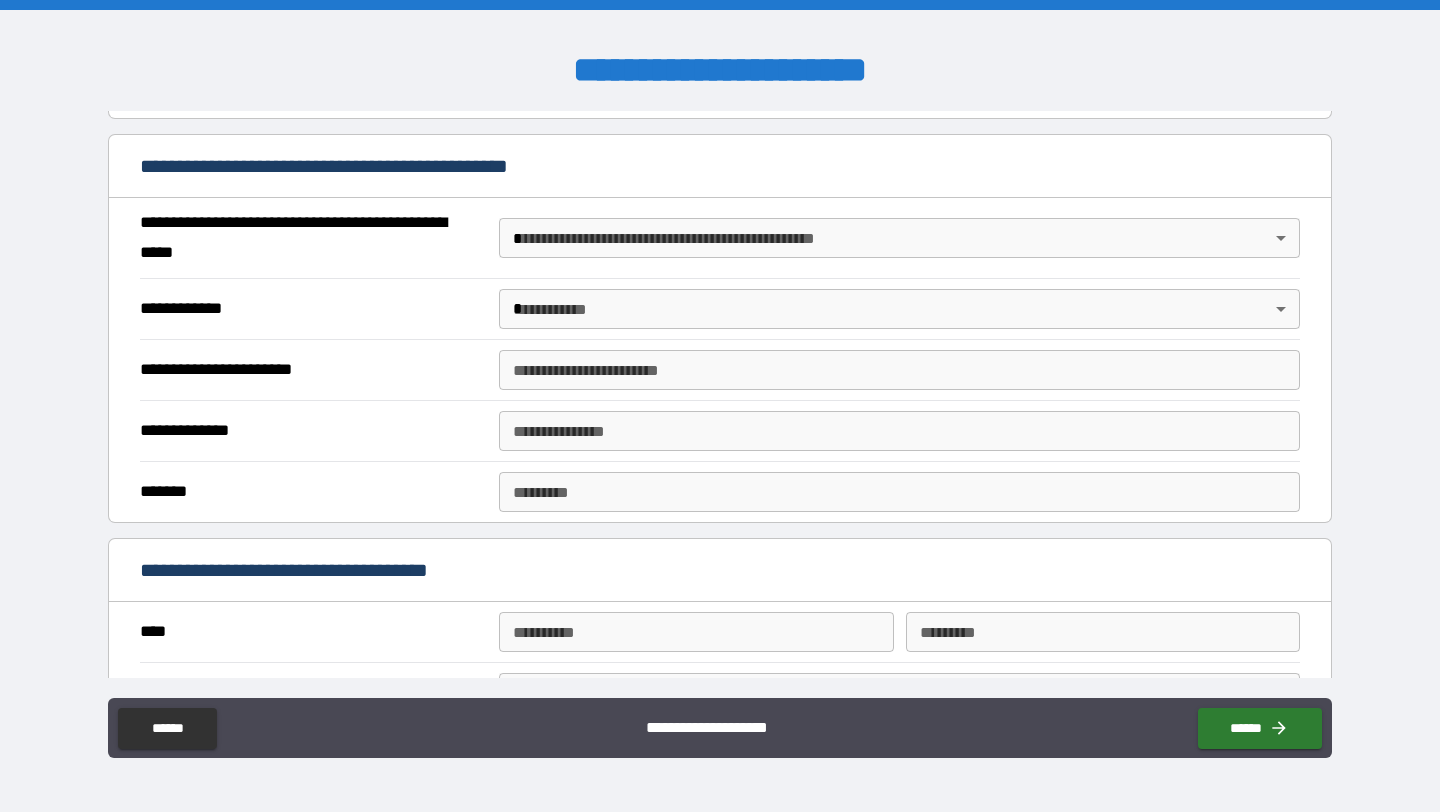 click on "**********" at bounding box center [720, 406] 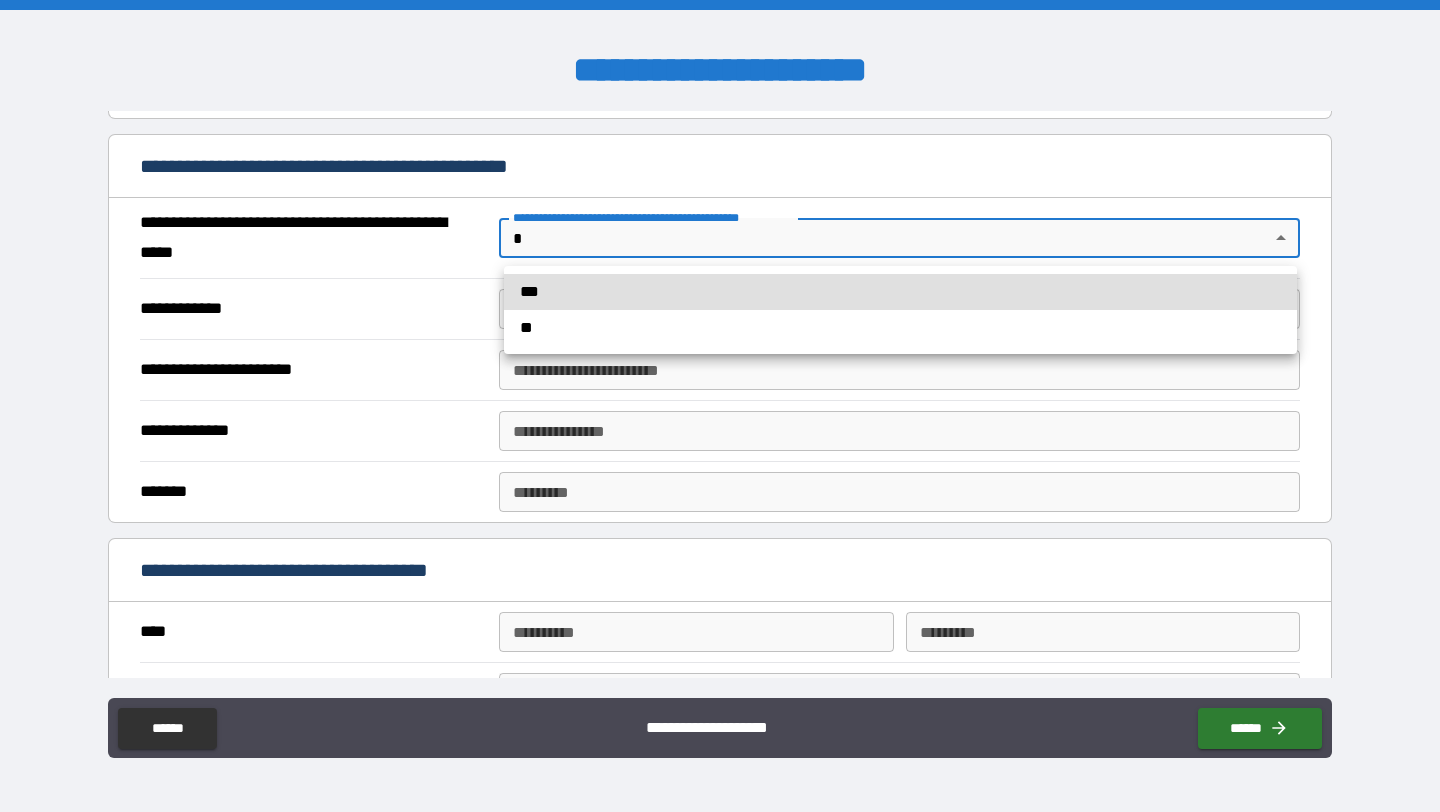 click on "**" at bounding box center [900, 328] 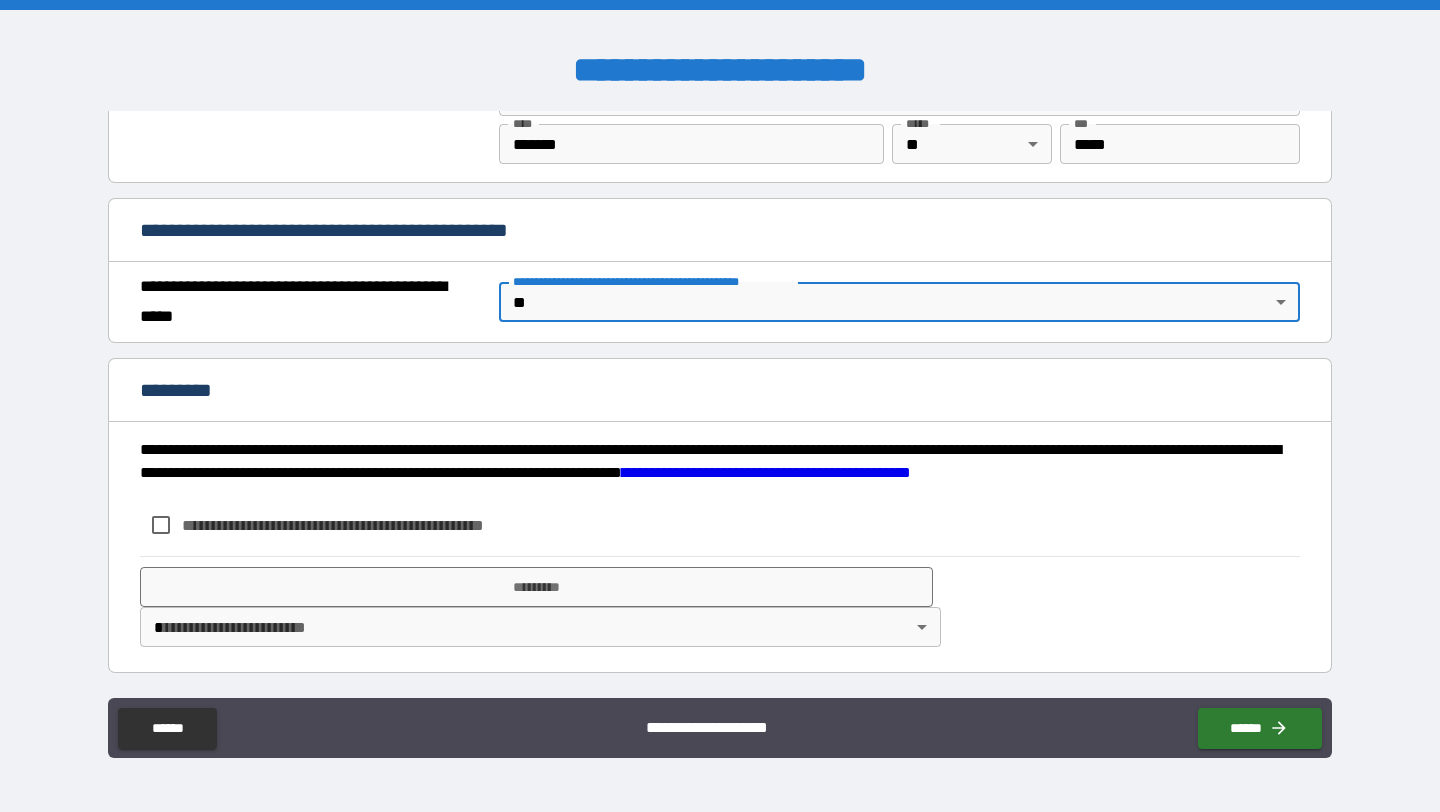 scroll, scrollTop: 1420, scrollLeft: 0, axis: vertical 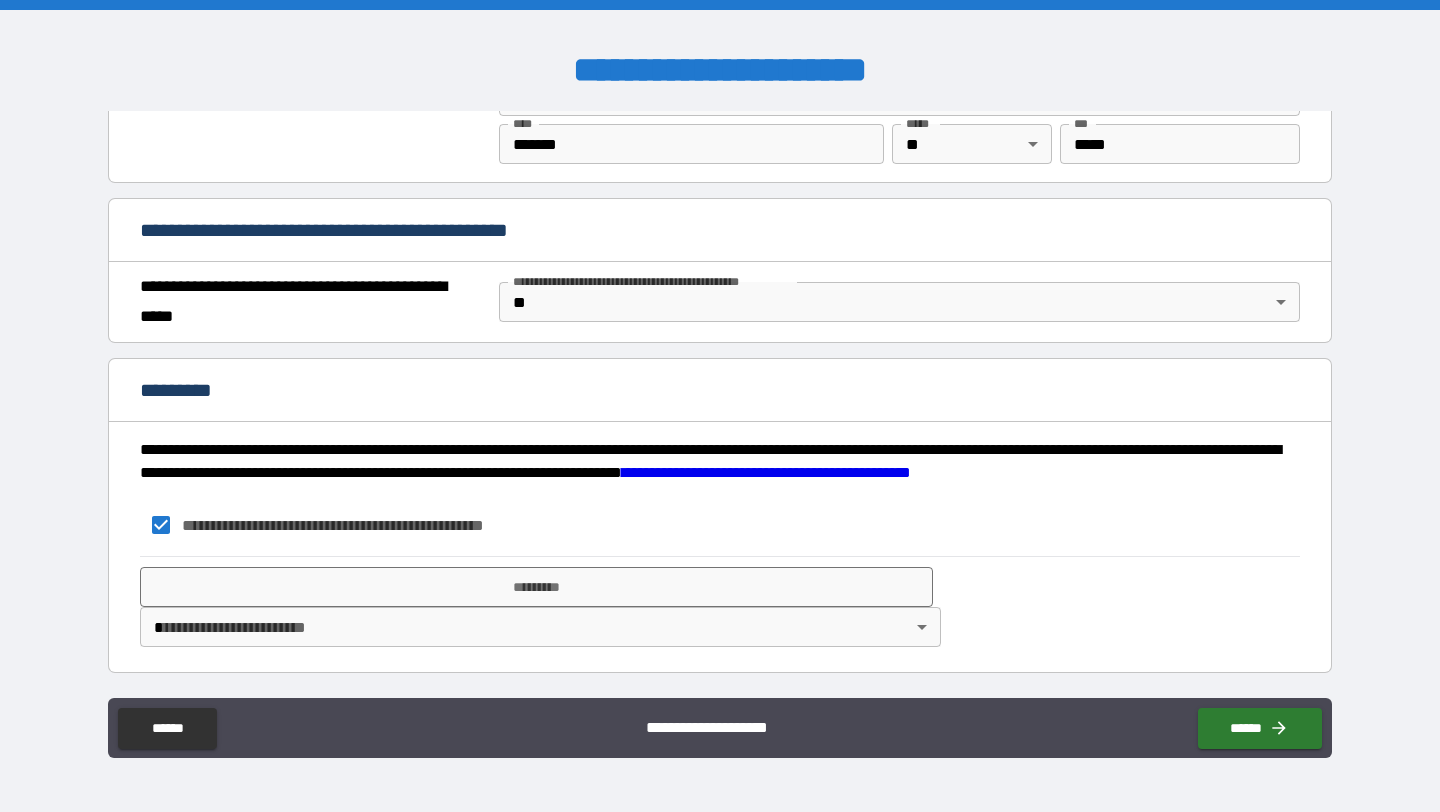 click on "**********" at bounding box center [720, 406] 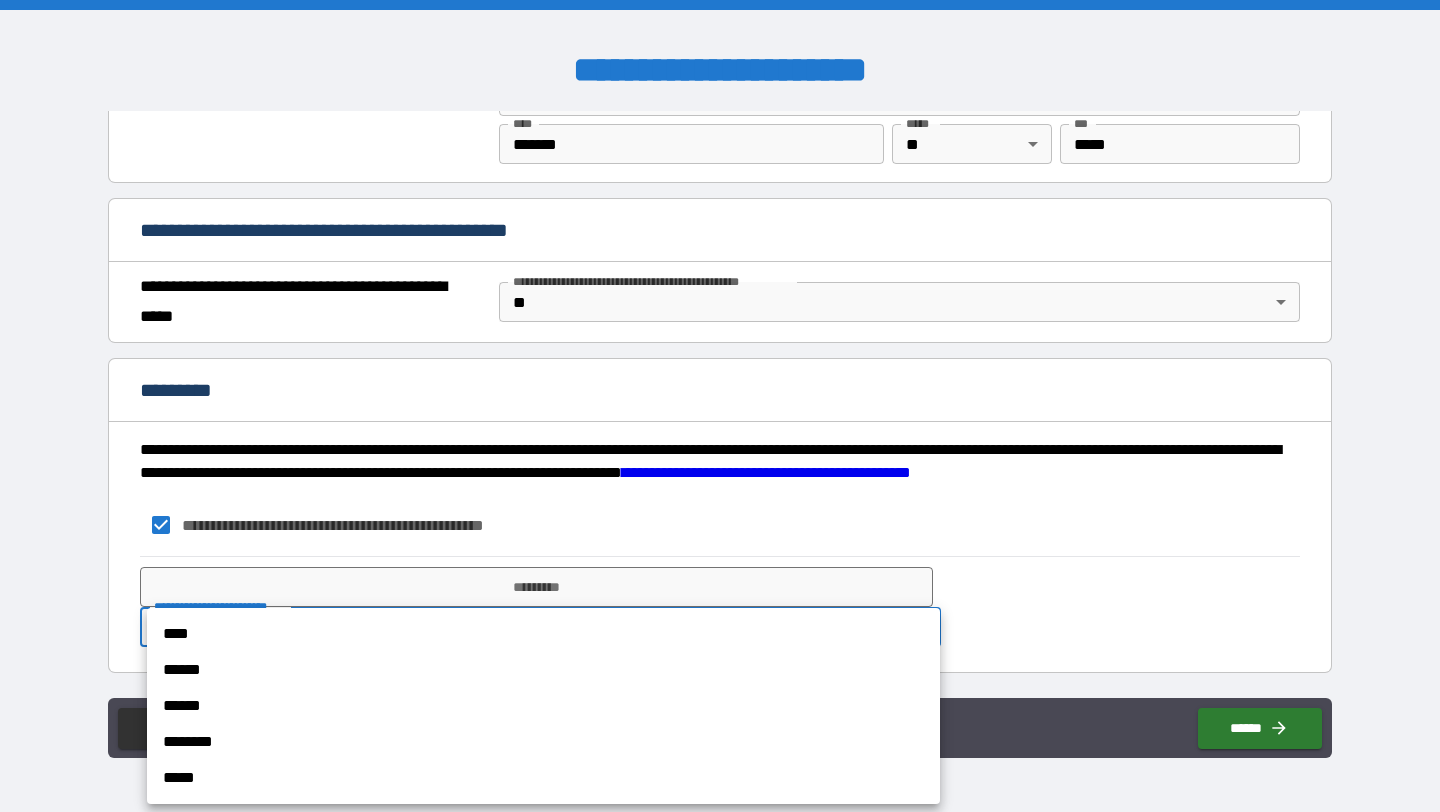 click on "****" at bounding box center [543, 634] 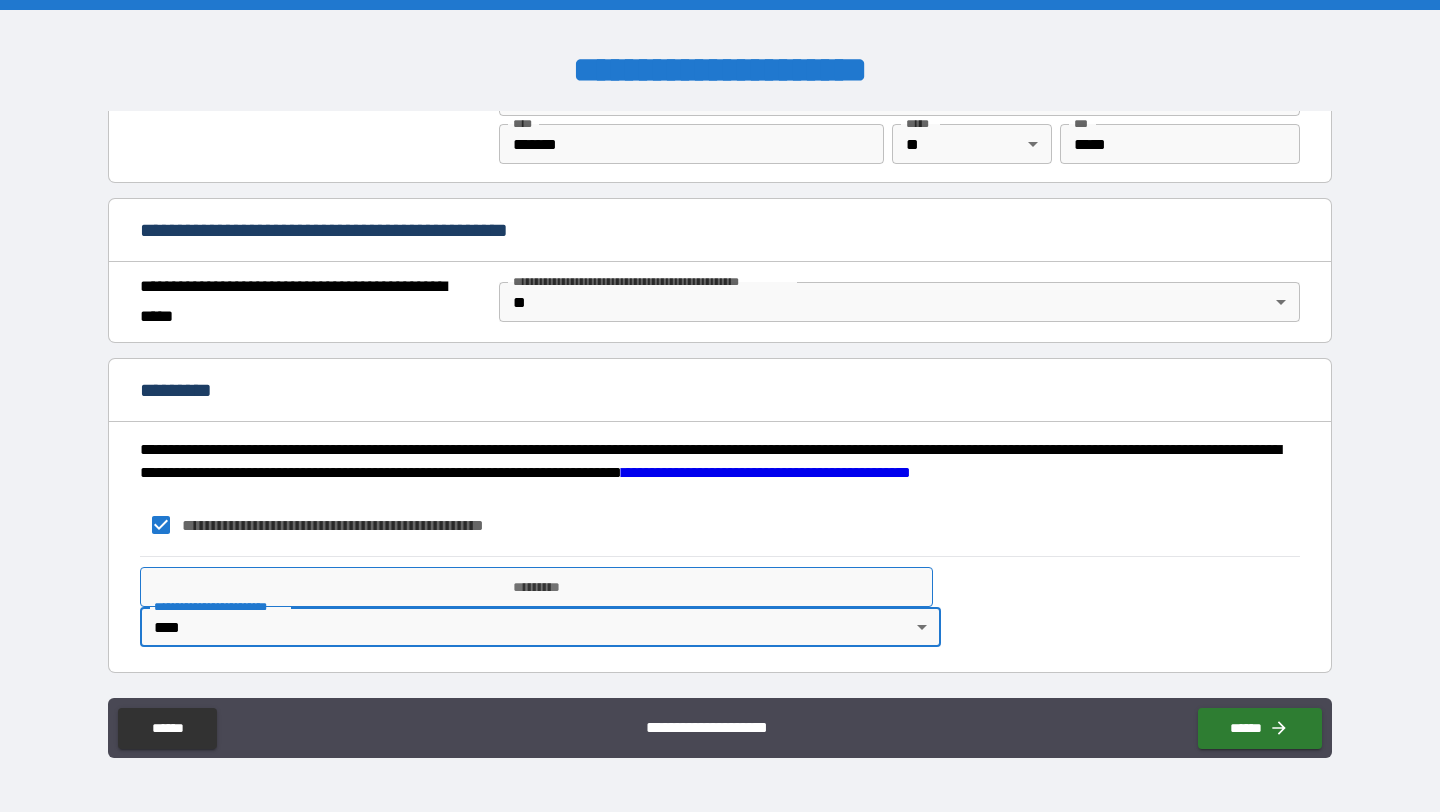 click on "*********" at bounding box center [536, 587] 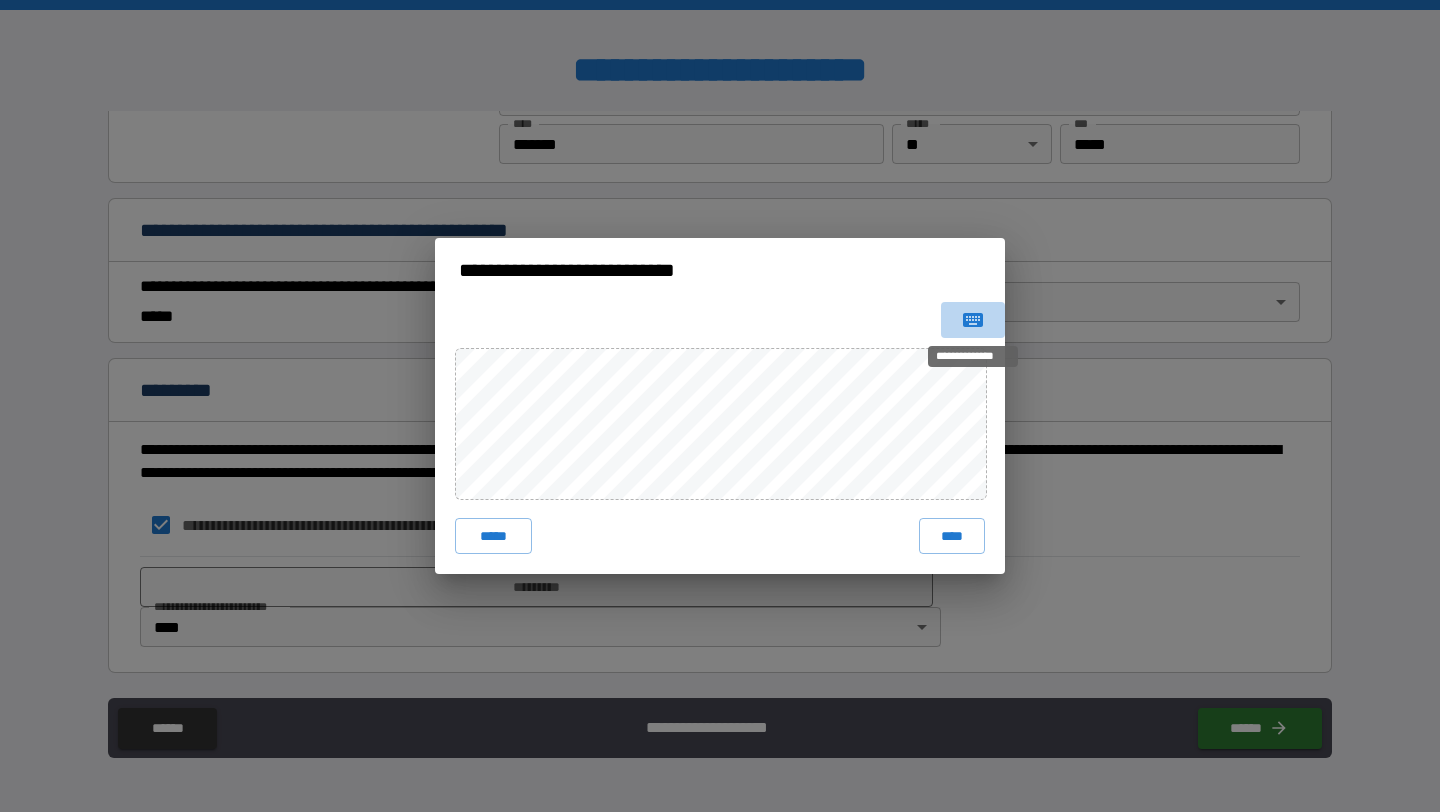 click 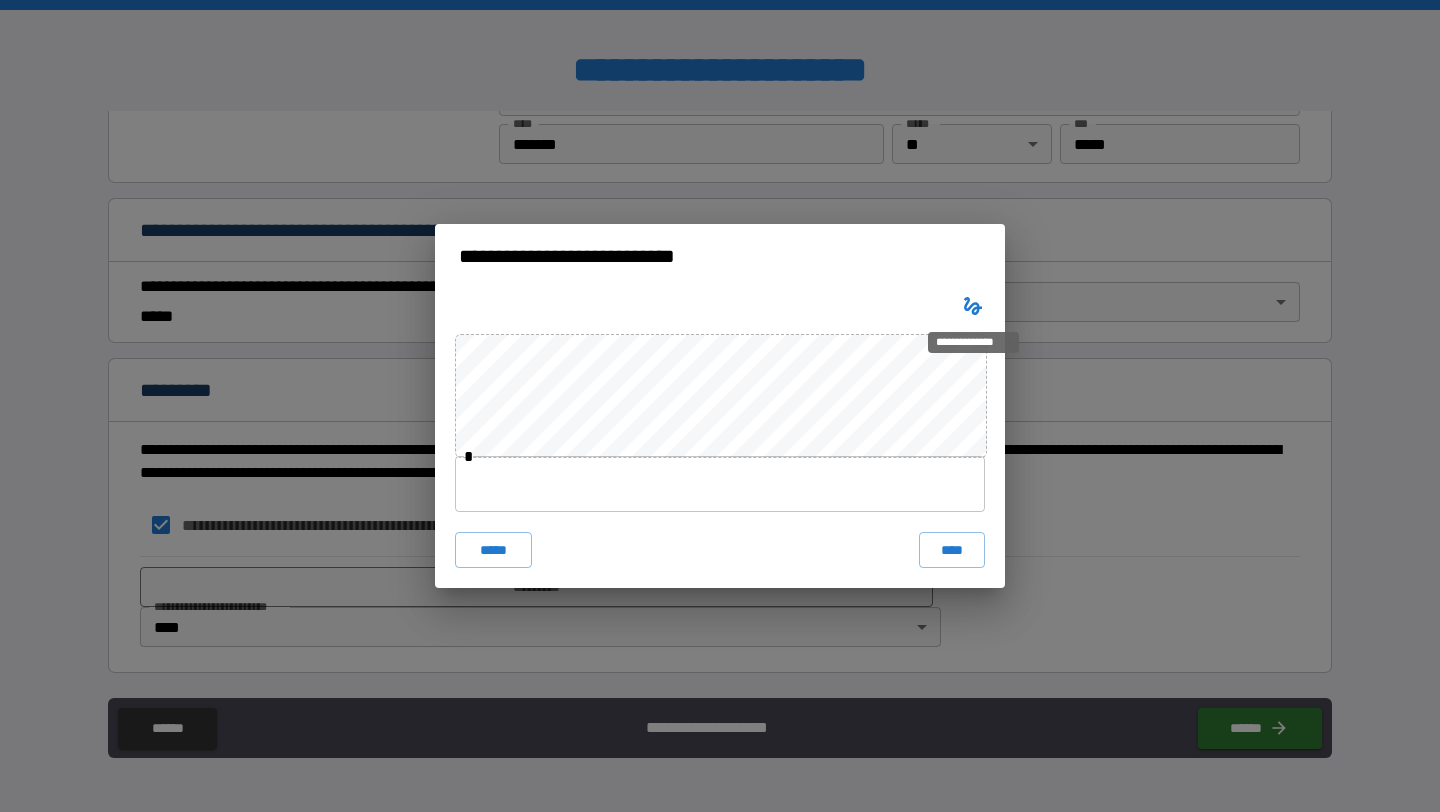 type 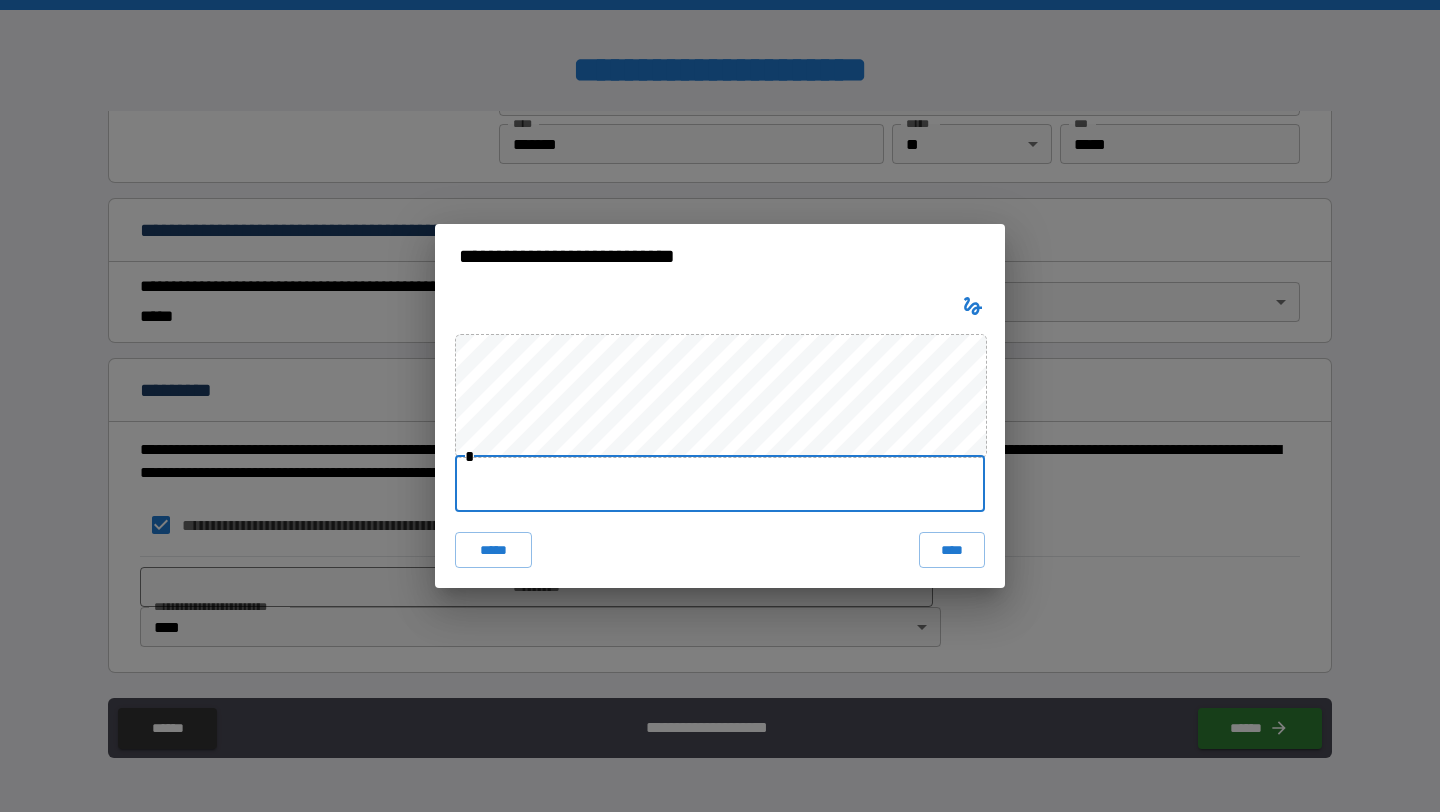 click at bounding box center (720, 484) 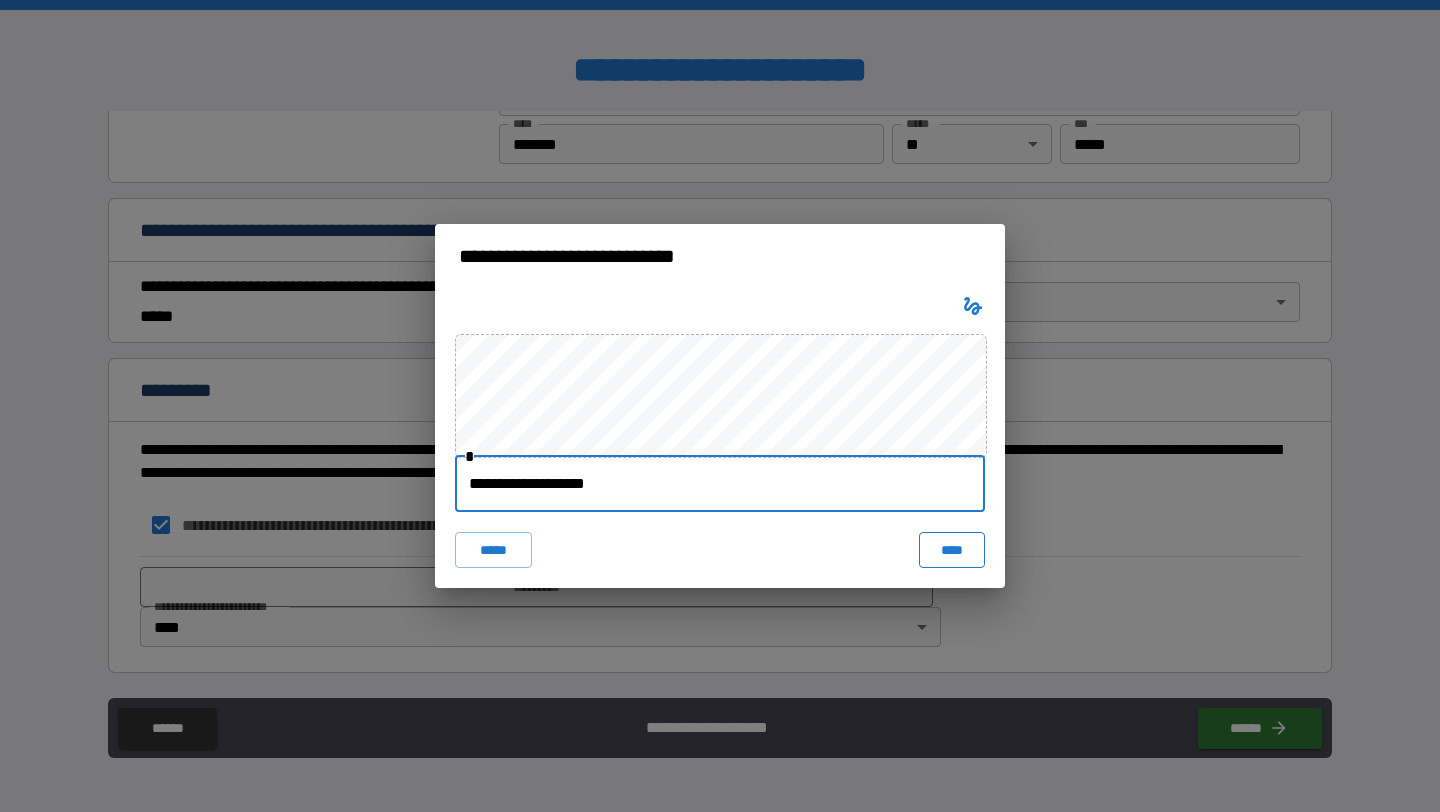 type on "**********" 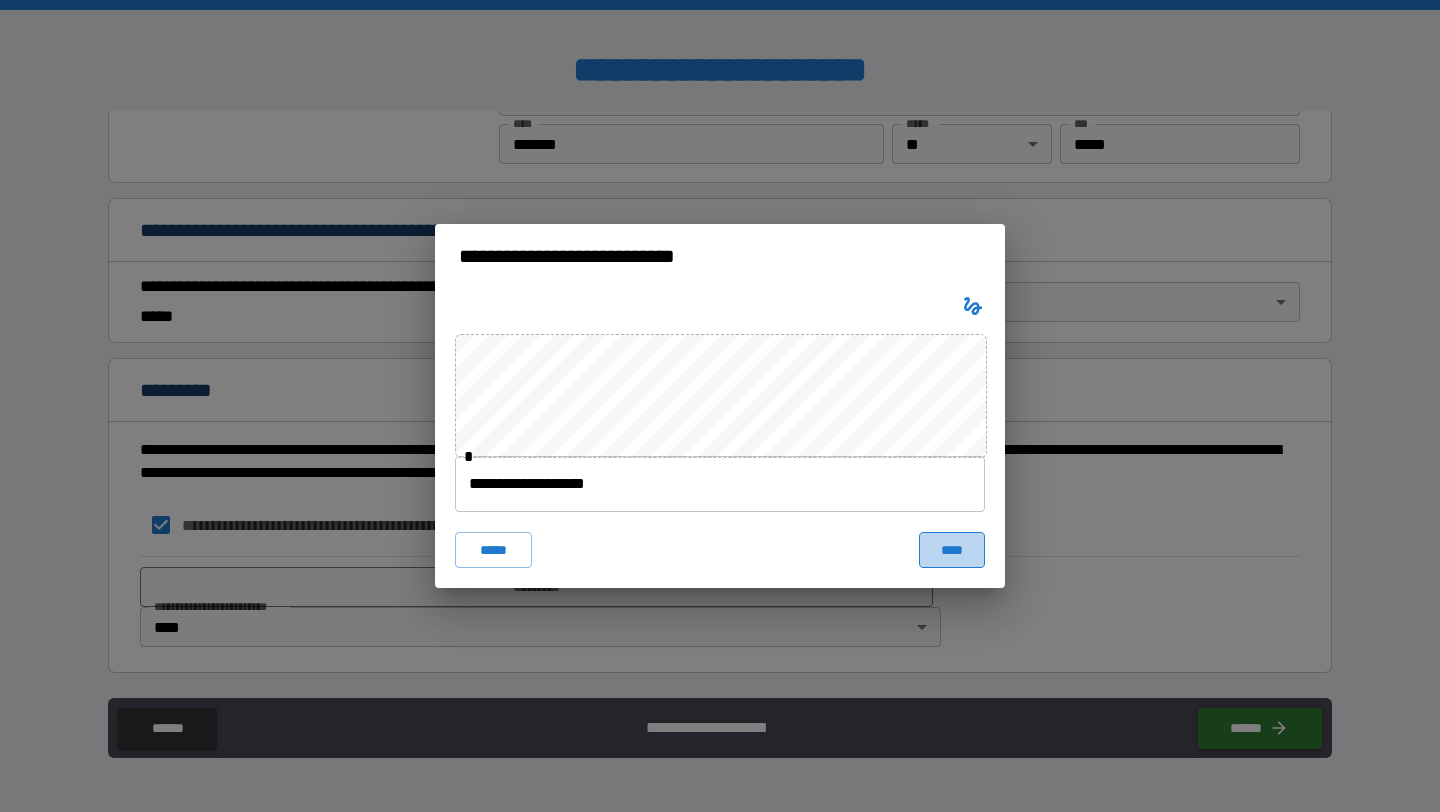 click on "****" at bounding box center [952, 550] 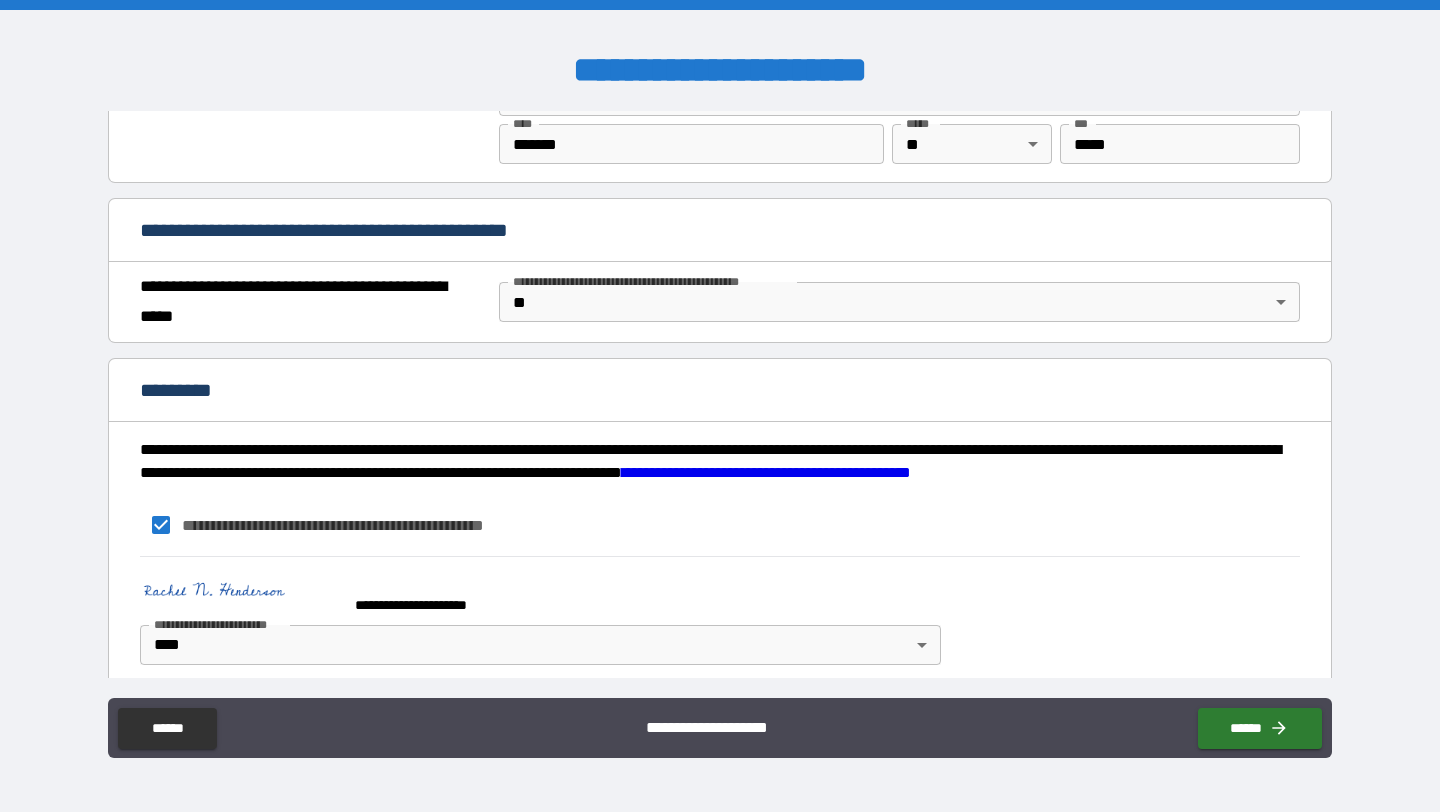 scroll, scrollTop: 1438, scrollLeft: 0, axis: vertical 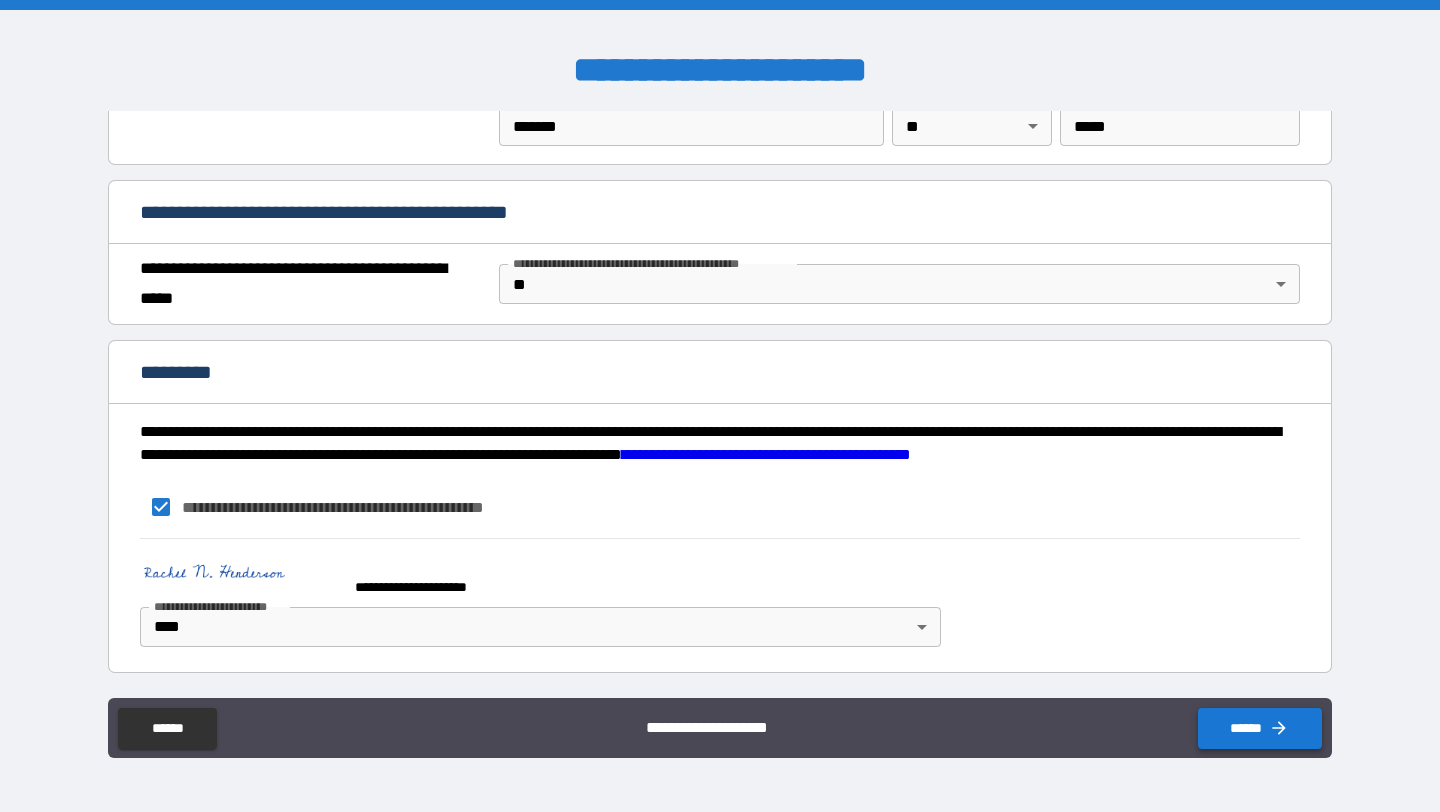 click on "******" at bounding box center (1260, 728) 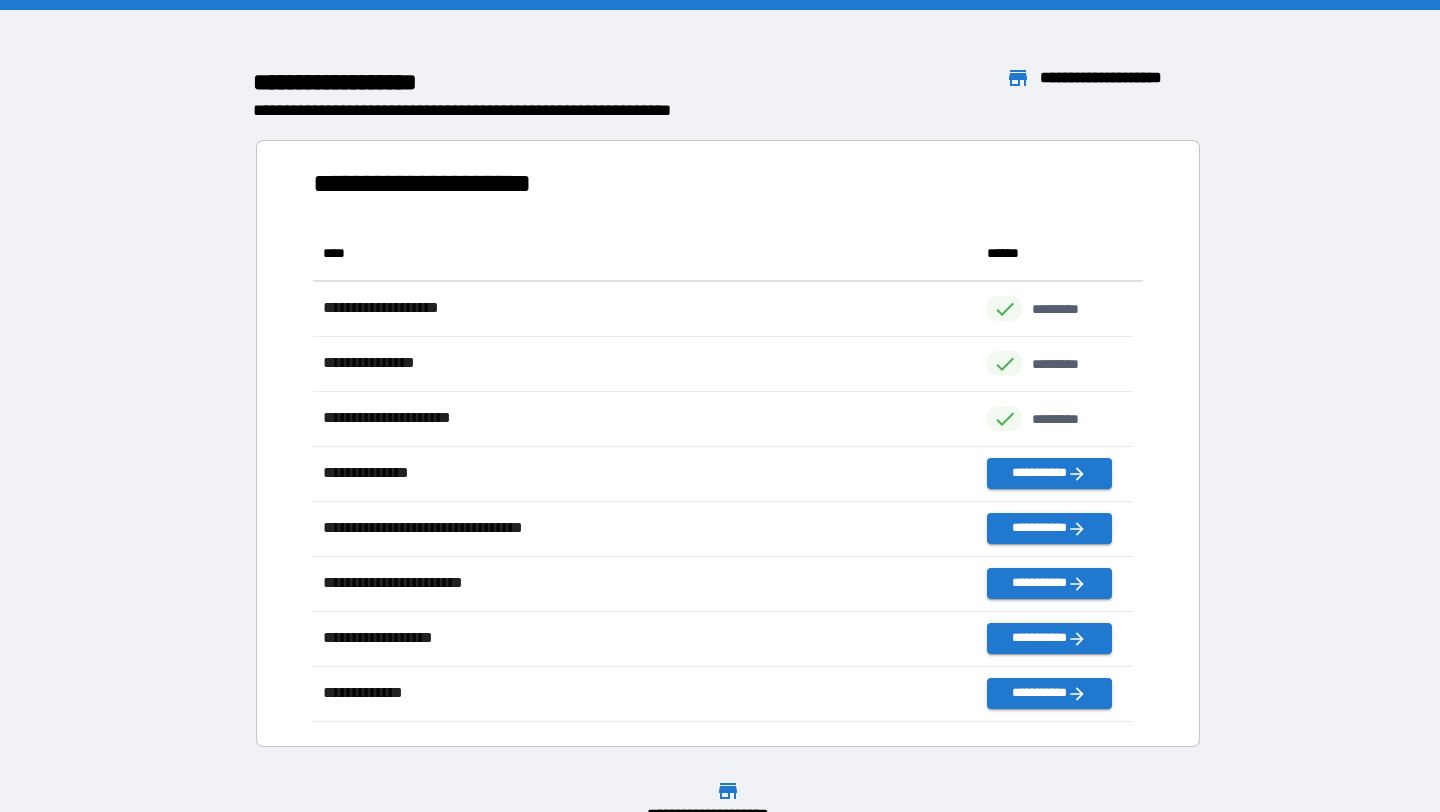 scroll, scrollTop: 481, scrollLeft: 805, axis: both 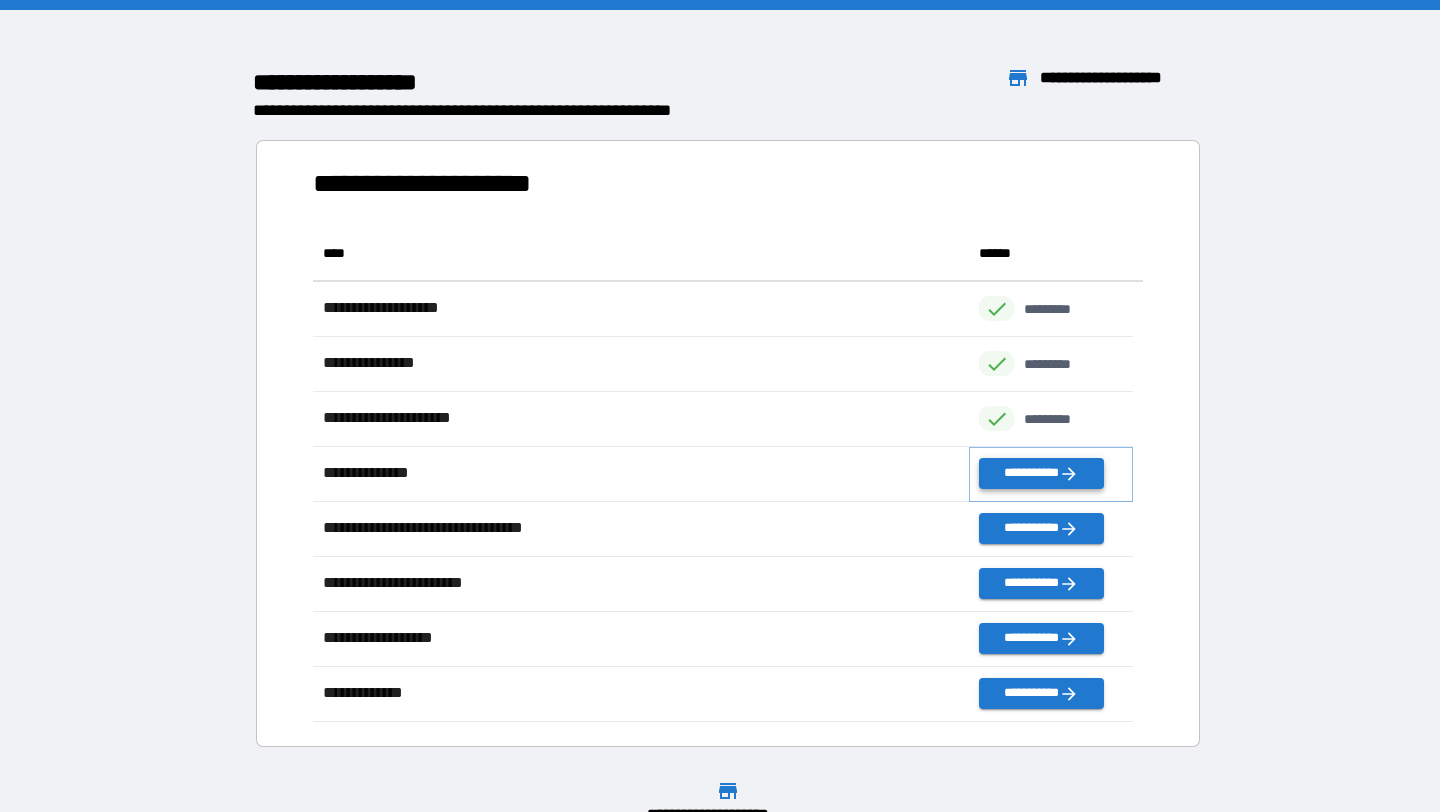 click on "**********" at bounding box center [1041, 473] 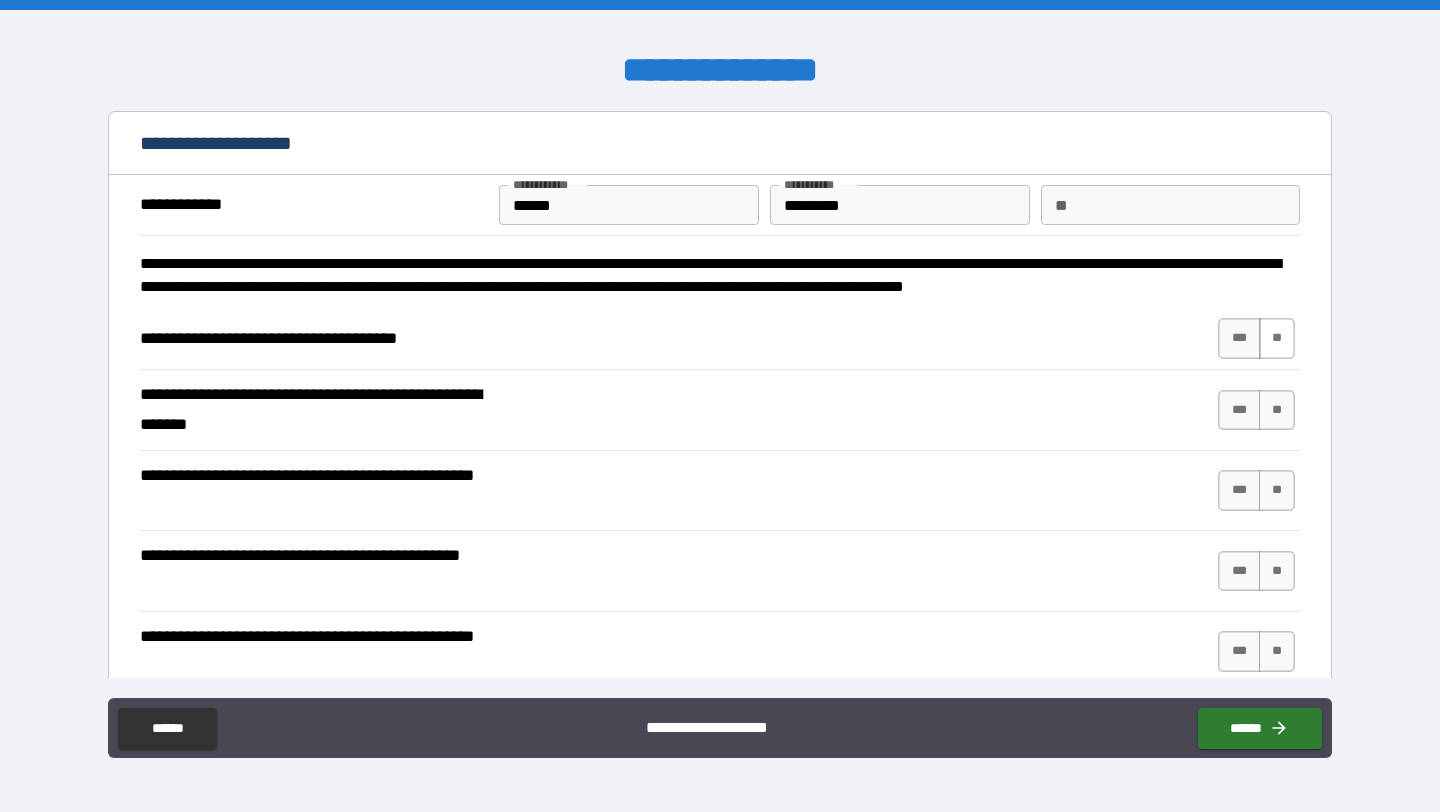 click on "**" at bounding box center (1277, 338) 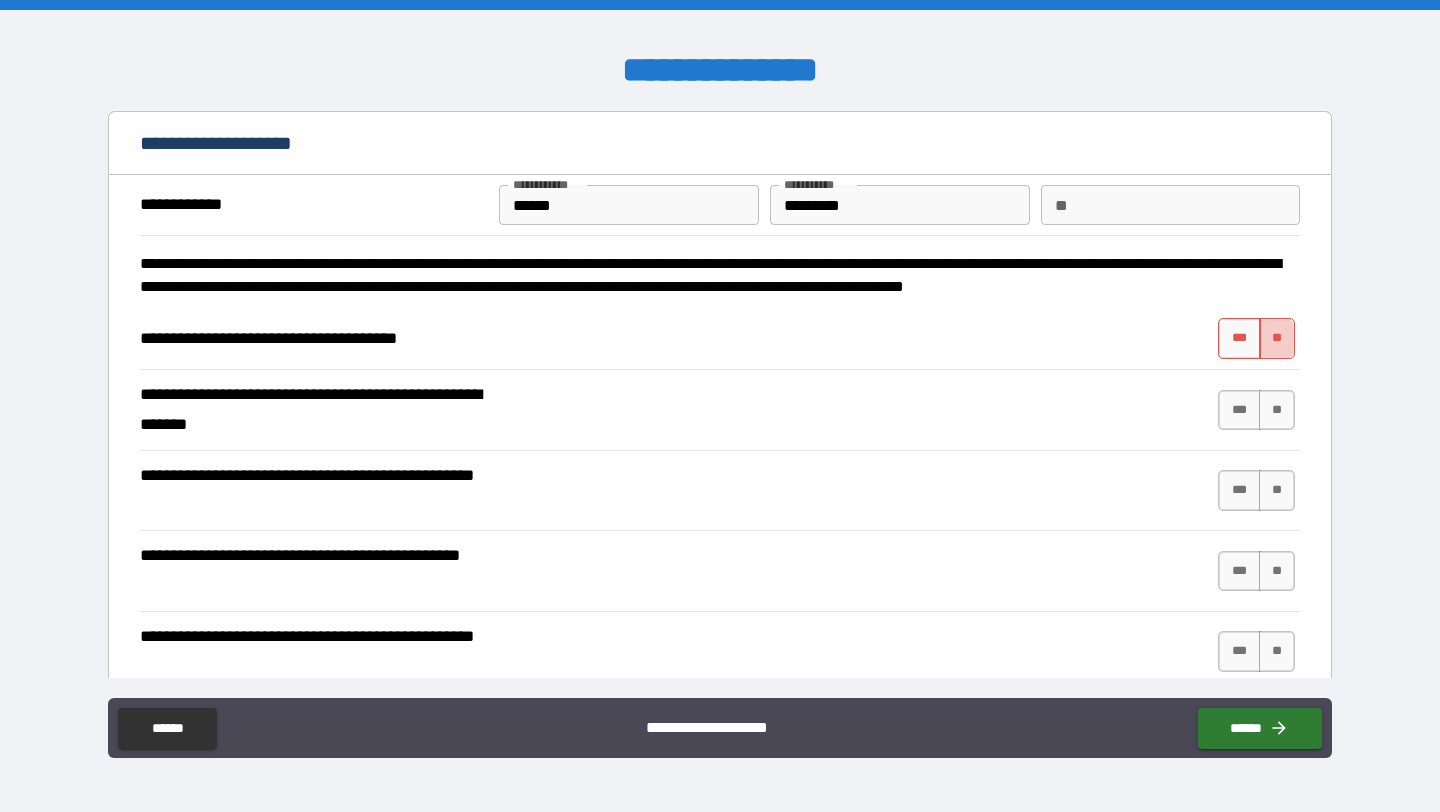 click on "**" at bounding box center (1277, 338) 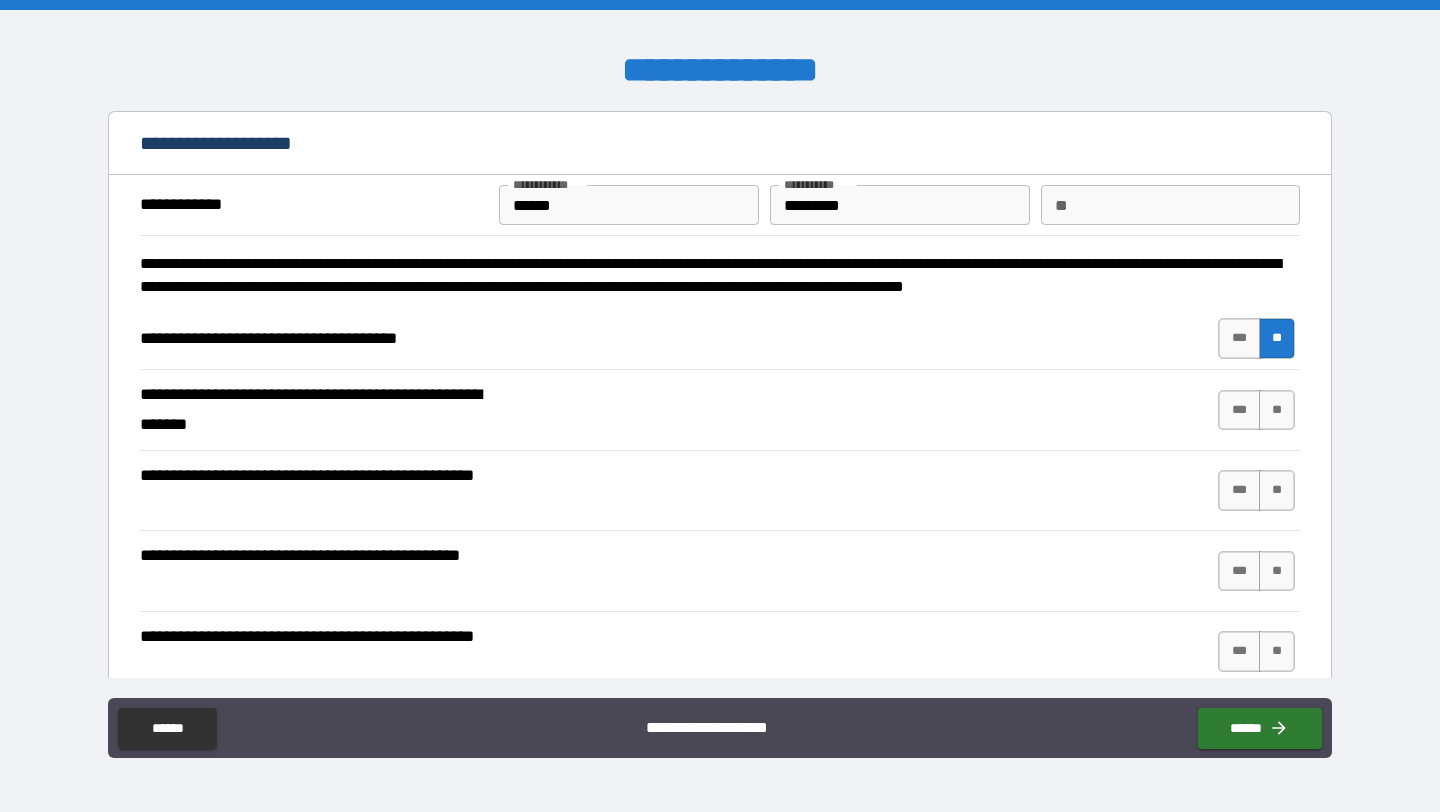 click on "***" at bounding box center [1239, 410] 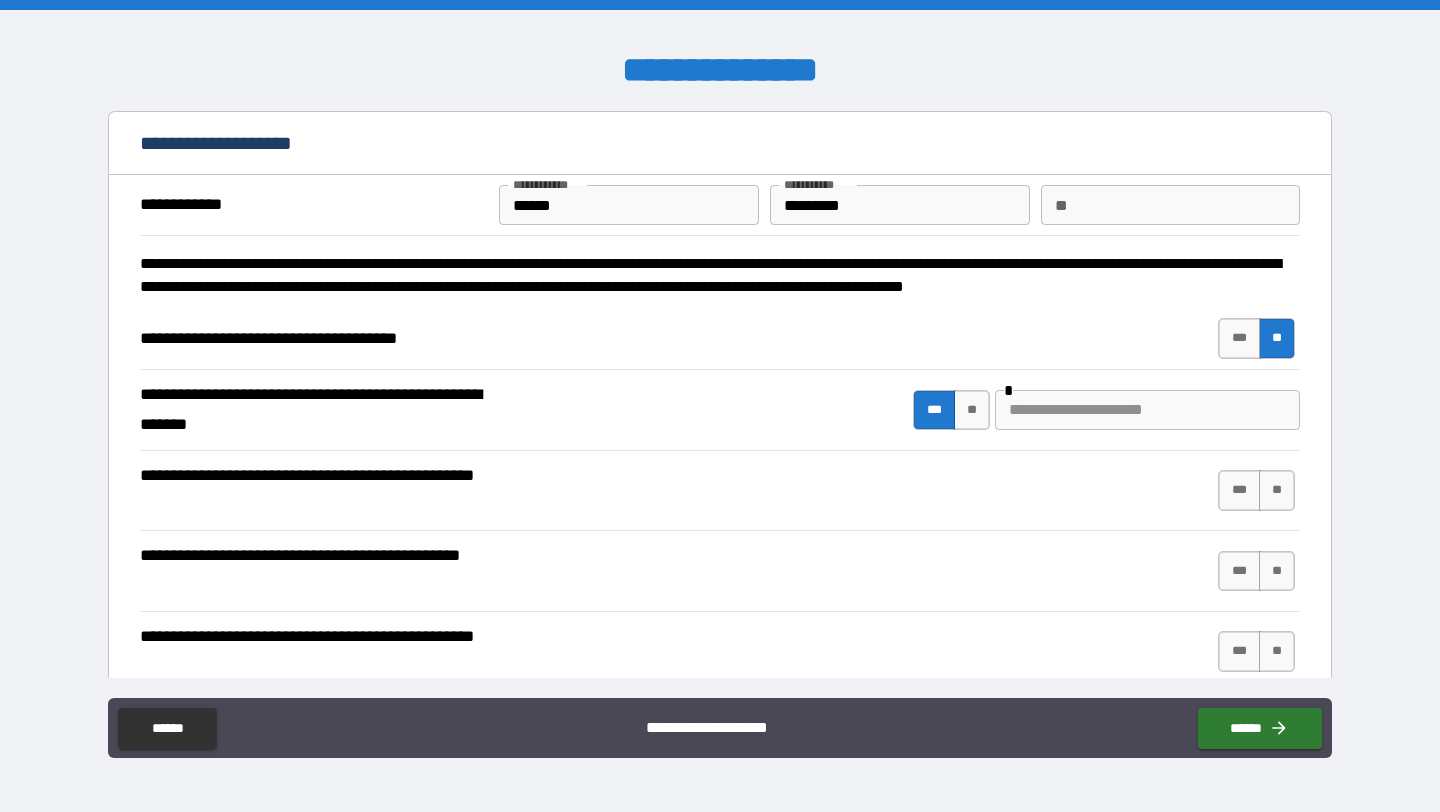 click at bounding box center [1147, 410] 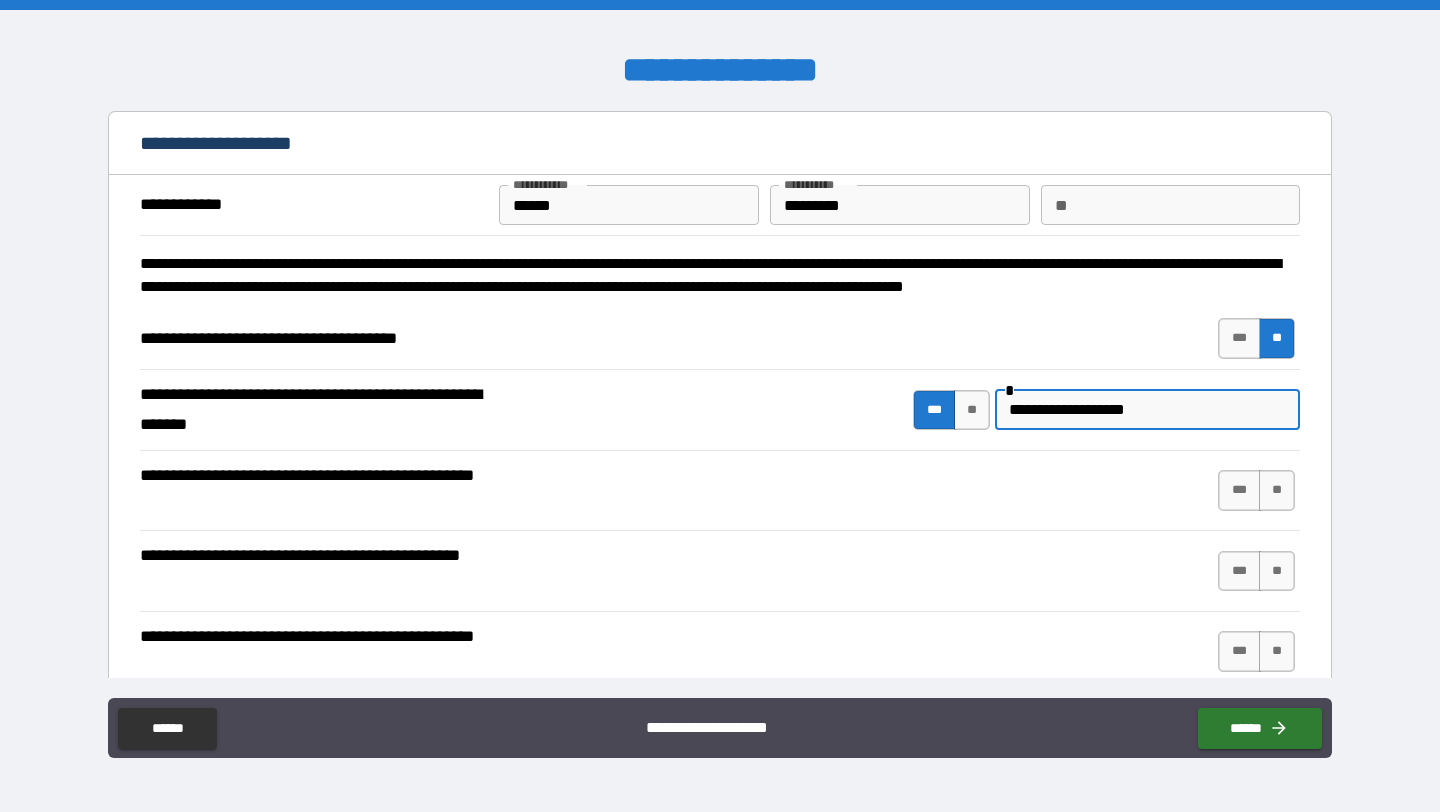 type on "**********" 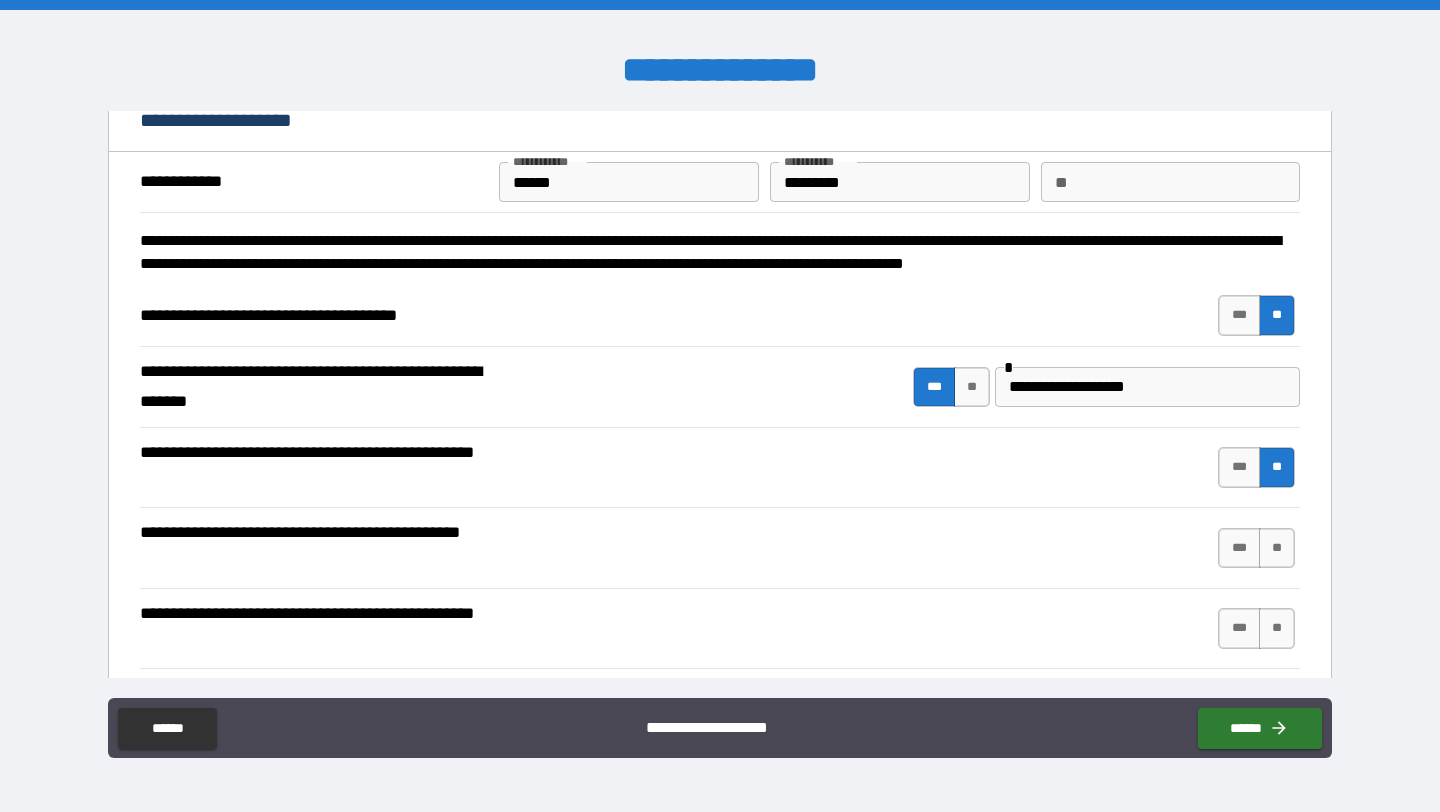 scroll, scrollTop: 42, scrollLeft: 0, axis: vertical 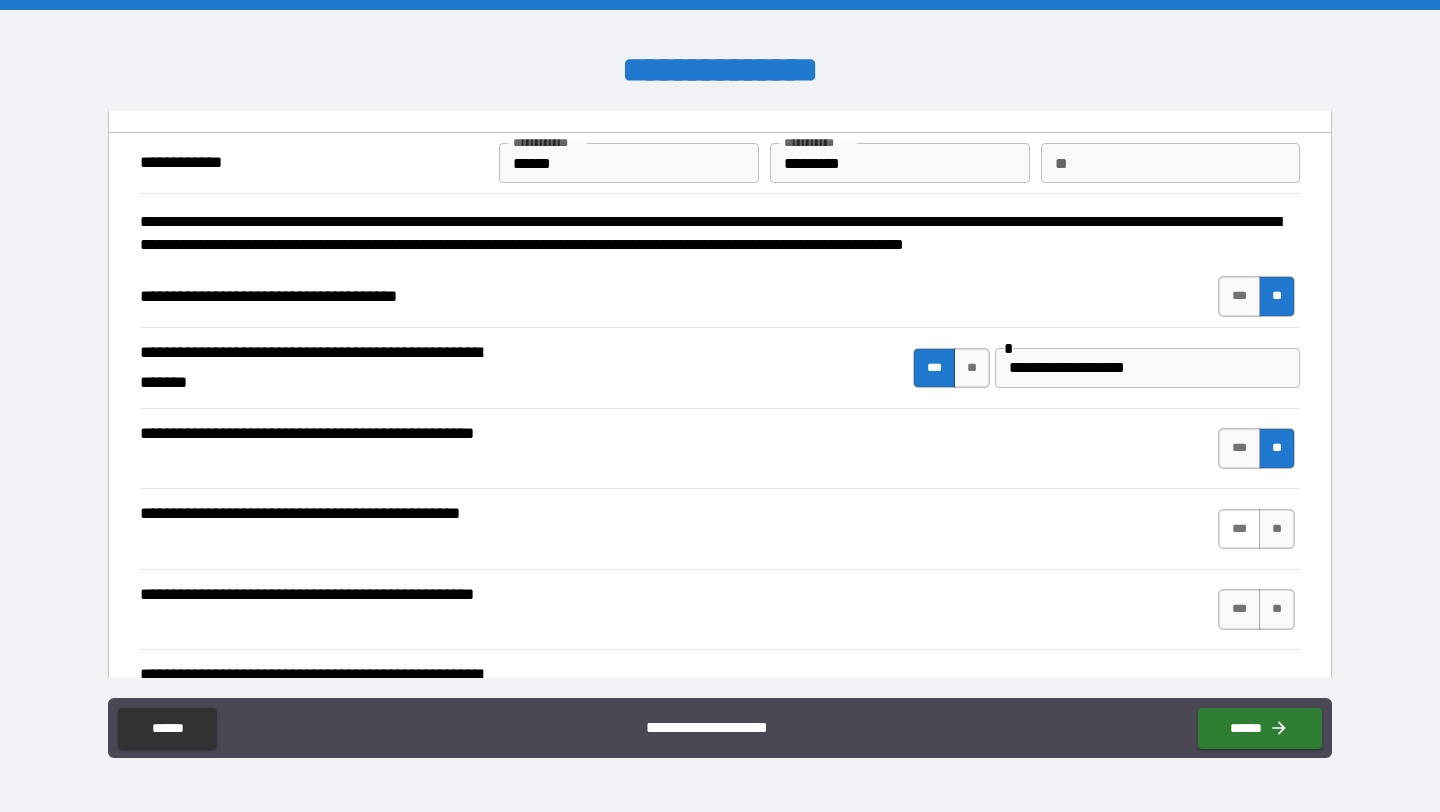 click on "***" at bounding box center [1239, 529] 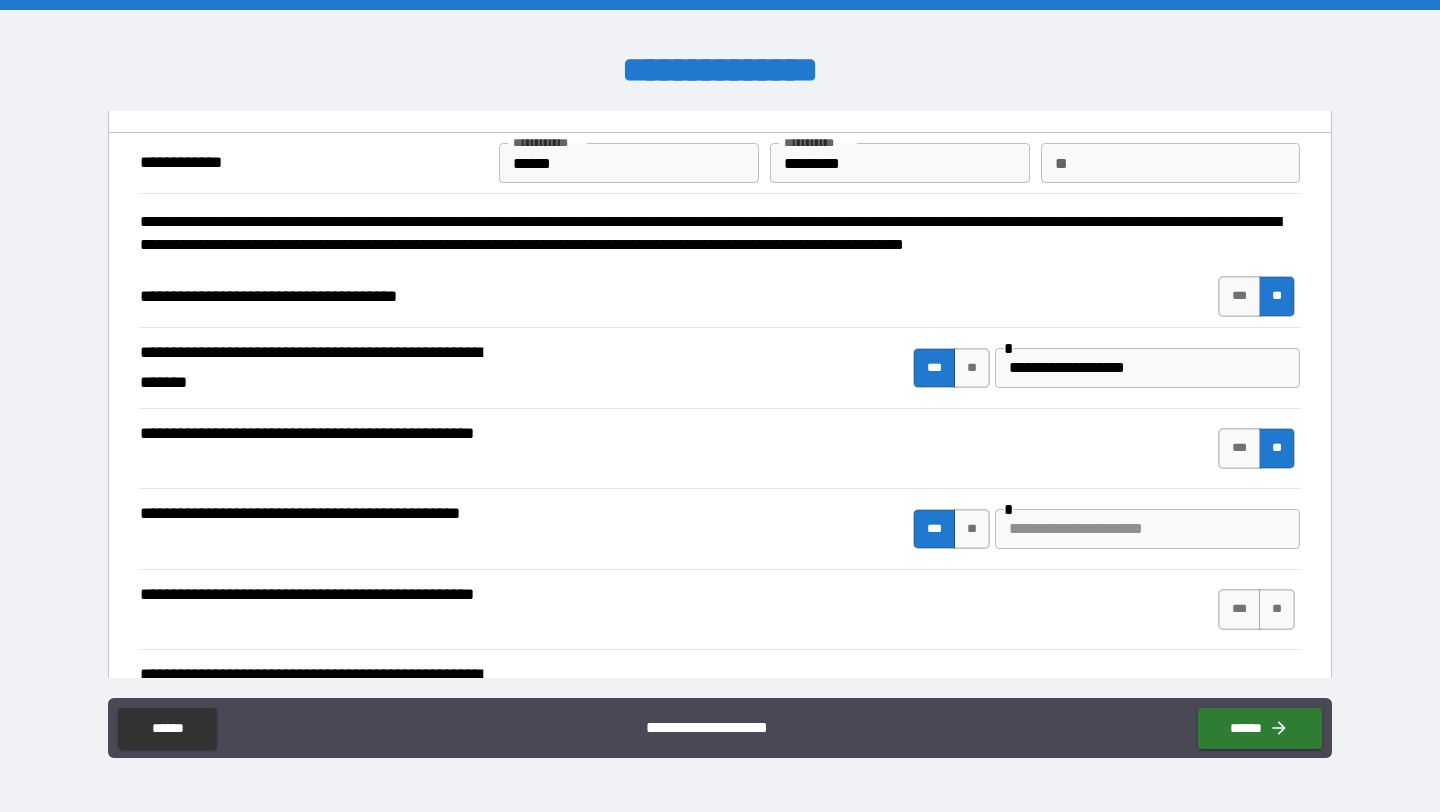 click at bounding box center (1147, 529) 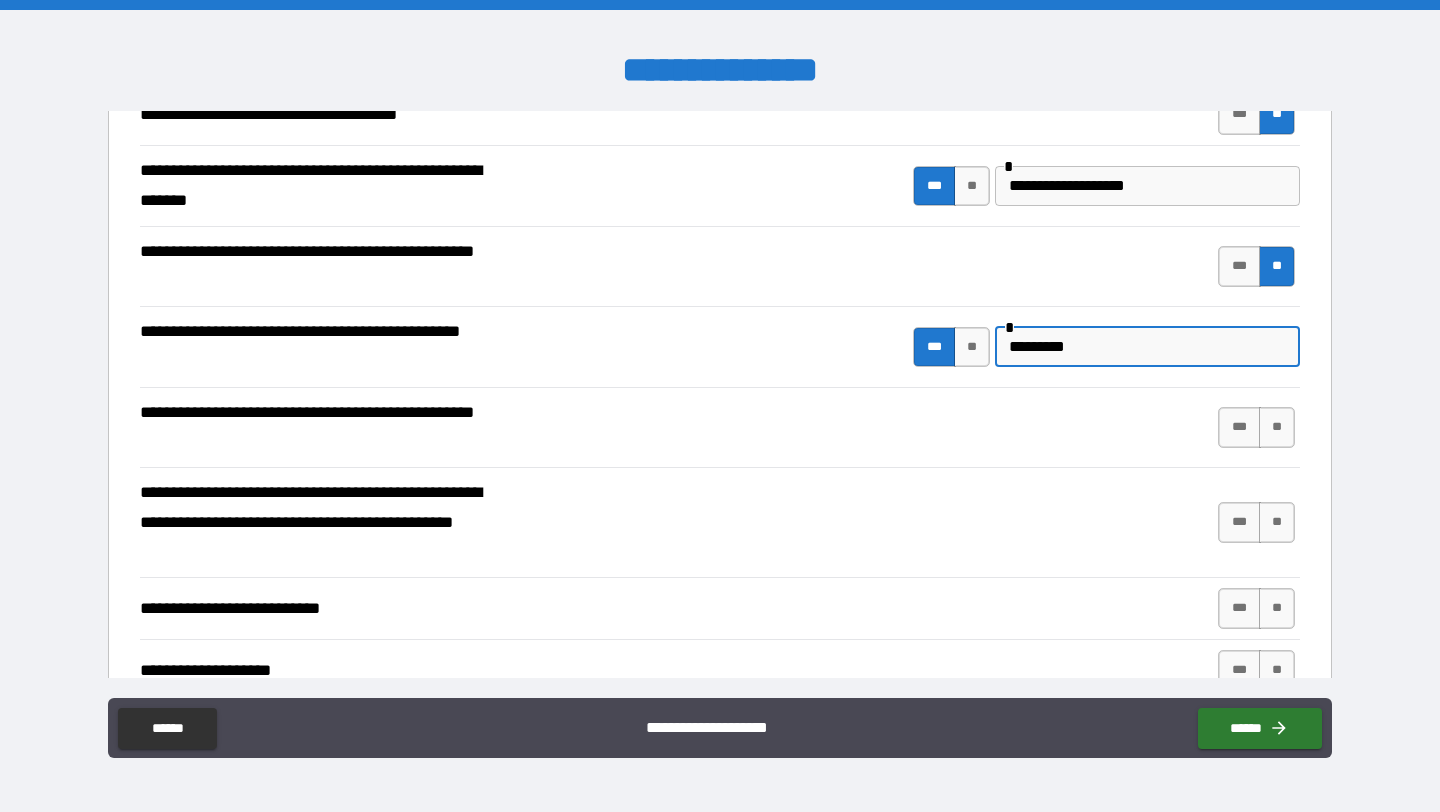scroll, scrollTop: 228, scrollLeft: 0, axis: vertical 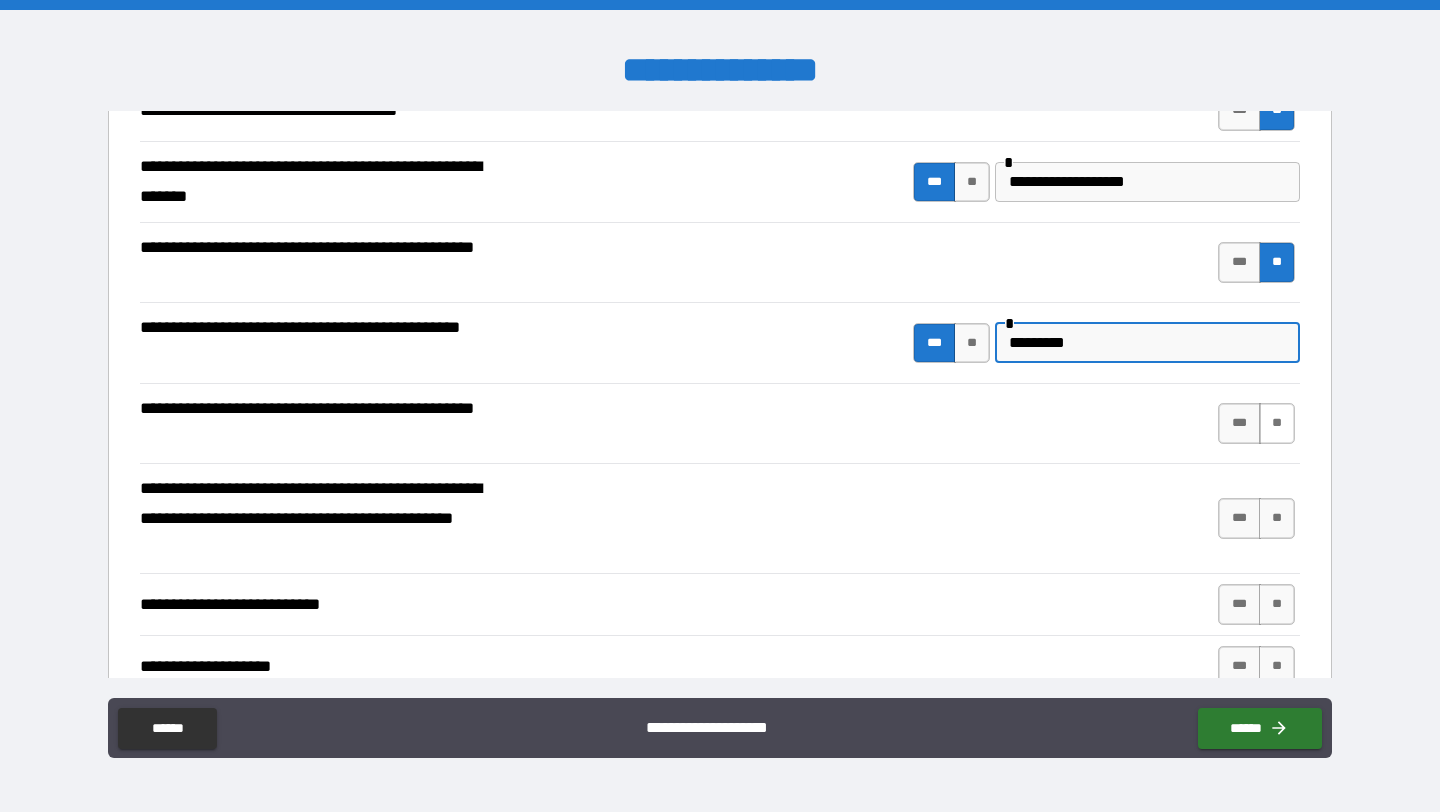 type on "*********" 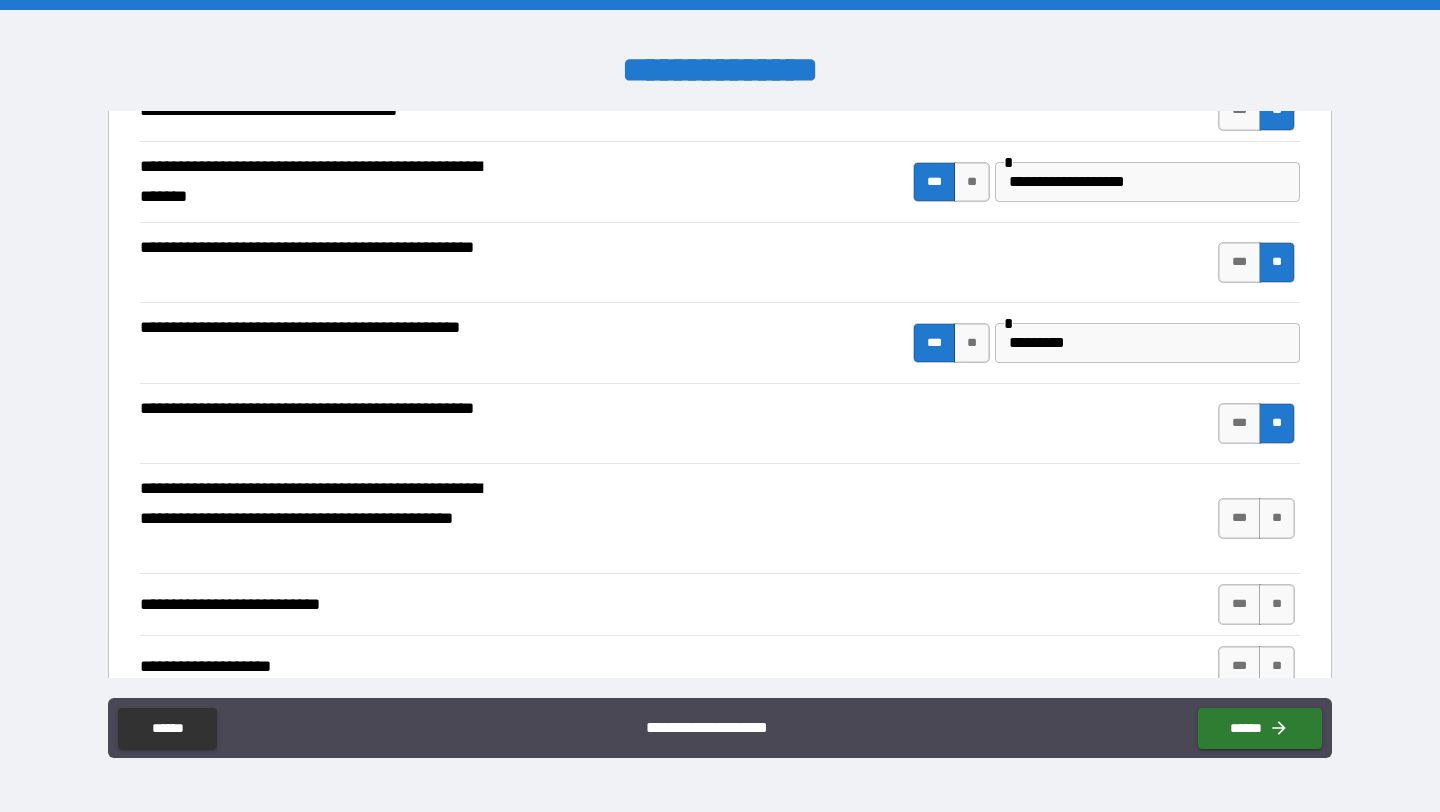 click on "**" at bounding box center (1277, 518) 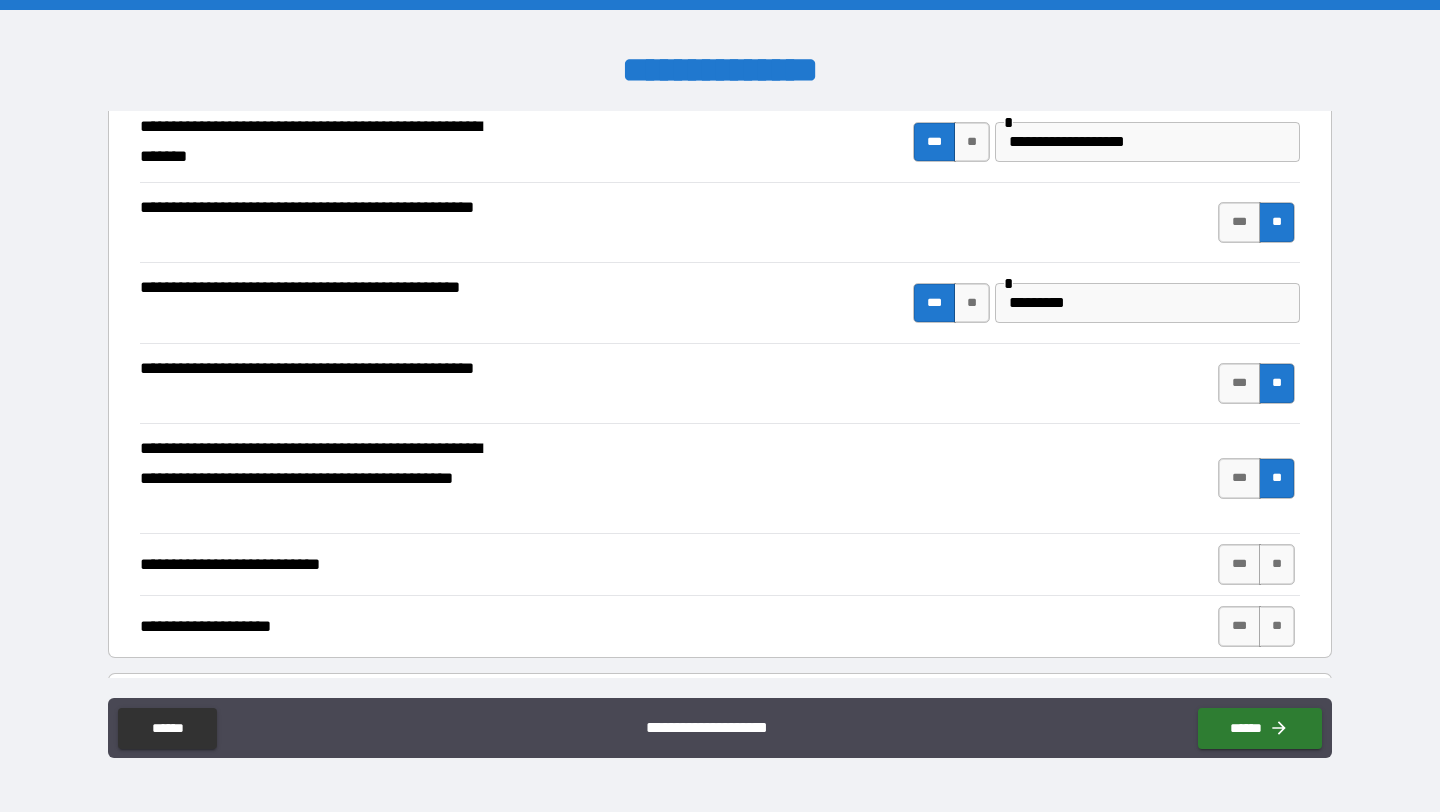 scroll, scrollTop: 293, scrollLeft: 0, axis: vertical 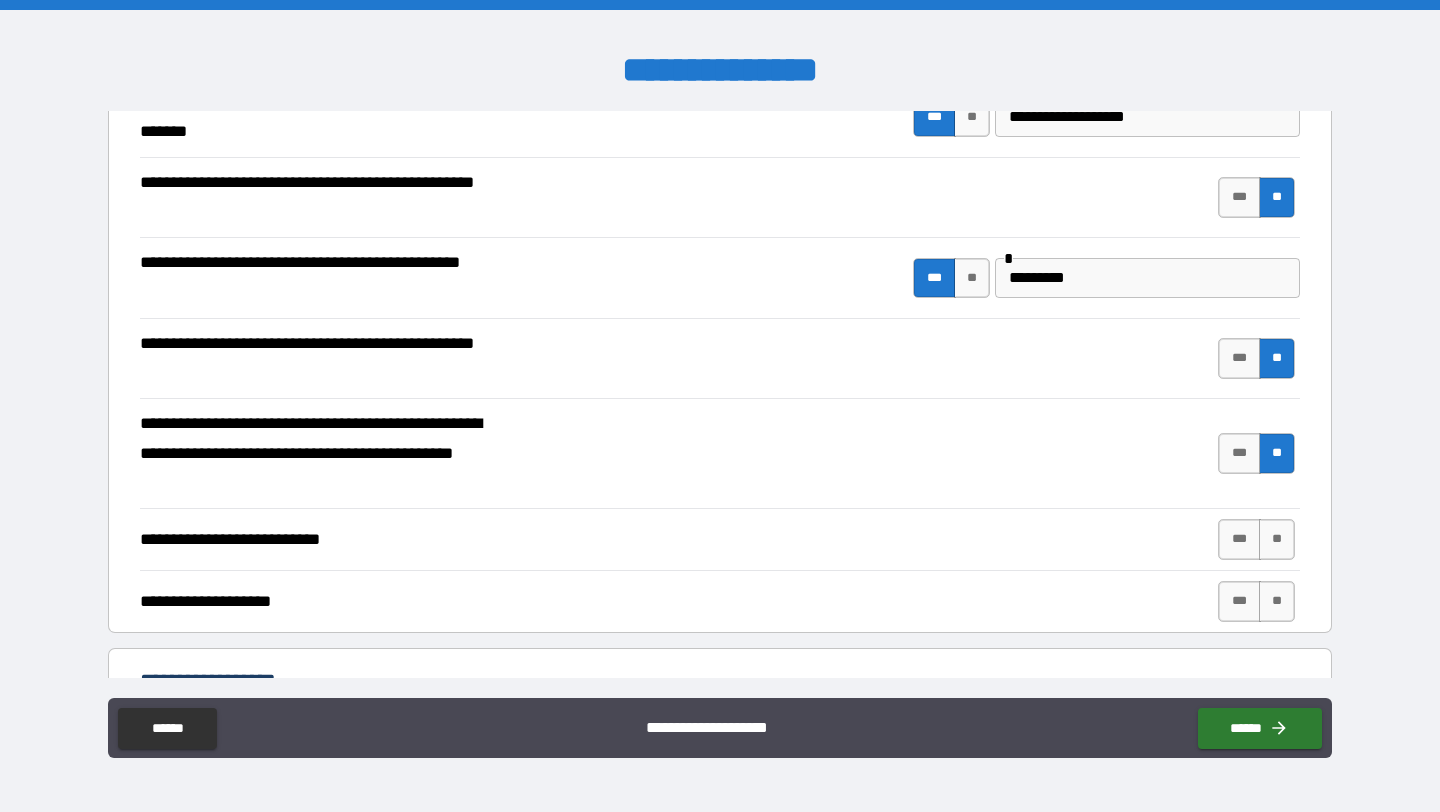 click on "**" at bounding box center (1277, 539) 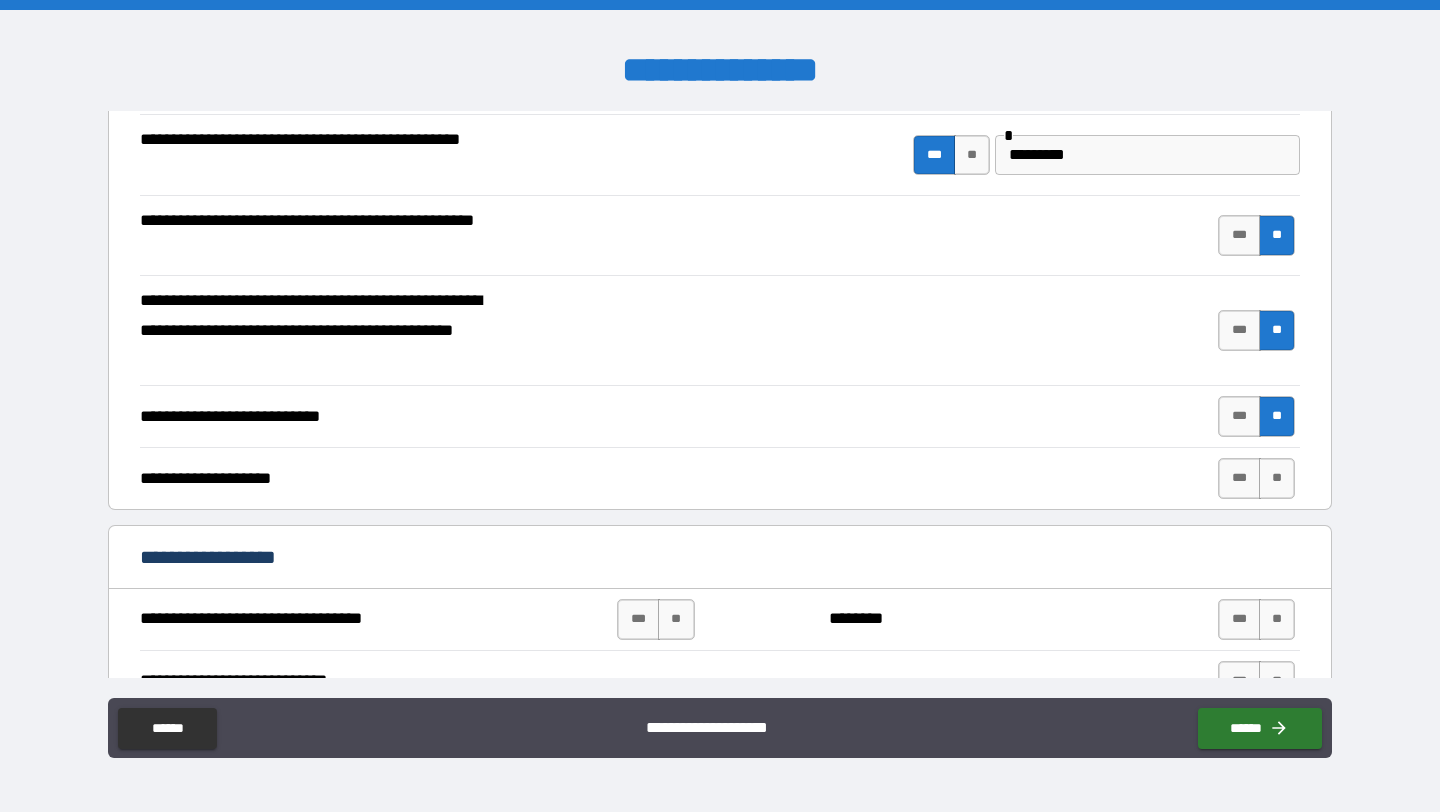scroll, scrollTop: 436, scrollLeft: 0, axis: vertical 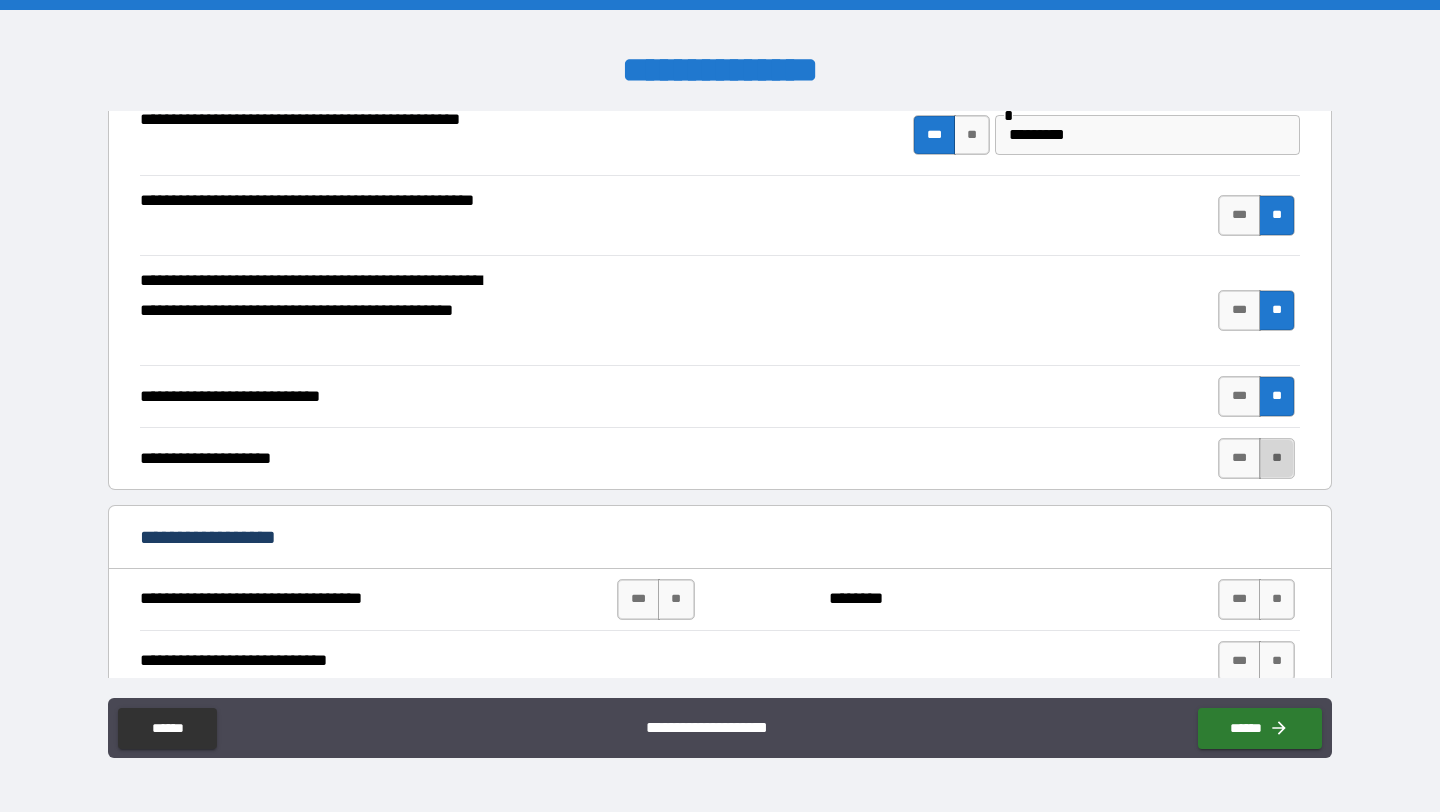 click on "**" at bounding box center [1277, 458] 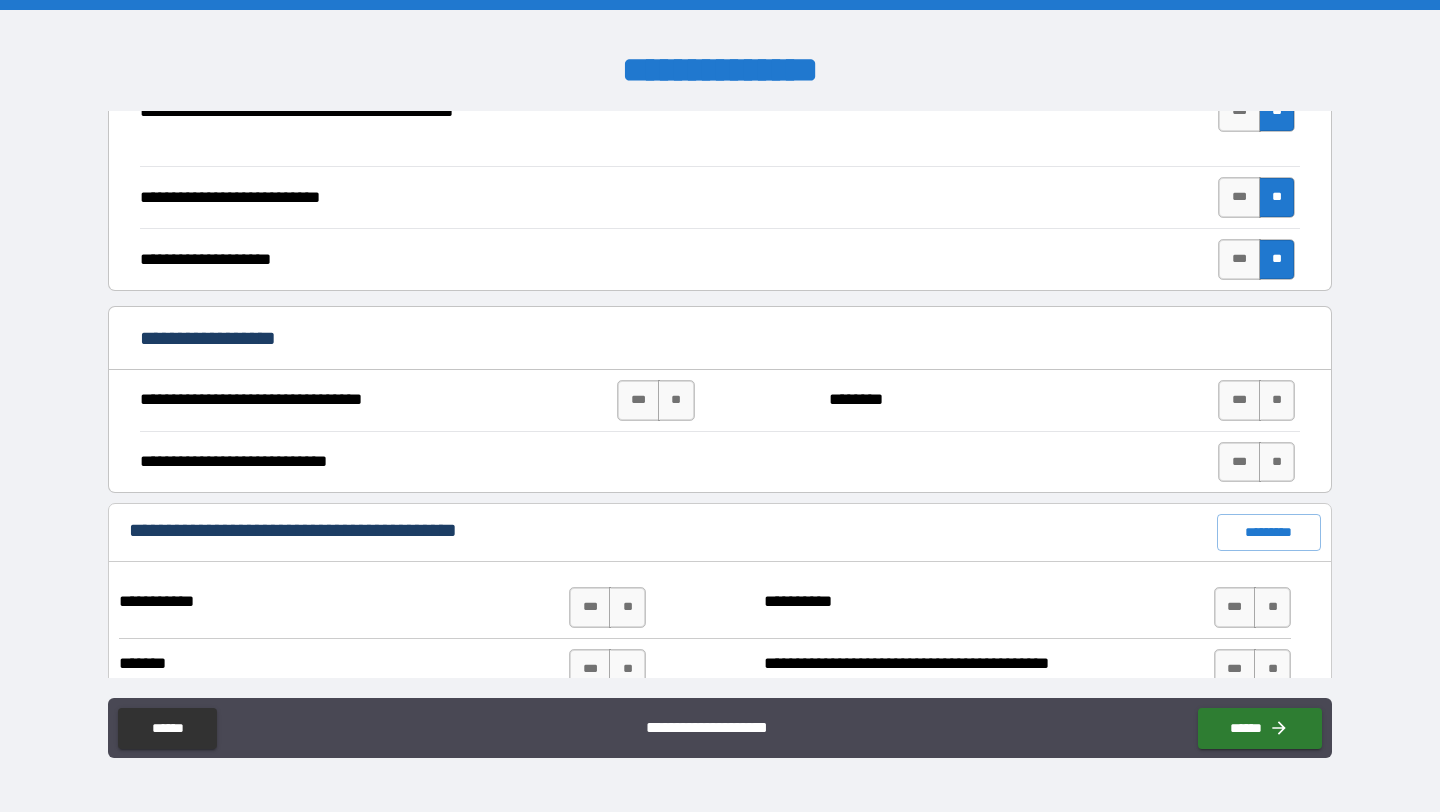 scroll, scrollTop: 636, scrollLeft: 0, axis: vertical 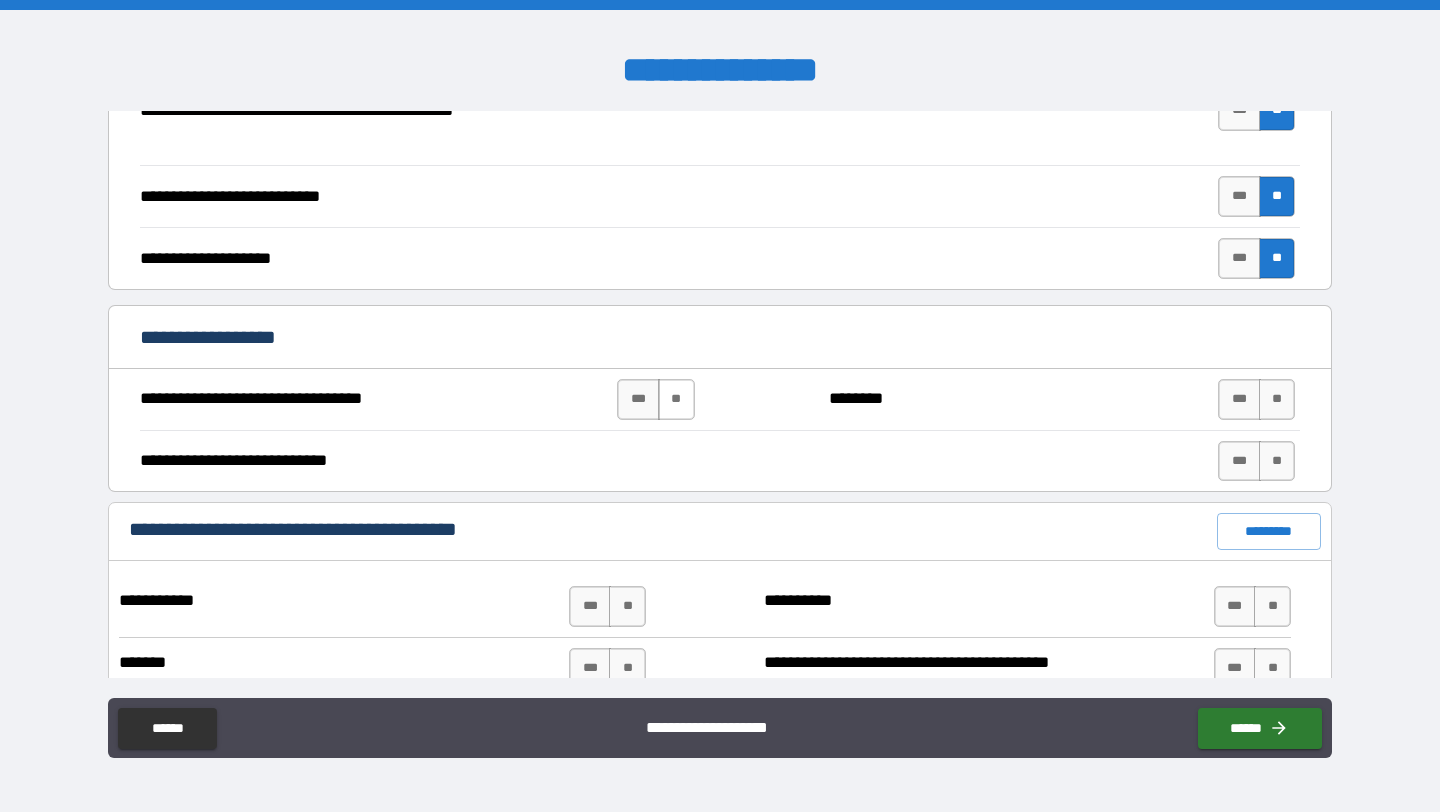 click on "**" at bounding box center (676, 399) 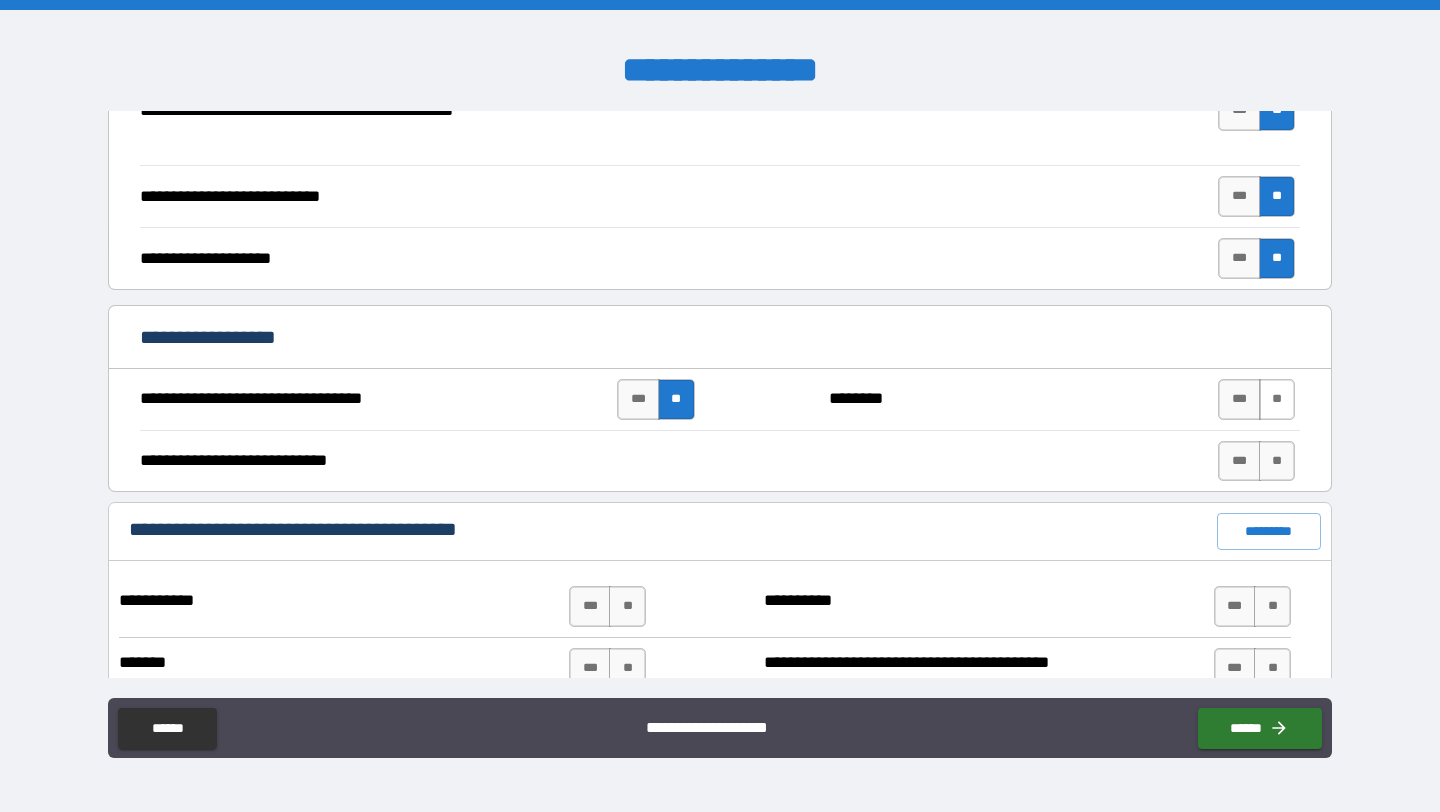 click on "**" at bounding box center (1277, 399) 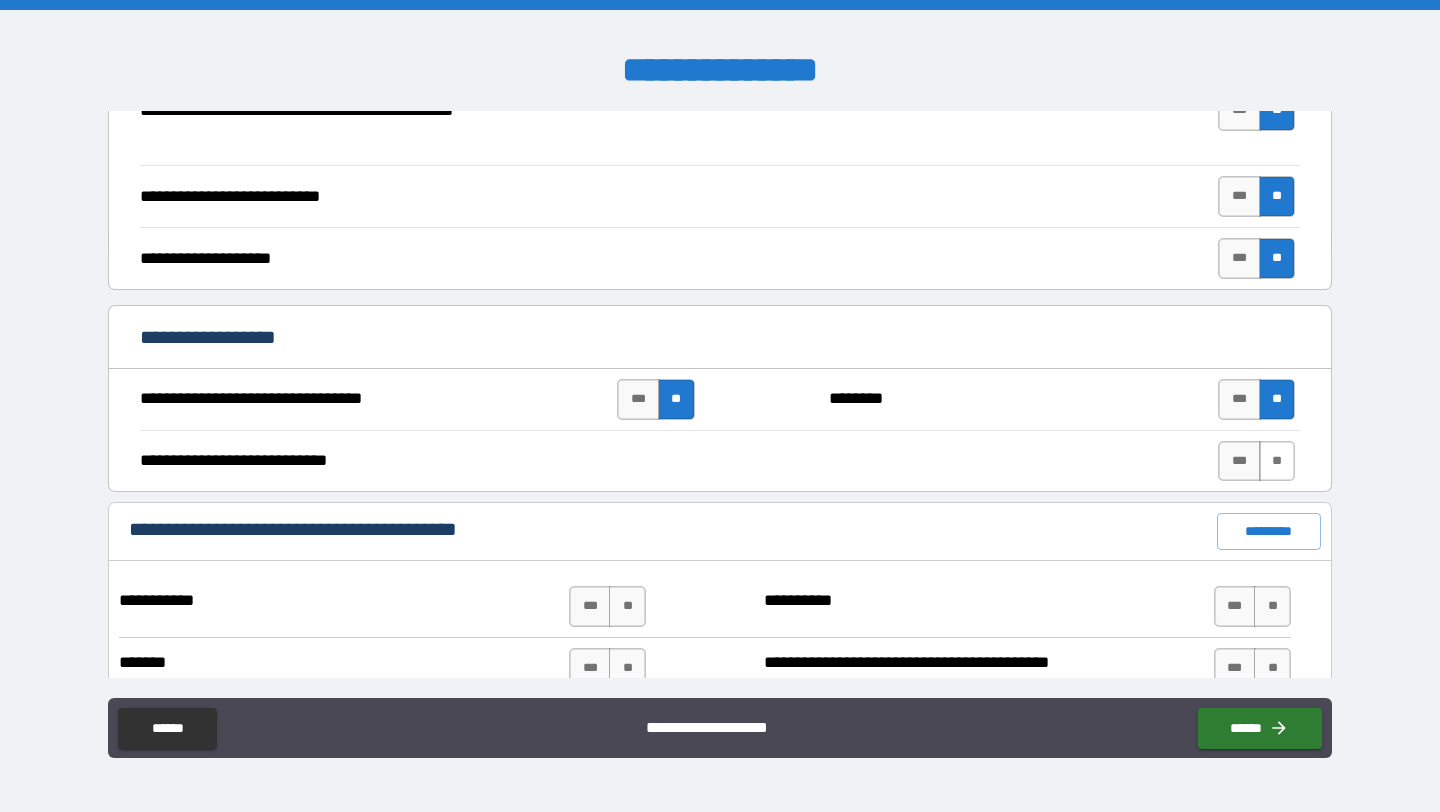 click on "**" at bounding box center (1277, 461) 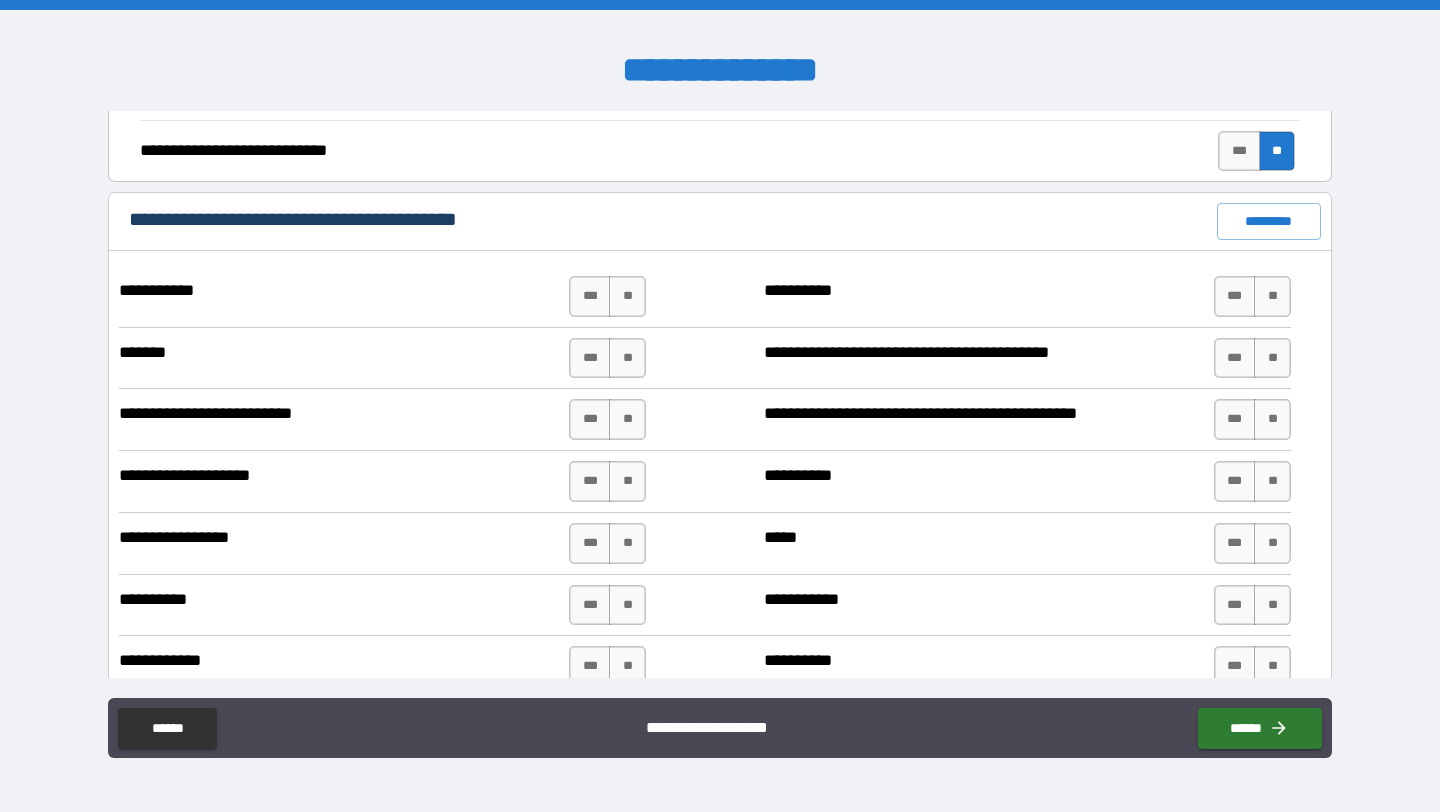 scroll, scrollTop: 974, scrollLeft: 0, axis: vertical 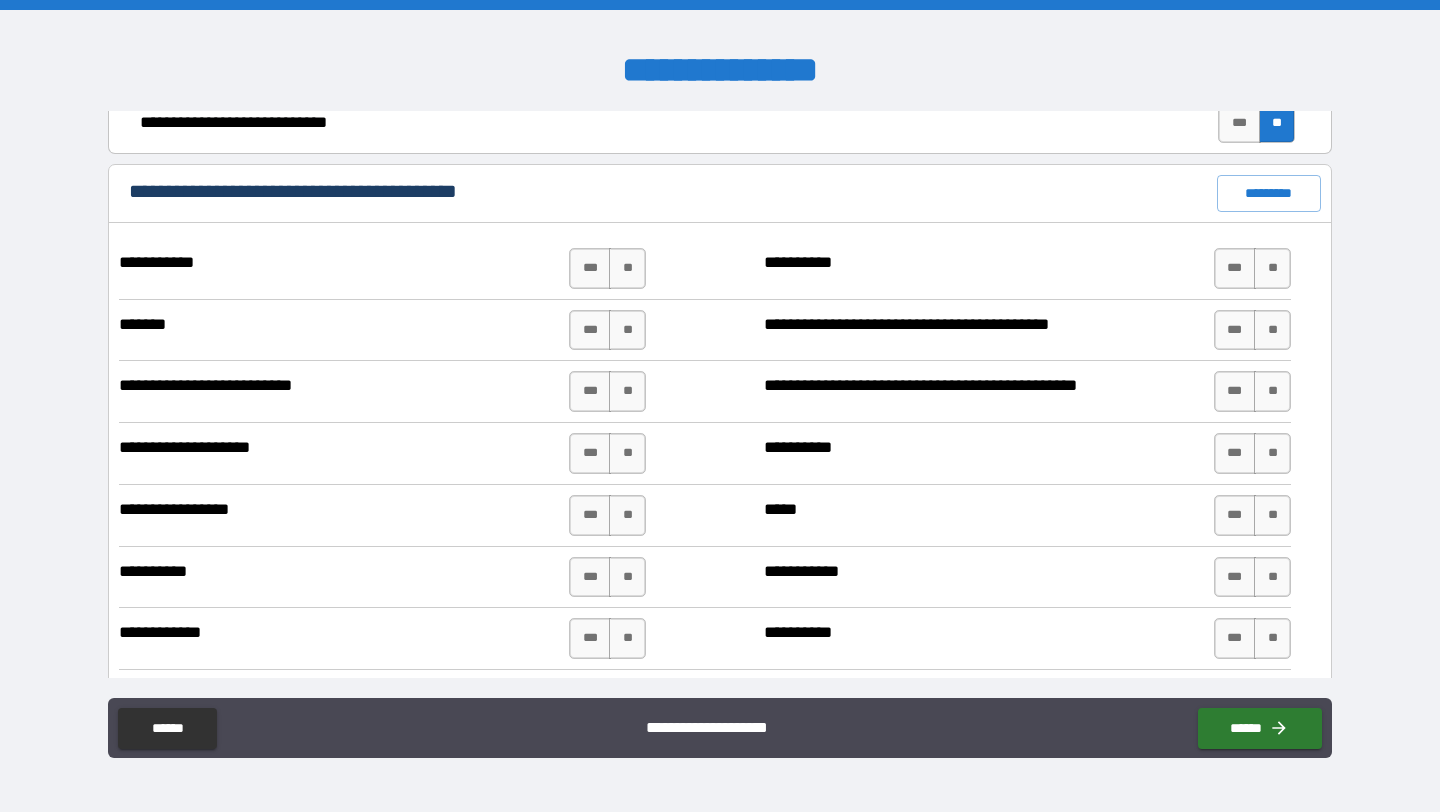 click on "***" at bounding box center [1235, 577] 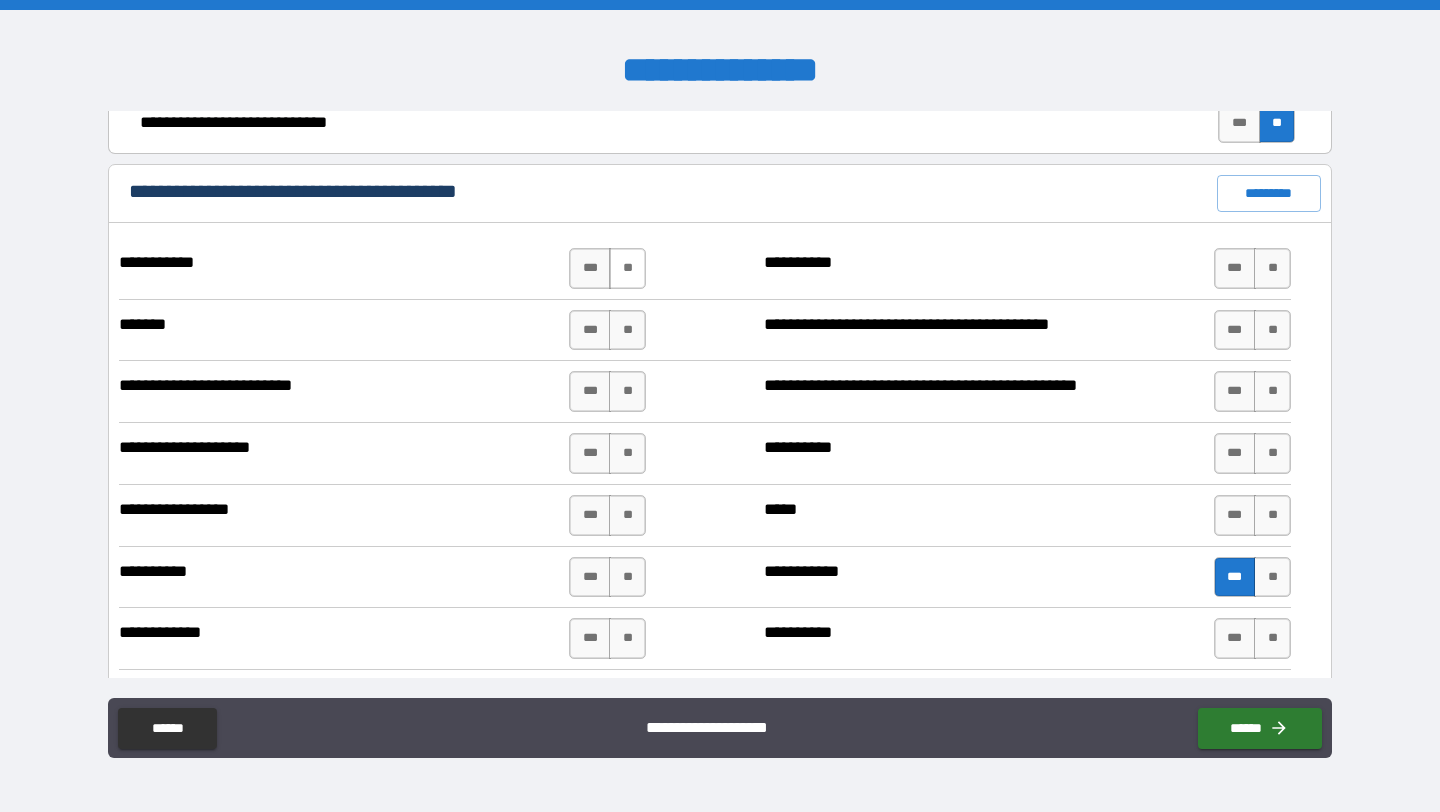 click on "**" at bounding box center [627, 268] 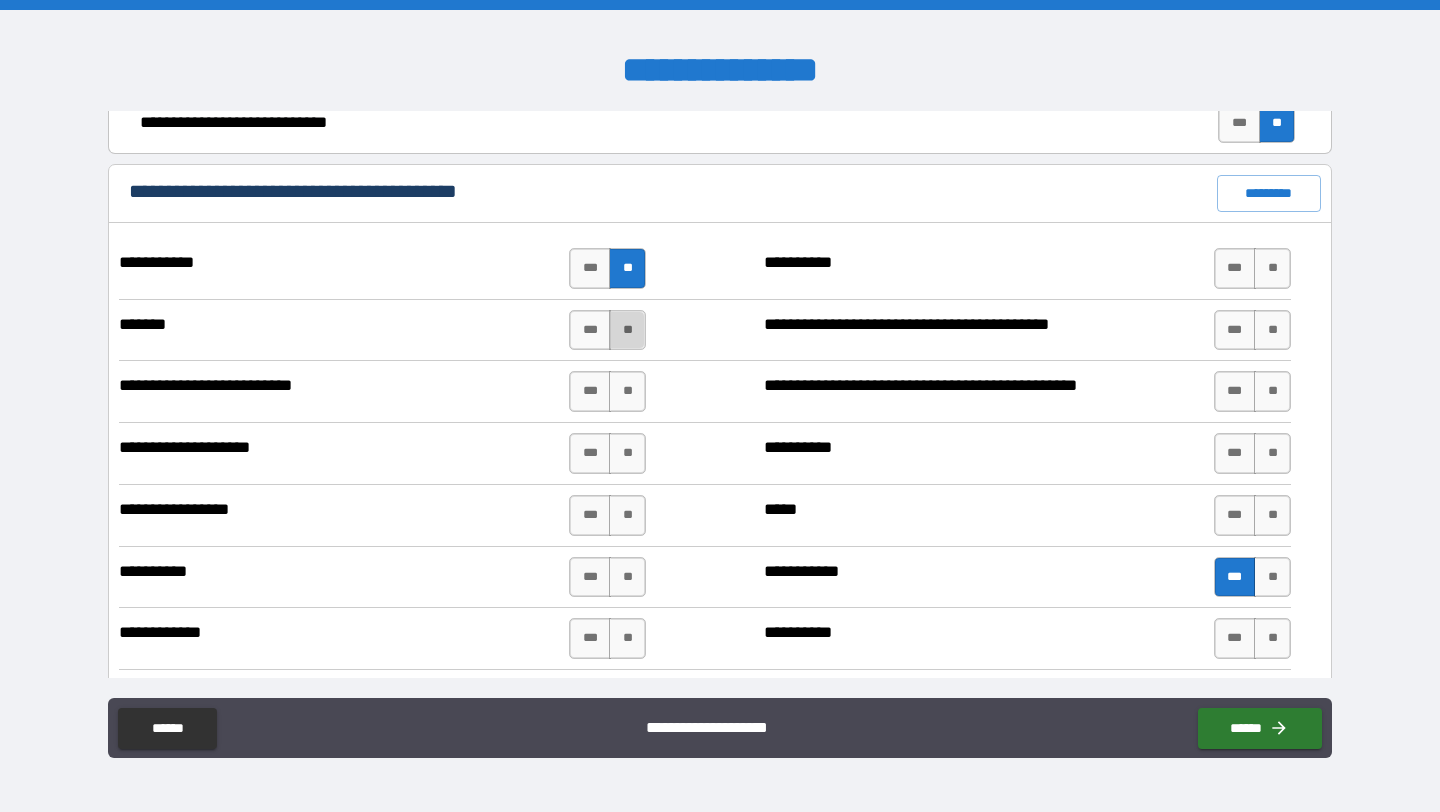 click on "**" at bounding box center (627, 330) 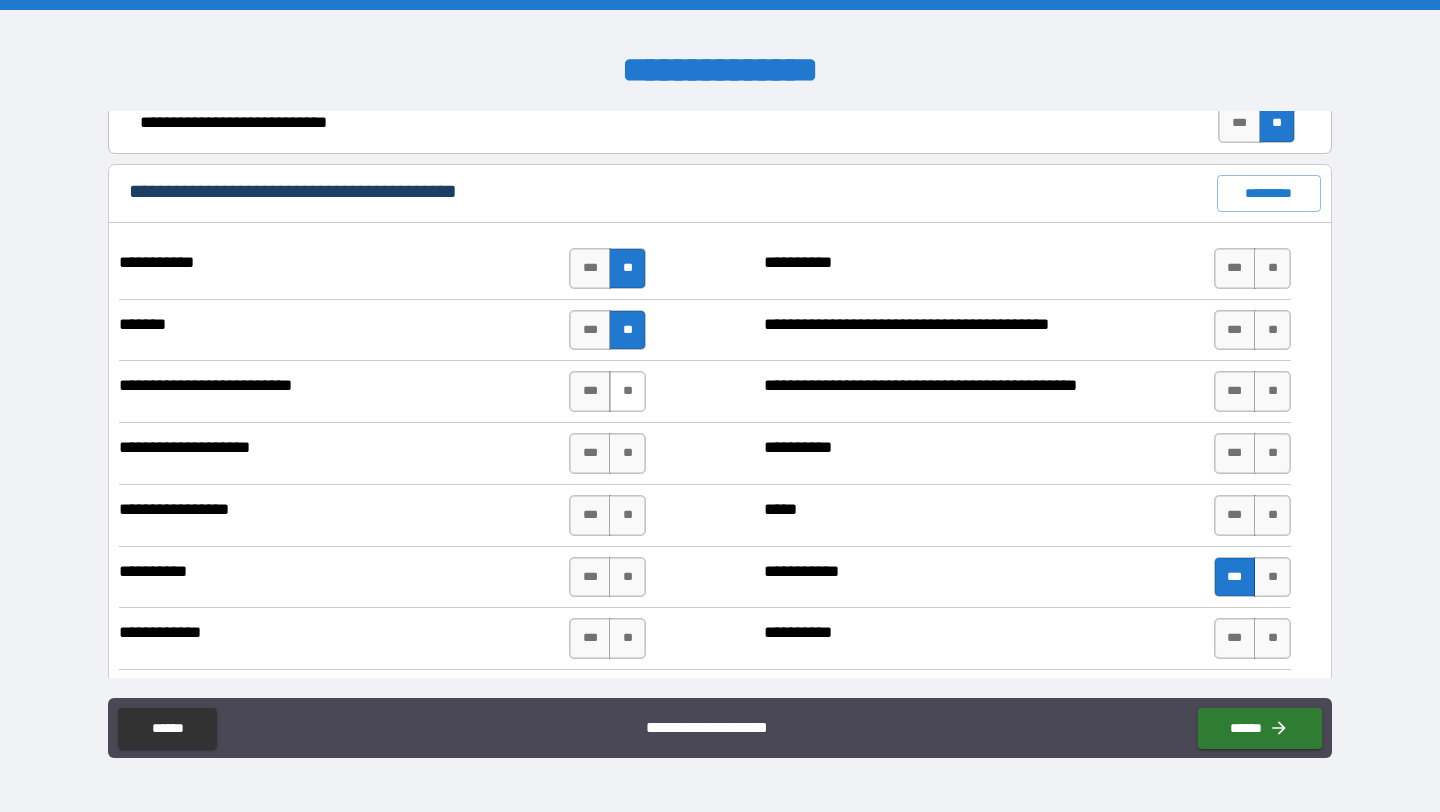 click on "**" at bounding box center [627, 391] 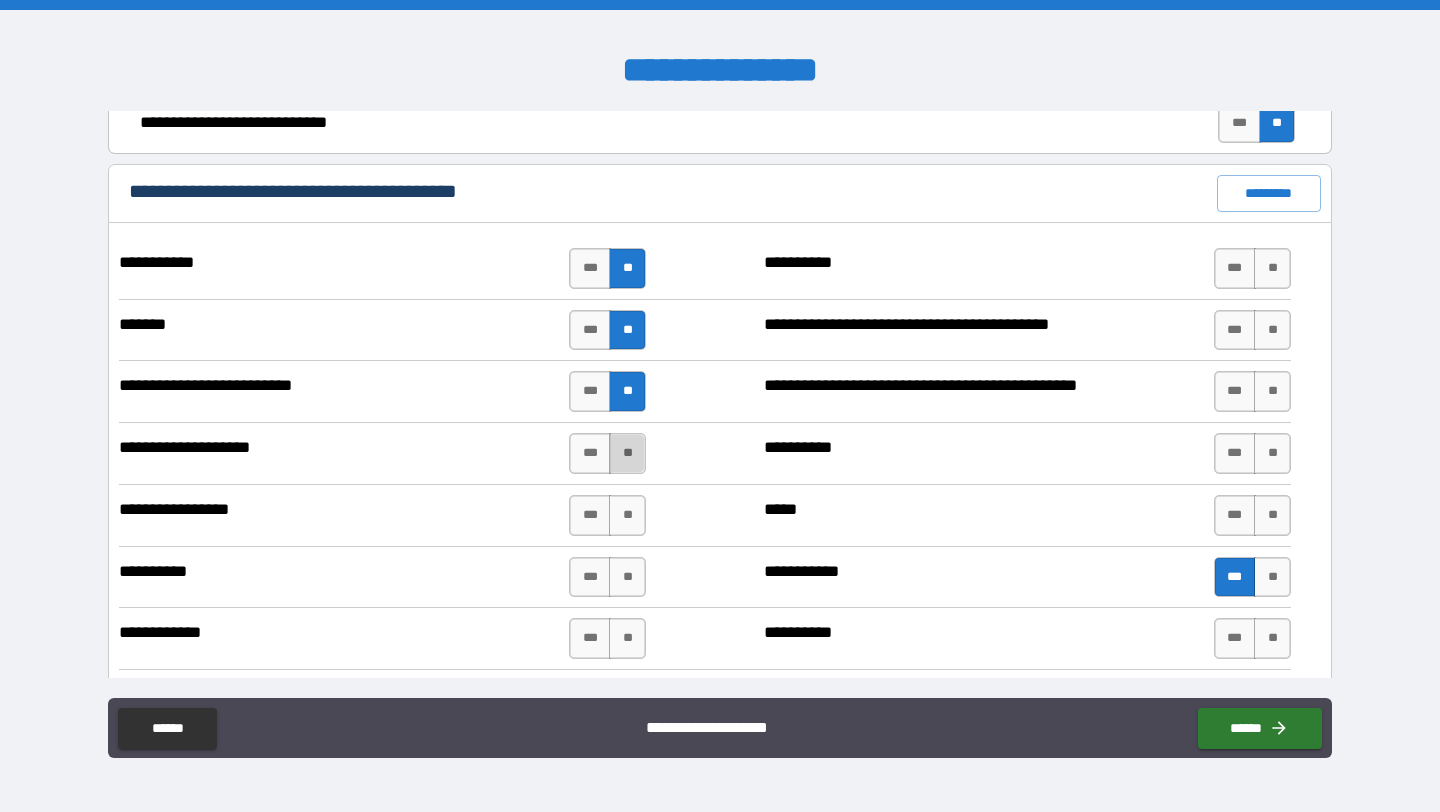 click on "**" at bounding box center (627, 453) 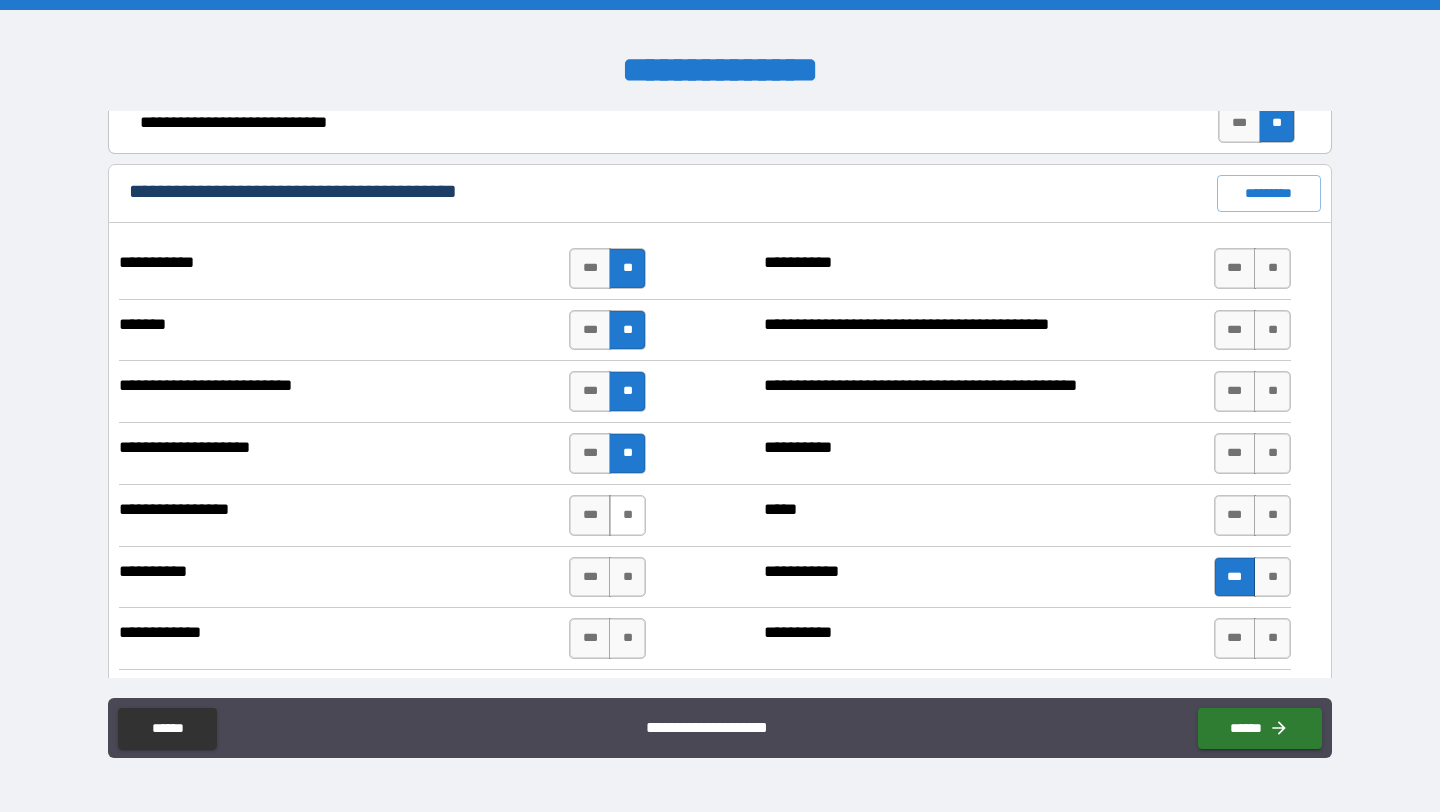 click on "**" at bounding box center [627, 515] 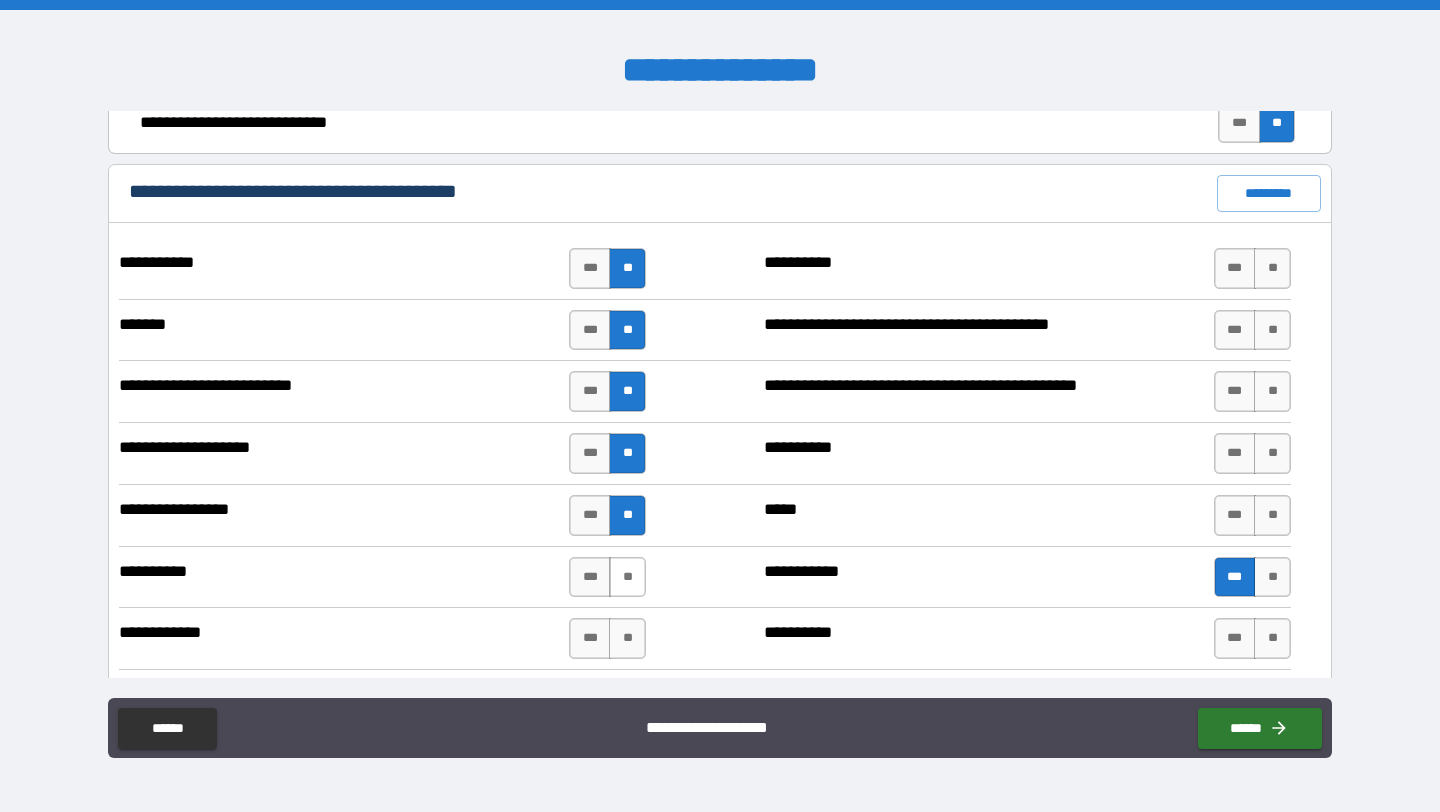 click on "**" at bounding box center (627, 577) 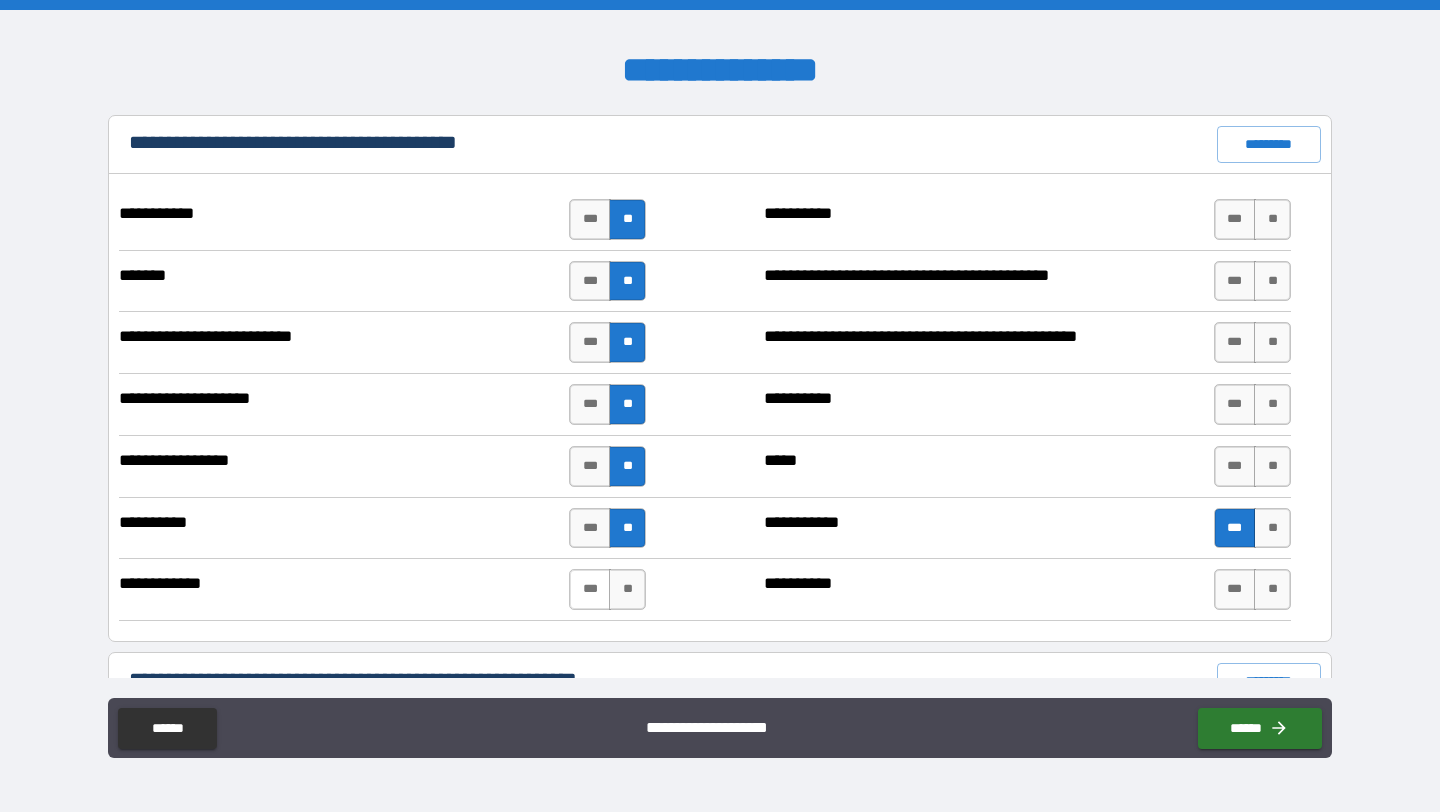 scroll, scrollTop: 1031, scrollLeft: 0, axis: vertical 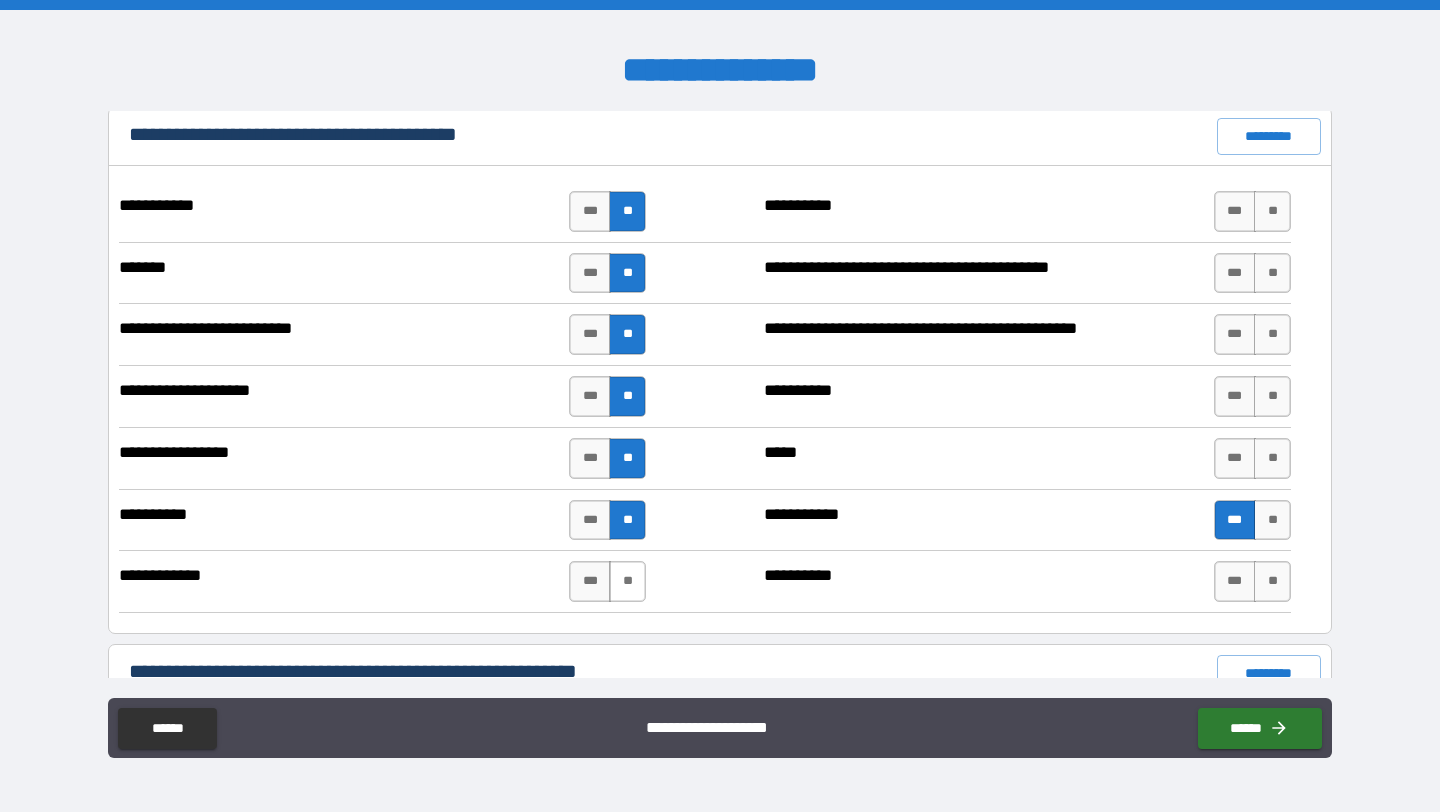 click on "**" at bounding box center (627, 581) 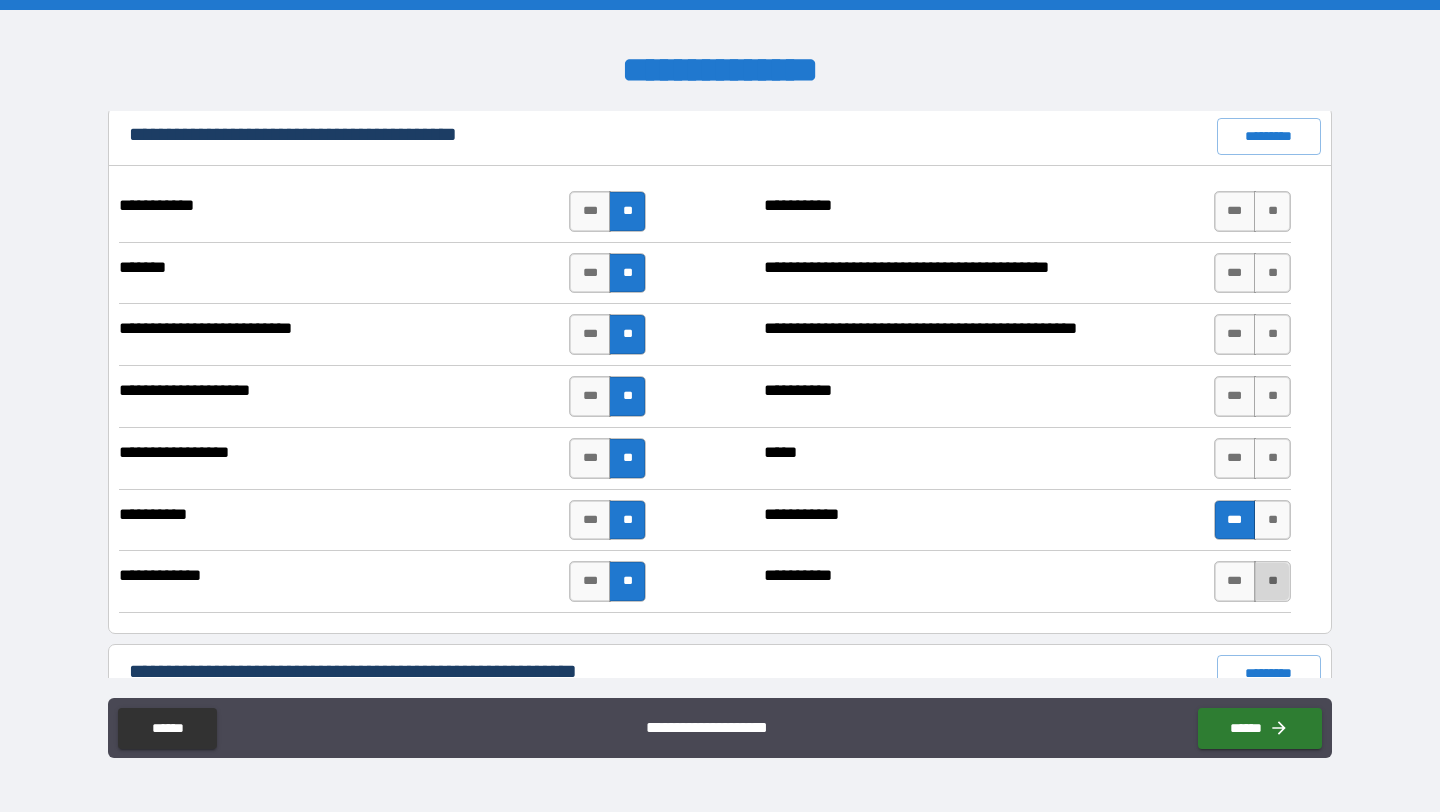 click on "**" at bounding box center [1272, 581] 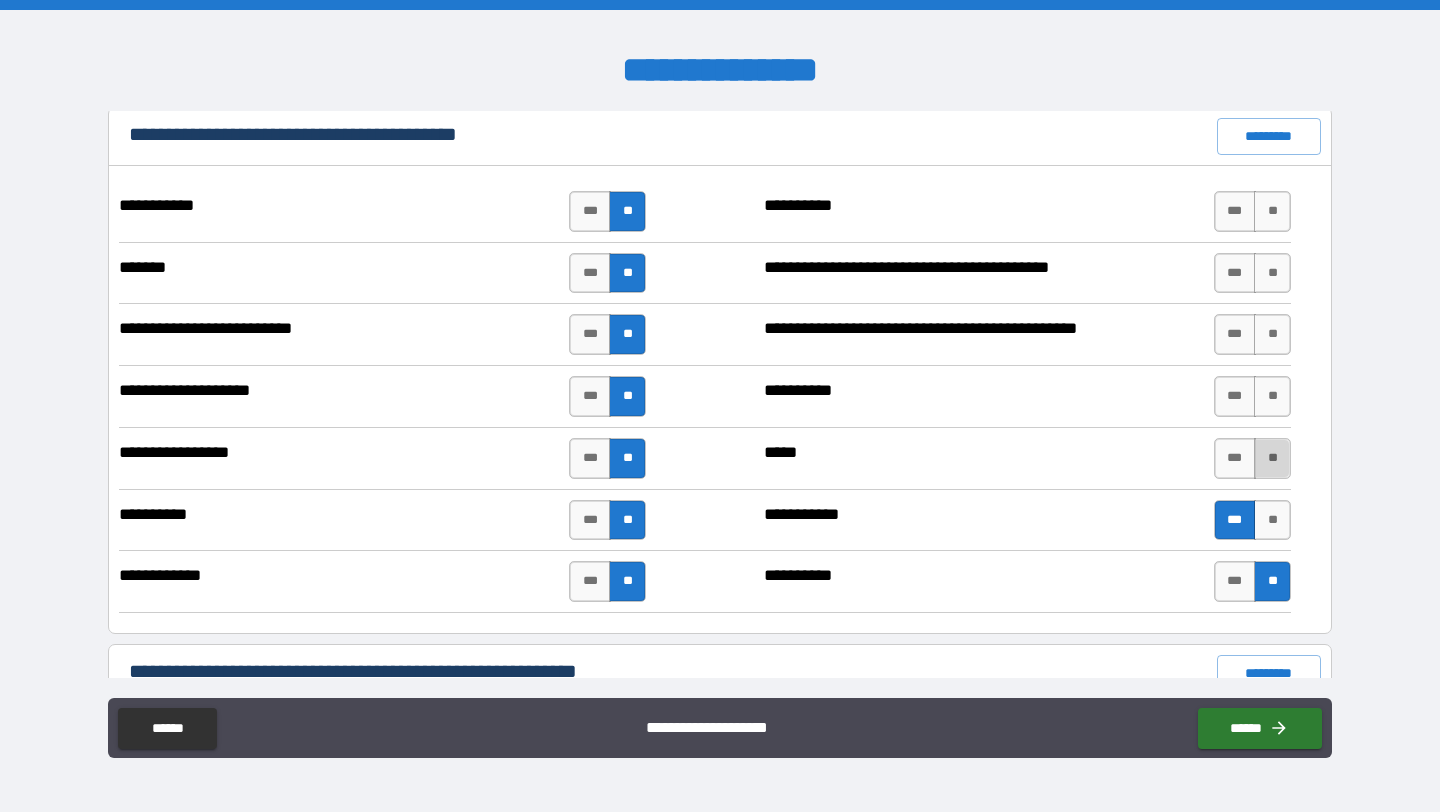click on "**" at bounding box center [1272, 458] 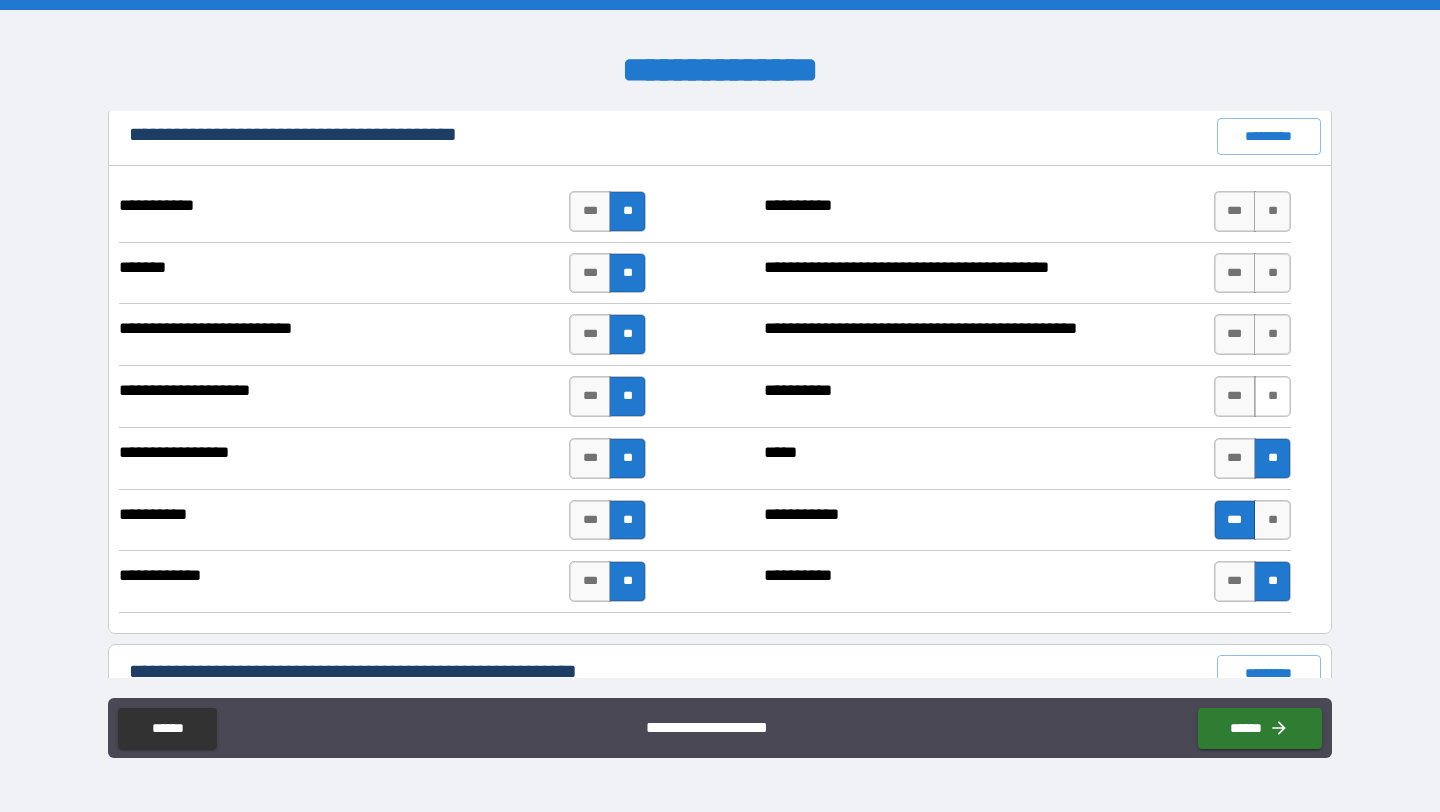 click on "**" at bounding box center [1272, 396] 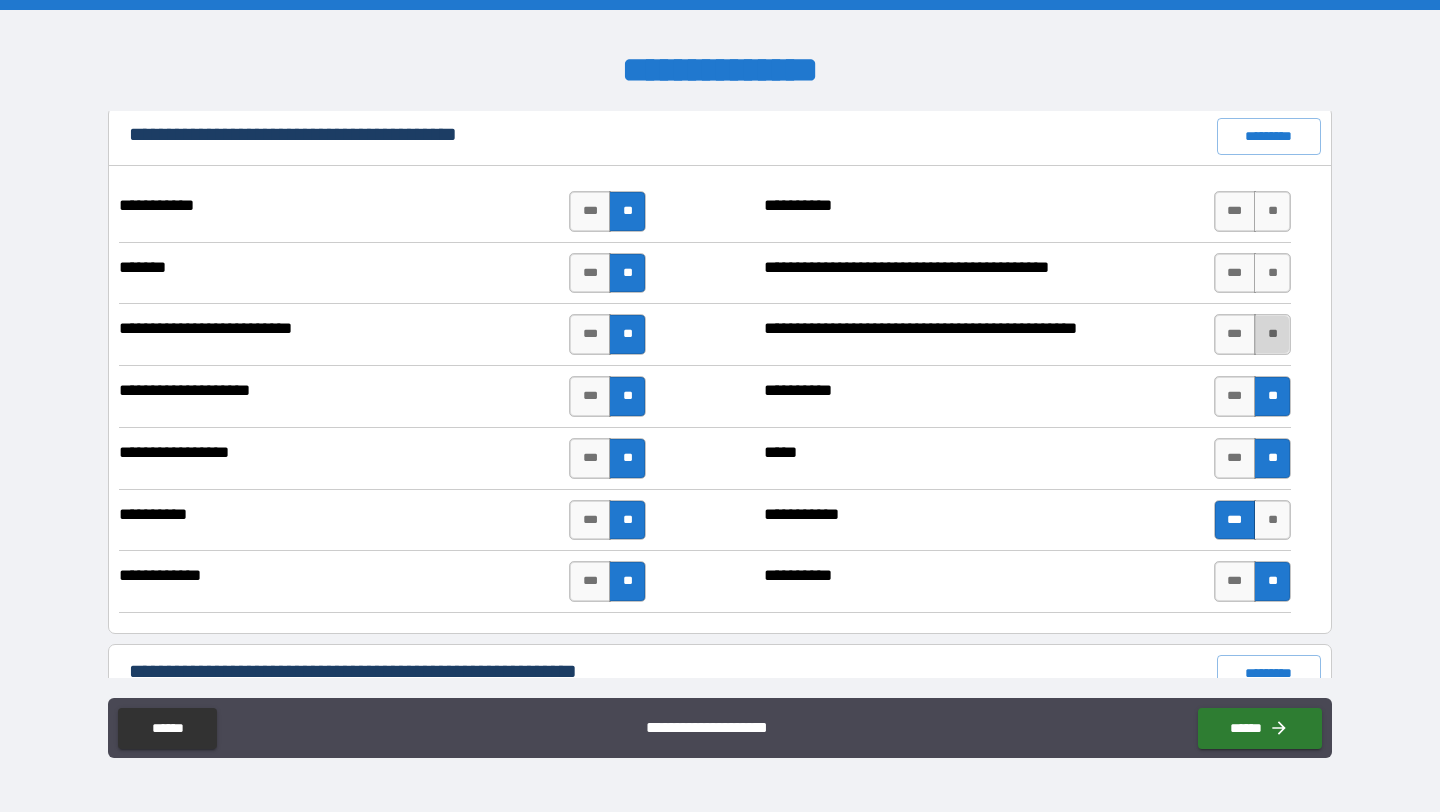 click on "**" at bounding box center (1272, 334) 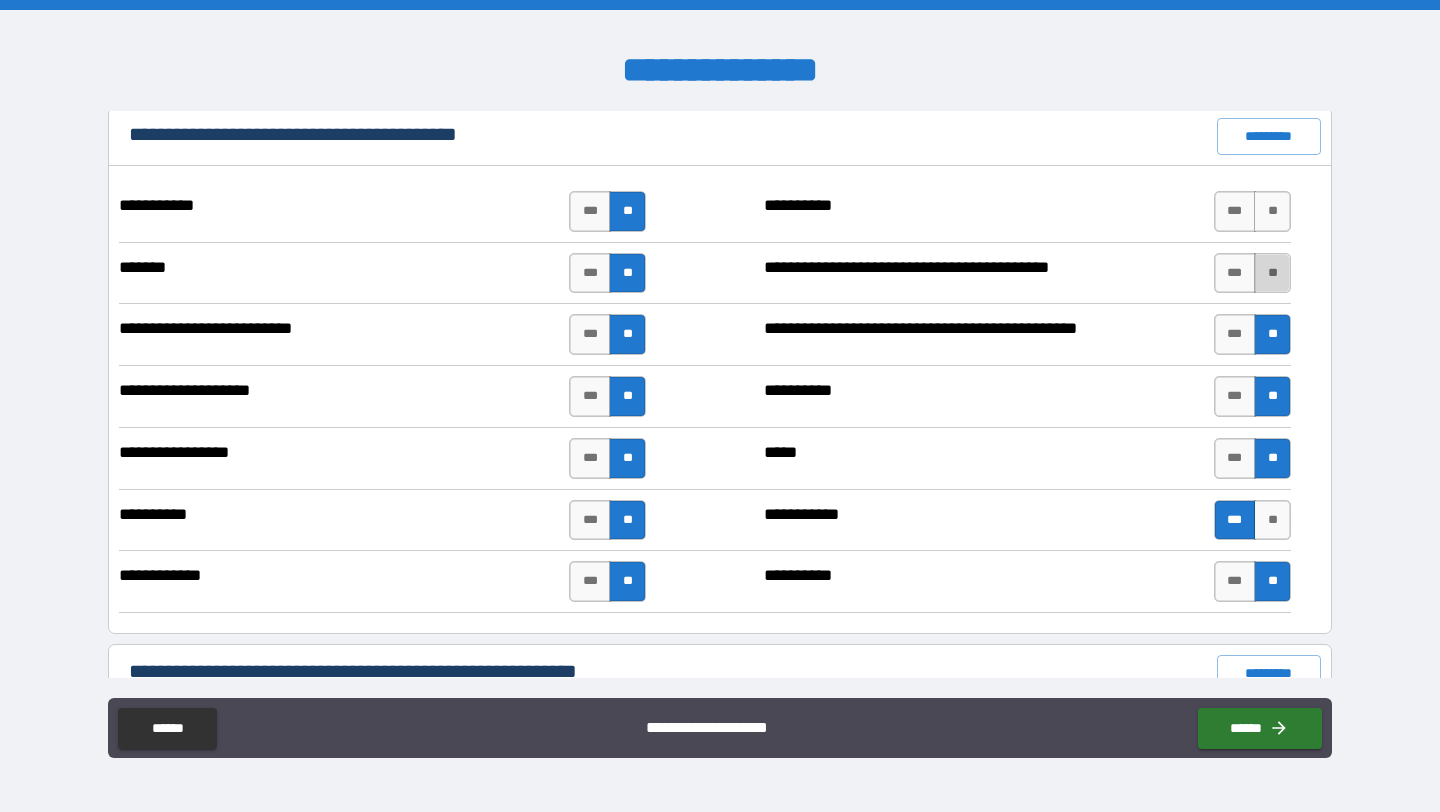 click on "**" at bounding box center [1272, 273] 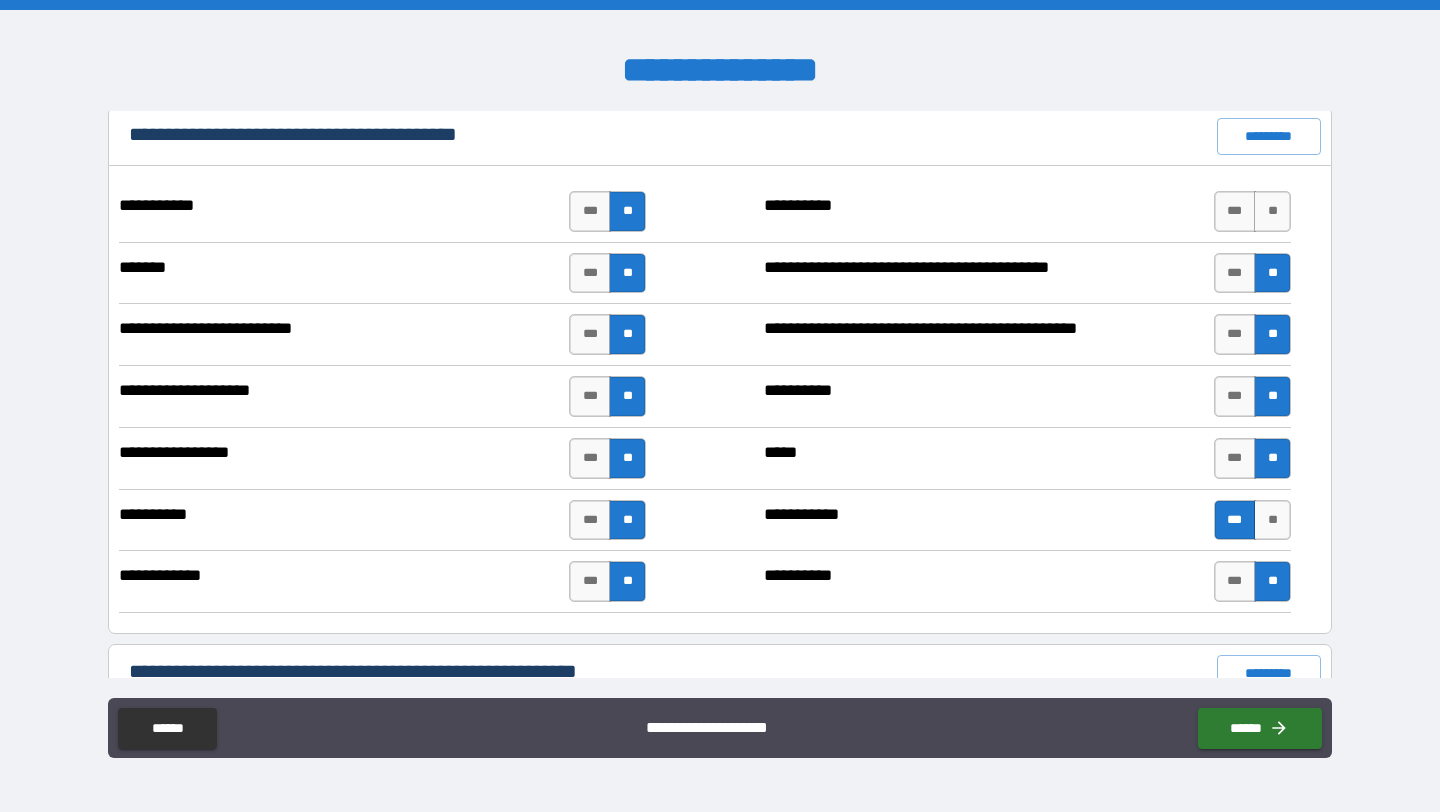drag, startPoint x: 1275, startPoint y: 216, endPoint x: 1267, endPoint y: 238, distance: 23.409399 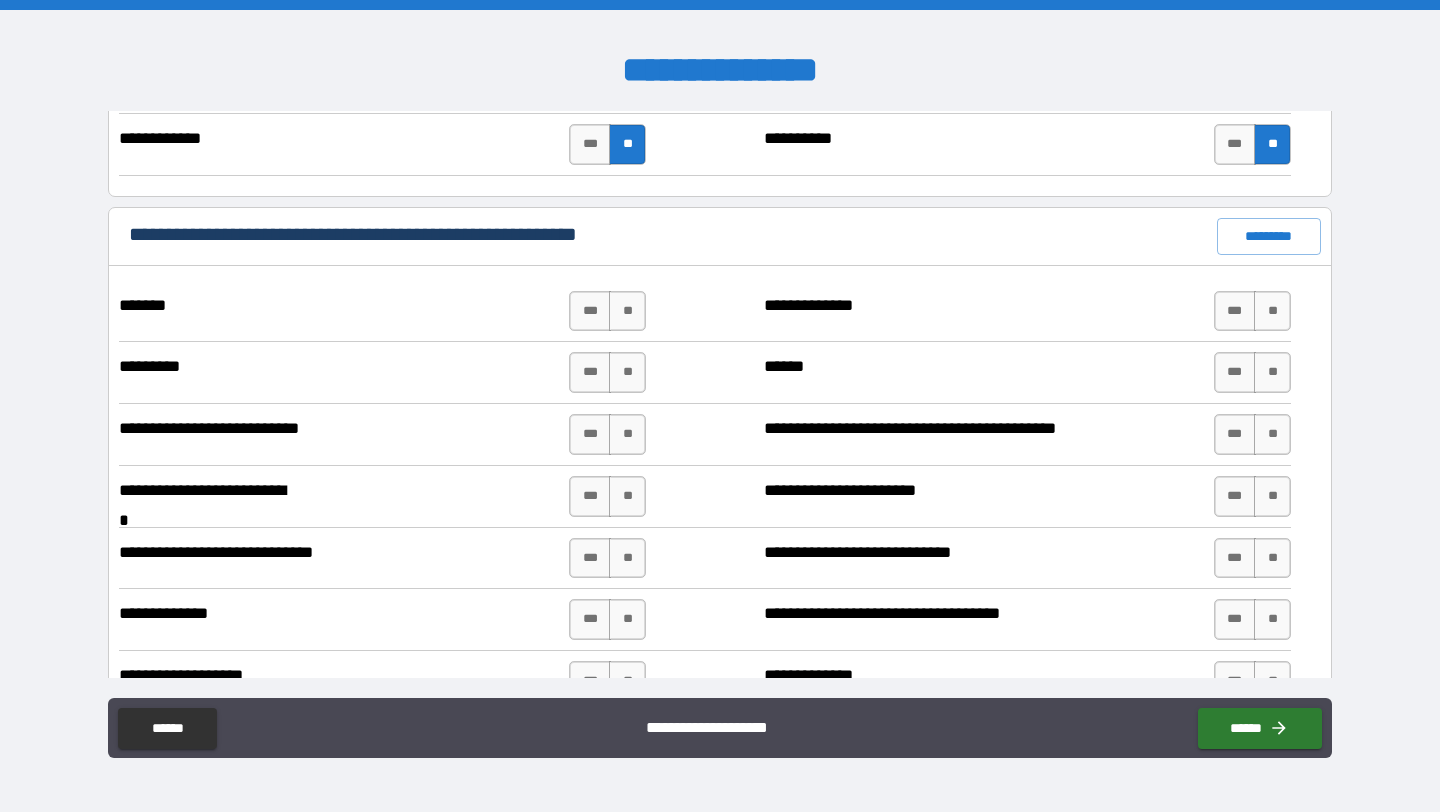 scroll, scrollTop: 1470, scrollLeft: 0, axis: vertical 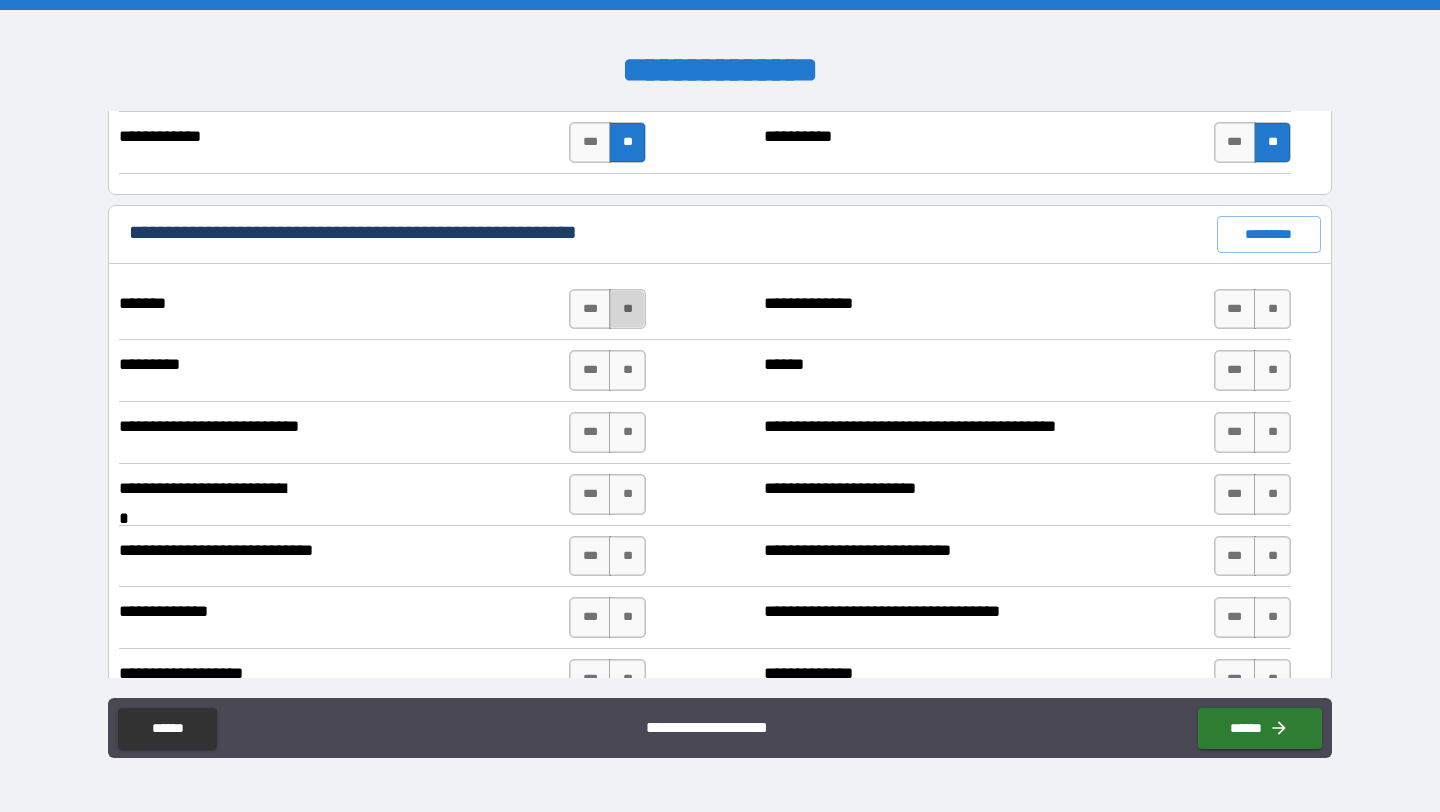 click on "**" at bounding box center (627, 309) 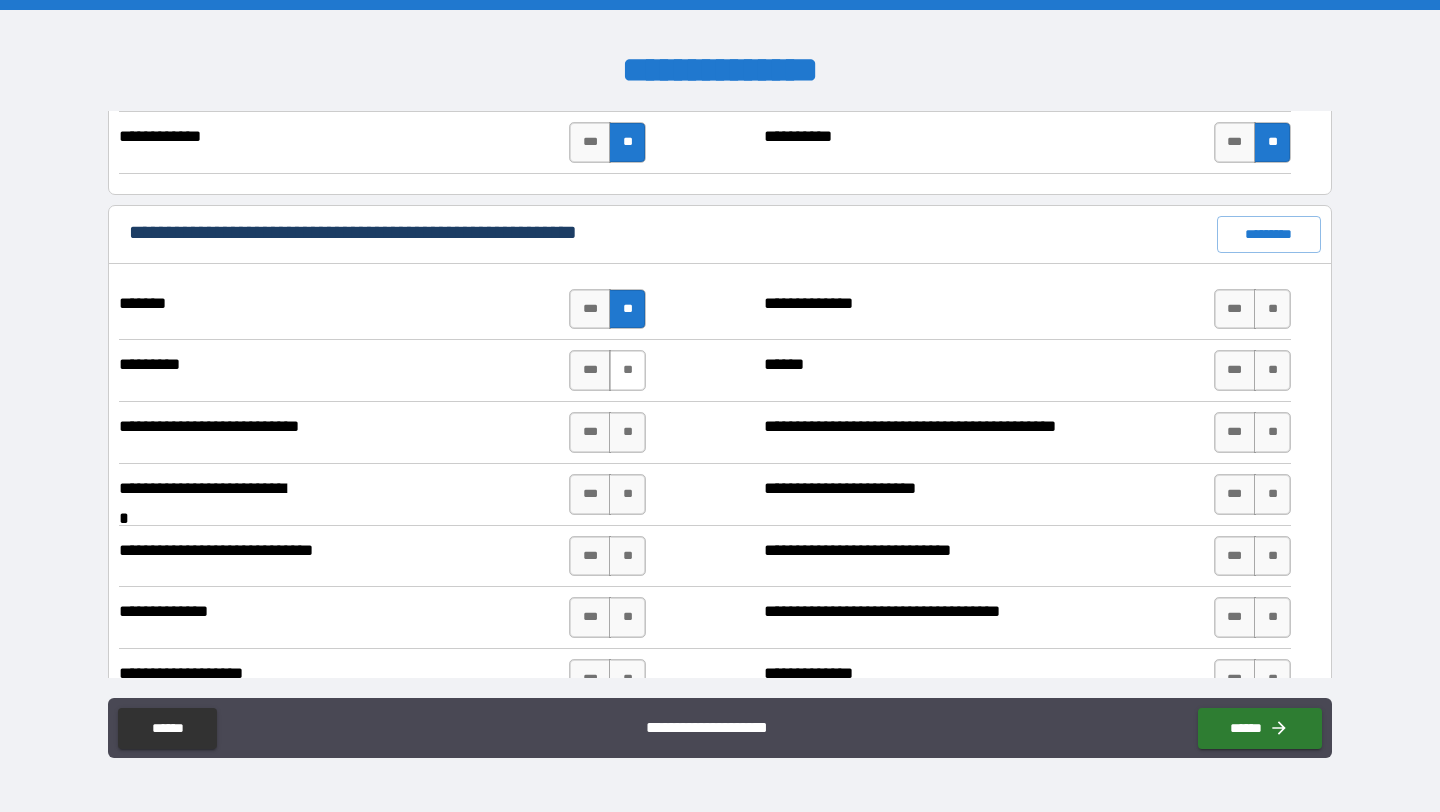 click on "**" at bounding box center (627, 370) 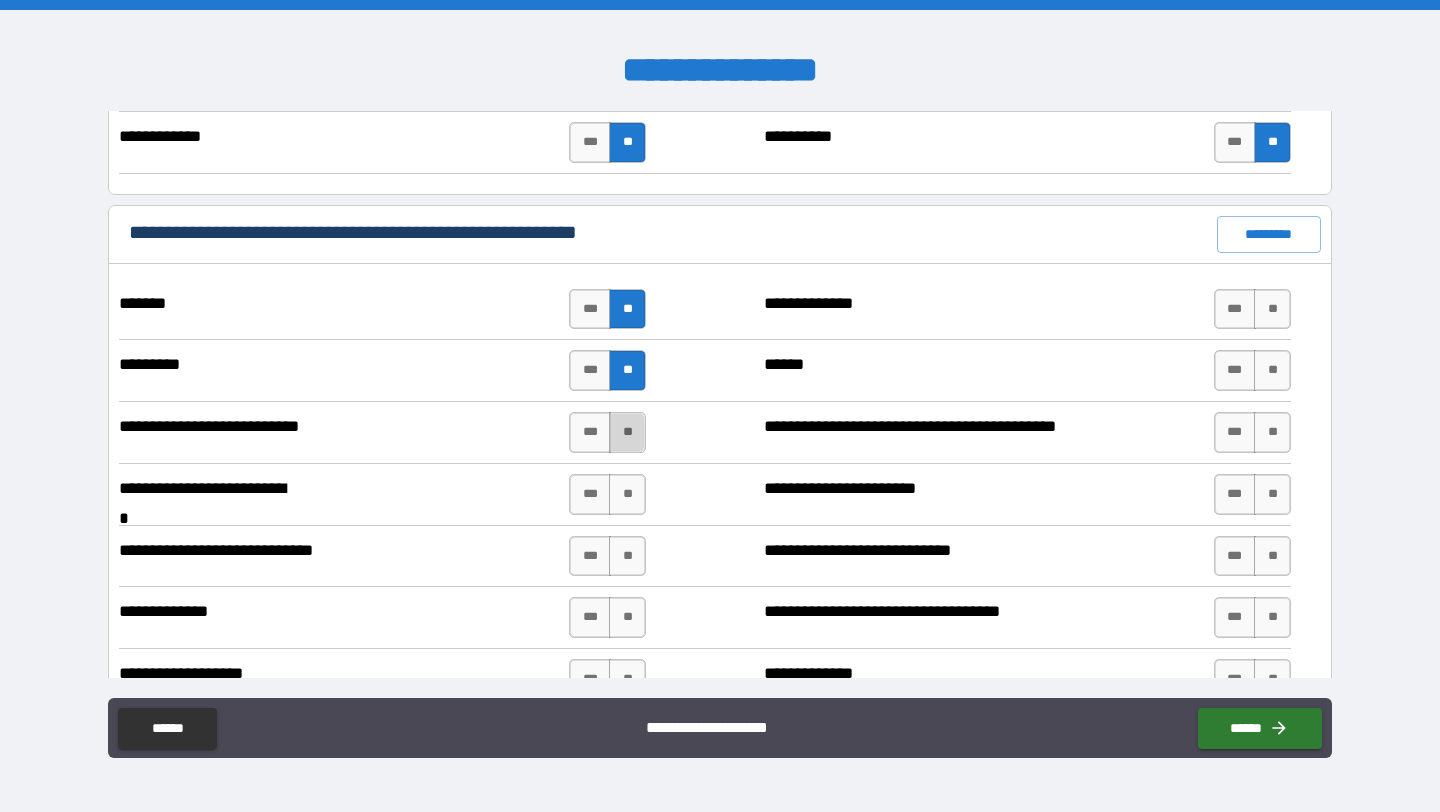click on "**" at bounding box center [627, 432] 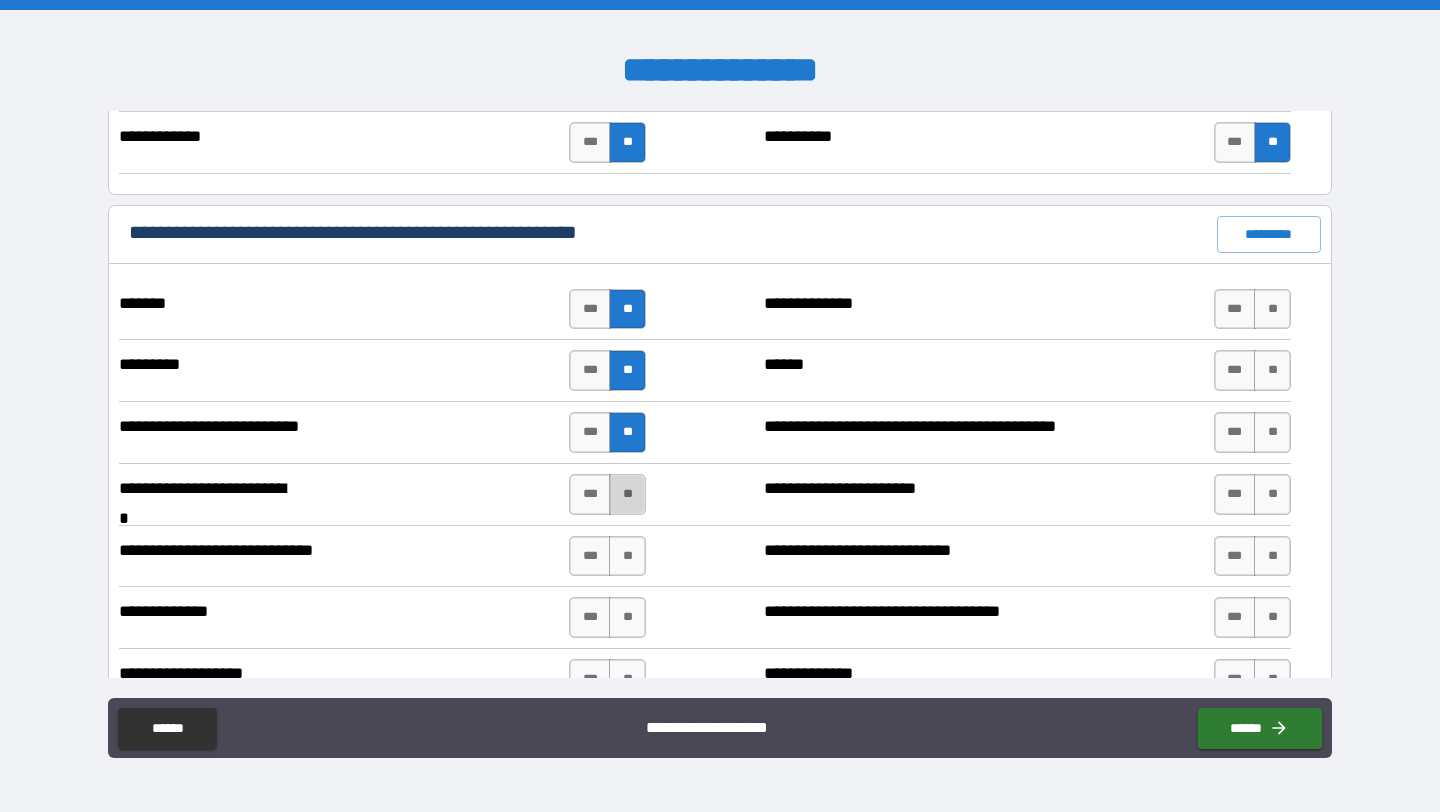 click on "**" at bounding box center [627, 494] 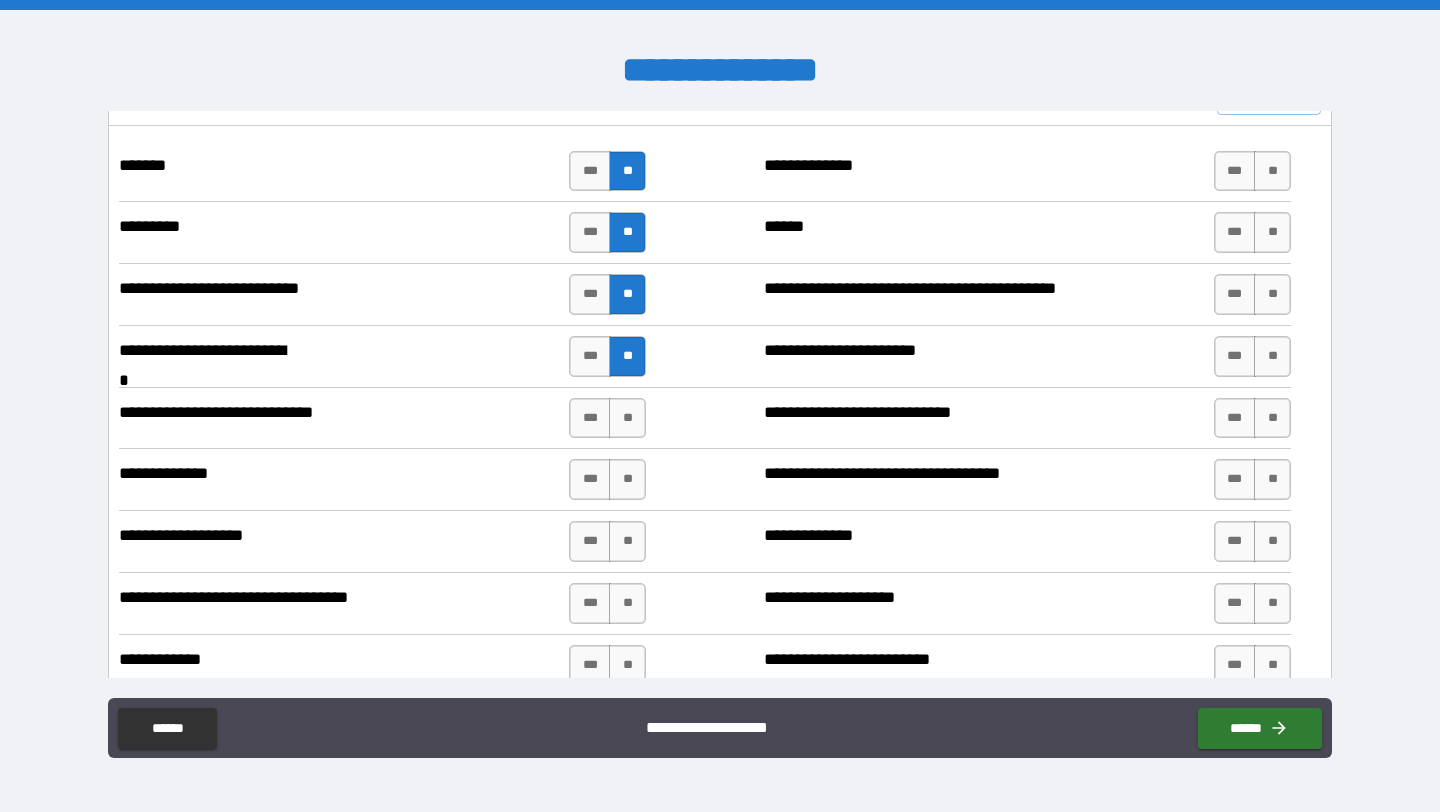 scroll, scrollTop: 1624, scrollLeft: 0, axis: vertical 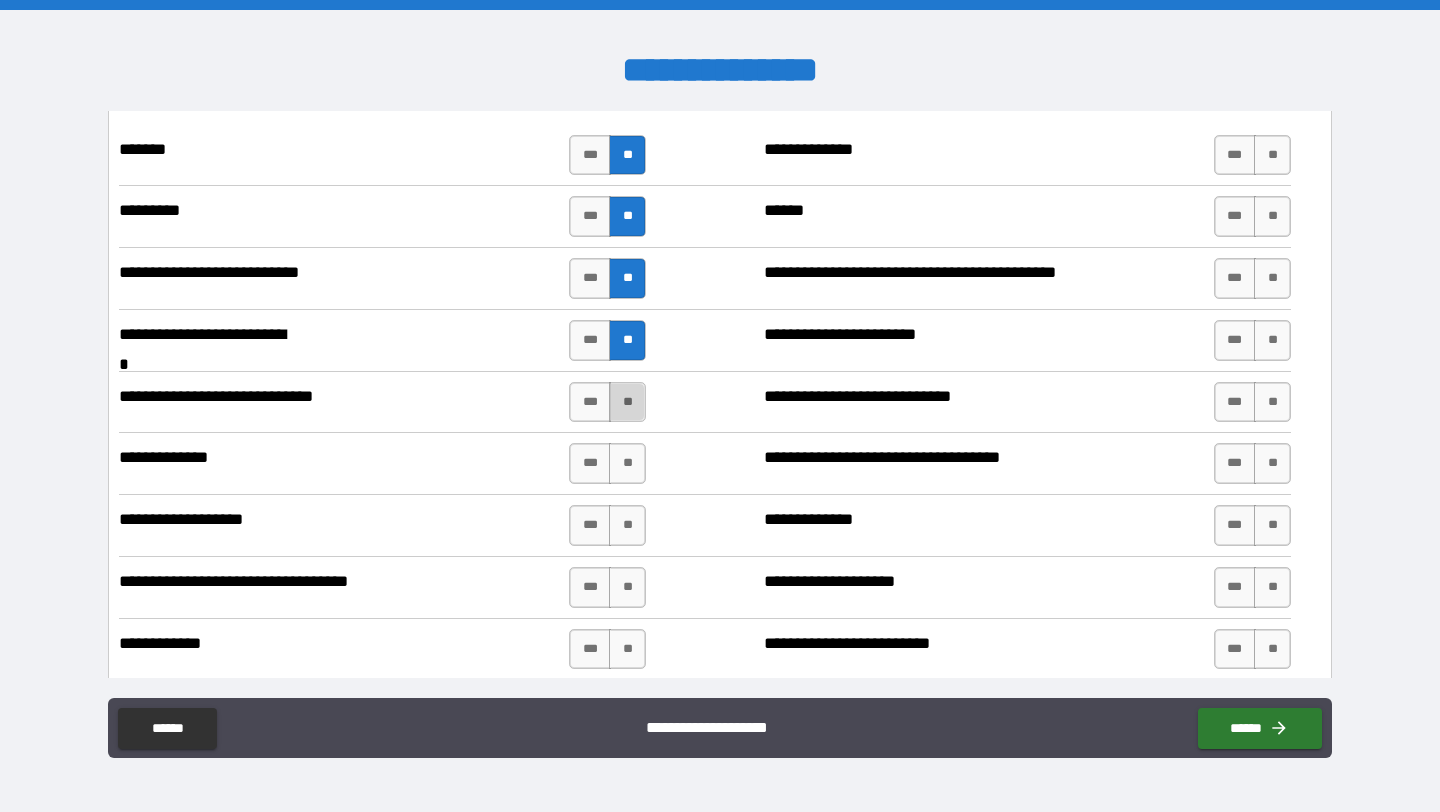click on "**" at bounding box center (627, 402) 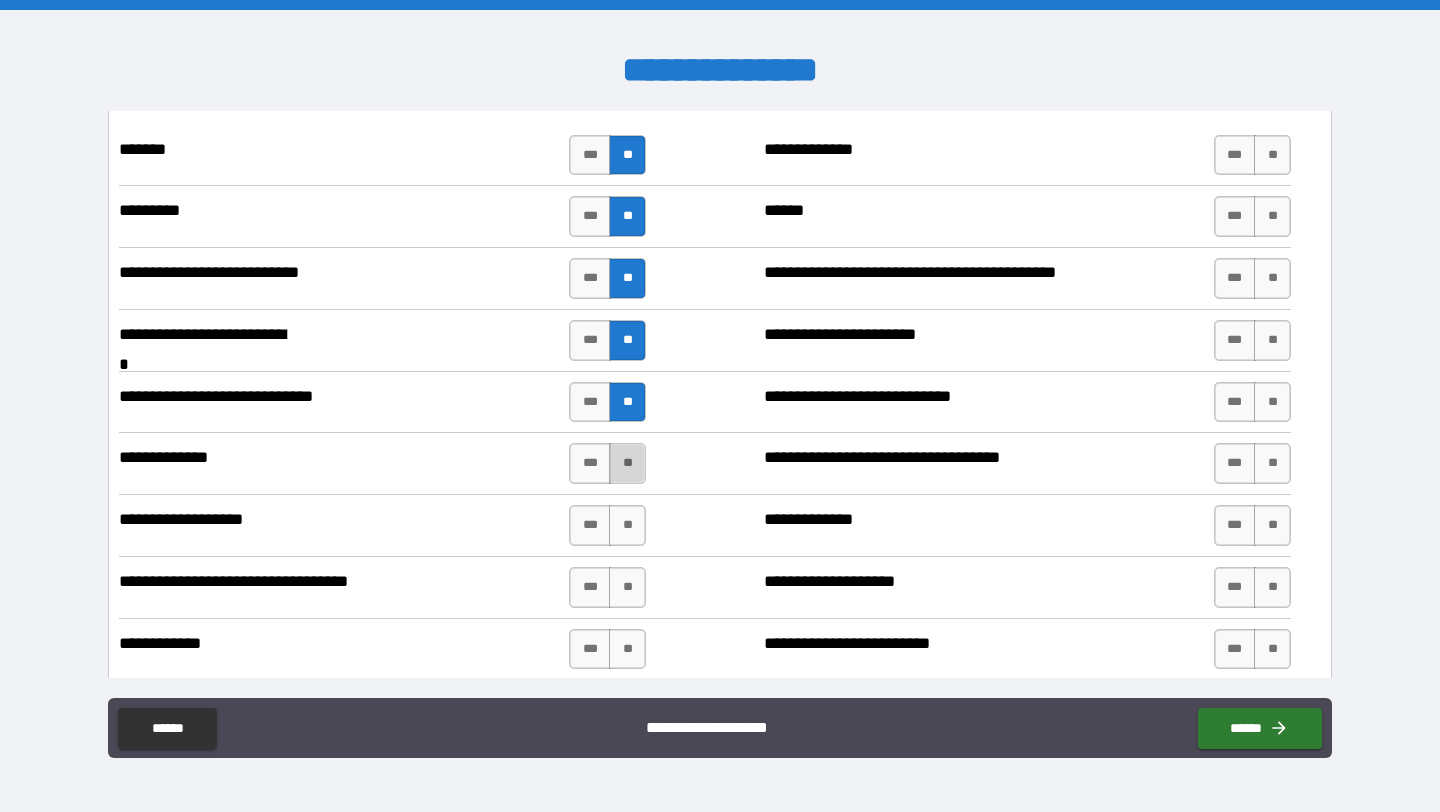 click on "**" at bounding box center (627, 463) 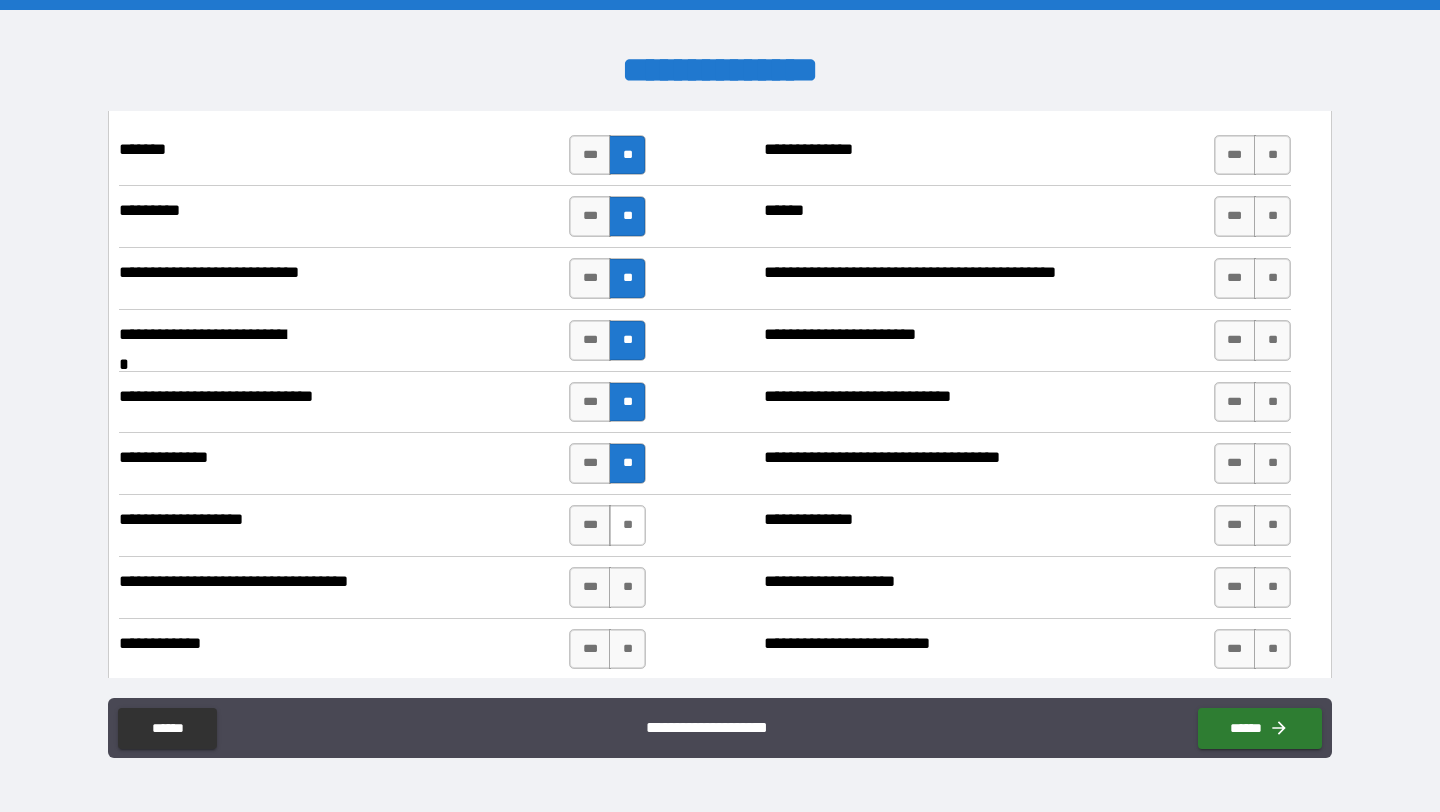 click on "**" at bounding box center [627, 525] 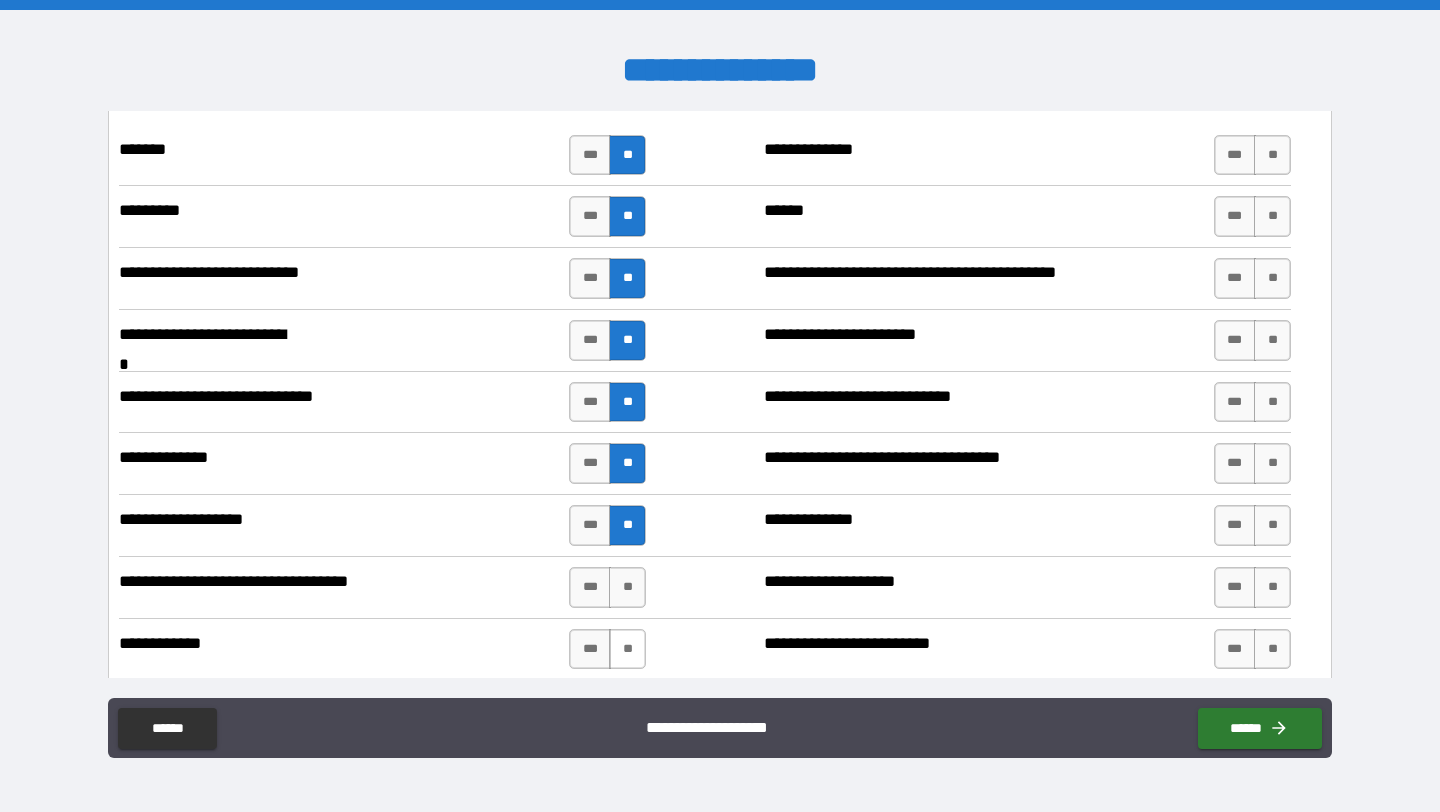 click on "**" at bounding box center [627, 587] 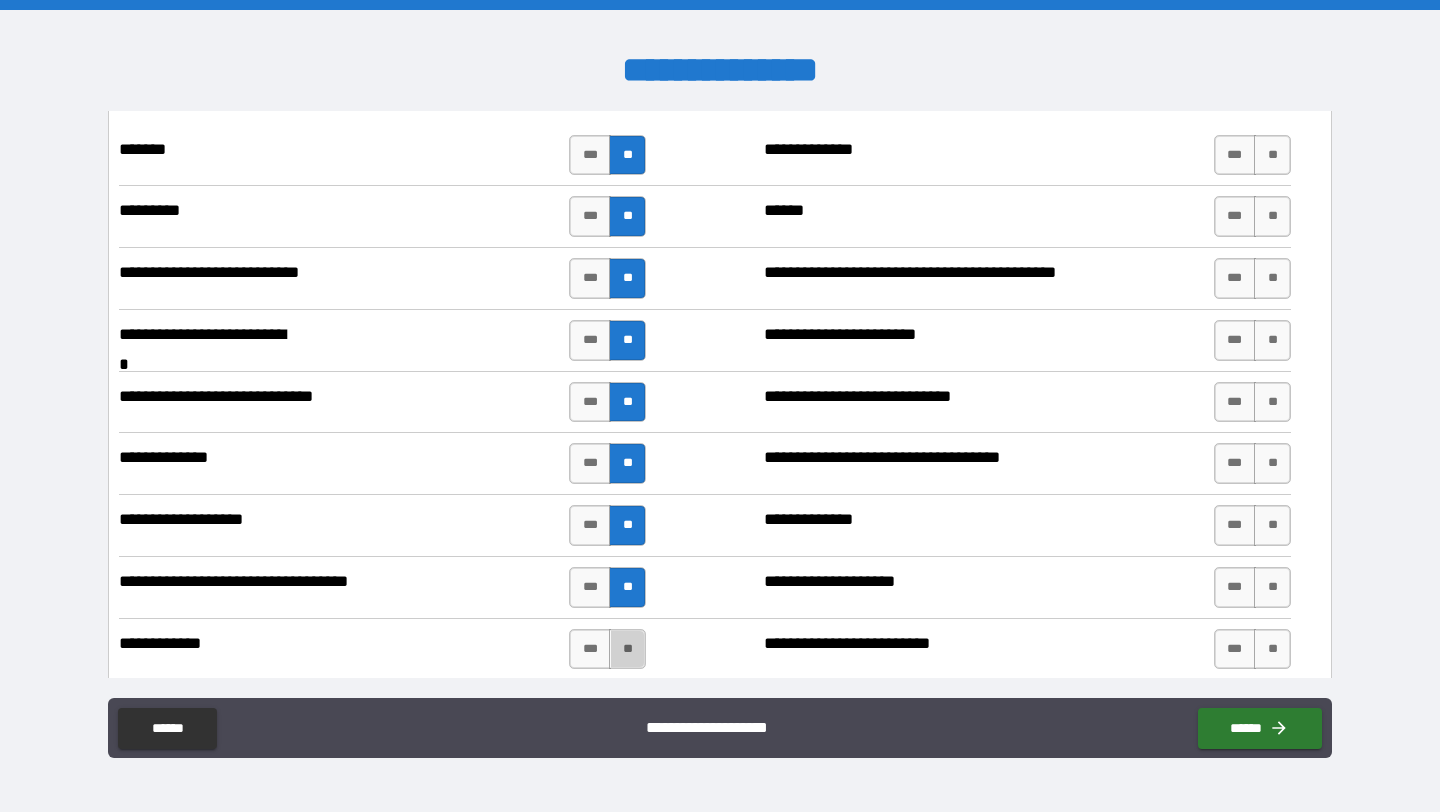 click on "*** **" at bounding box center [607, 649] 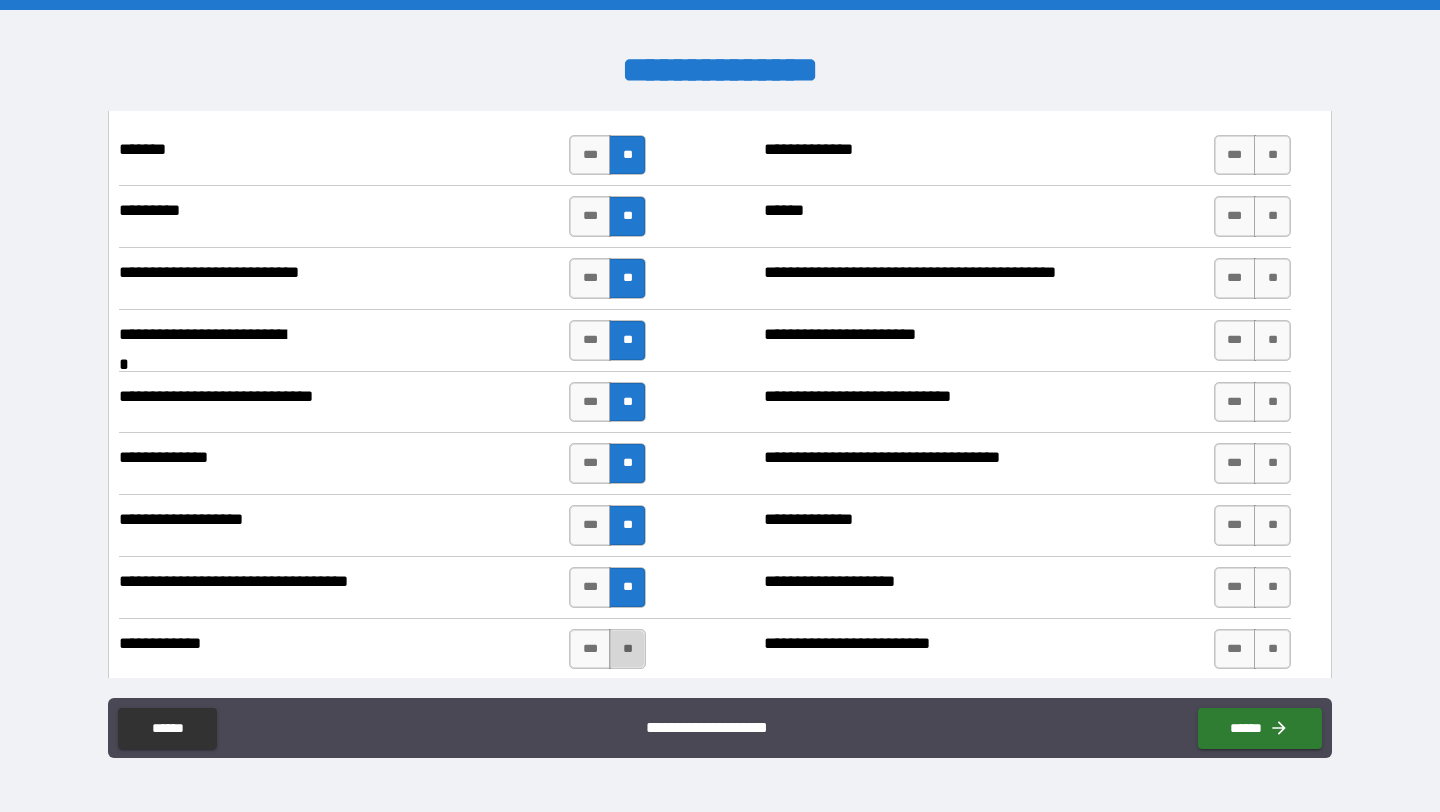 click on "**" at bounding box center [627, 649] 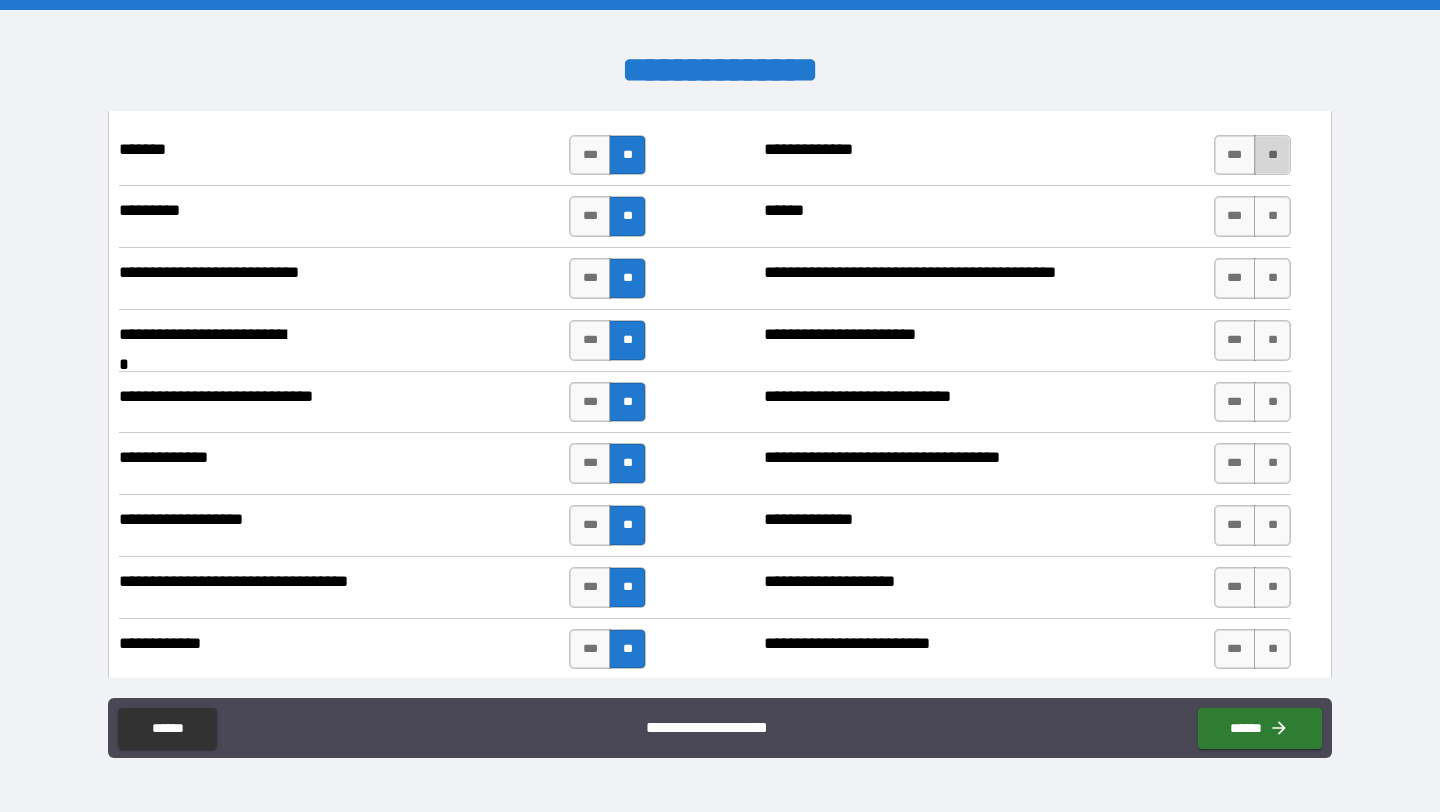 click on "**" at bounding box center [1272, 155] 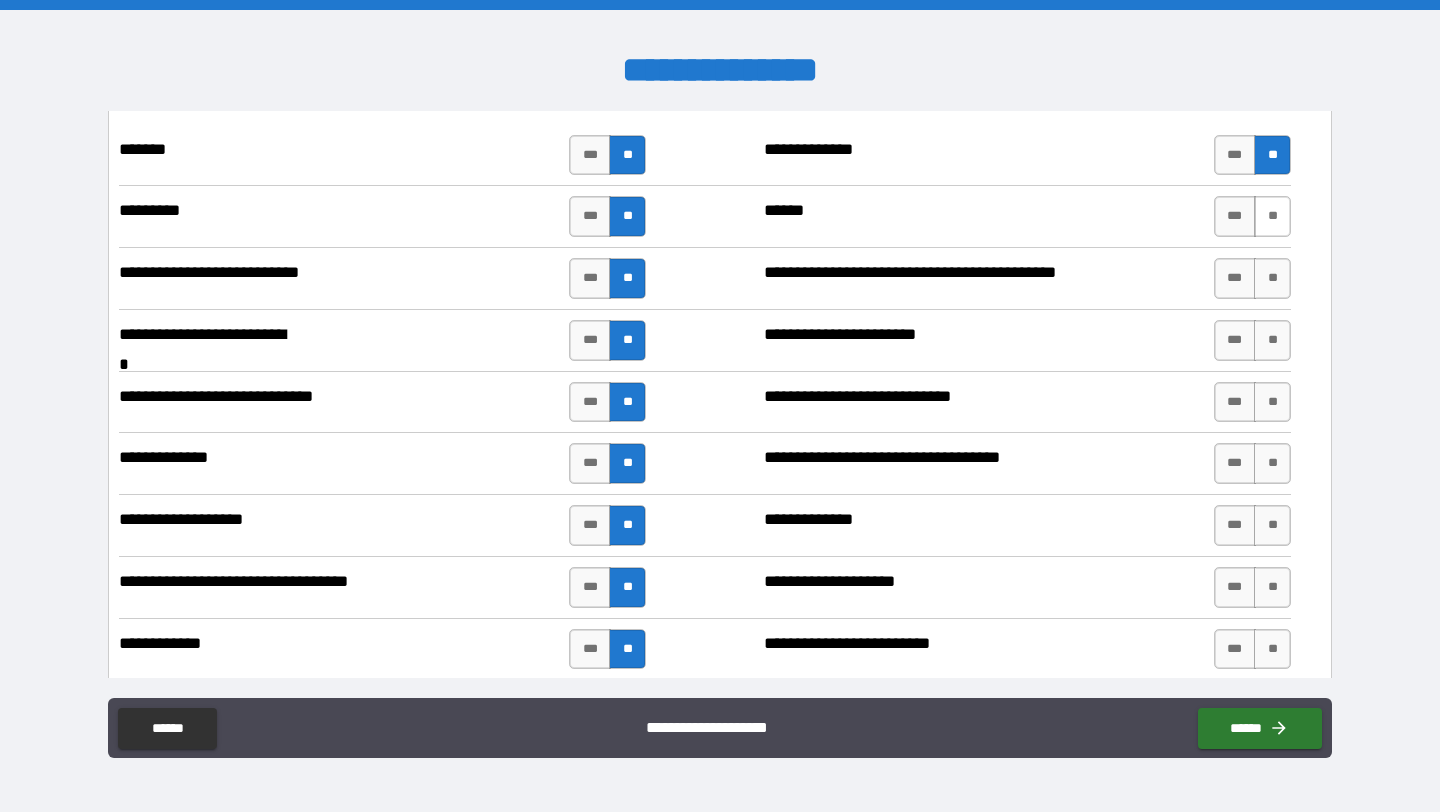 click on "**" at bounding box center [1272, 216] 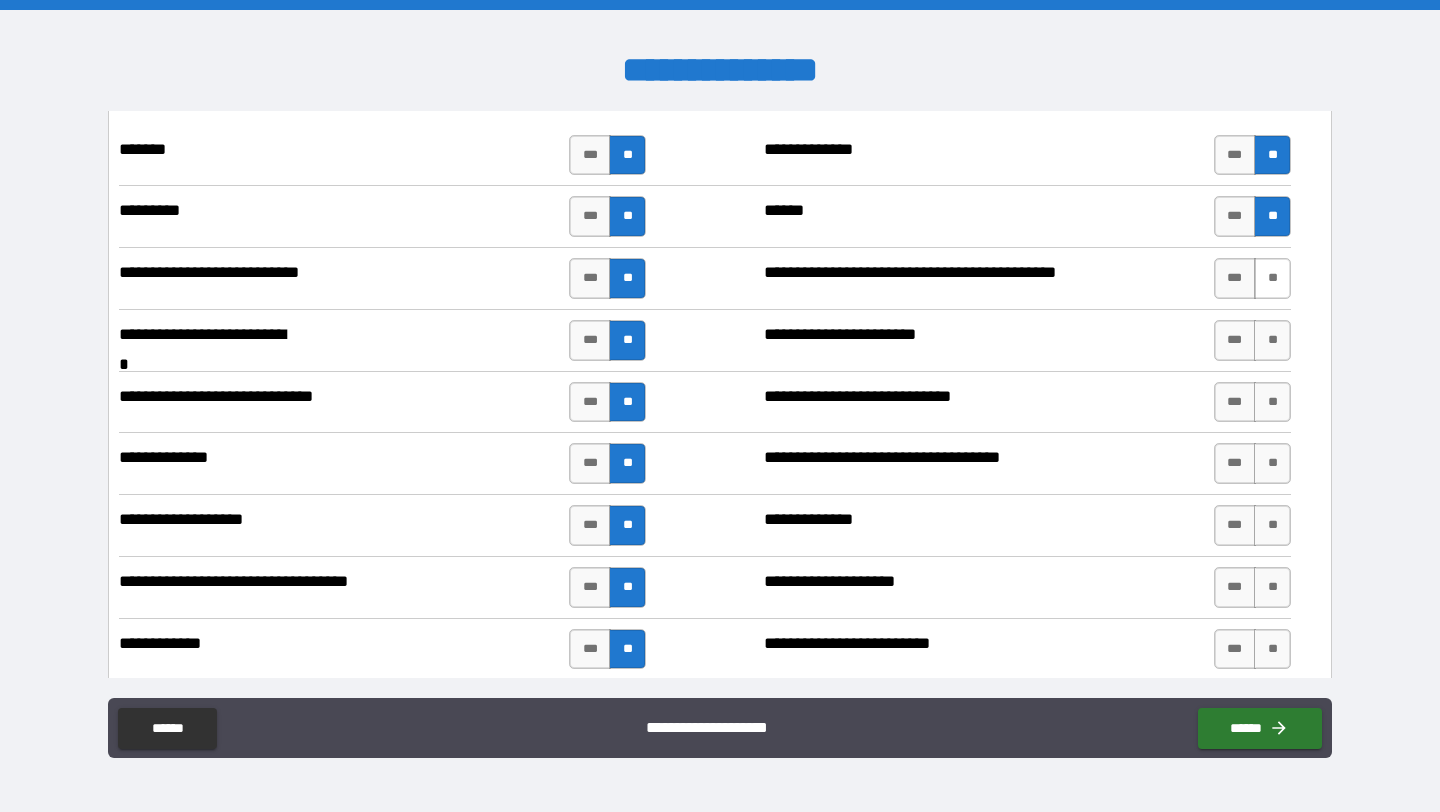 click on "**" at bounding box center [1272, 278] 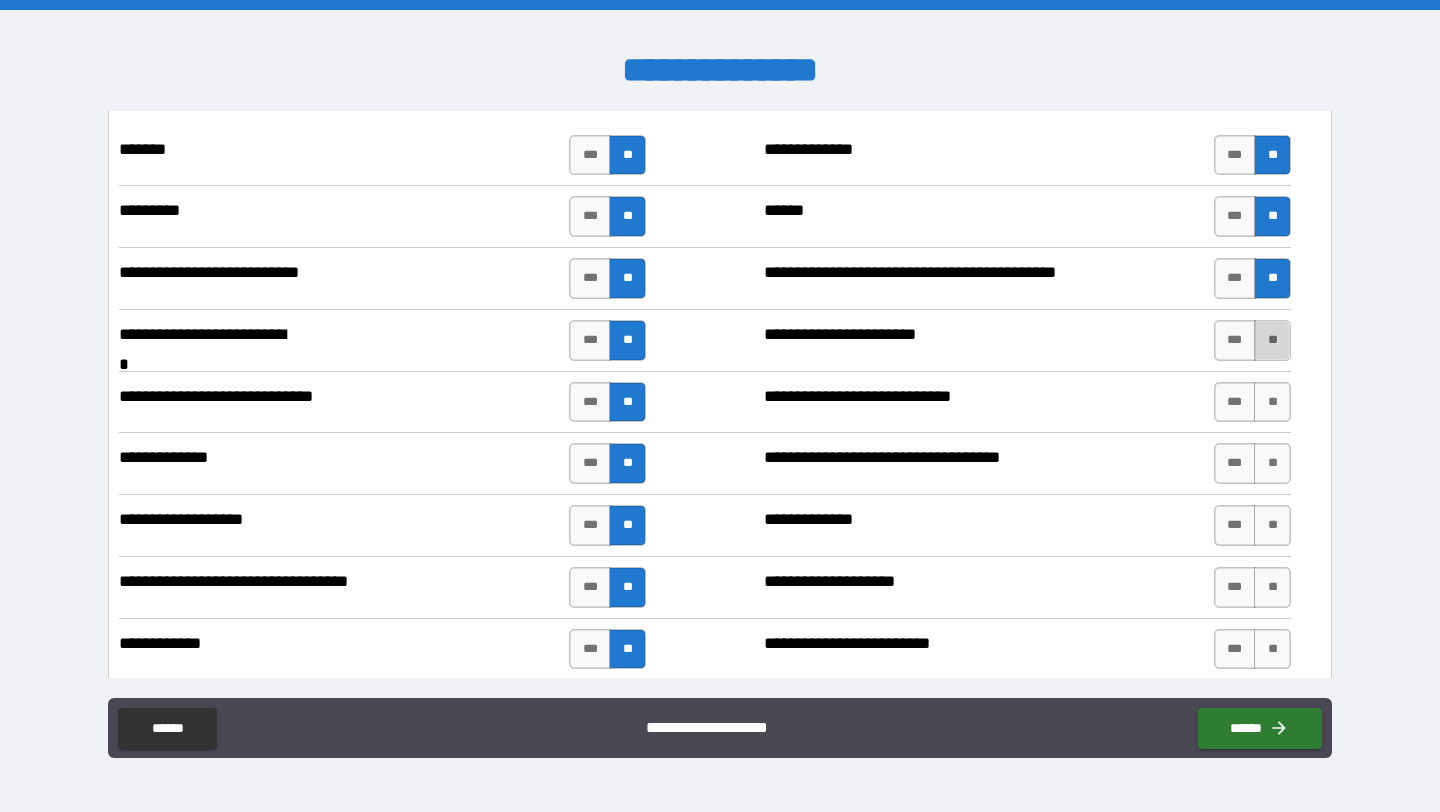 click on "**" at bounding box center [1272, 340] 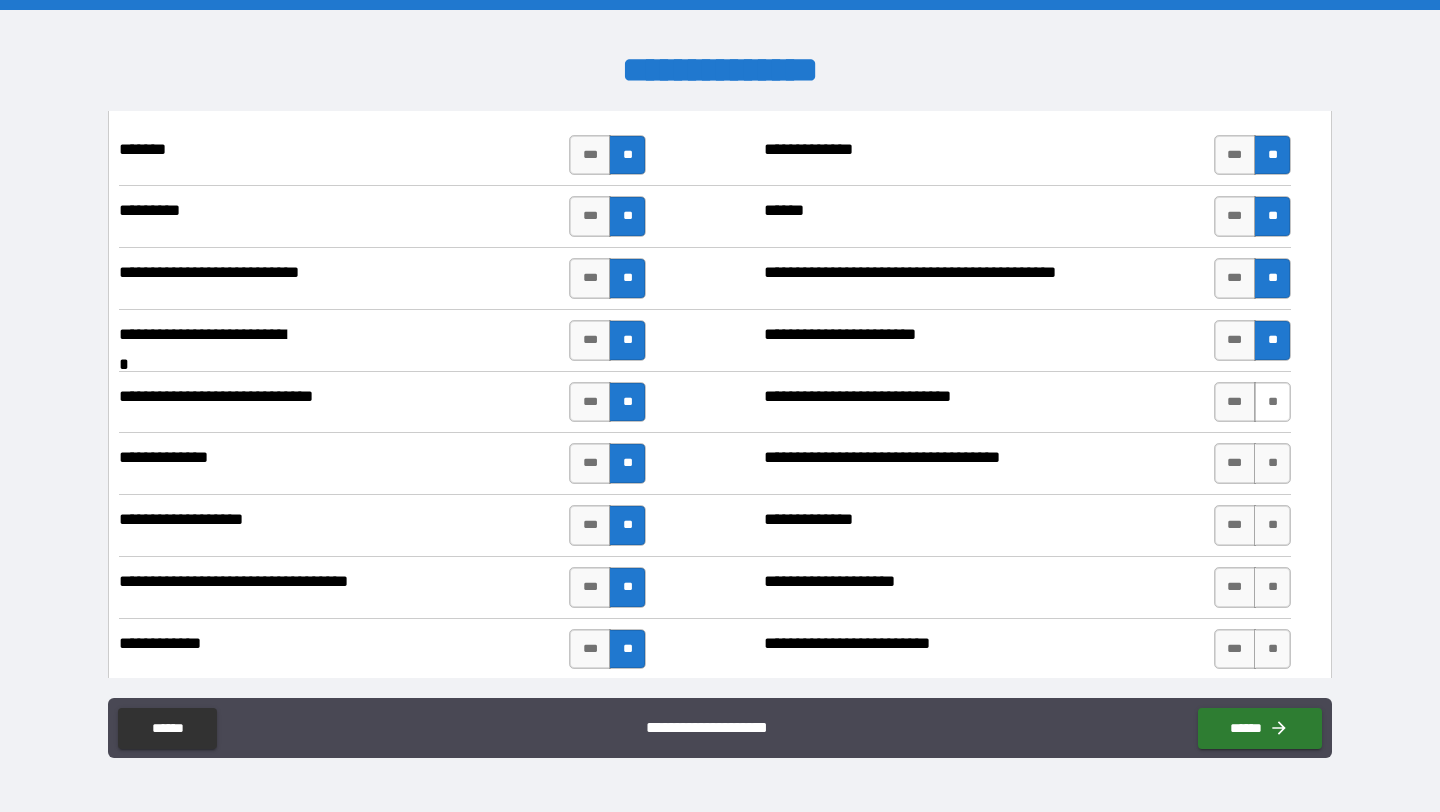 click on "**" at bounding box center (1272, 402) 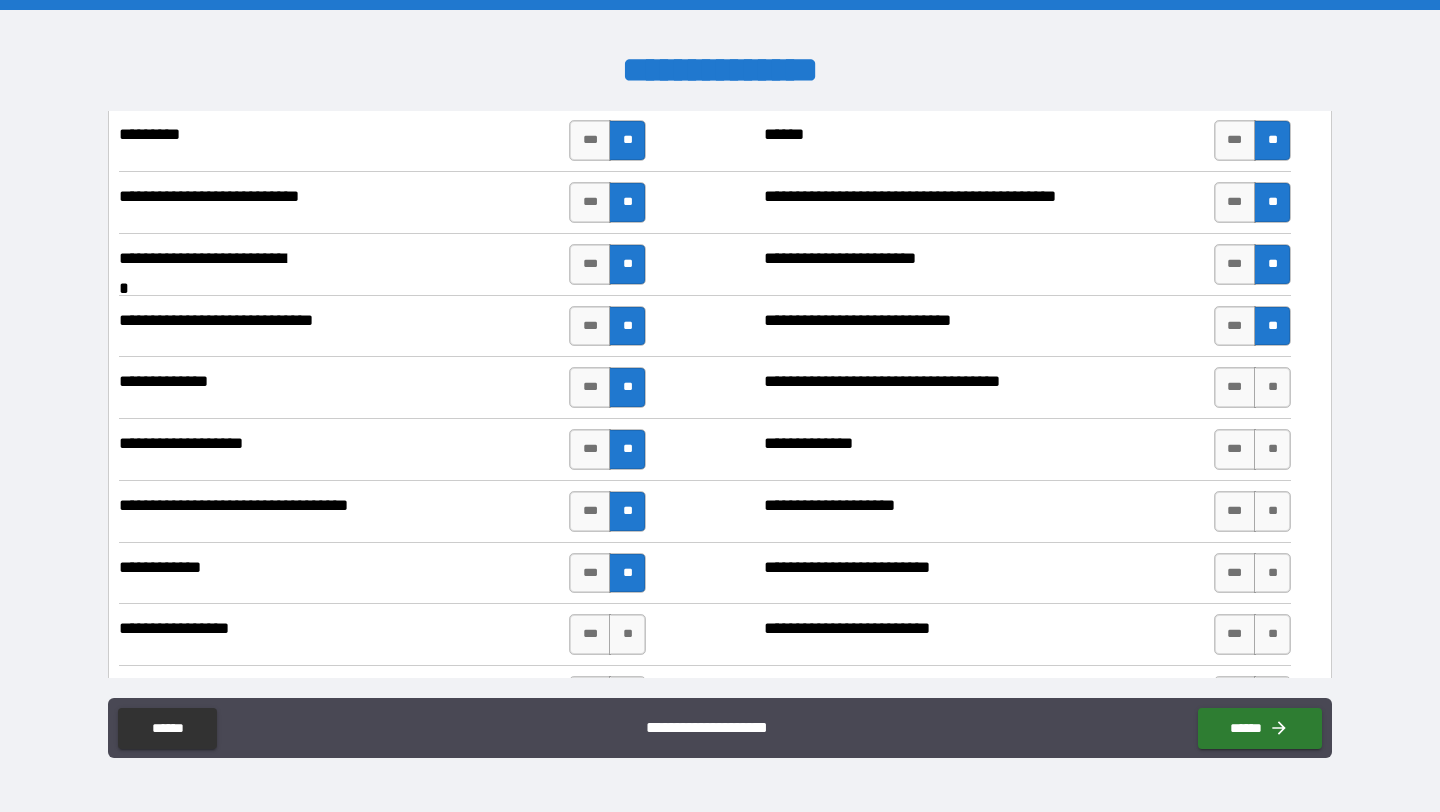 scroll, scrollTop: 1740, scrollLeft: 0, axis: vertical 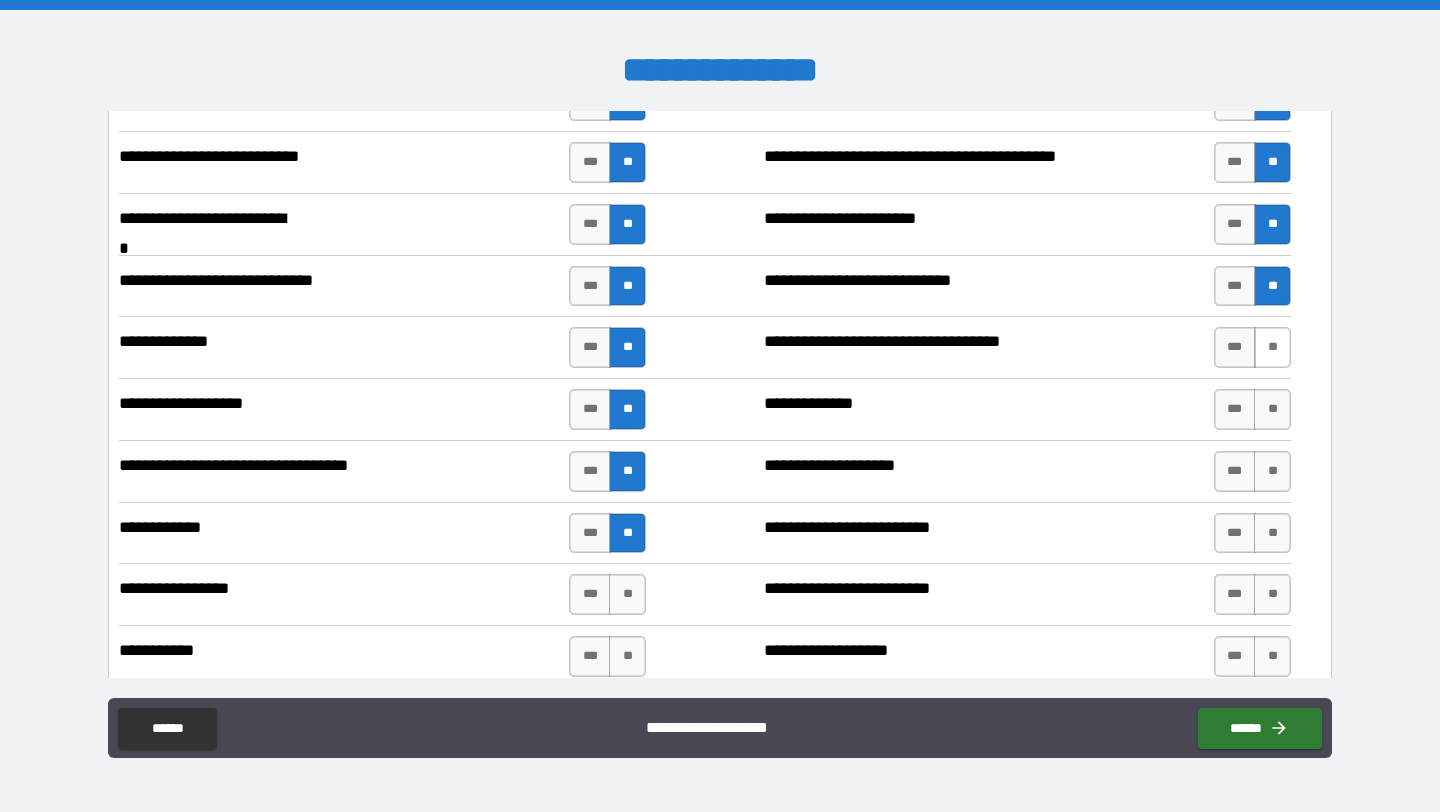 click on "**" at bounding box center (1272, 347) 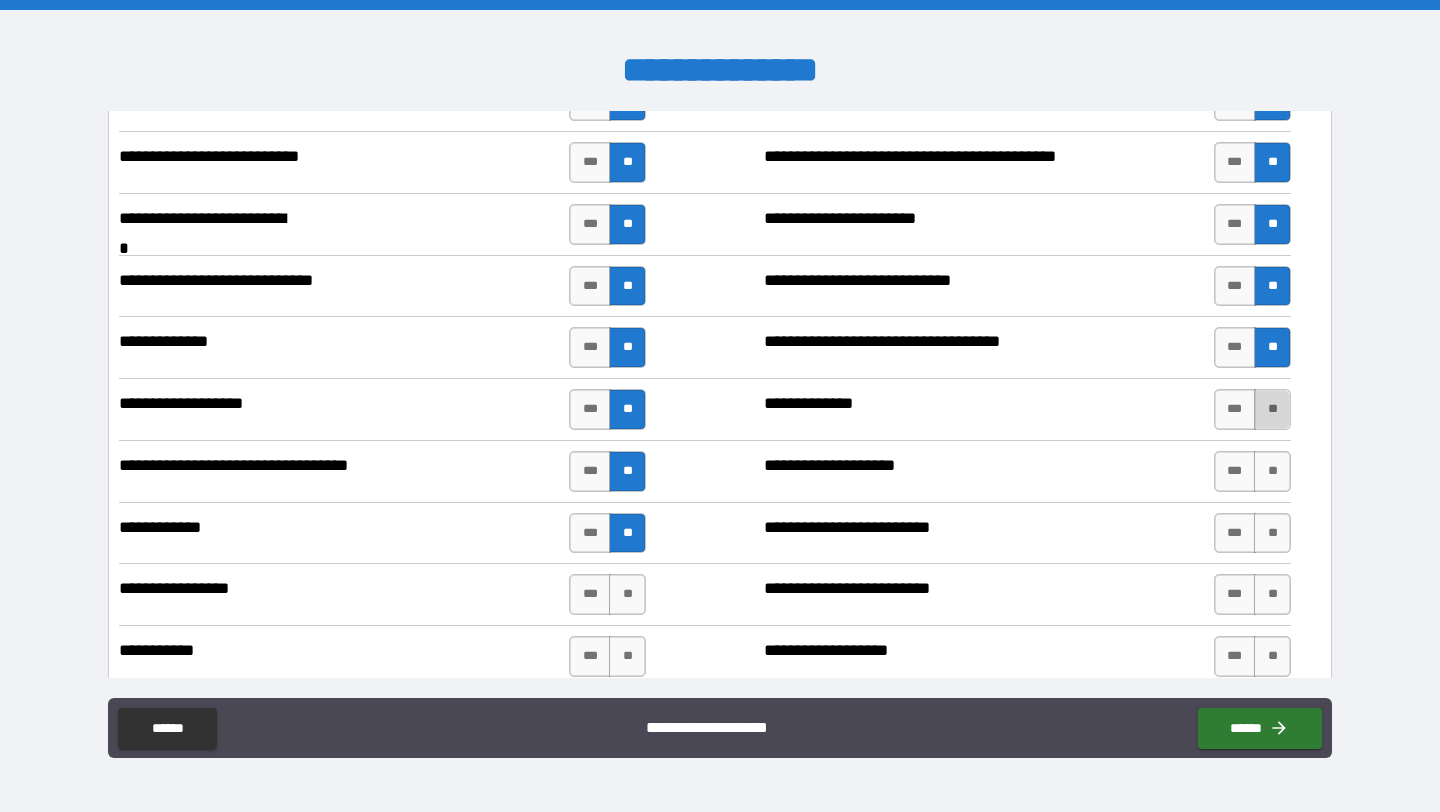 click on "**" at bounding box center [1272, 409] 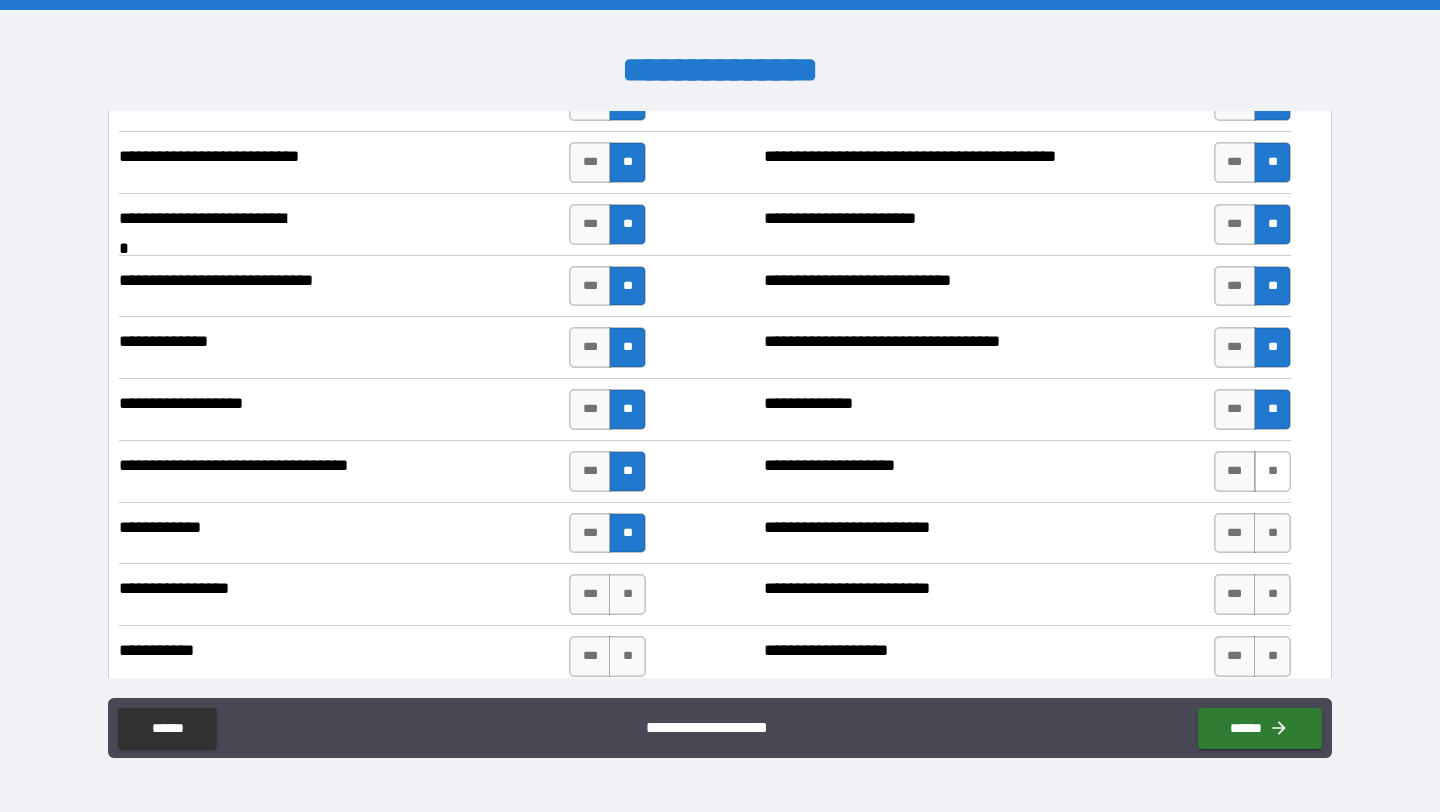 click on "**" at bounding box center (1272, 471) 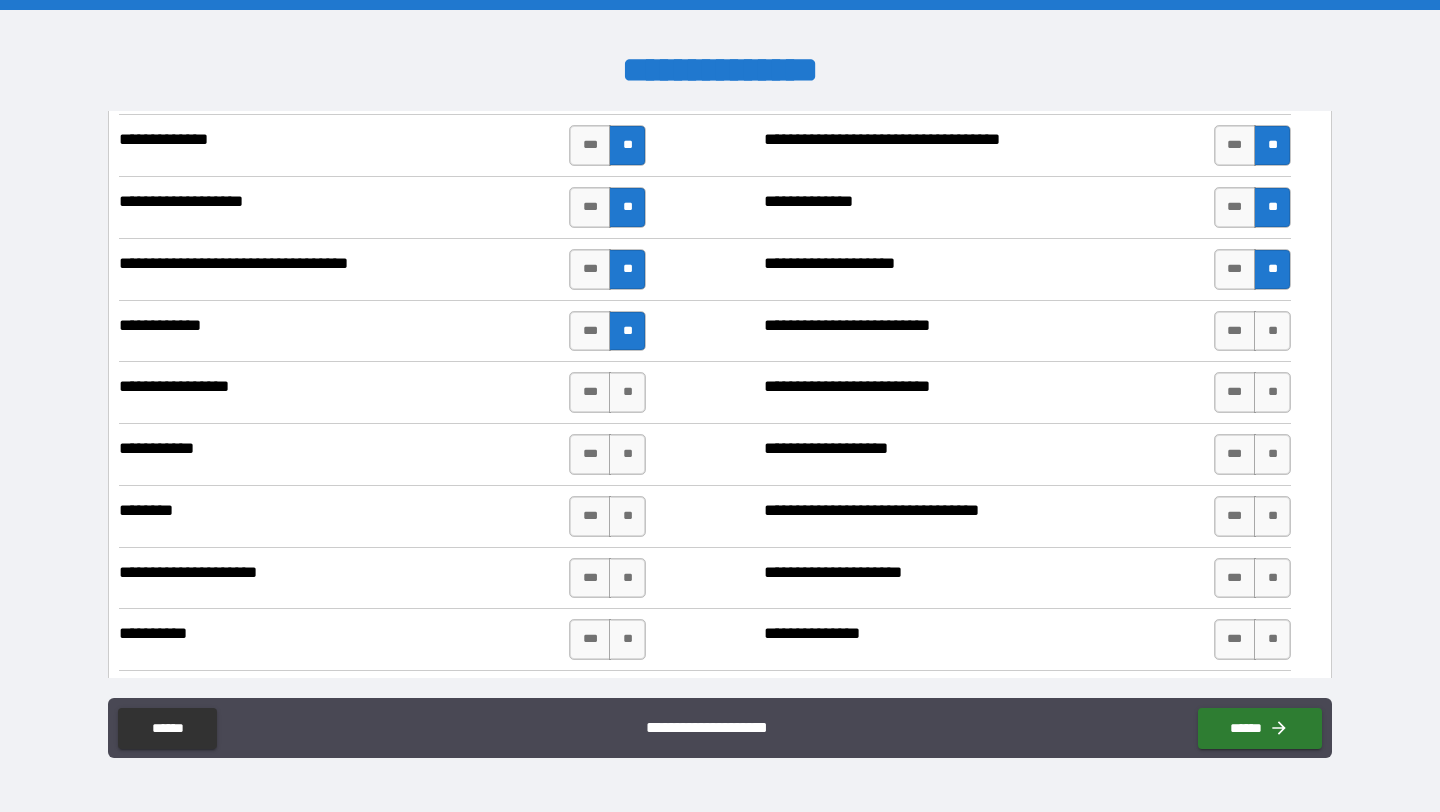 scroll, scrollTop: 2031, scrollLeft: 0, axis: vertical 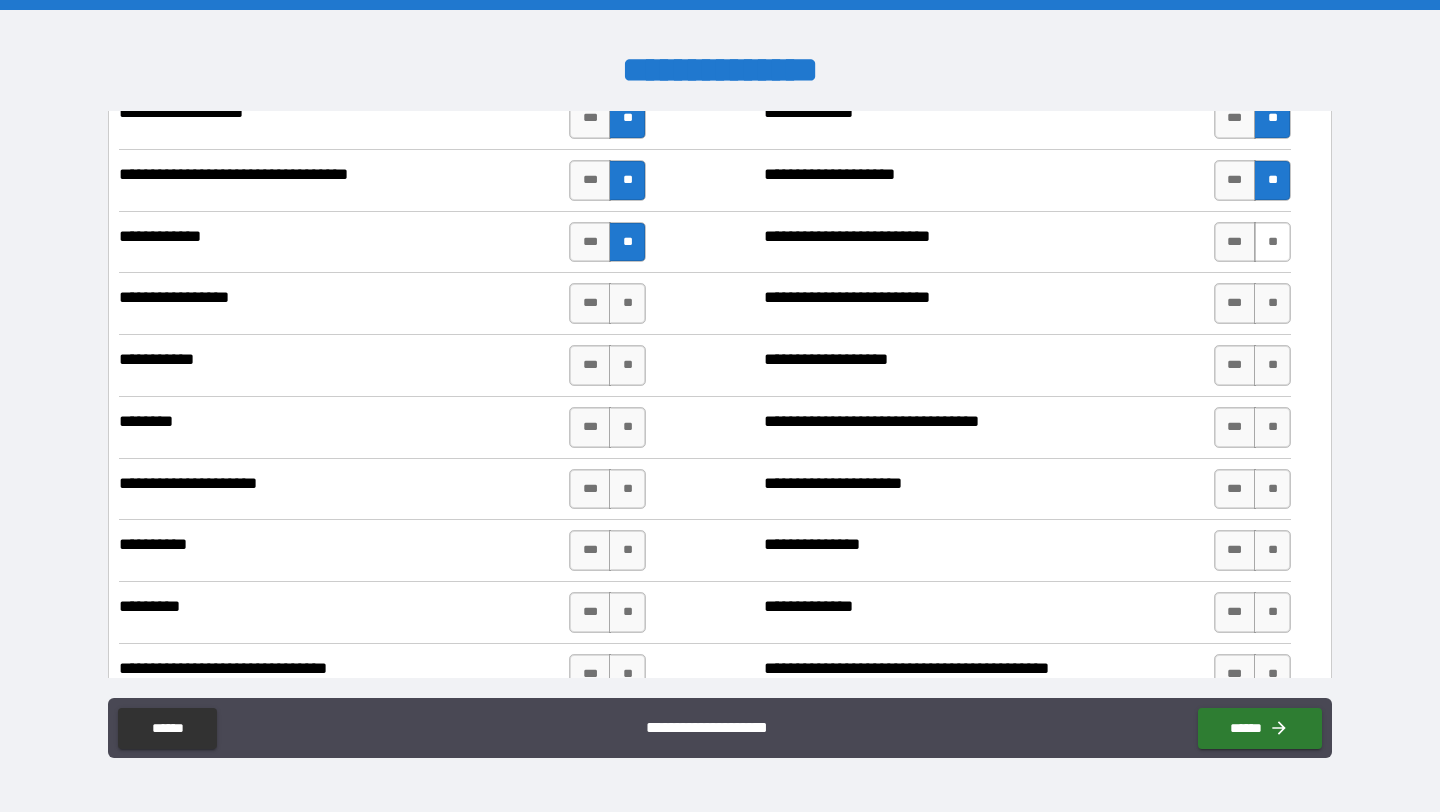 click on "**" at bounding box center (1272, 242) 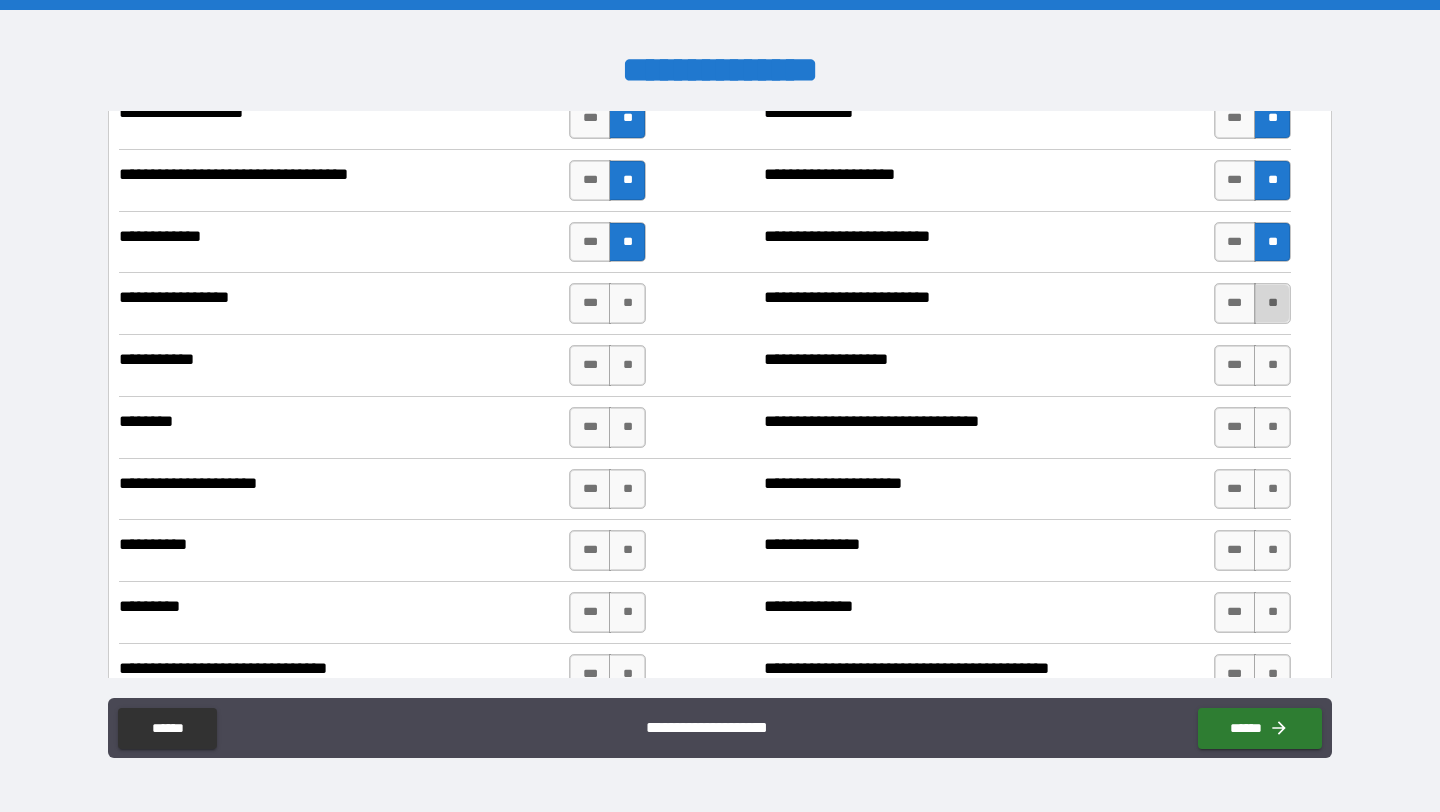 click on "**" at bounding box center [1272, 303] 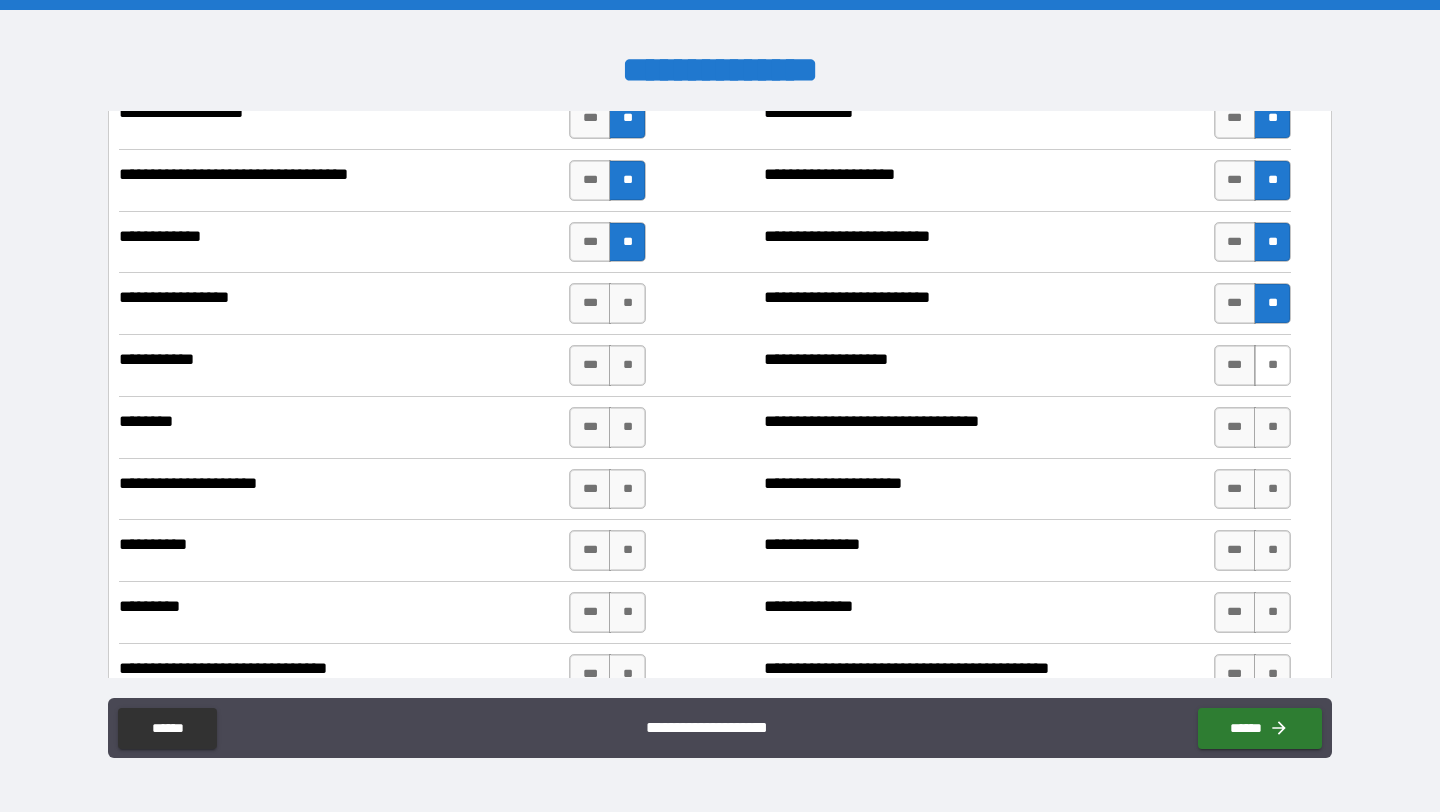 click on "**" at bounding box center [1272, 365] 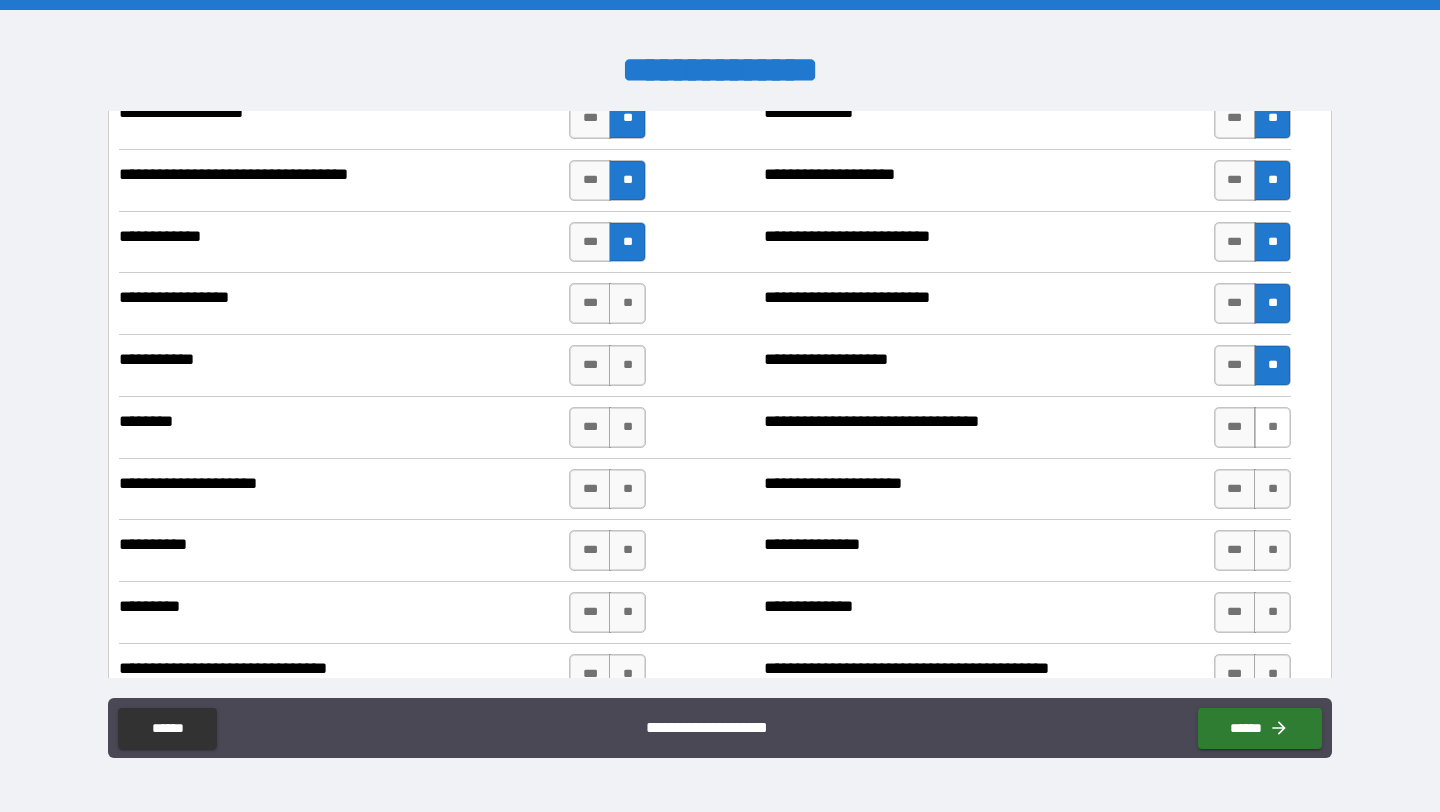 click on "**" at bounding box center [1272, 427] 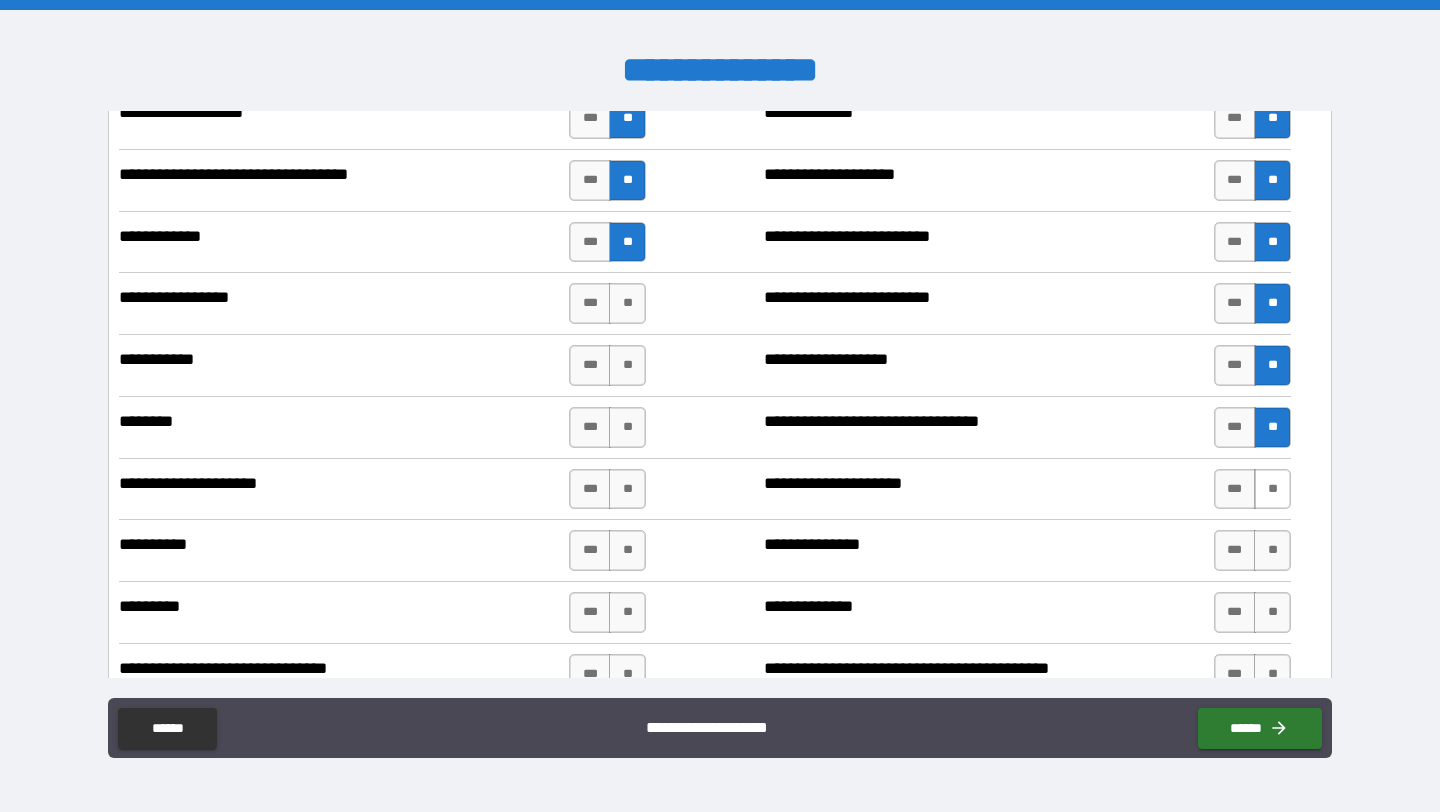 click on "**" at bounding box center (1272, 489) 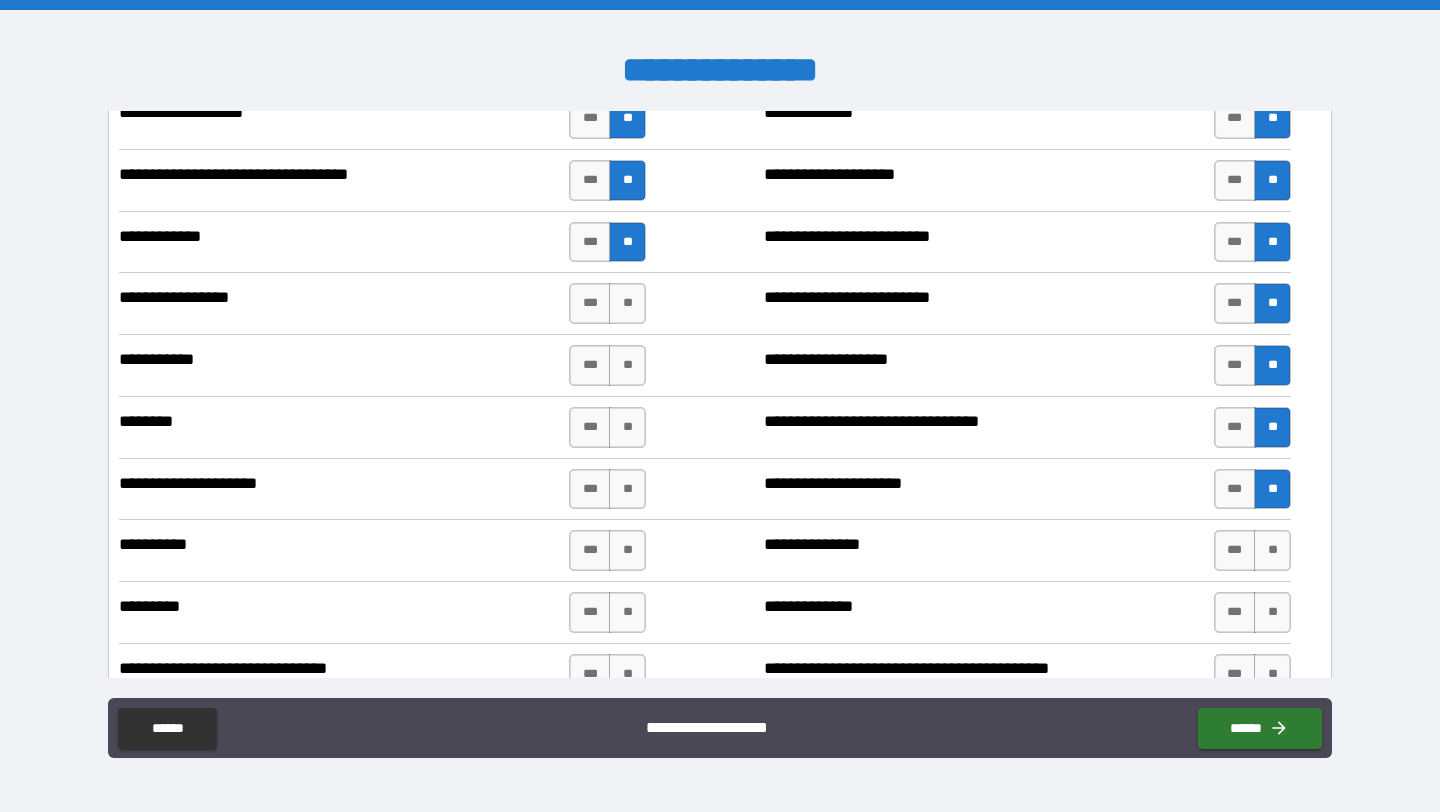 click on "**" at bounding box center [1272, 550] 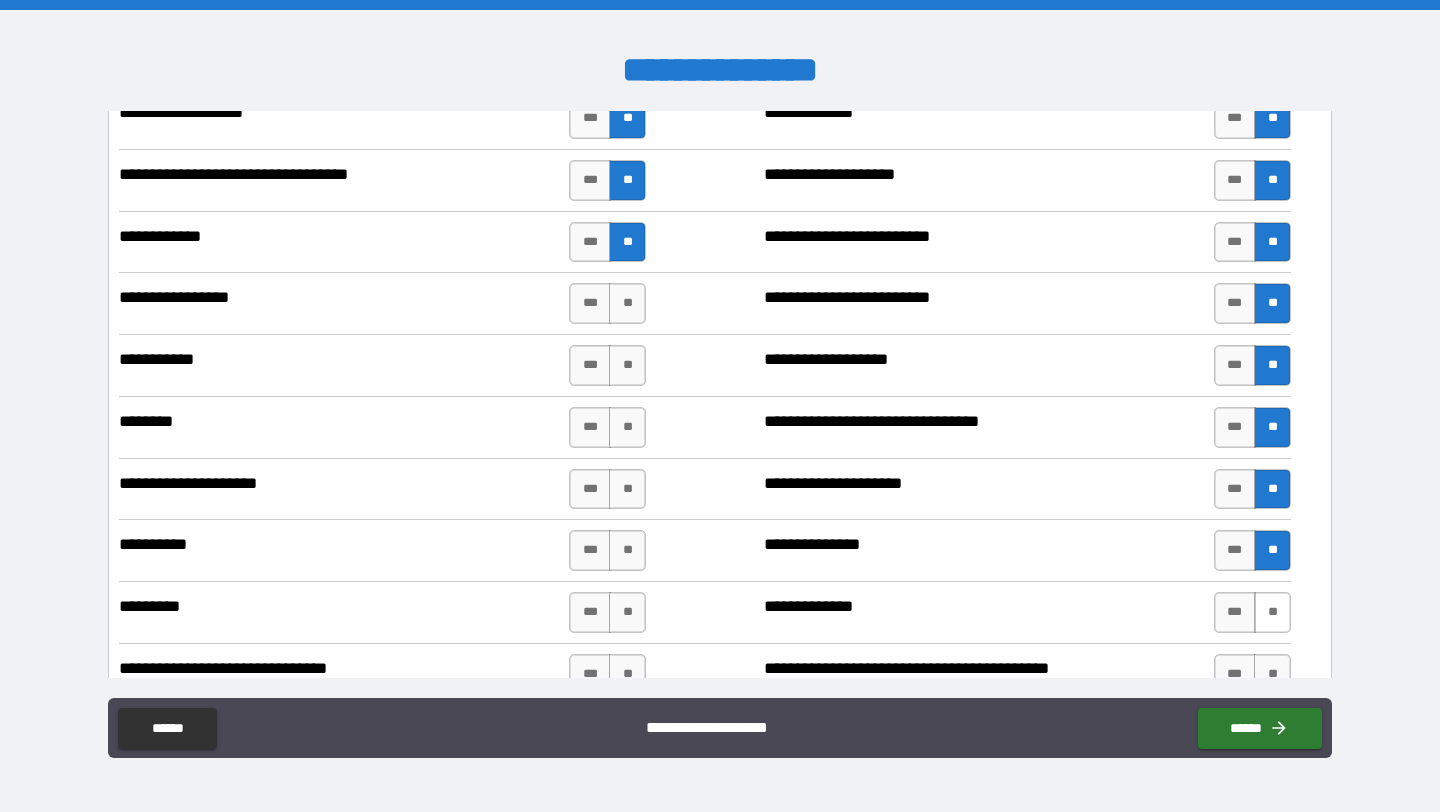 click on "**" at bounding box center (1272, 612) 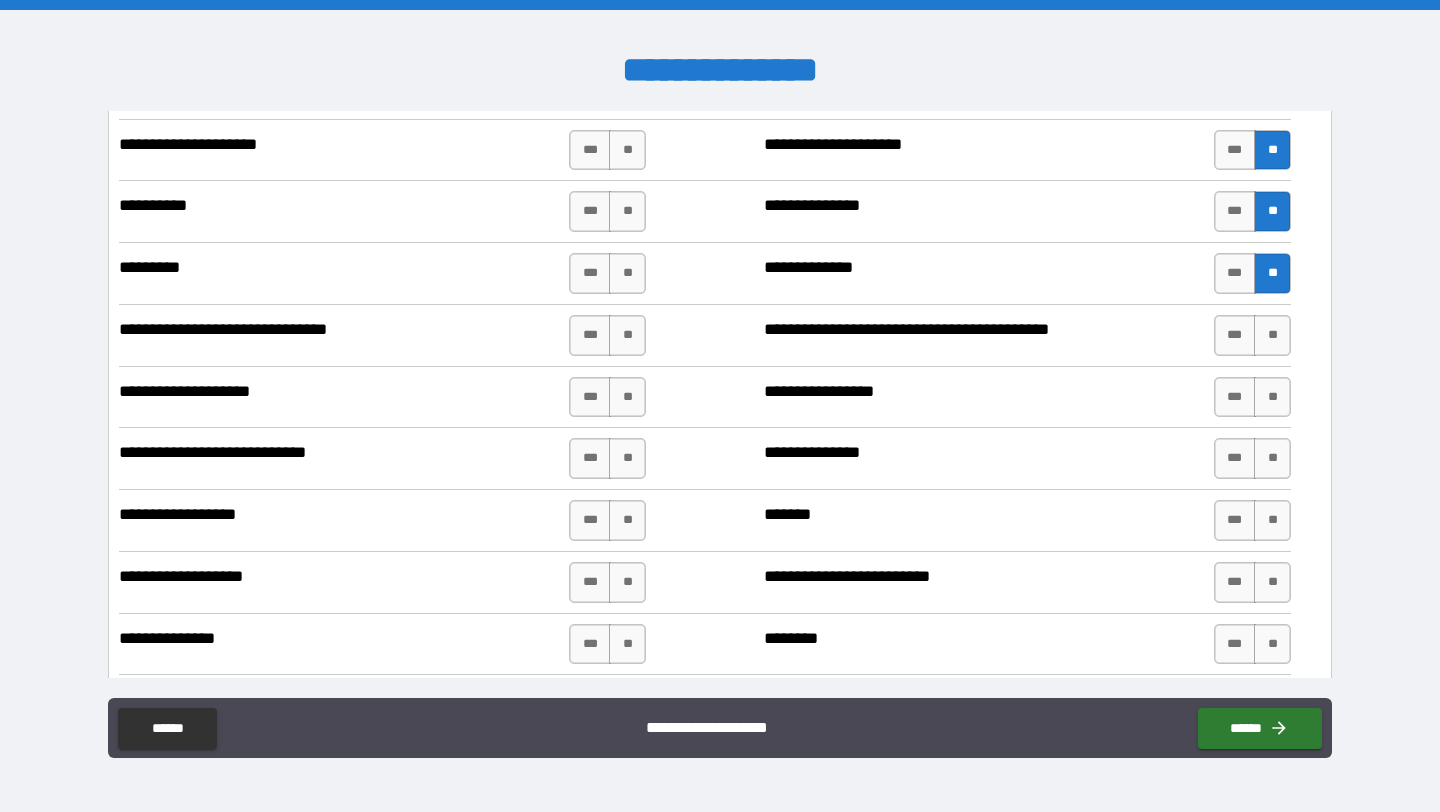 scroll, scrollTop: 2473, scrollLeft: 0, axis: vertical 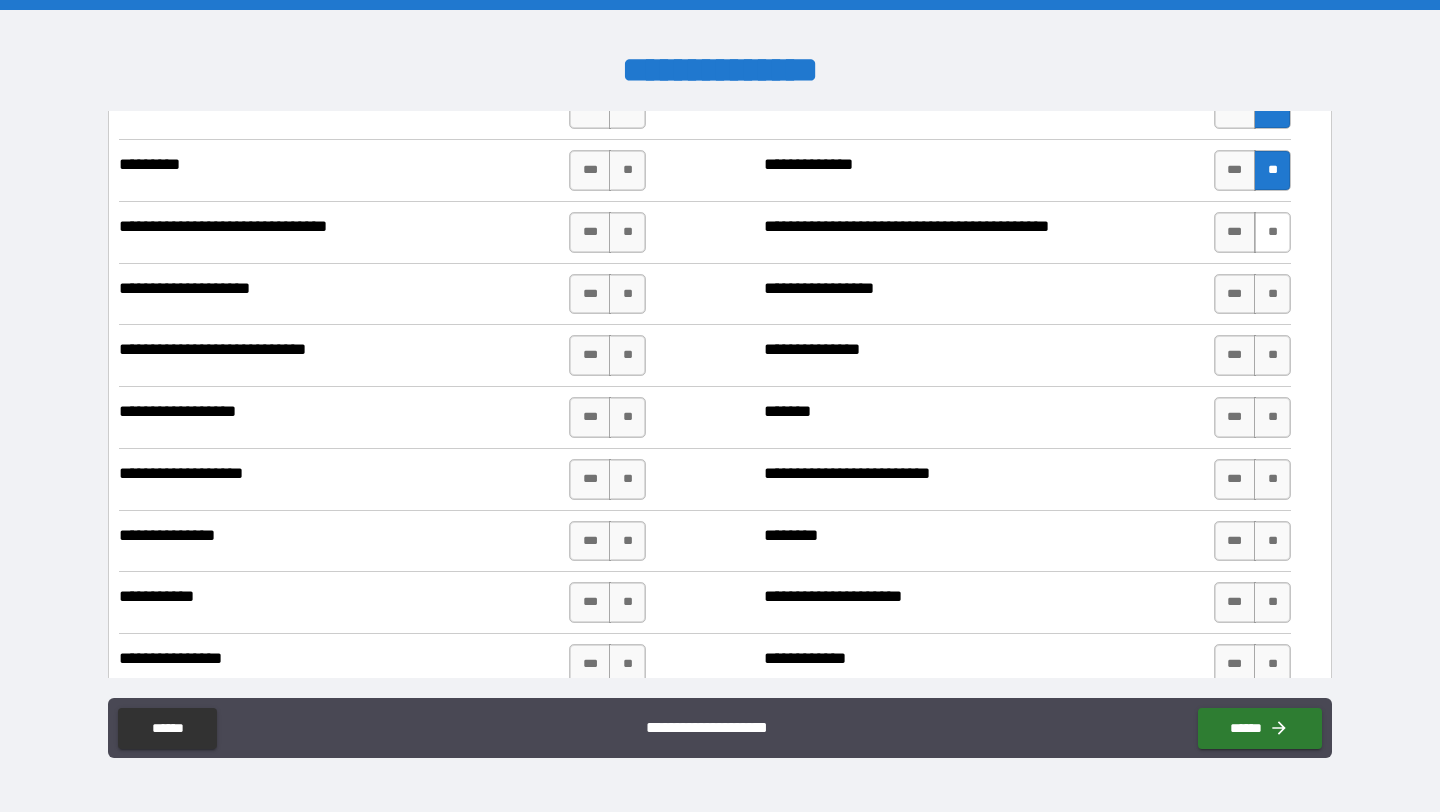 click on "**" at bounding box center (1272, 232) 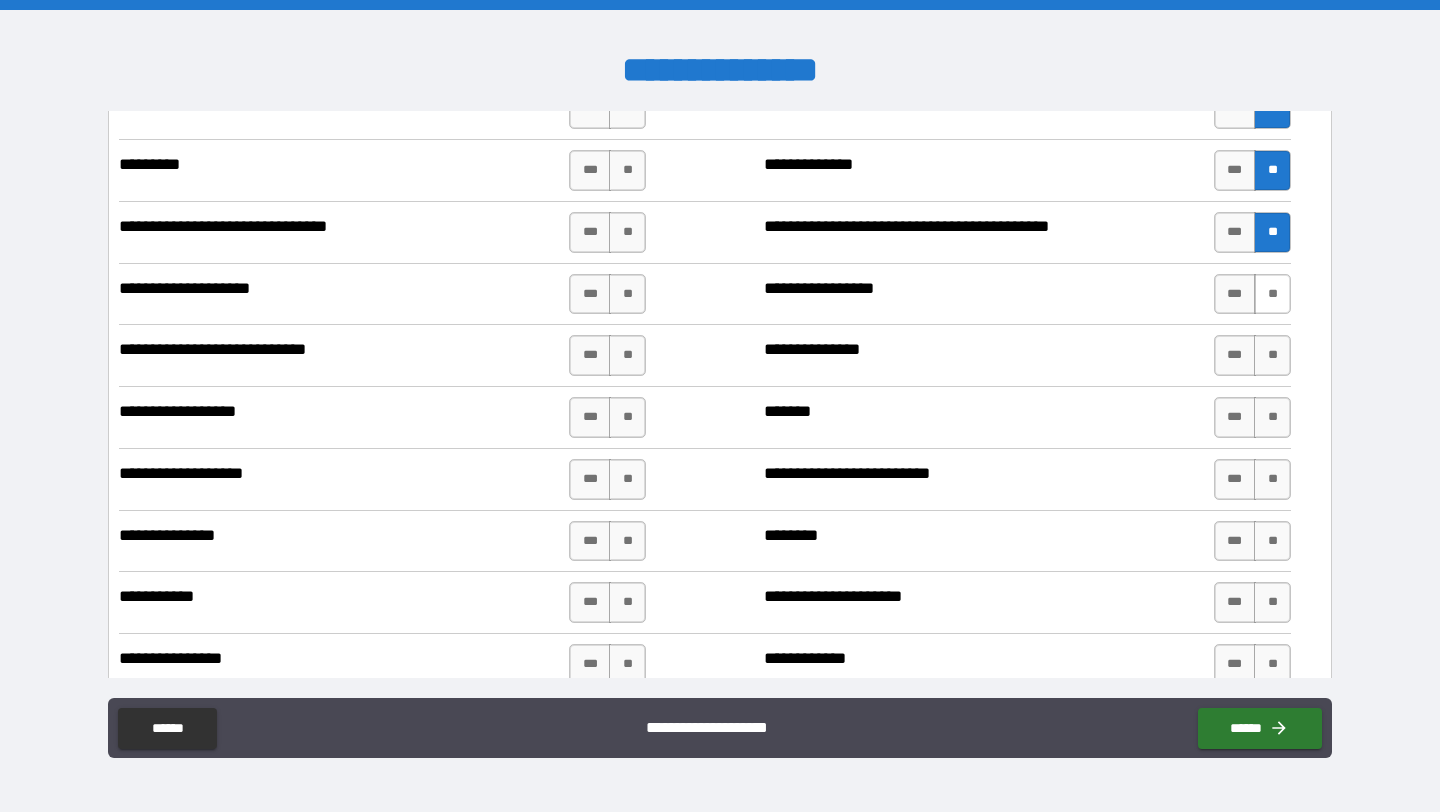 click on "**" at bounding box center [1272, 294] 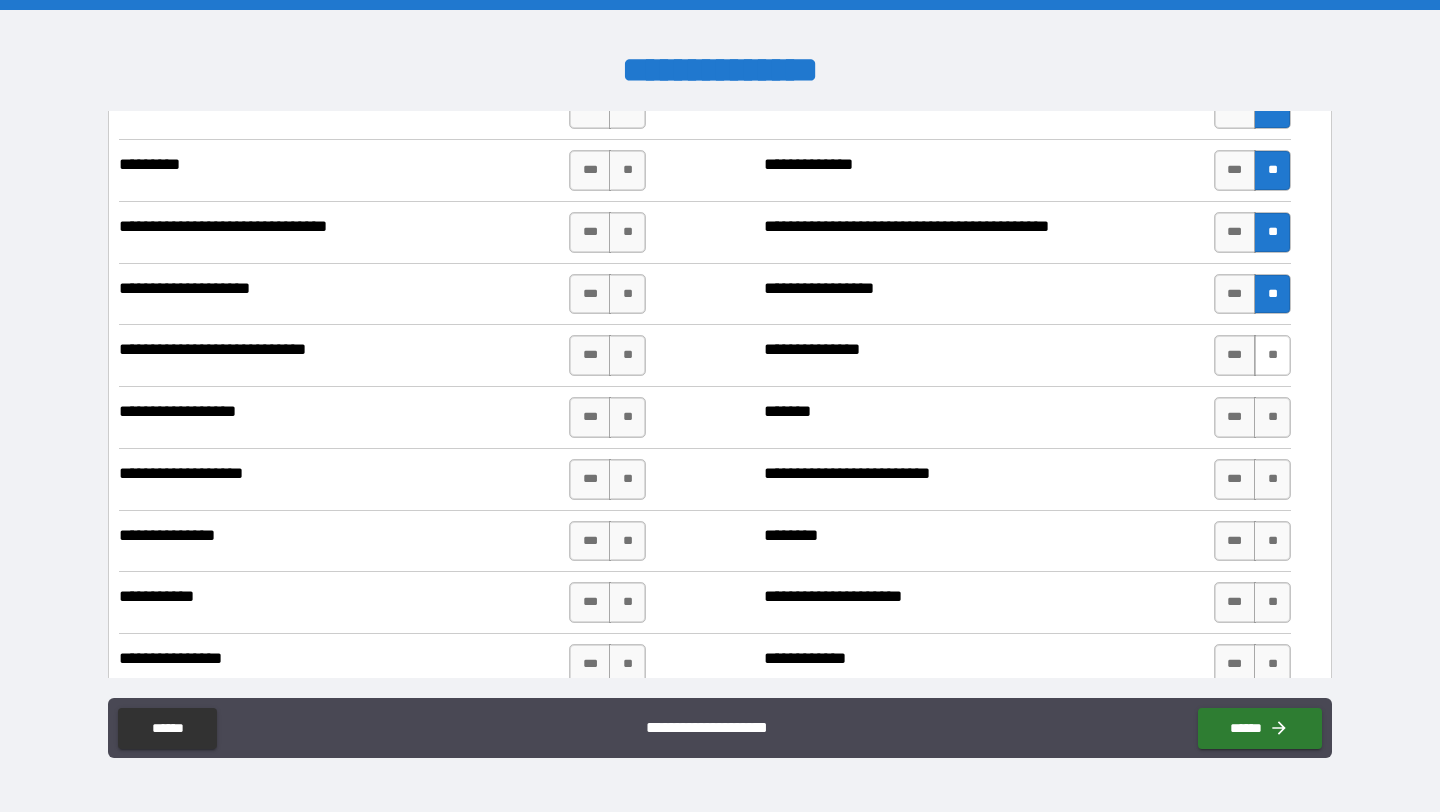 click on "**" at bounding box center [1272, 355] 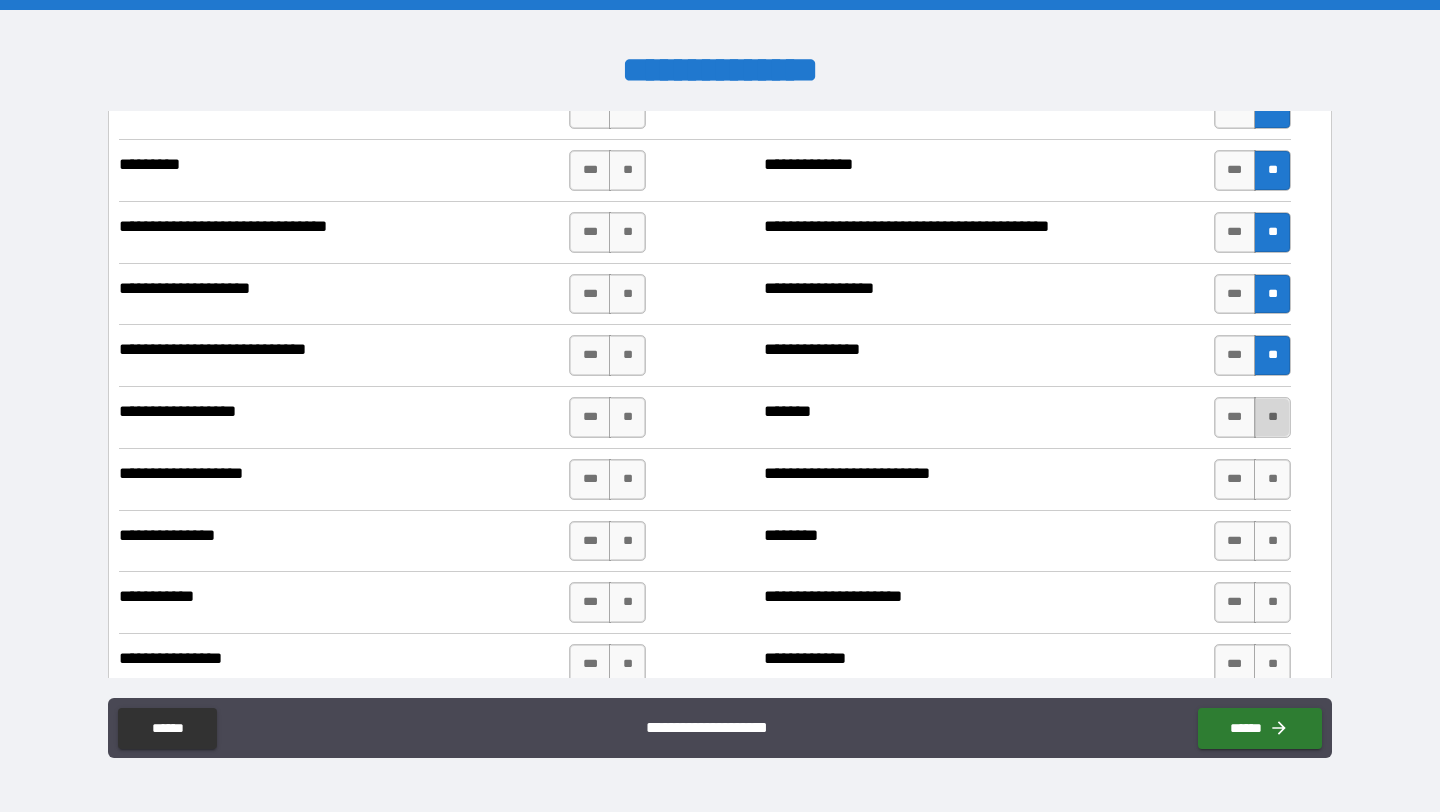 click on "**" at bounding box center [1272, 417] 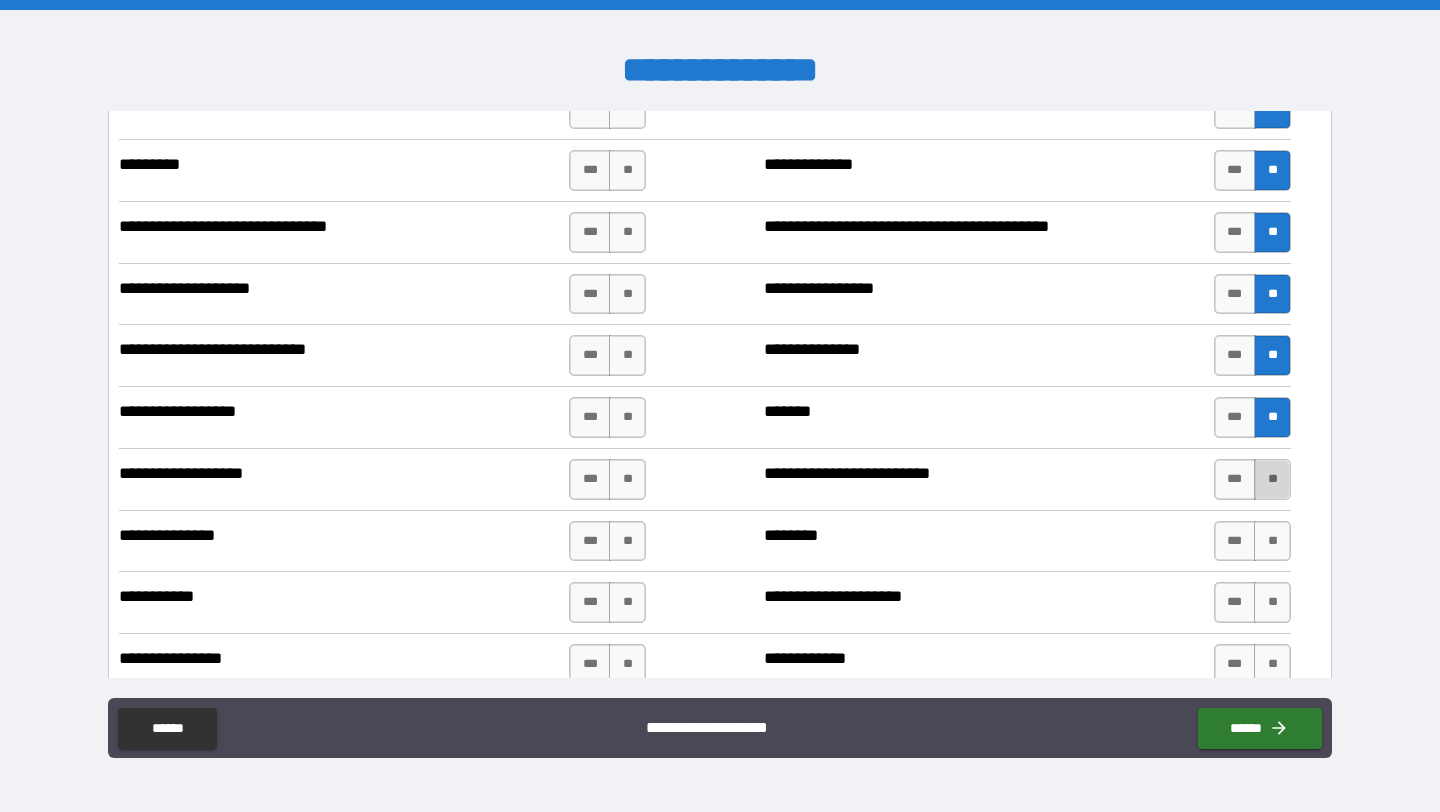 click on "**" at bounding box center (1272, 479) 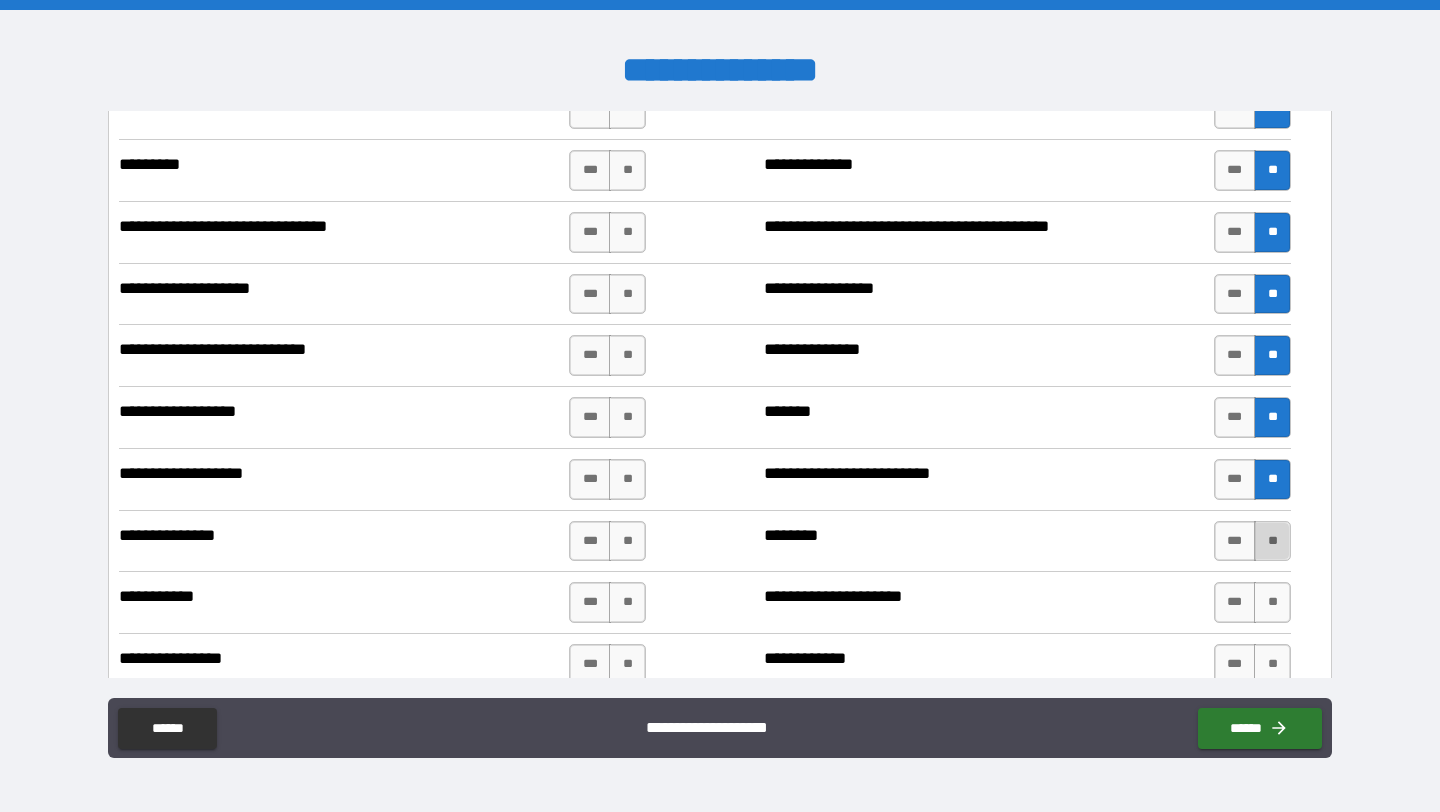 click on "**" at bounding box center (1272, 541) 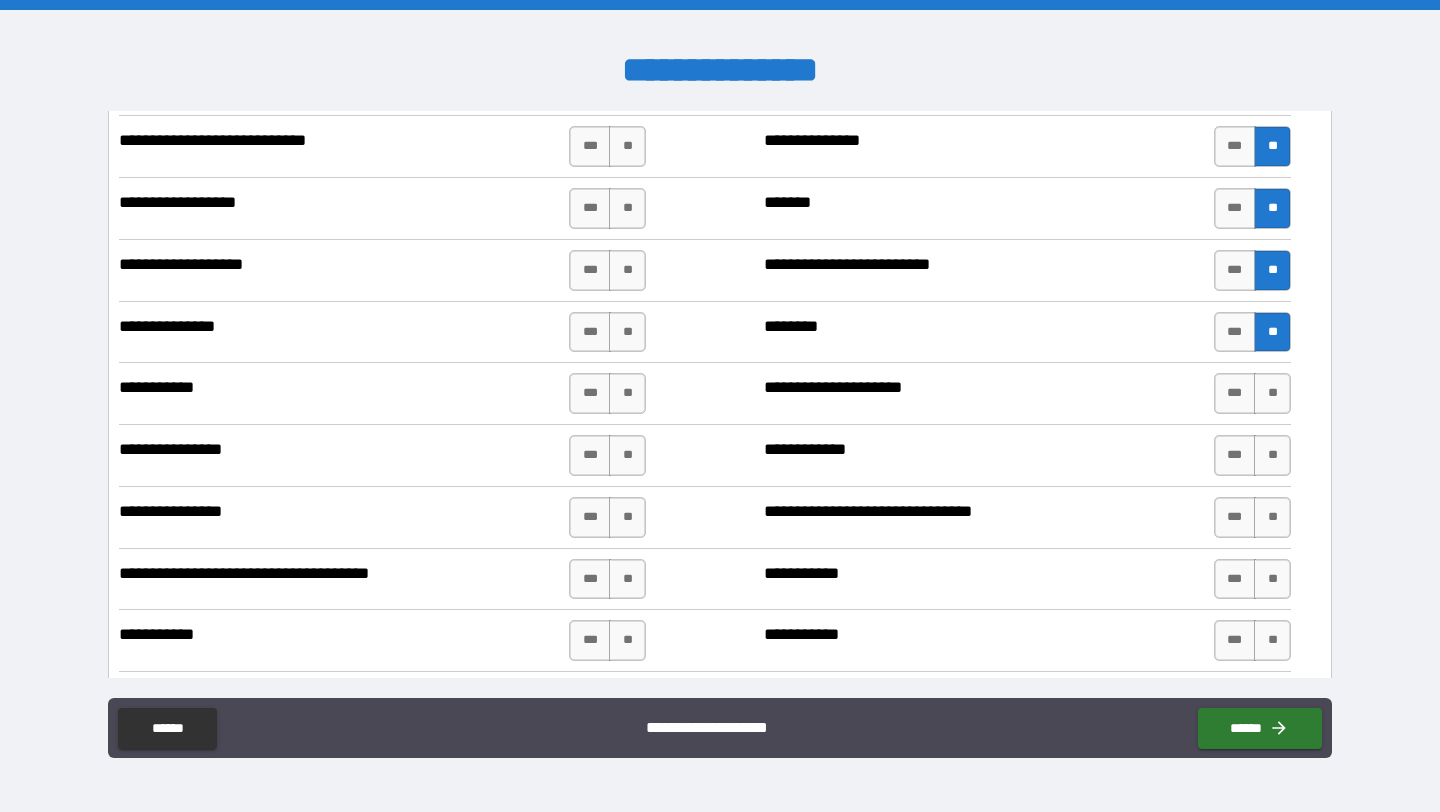 scroll, scrollTop: 2724, scrollLeft: 0, axis: vertical 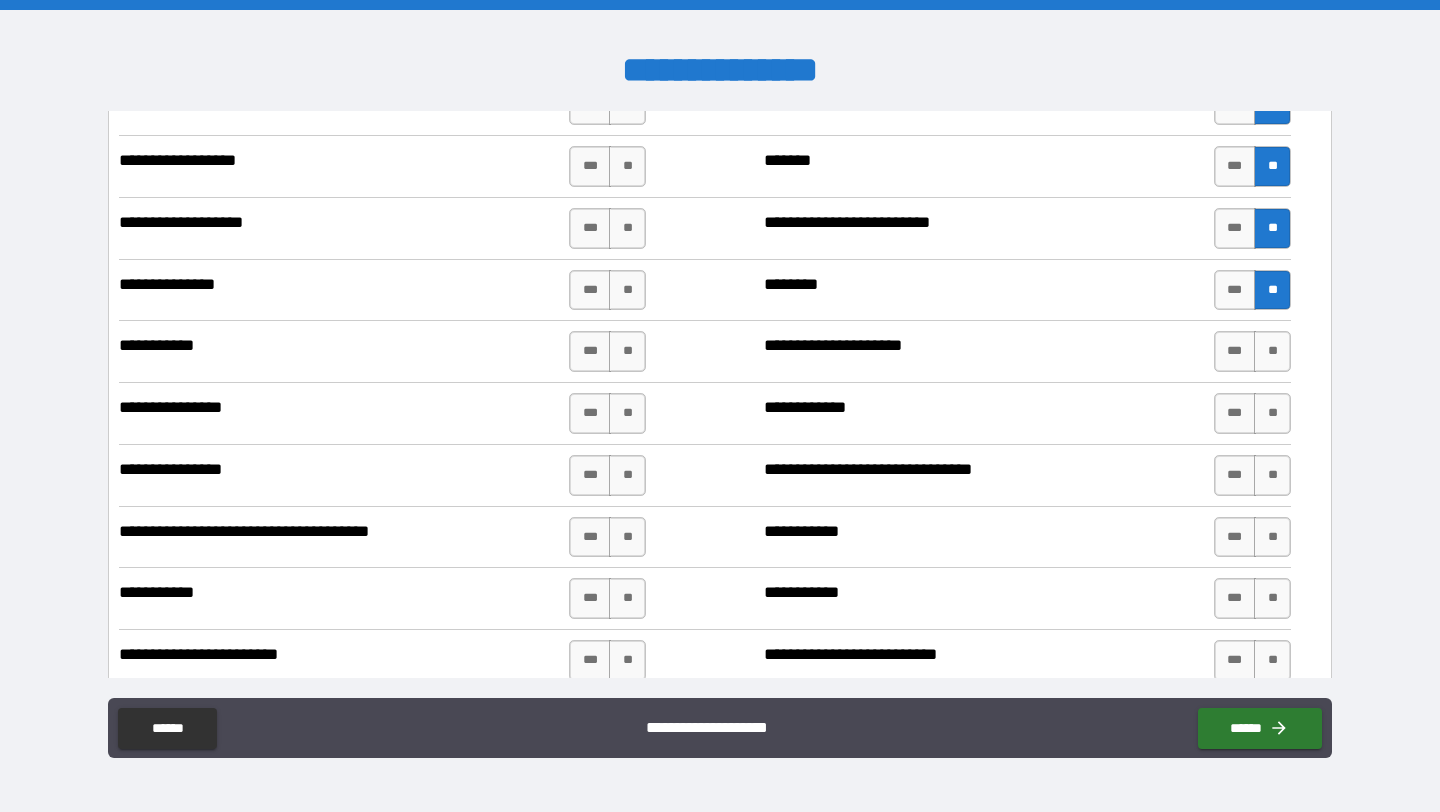 click on "**" at bounding box center [1272, 351] 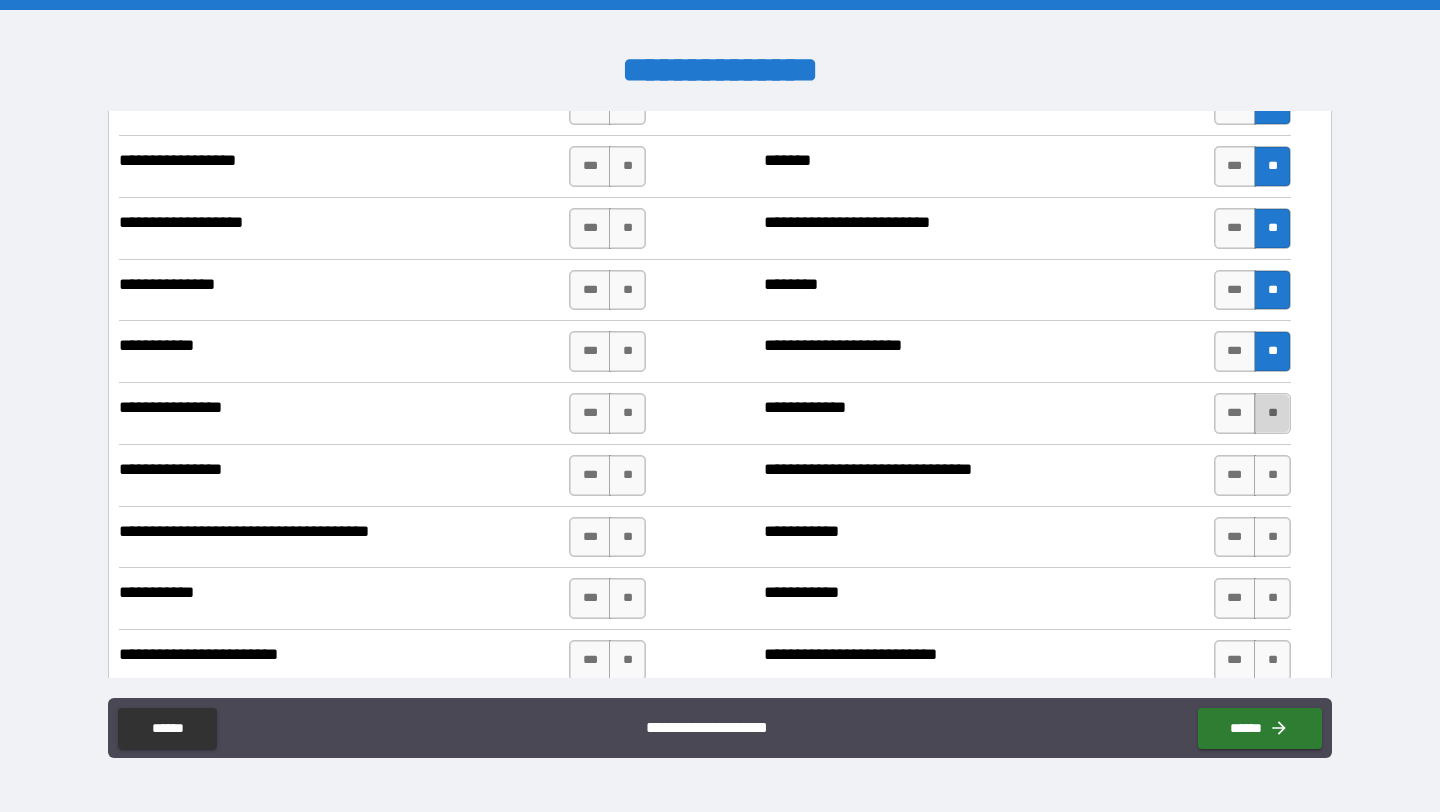 drag, startPoint x: 1273, startPoint y: 419, endPoint x: 1270, endPoint y: 430, distance: 11.401754 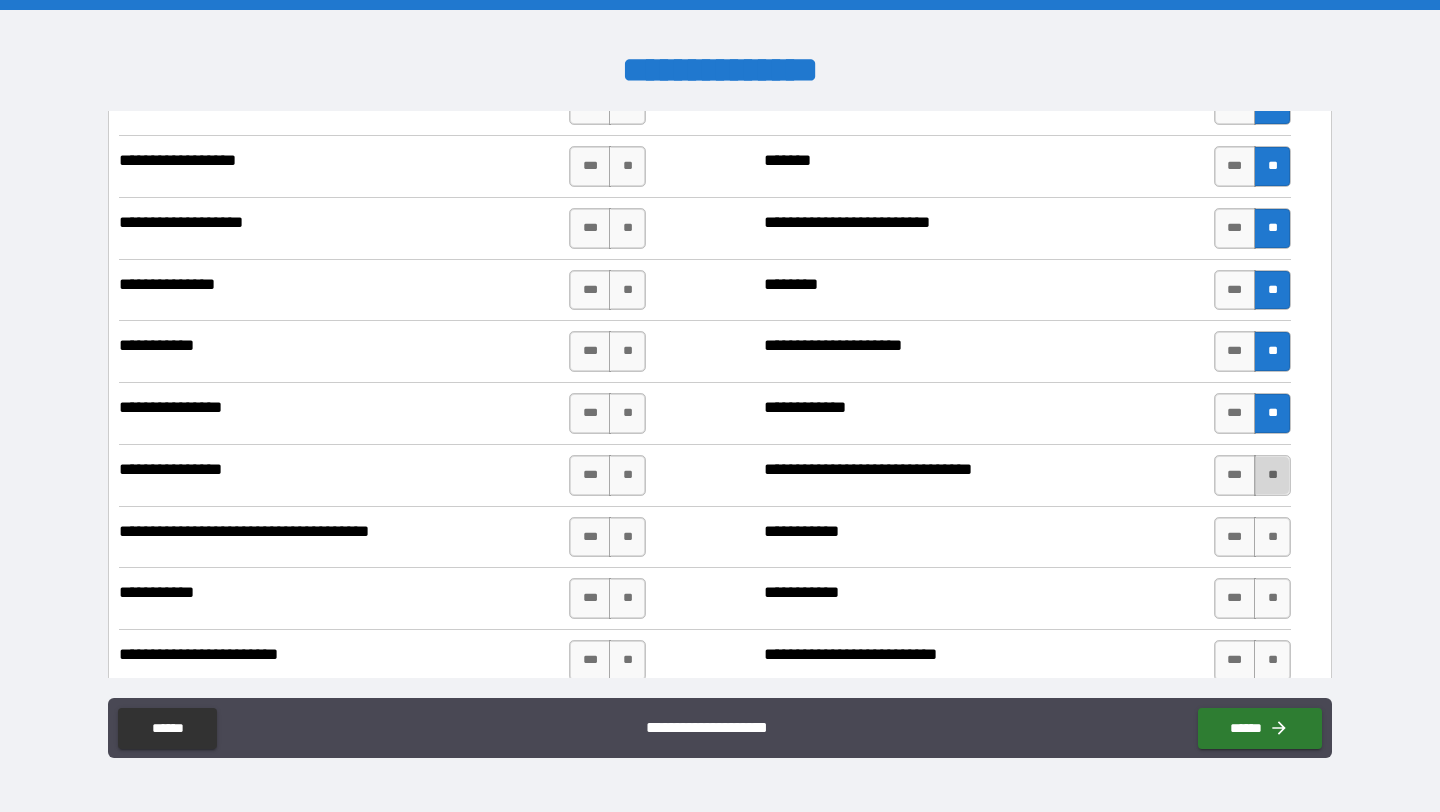 click on "**" at bounding box center [1272, 475] 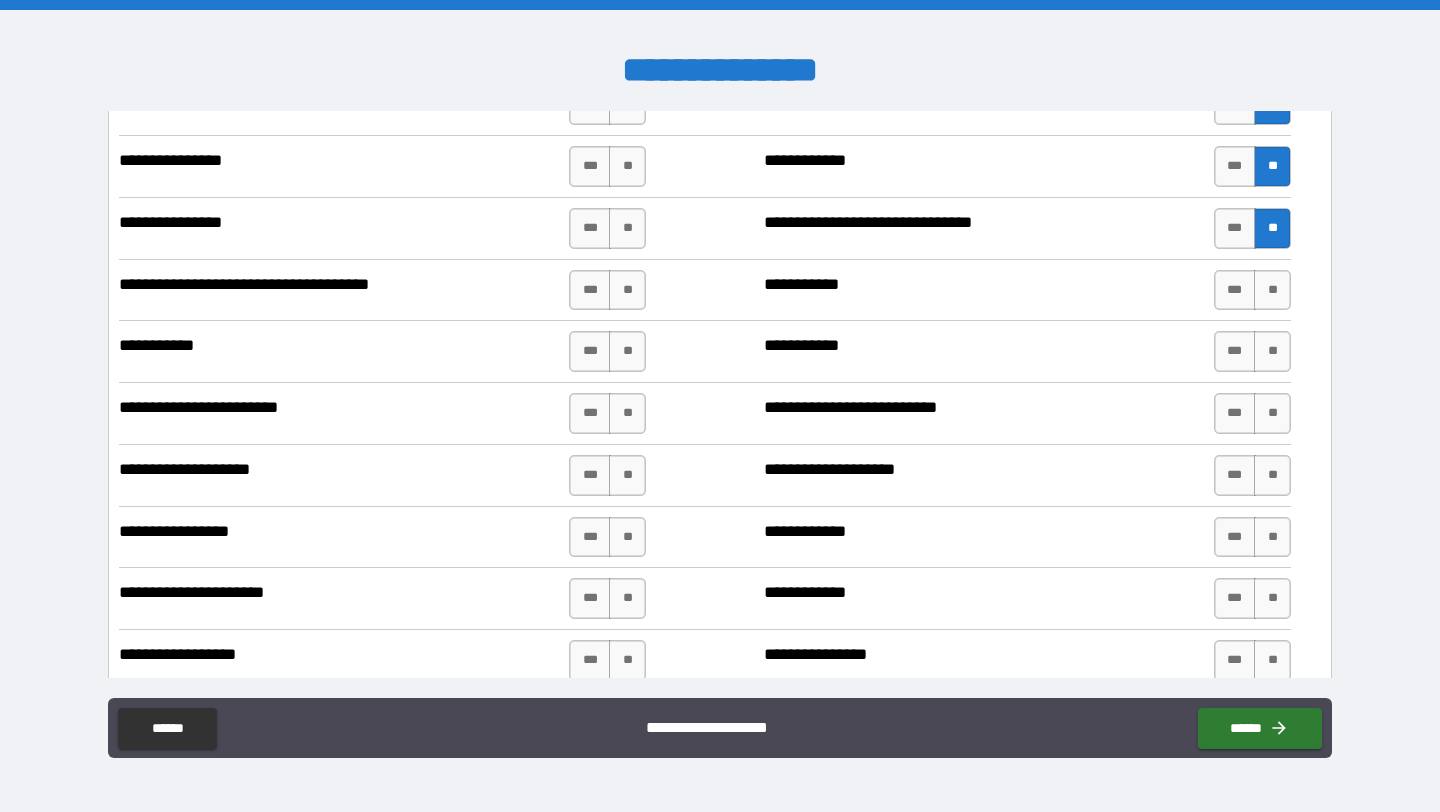 scroll, scrollTop: 3051, scrollLeft: 0, axis: vertical 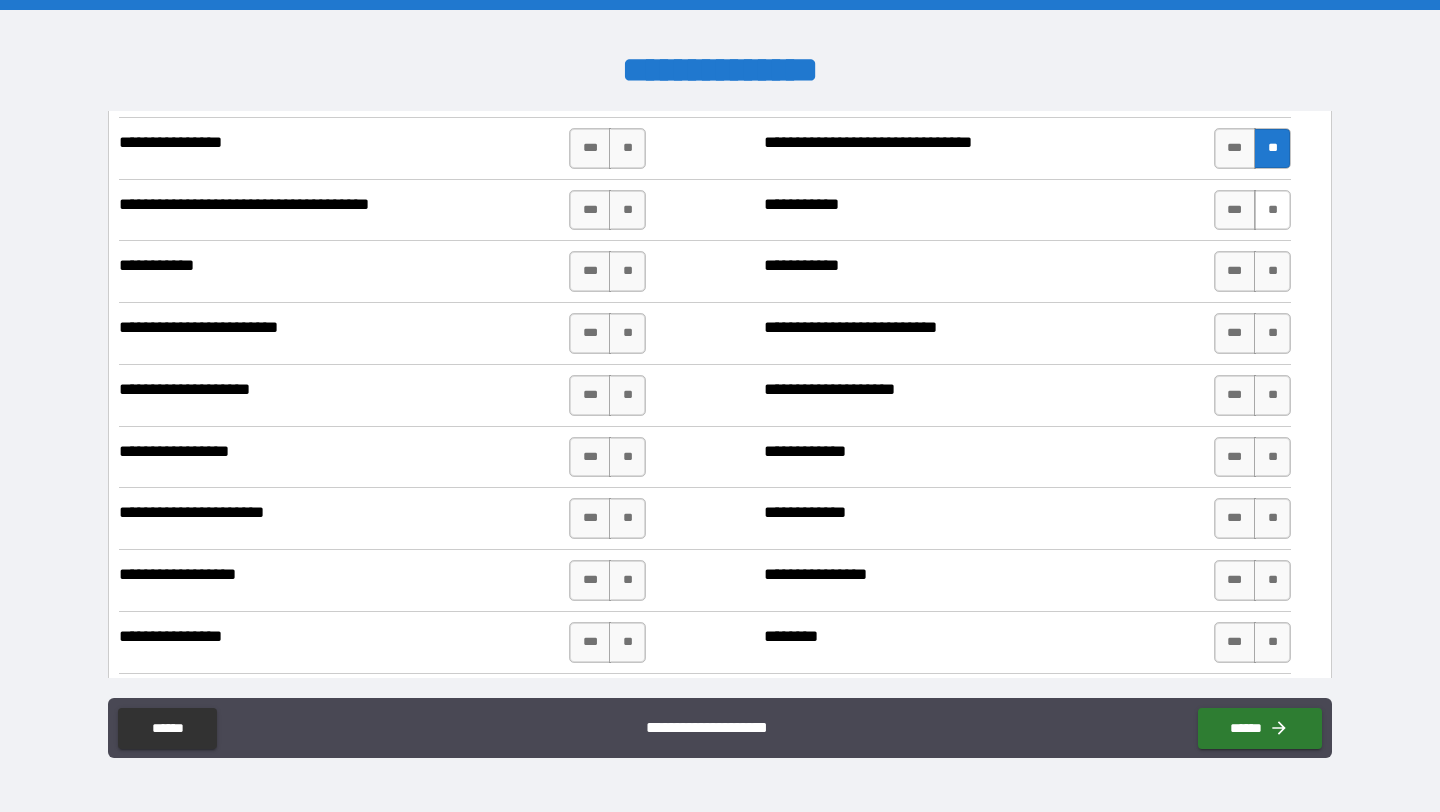 click on "**" at bounding box center (1272, 210) 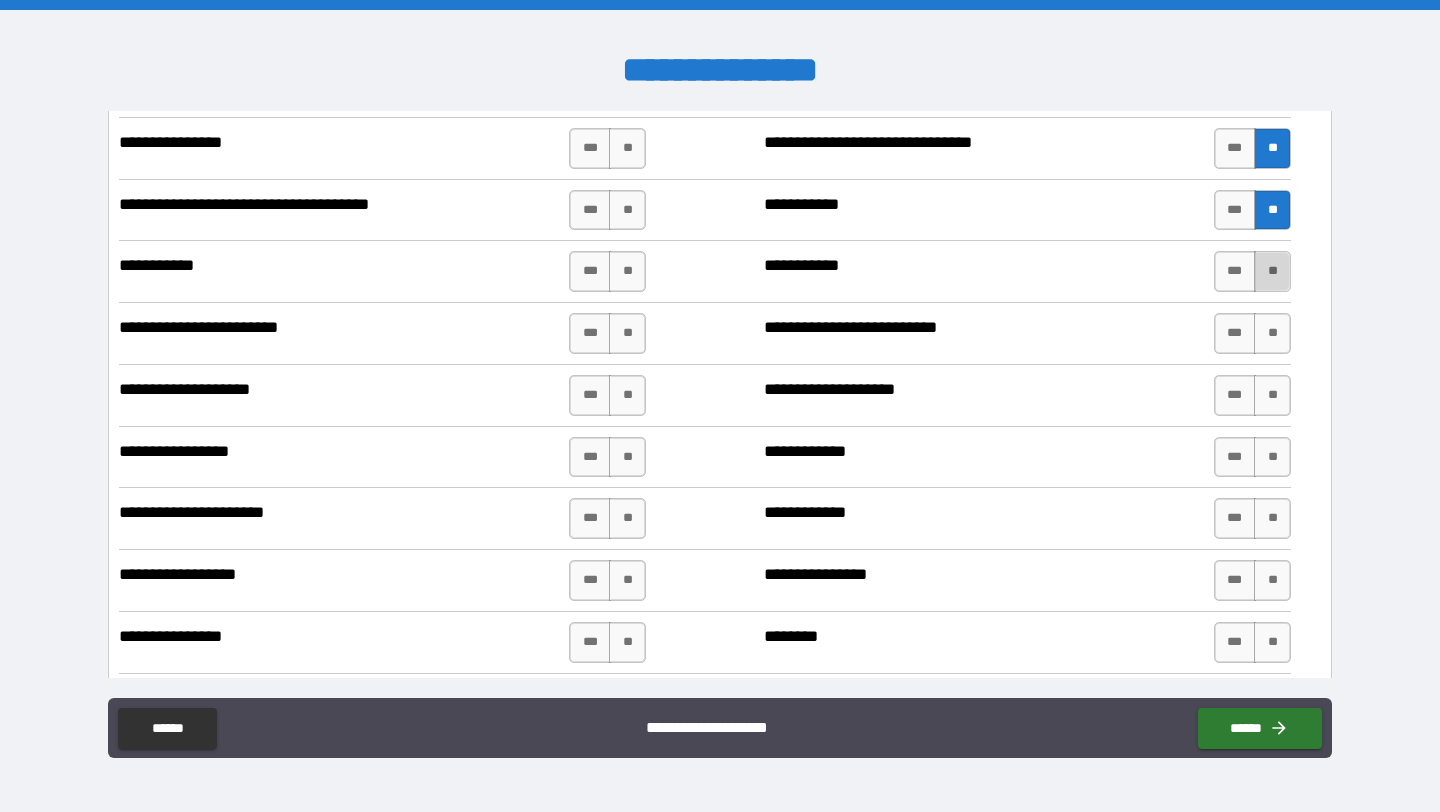 click on "**" at bounding box center [1272, 271] 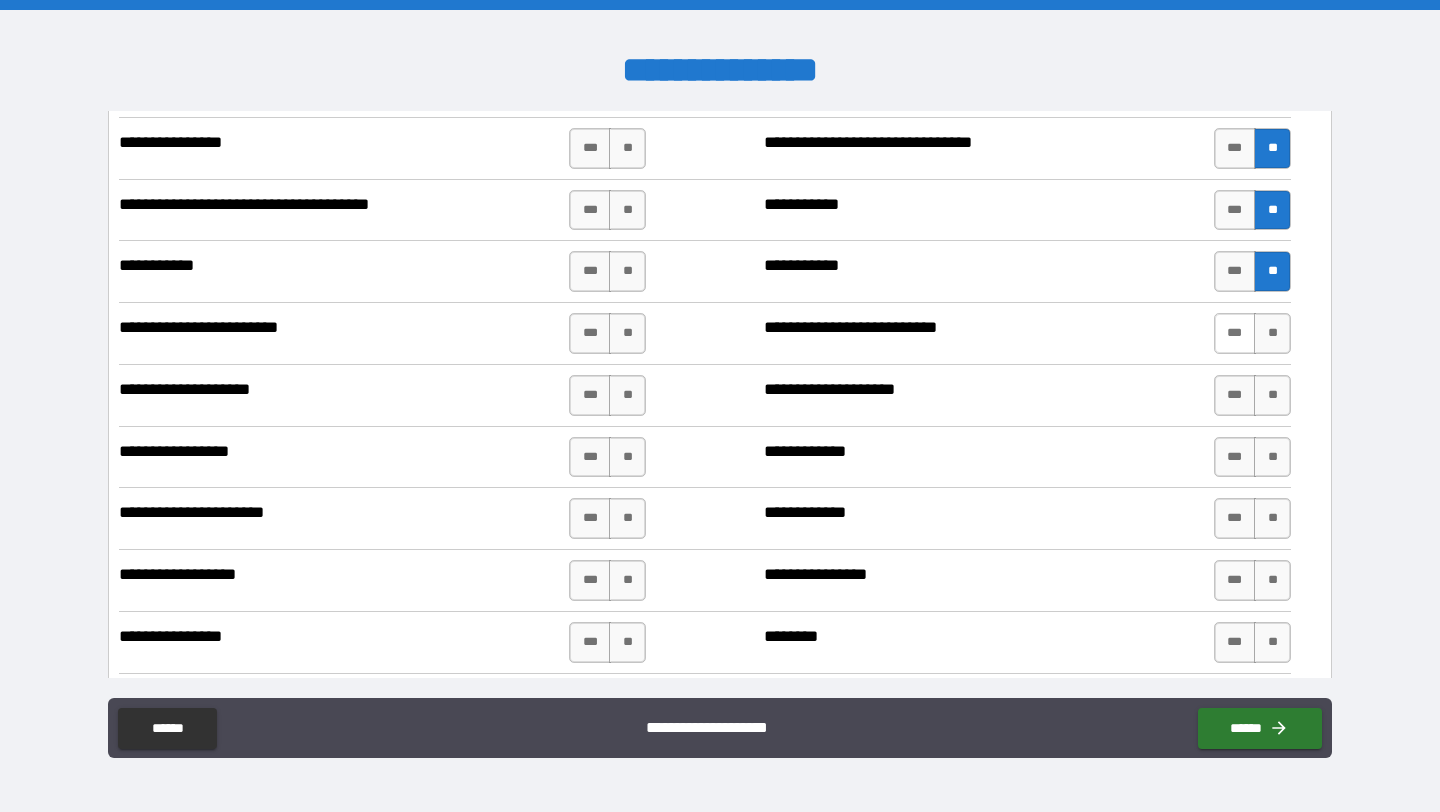 click on "***" at bounding box center (1235, 333) 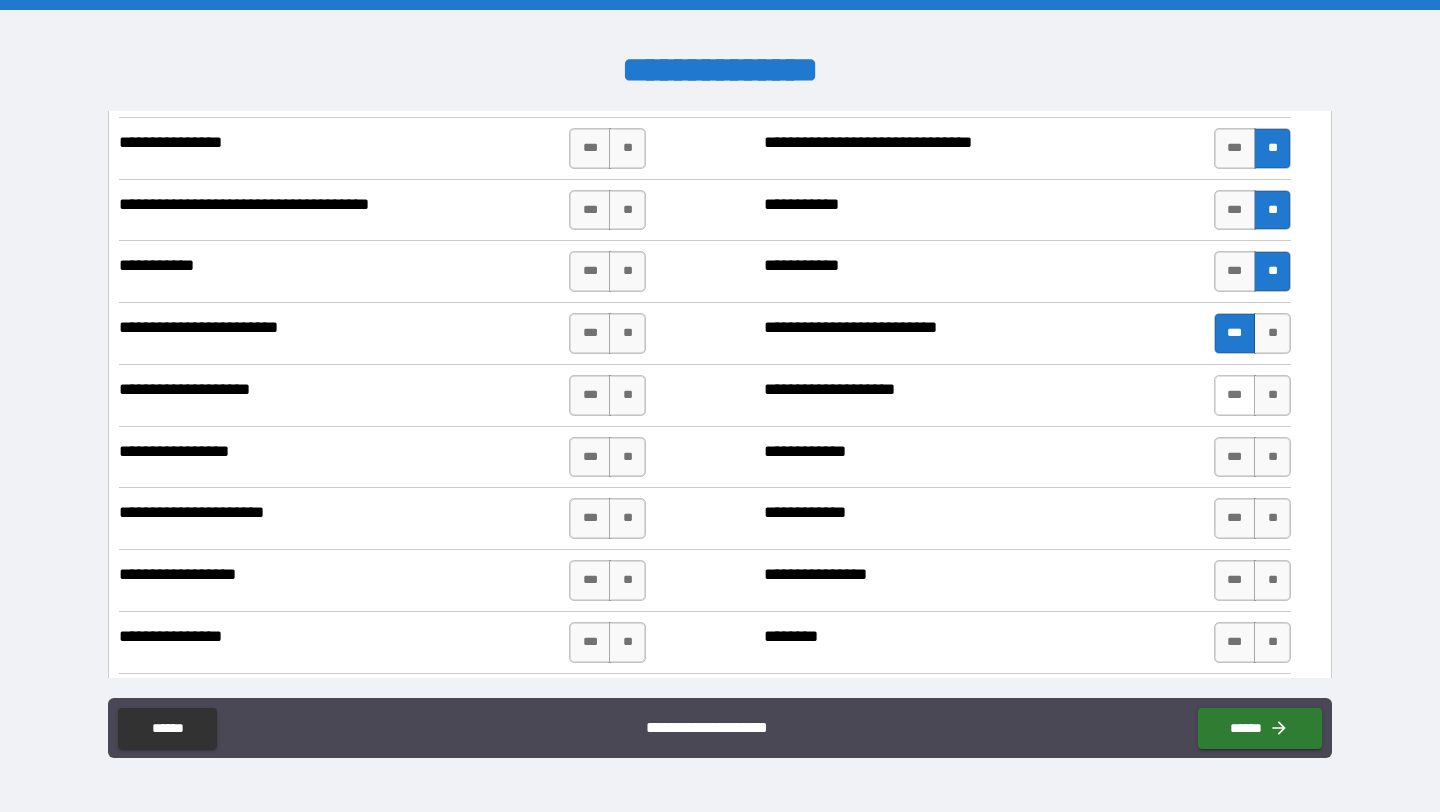 drag, startPoint x: 1260, startPoint y: 340, endPoint x: 1203, endPoint y: 377, distance: 67.95587 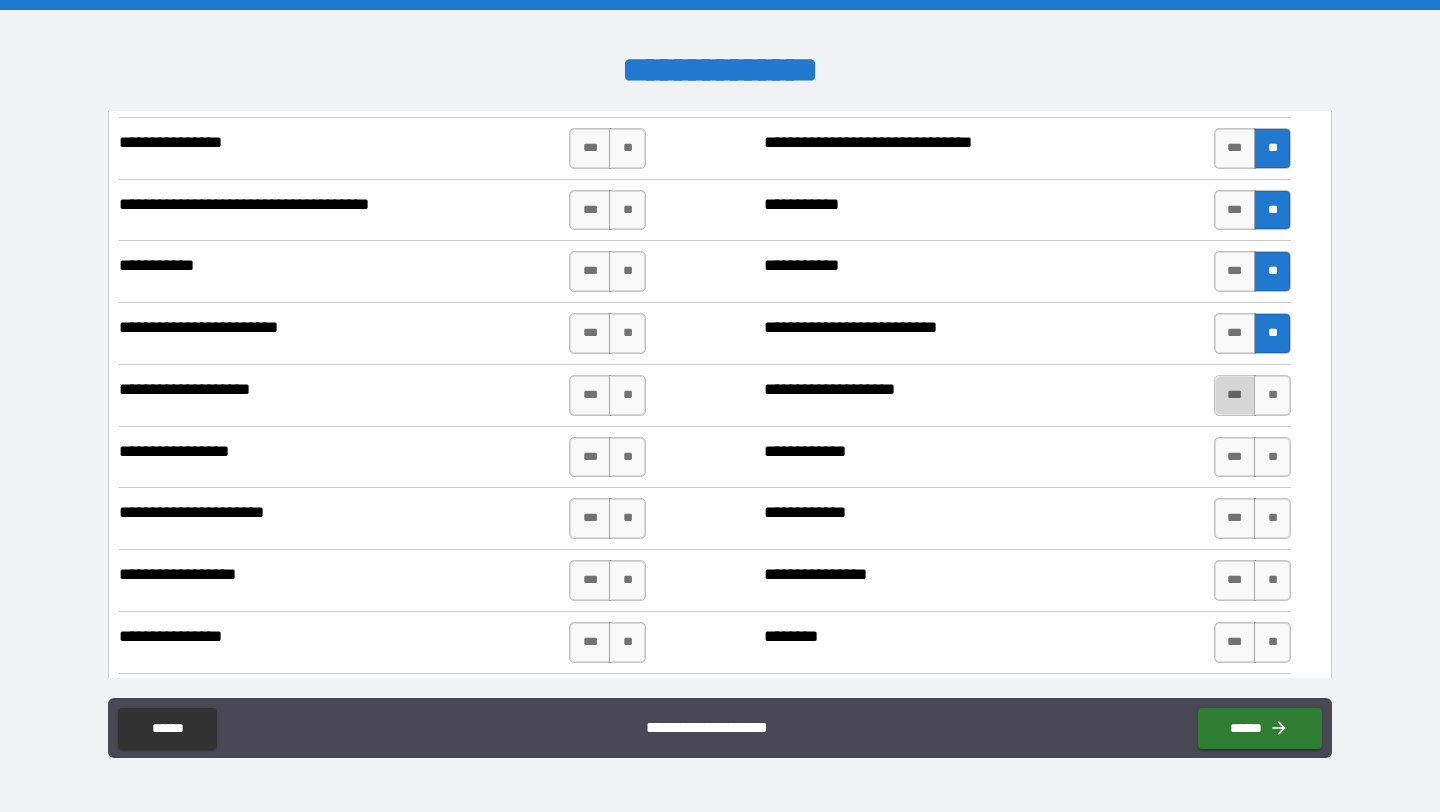 click on "***" at bounding box center (1235, 395) 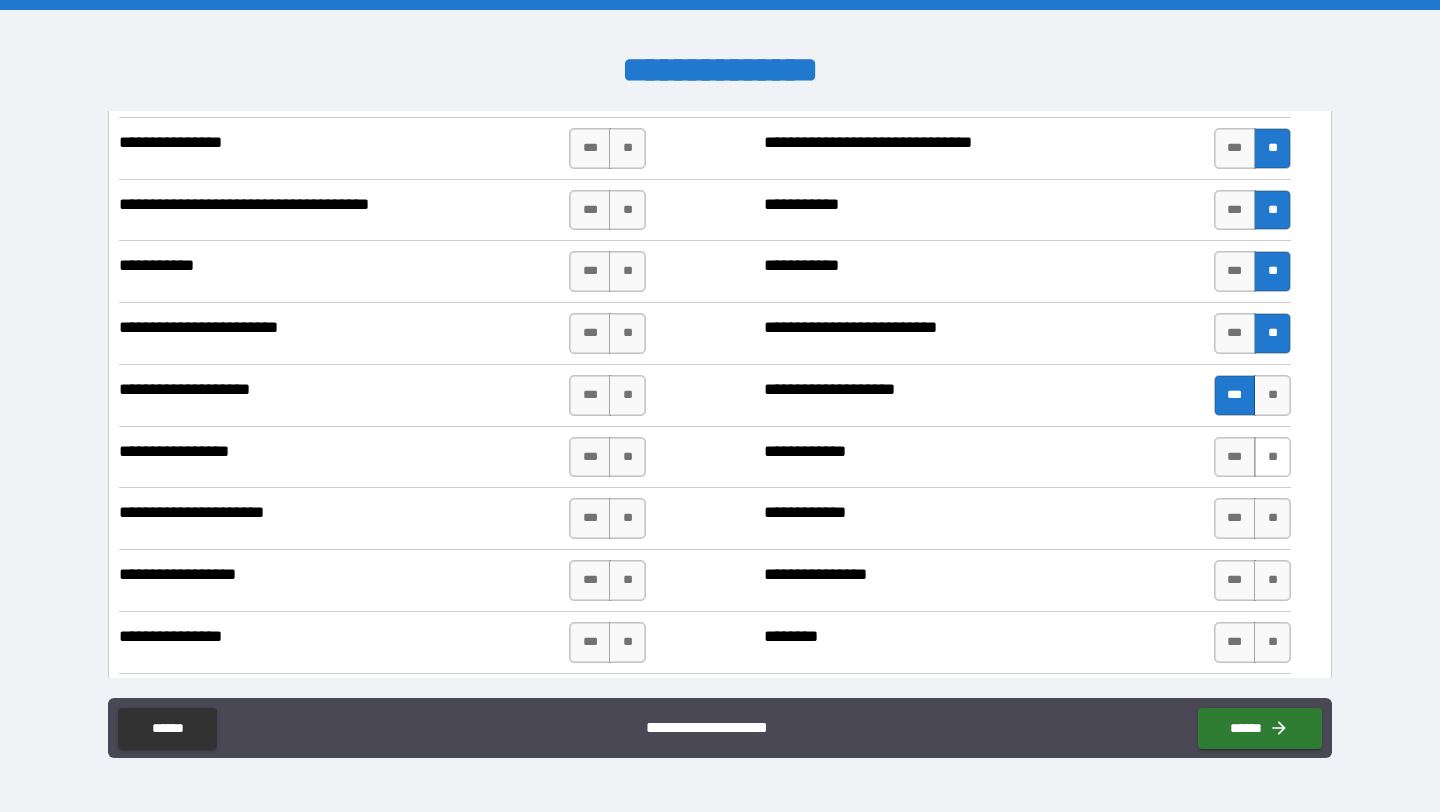 click on "**" at bounding box center [1272, 457] 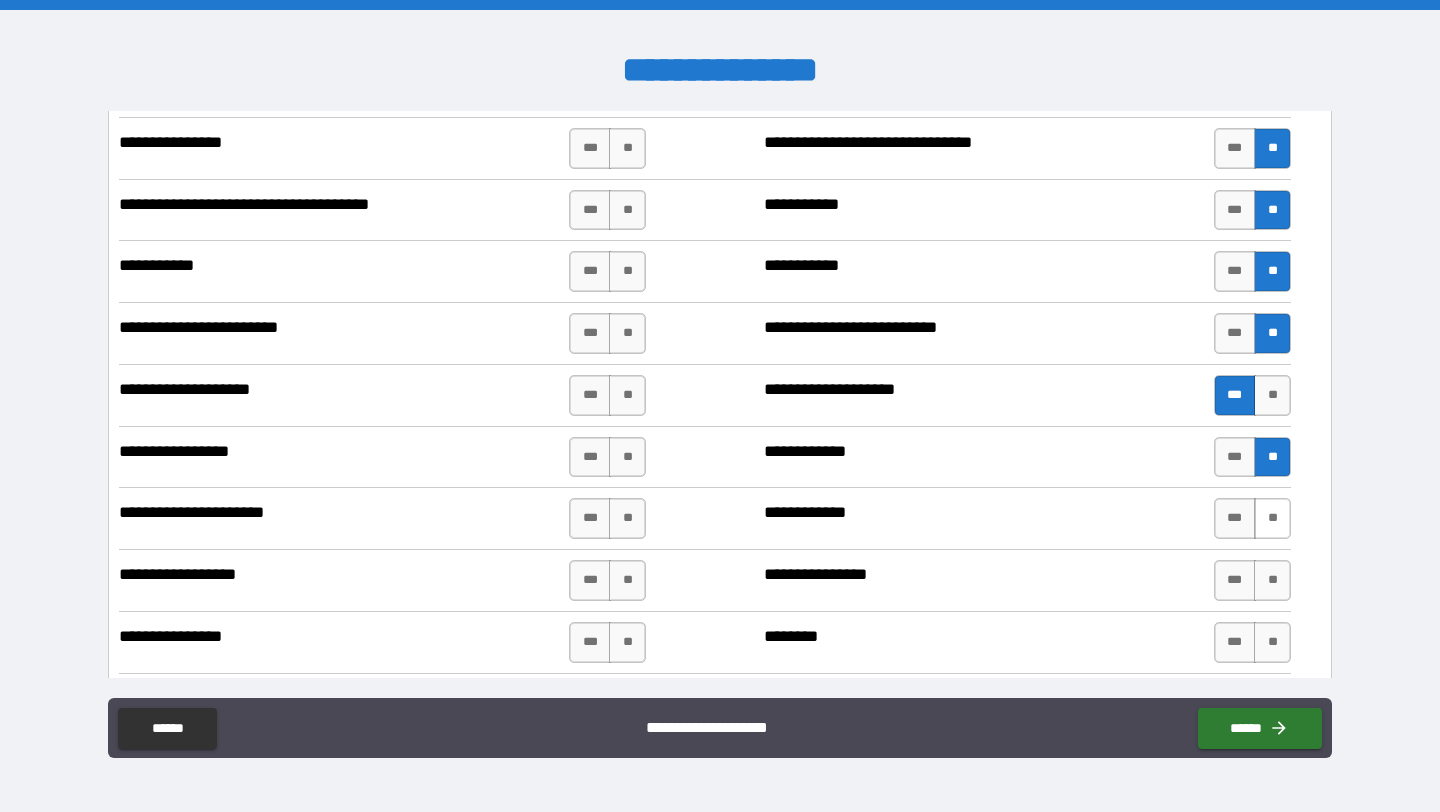 click on "**" at bounding box center (1272, 518) 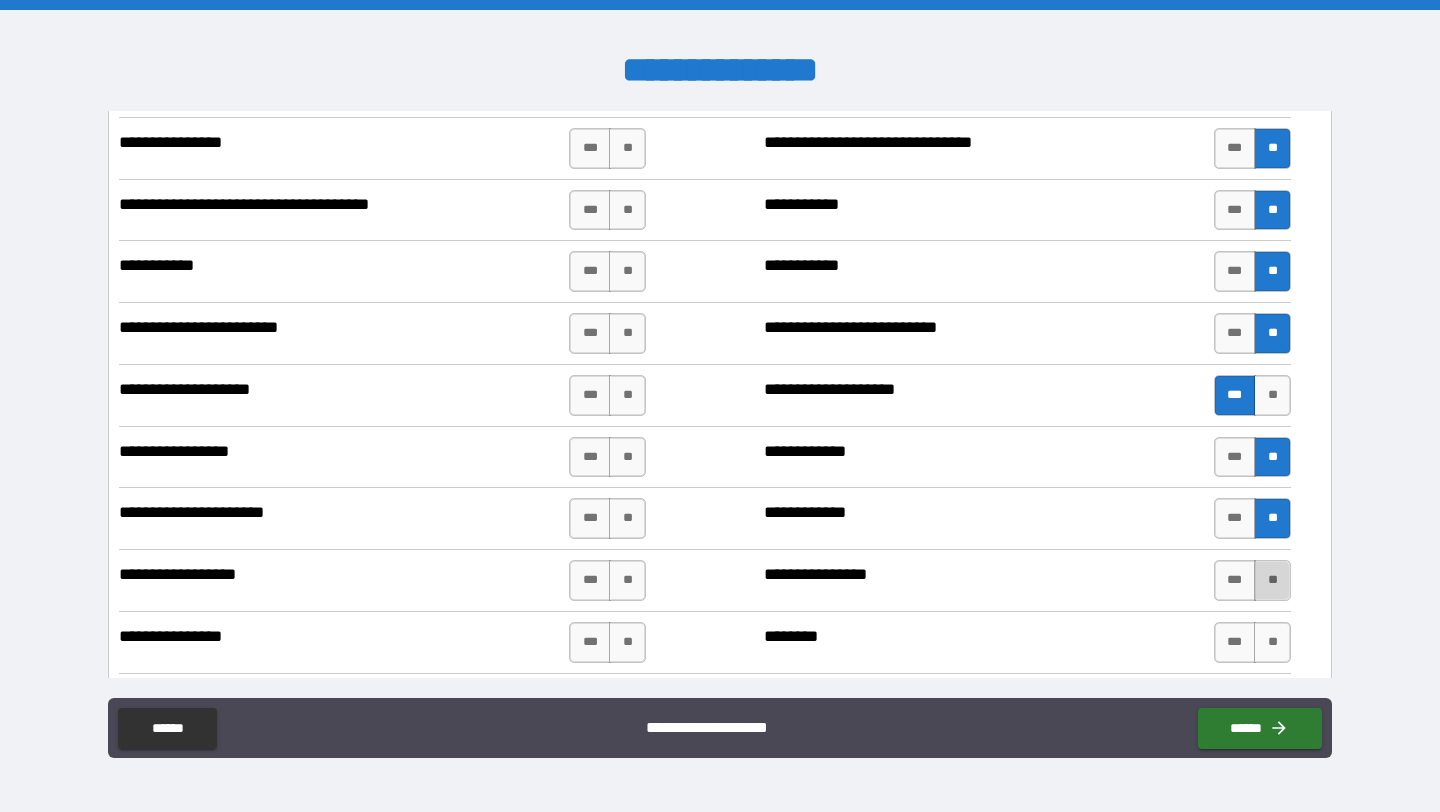 click on "**" at bounding box center (1272, 580) 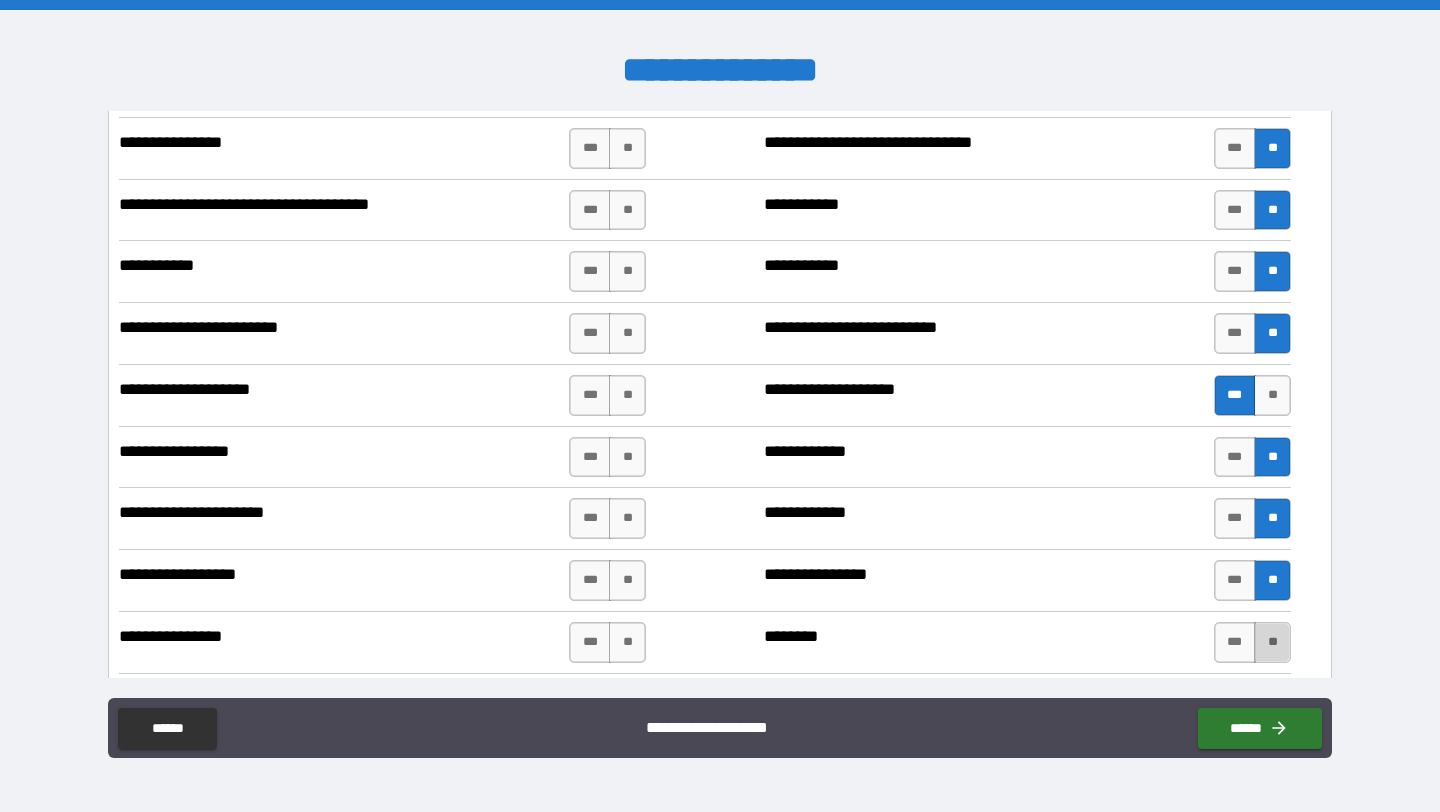 click on "**" at bounding box center (1272, 642) 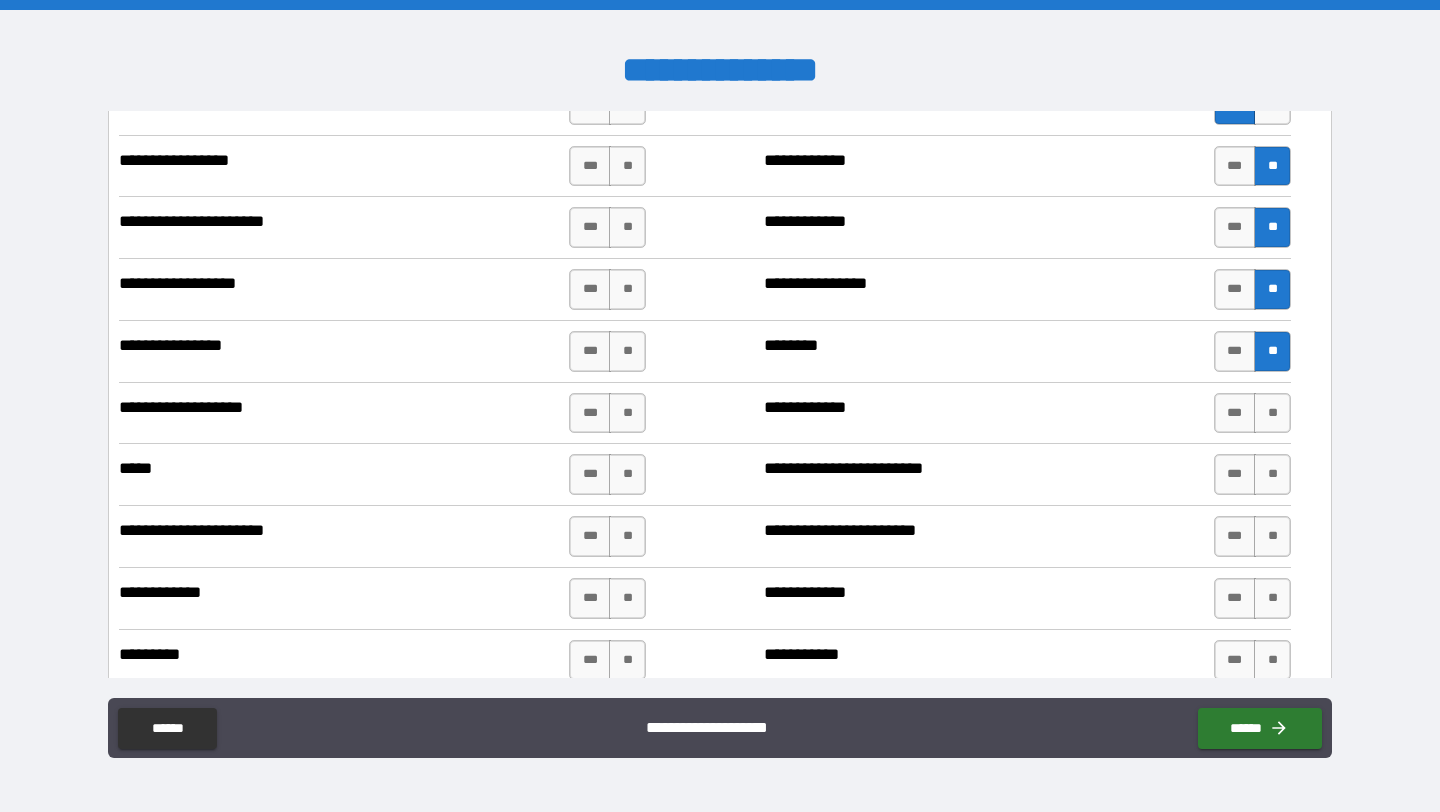 scroll, scrollTop: 3359, scrollLeft: 0, axis: vertical 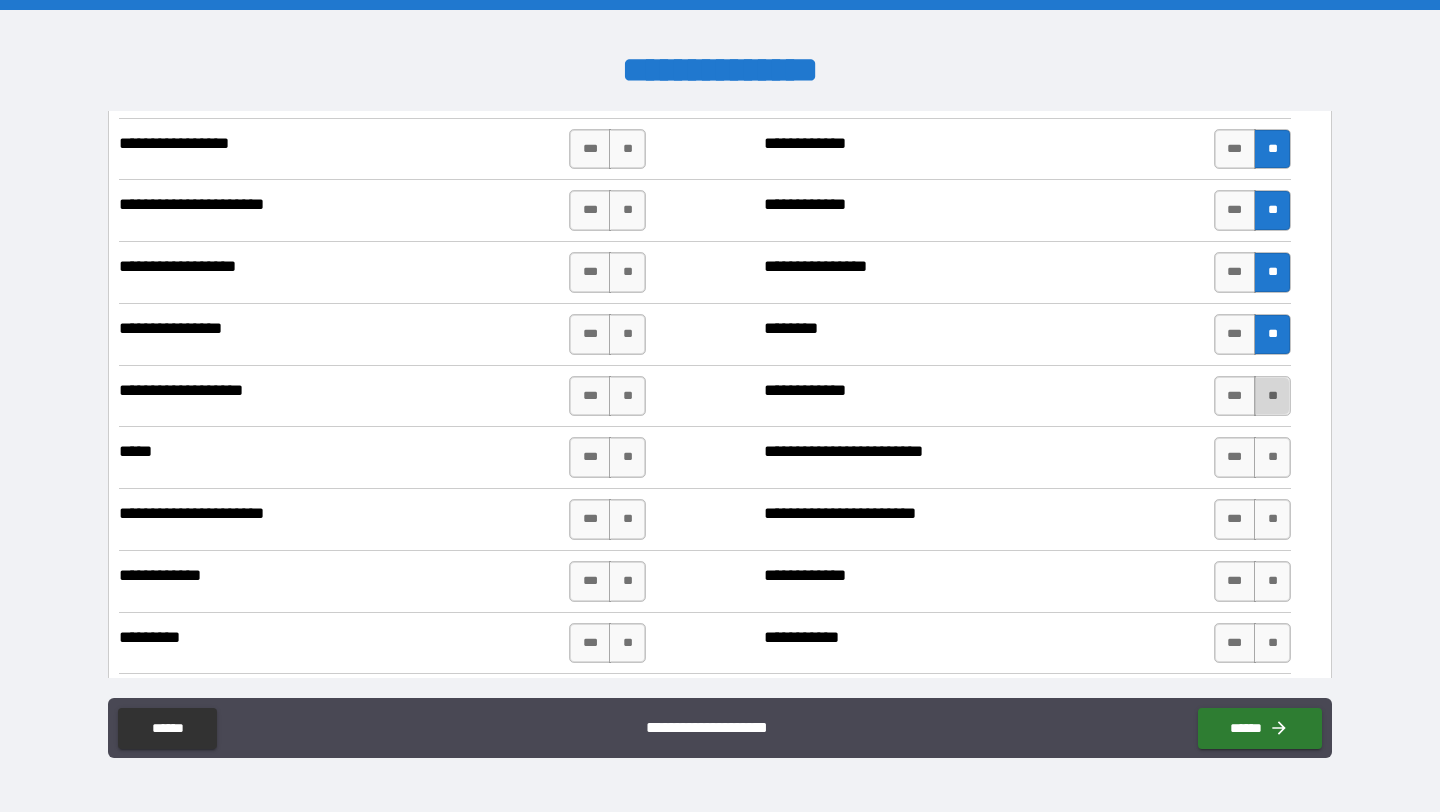 click on "**" at bounding box center [1272, 396] 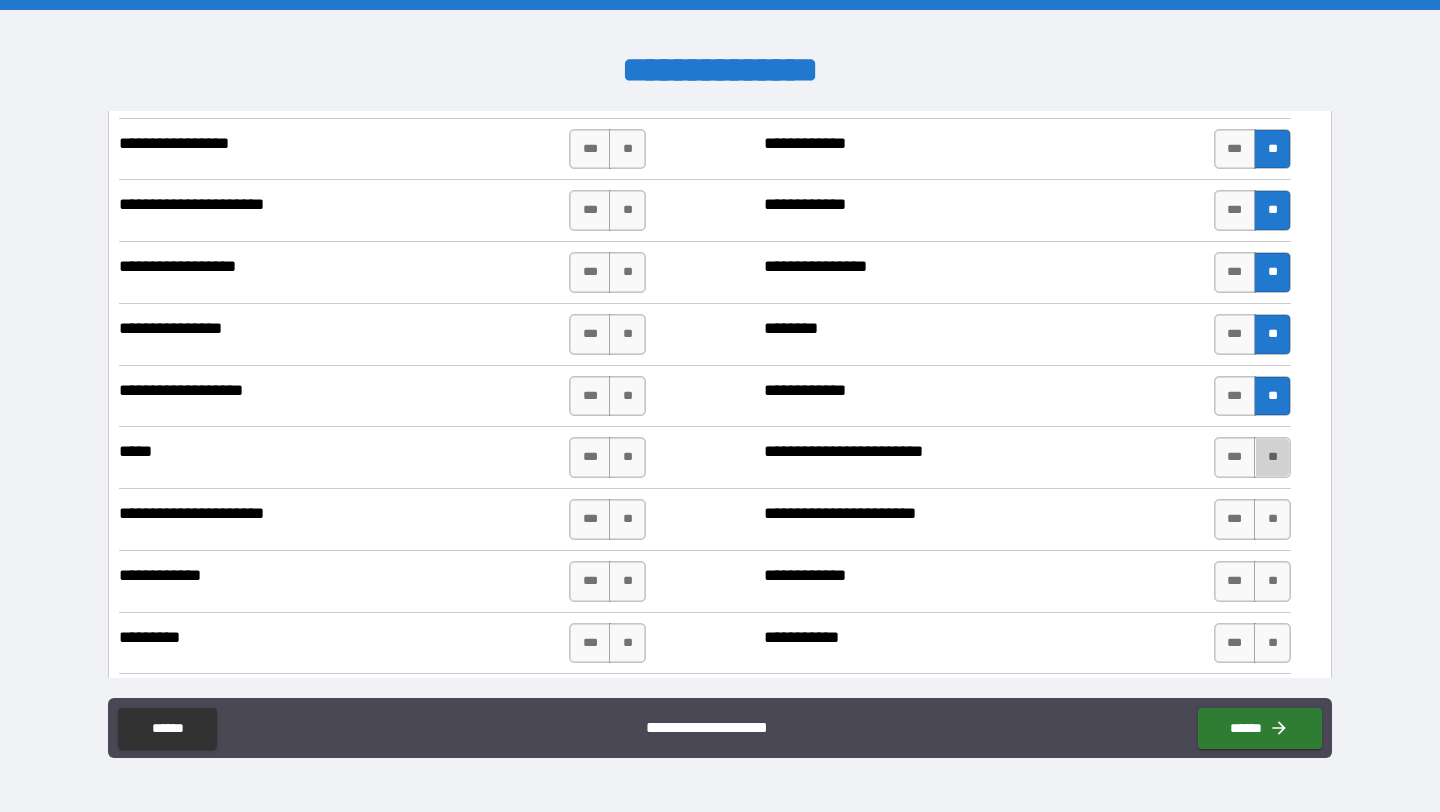 drag, startPoint x: 1270, startPoint y: 455, endPoint x: 1260, endPoint y: 491, distance: 37.363083 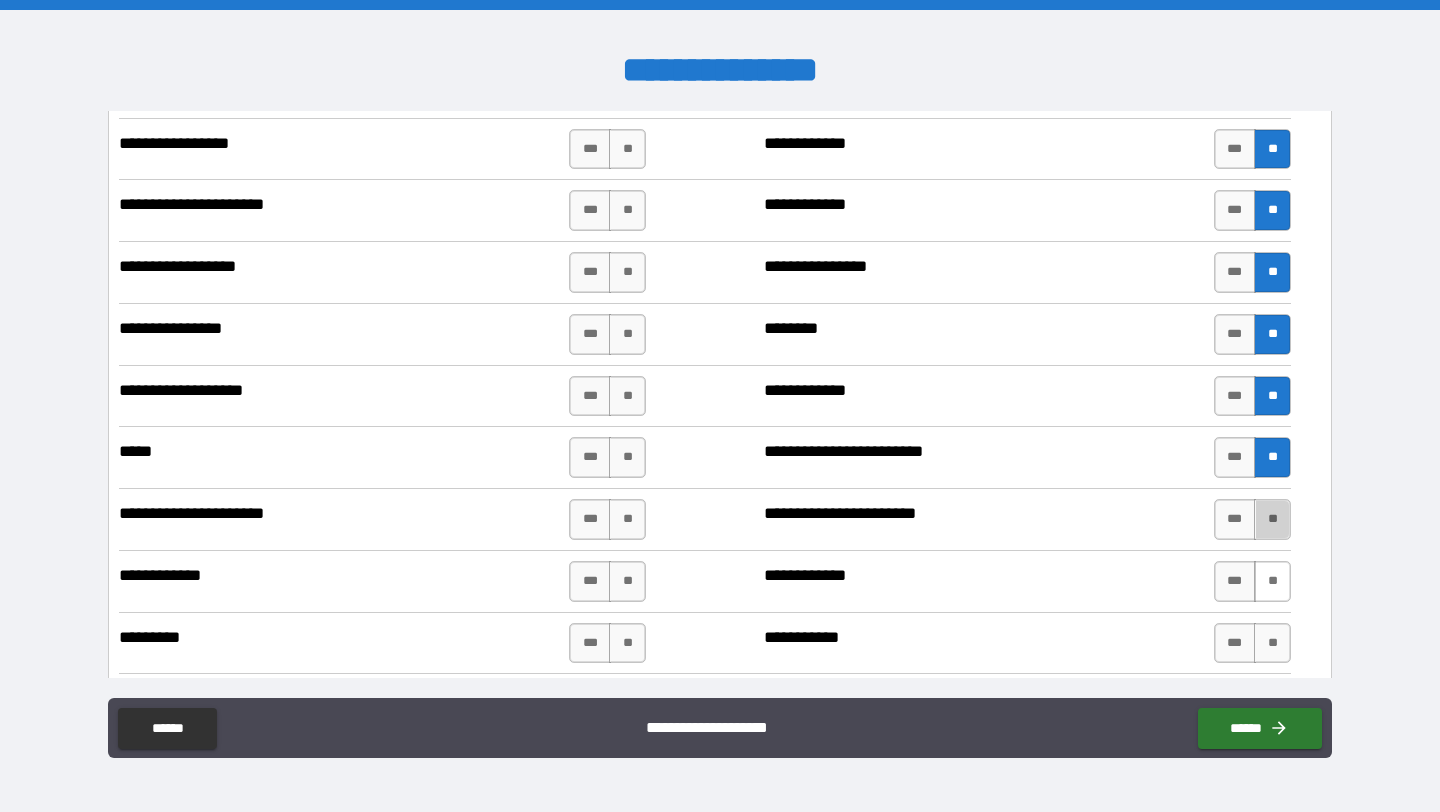 drag, startPoint x: 1261, startPoint y: 513, endPoint x: 1273, endPoint y: 577, distance: 65.11528 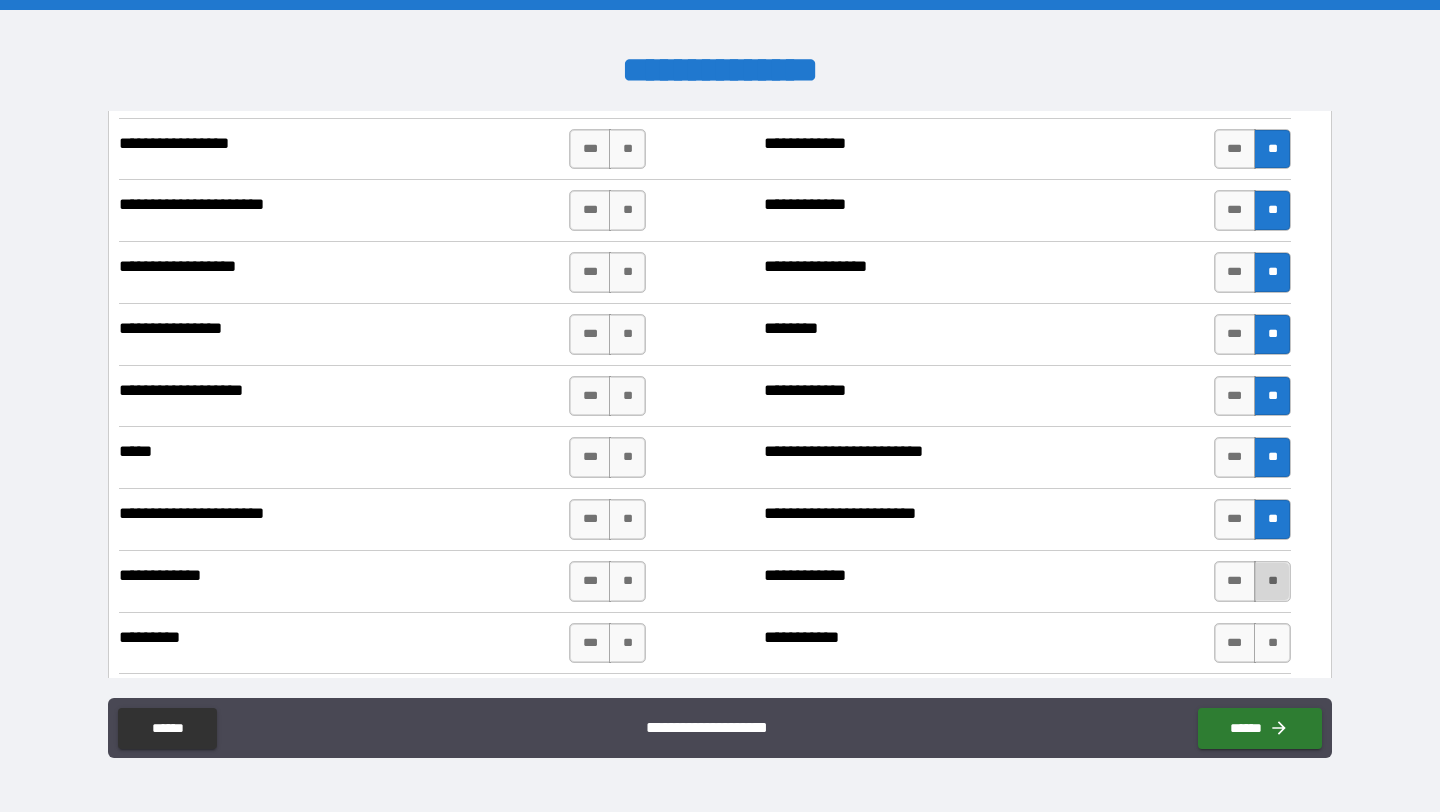 click on "**" at bounding box center (1272, 581) 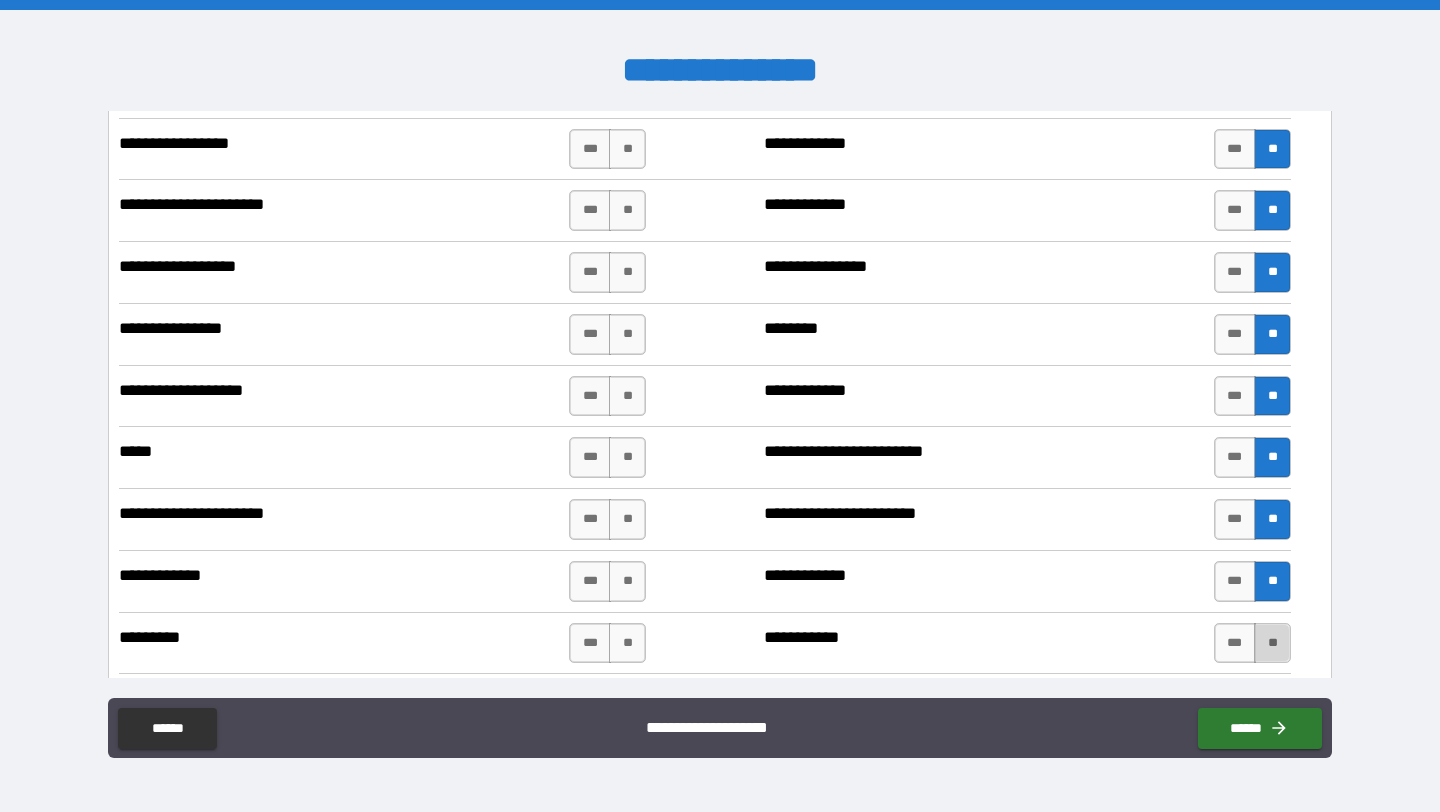 click on "**" at bounding box center [1272, 643] 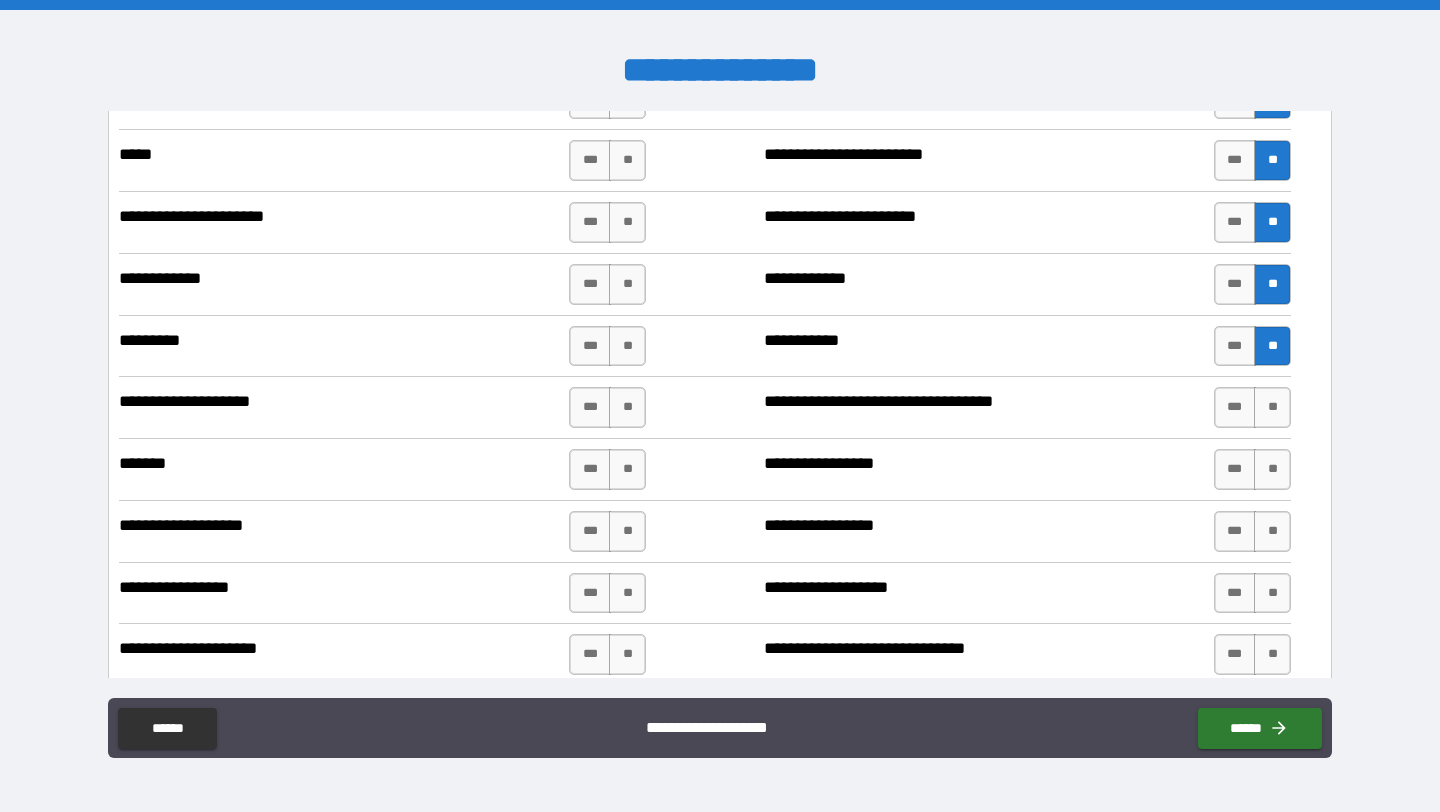 scroll, scrollTop: 3660, scrollLeft: 0, axis: vertical 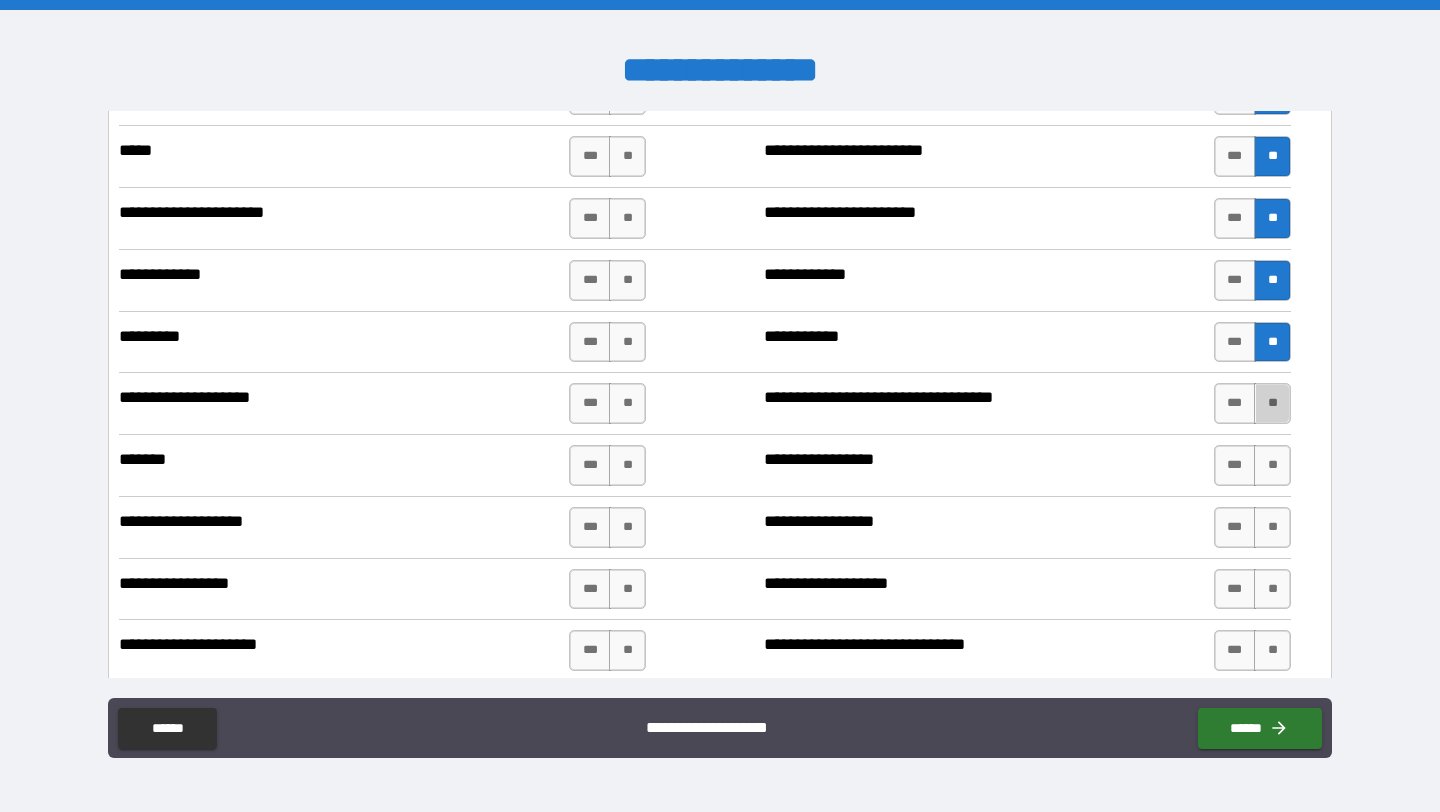 drag, startPoint x: 1266, startPoint y: 411, endPoint x: 1266, endPoint y: 433, distance: 22 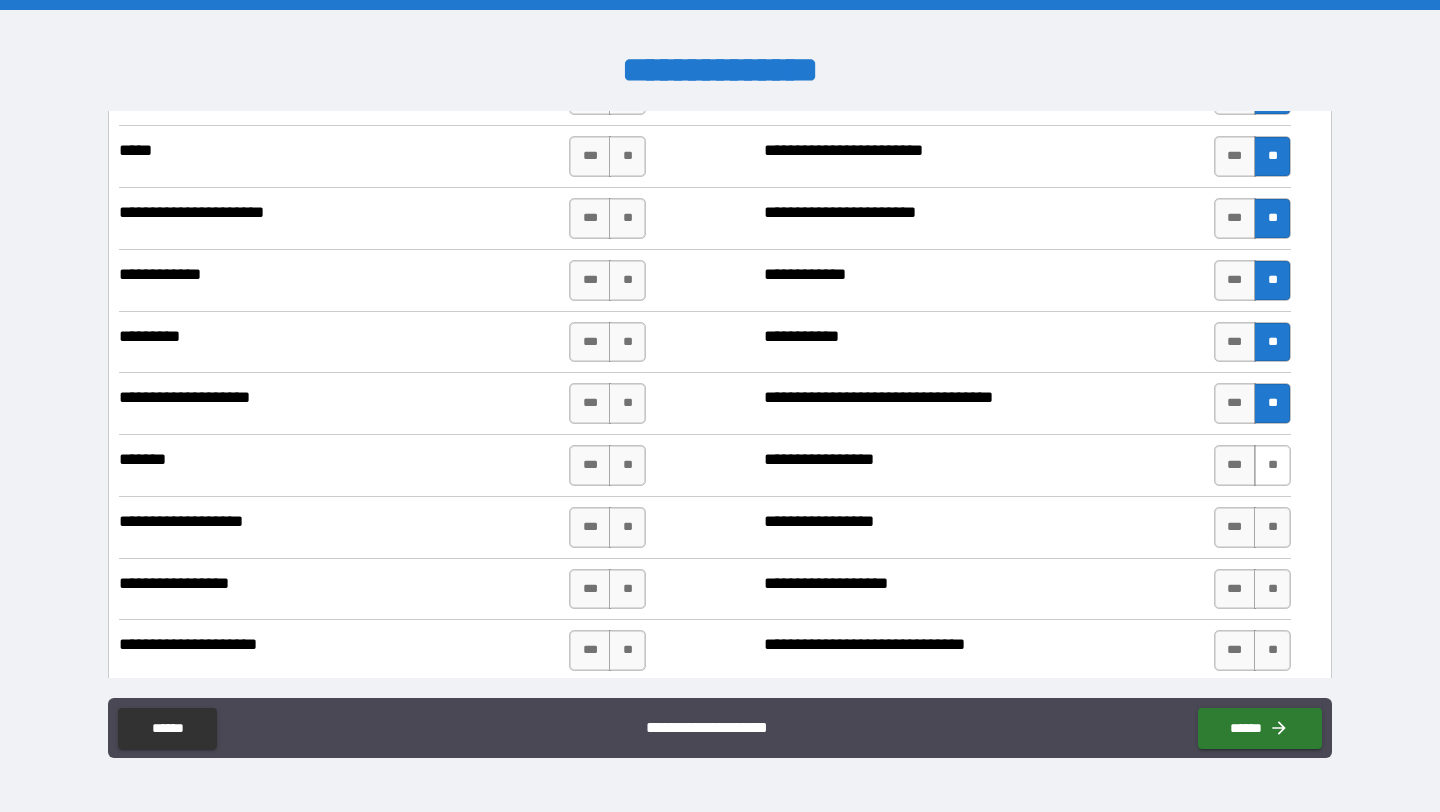 click on "**" at bounding box center [1272, 465] 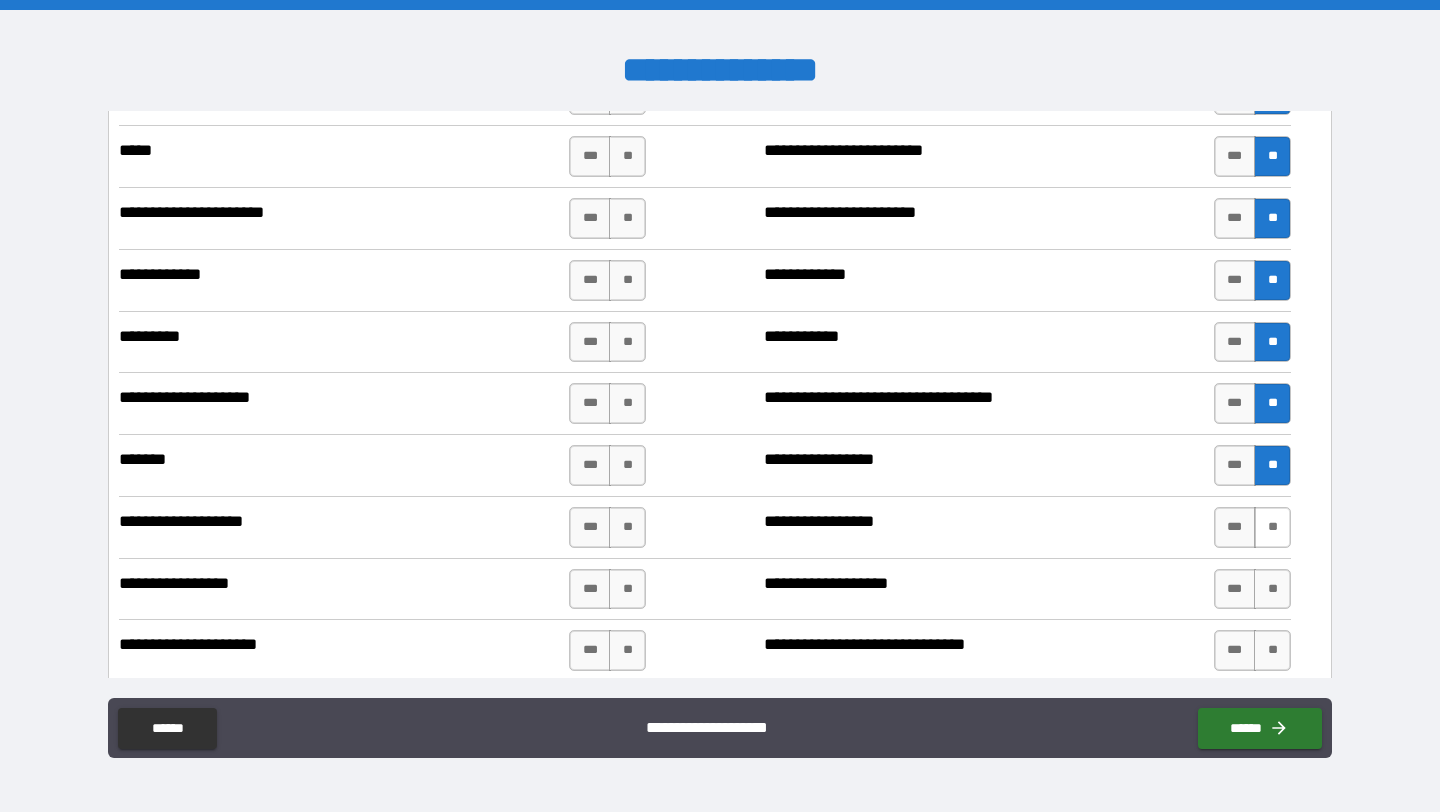 click on "**" at bounding box center [1272, 527] 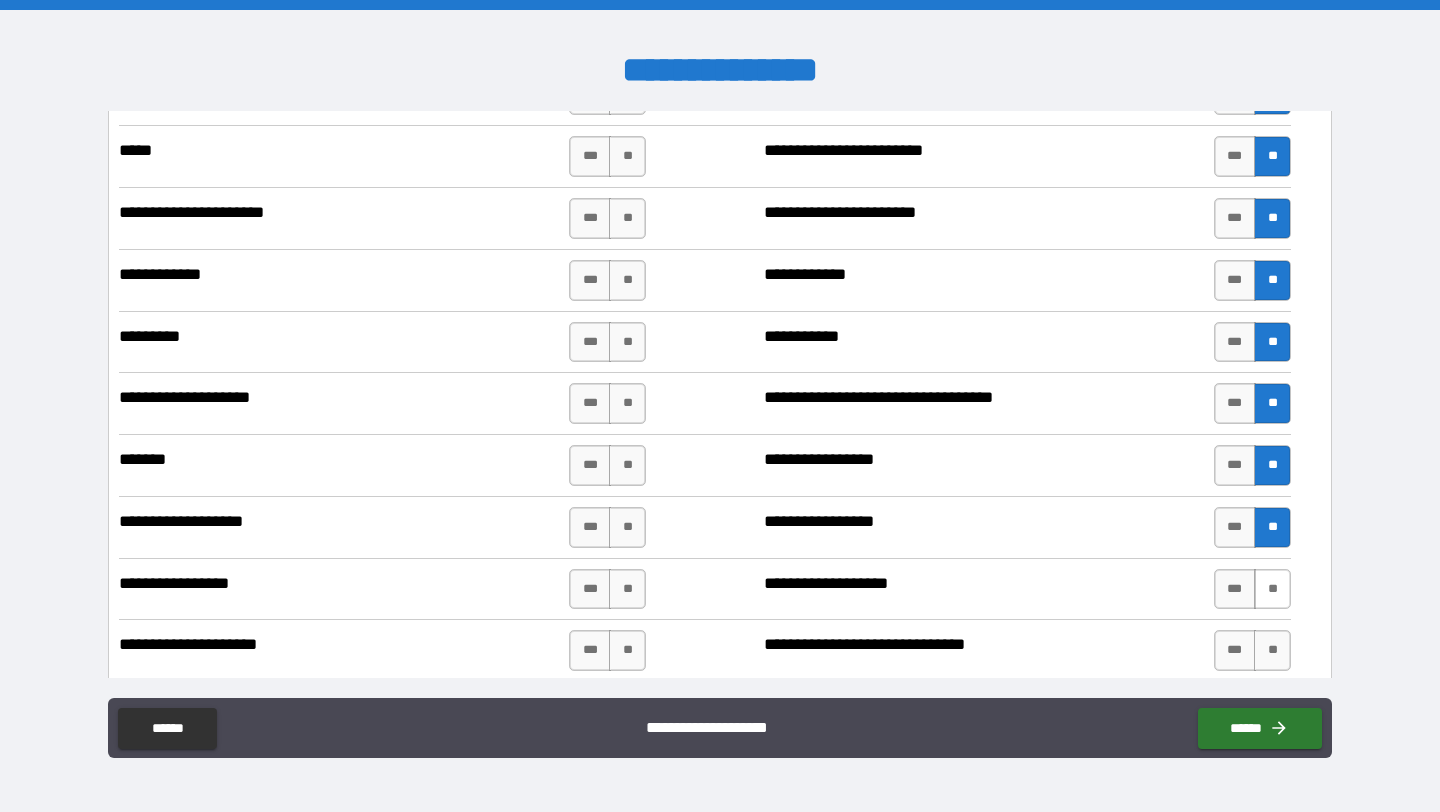 click on "**" at bounding box center (1272, 589) 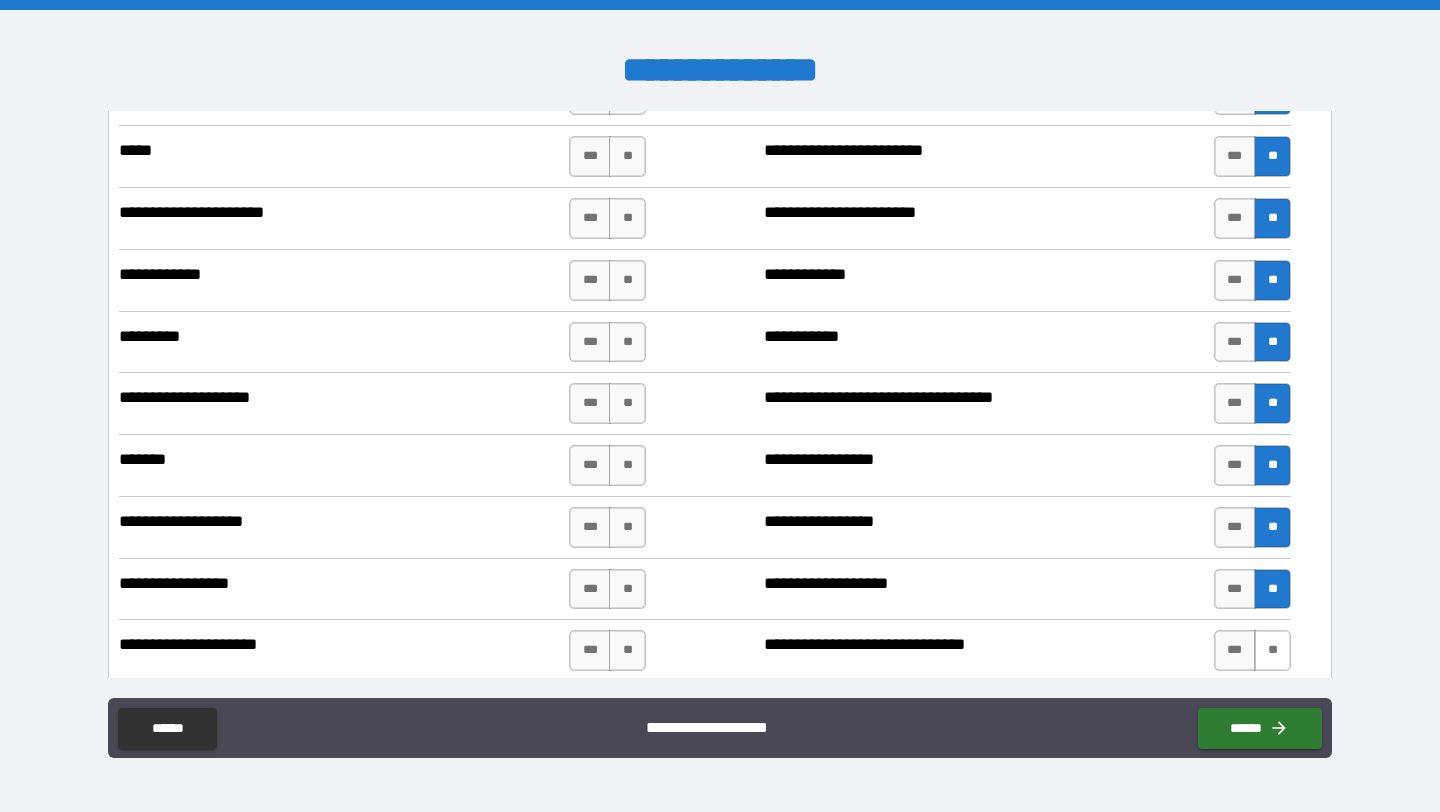 click on "**" at bounding box center [1272, 650] 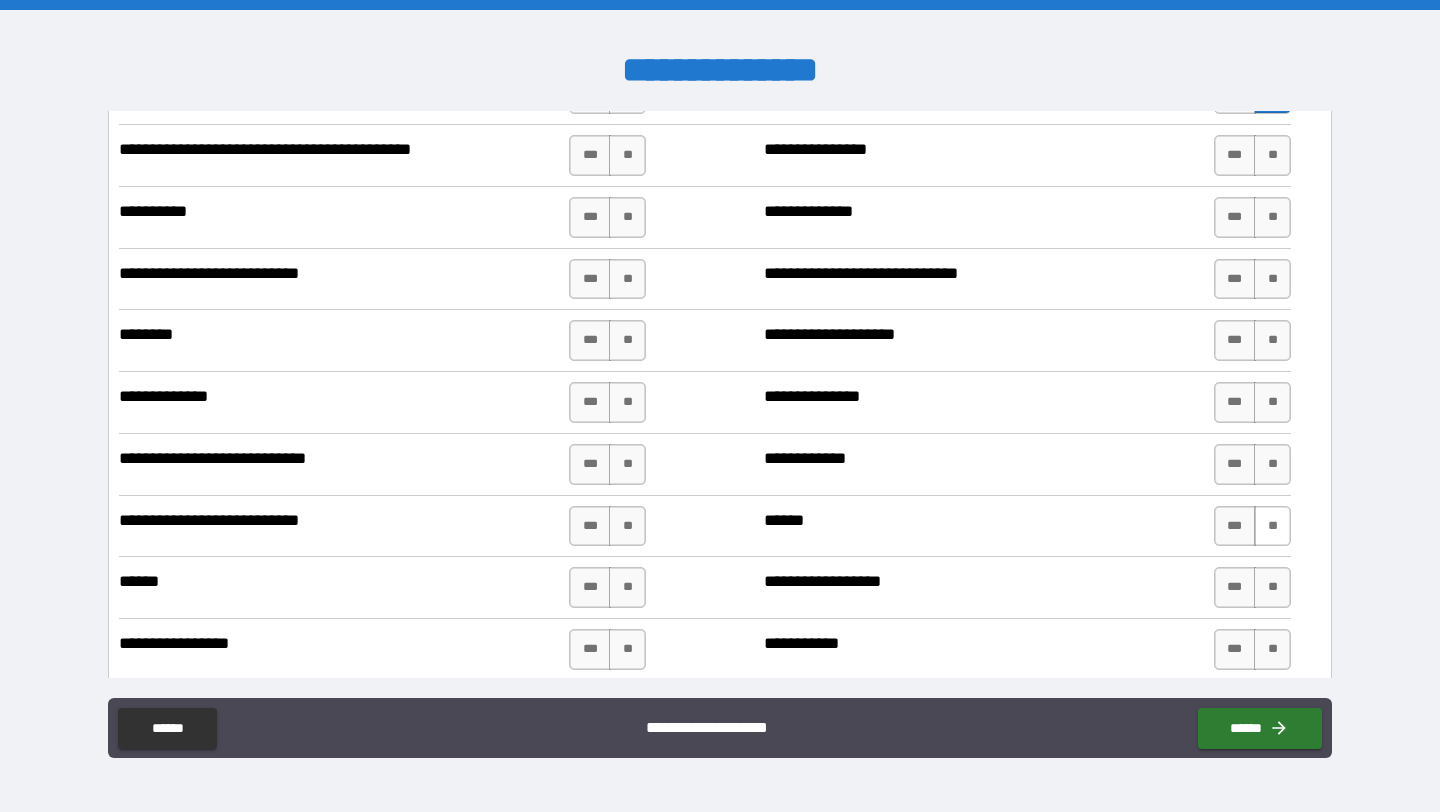 scroll, scrollTop: 4213, scrollLeft: 0, axis: vertical 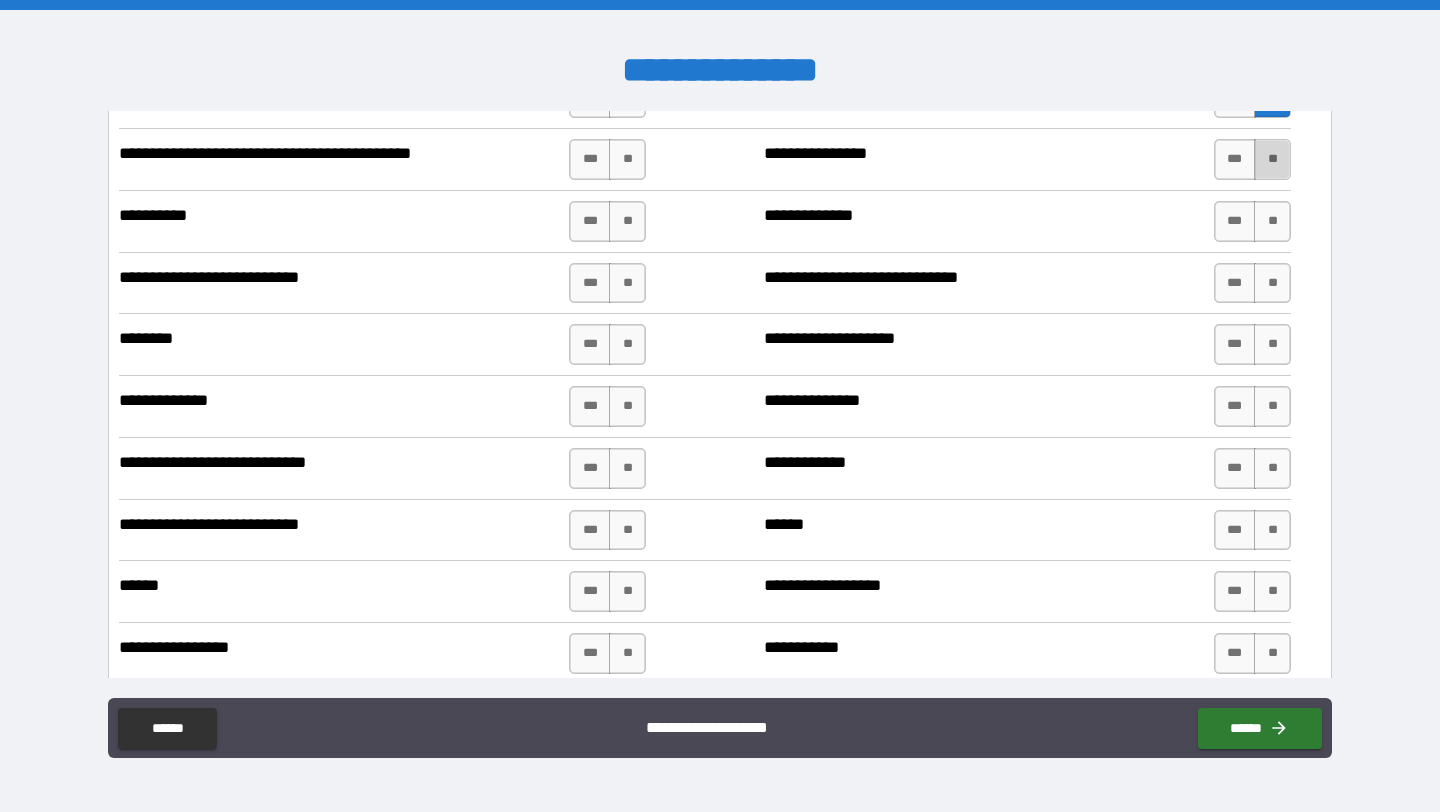 click on "**" at bounding box center (1272, 159) 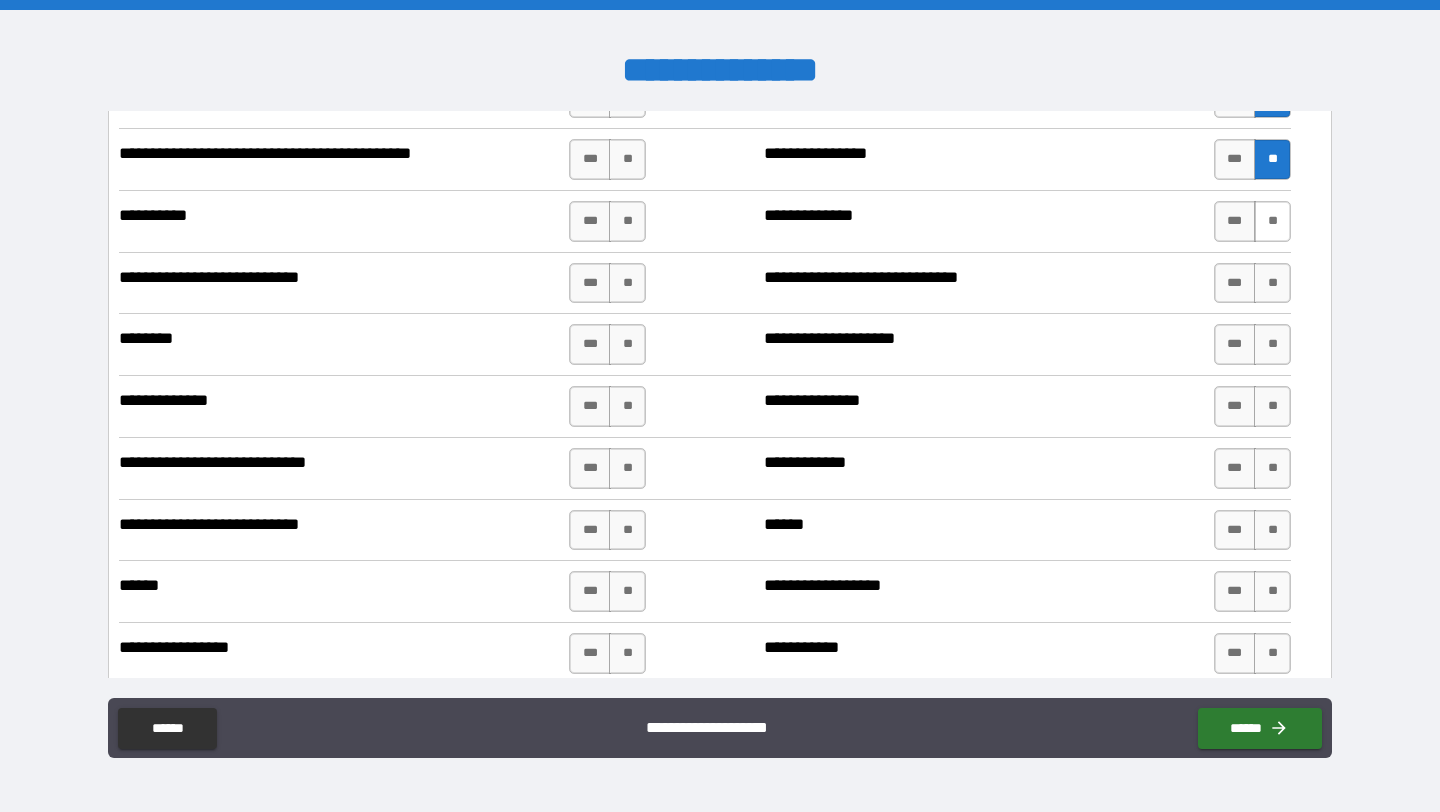 click on "**" at bounding box center (1272, 221) 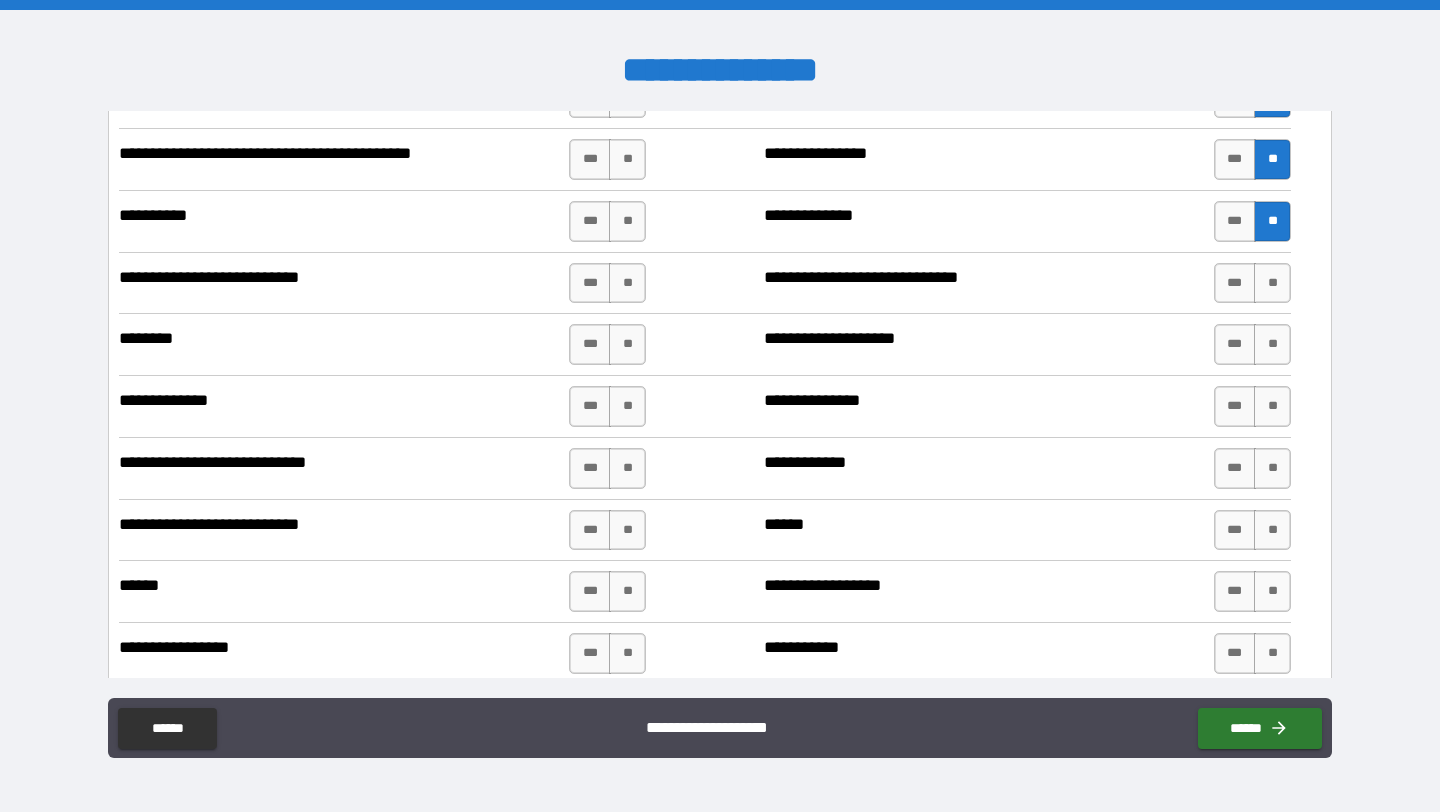 click on "**" at bounding box center (1272, 283) 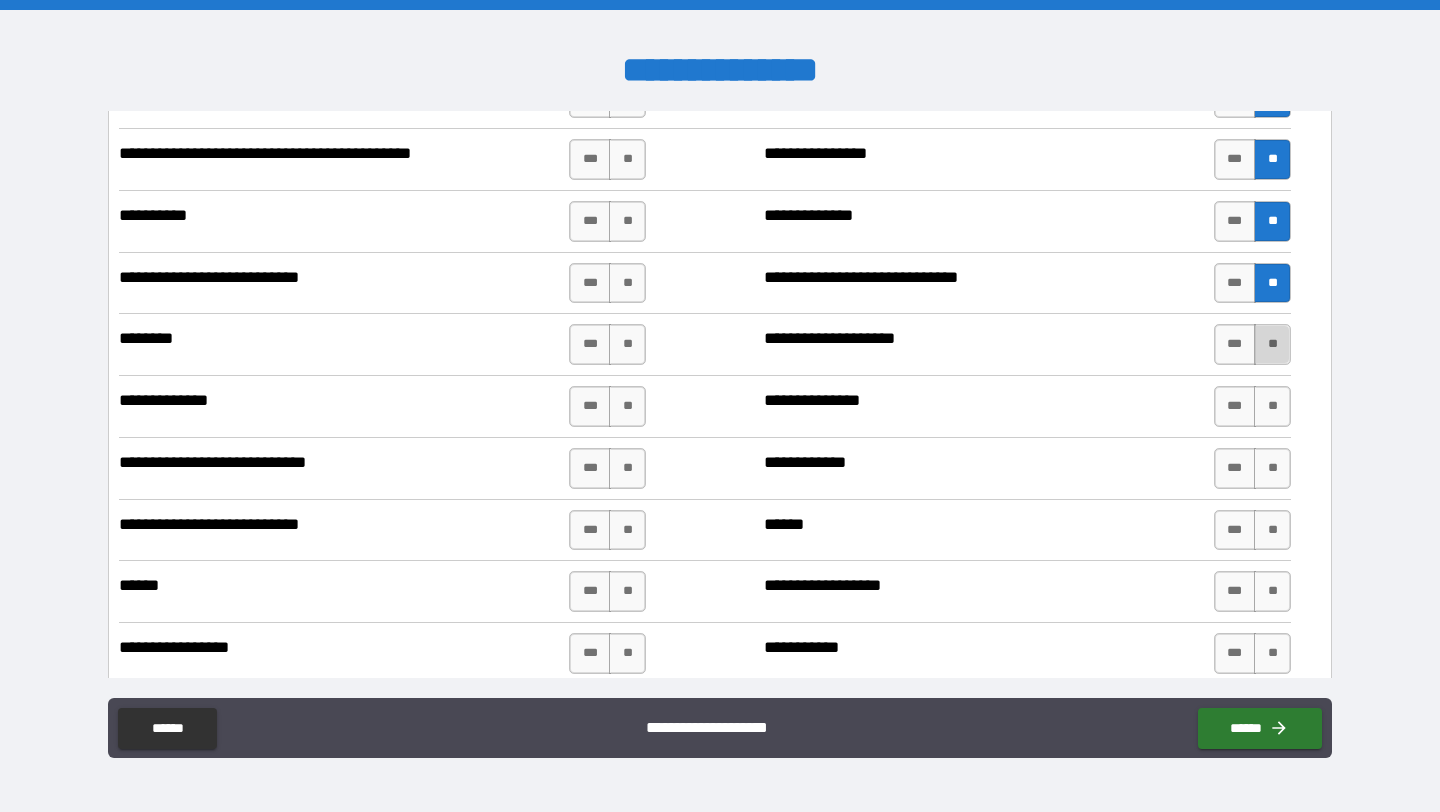 click on "**" at bounding box center [1272, 344] 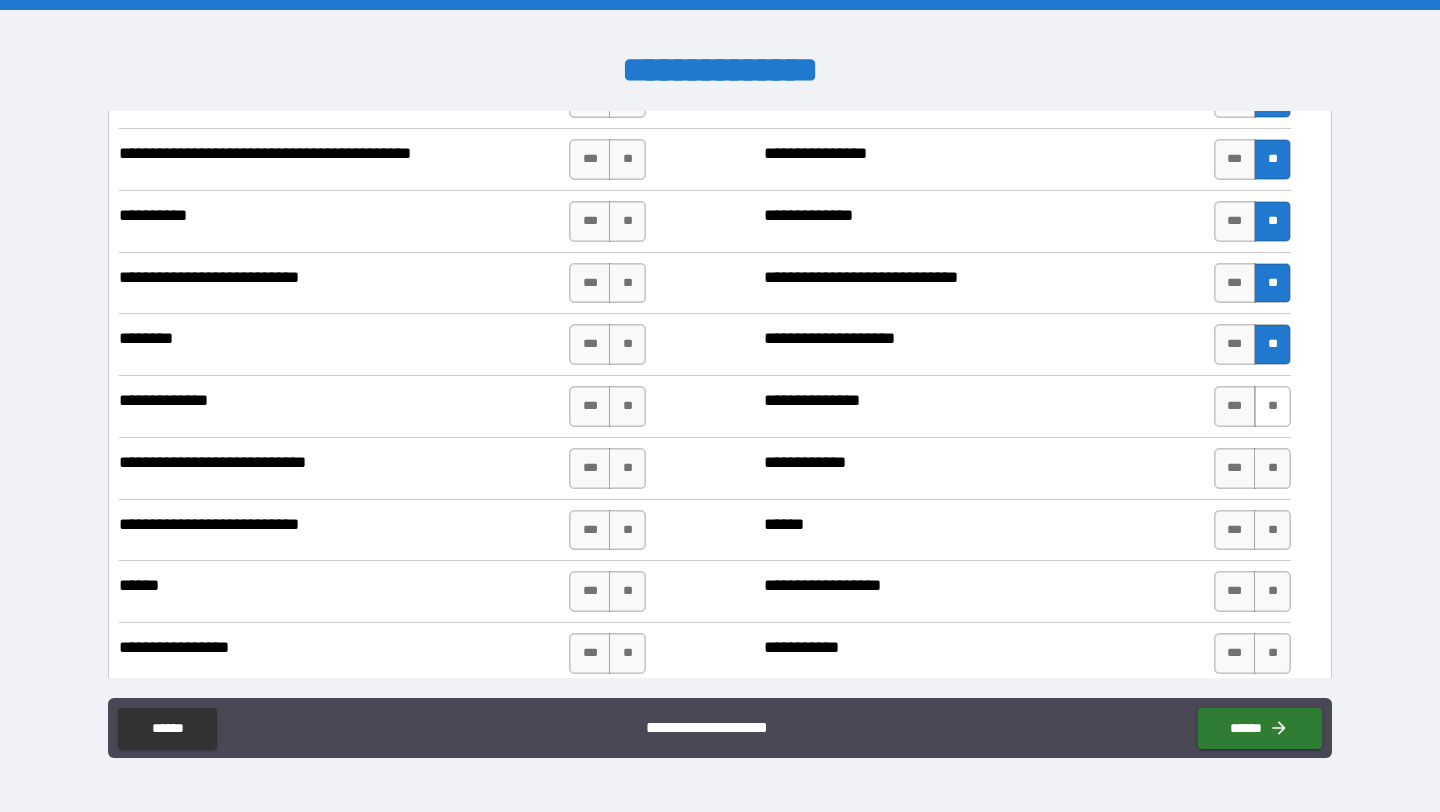 click on "**" at bounding box center (1272, 406) 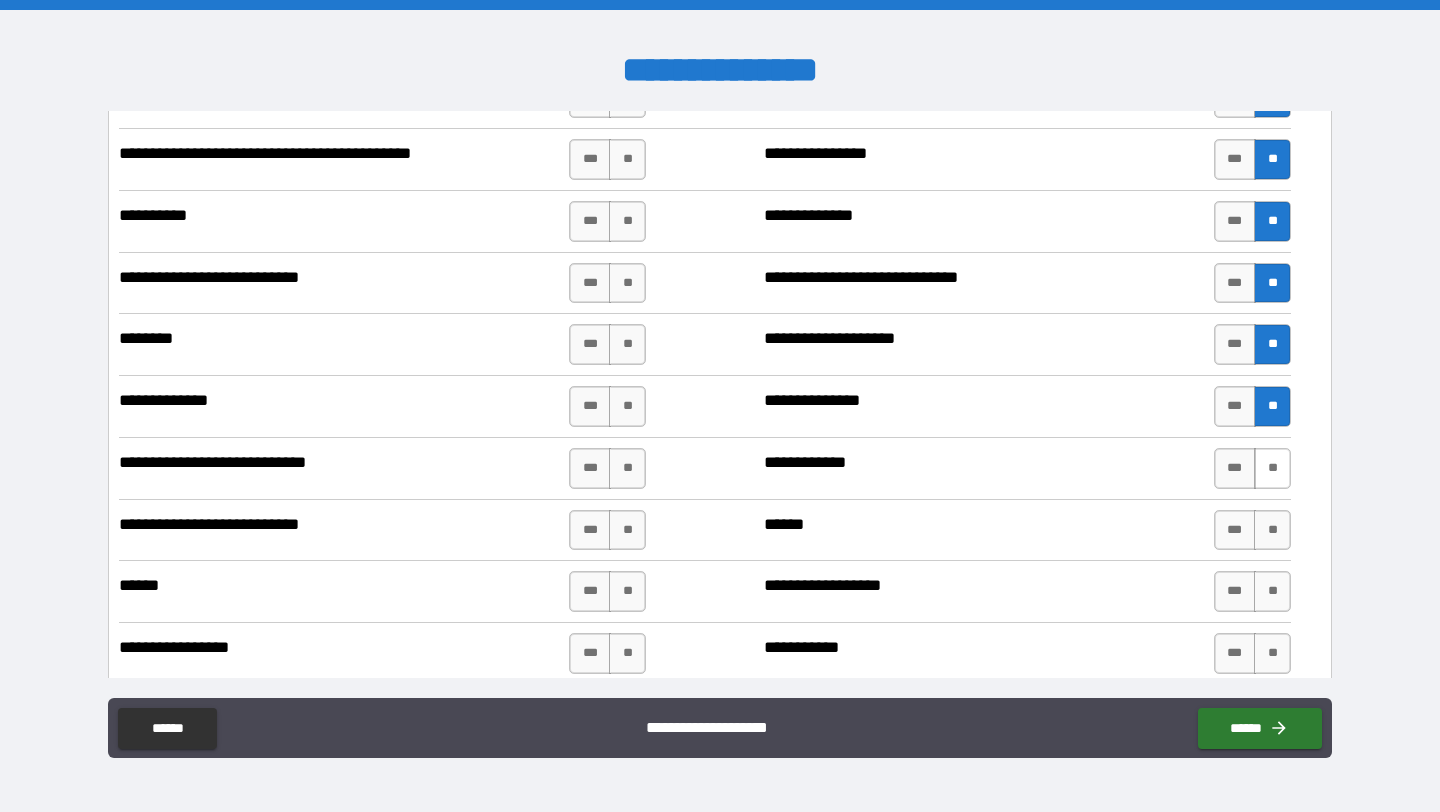 click on "**" at bounding box center [1272, 468] 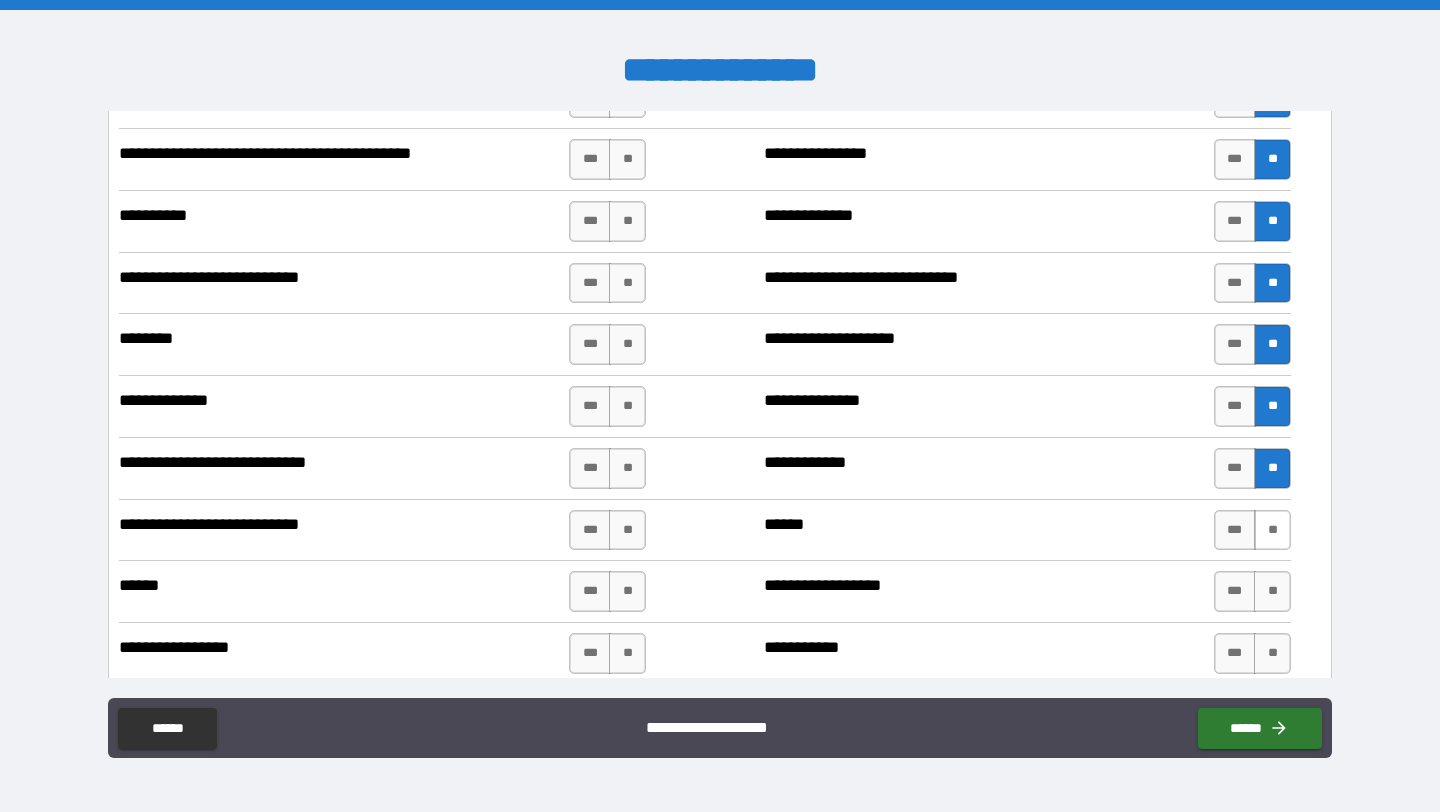 click on "**" at bounding box center [1272, 530] 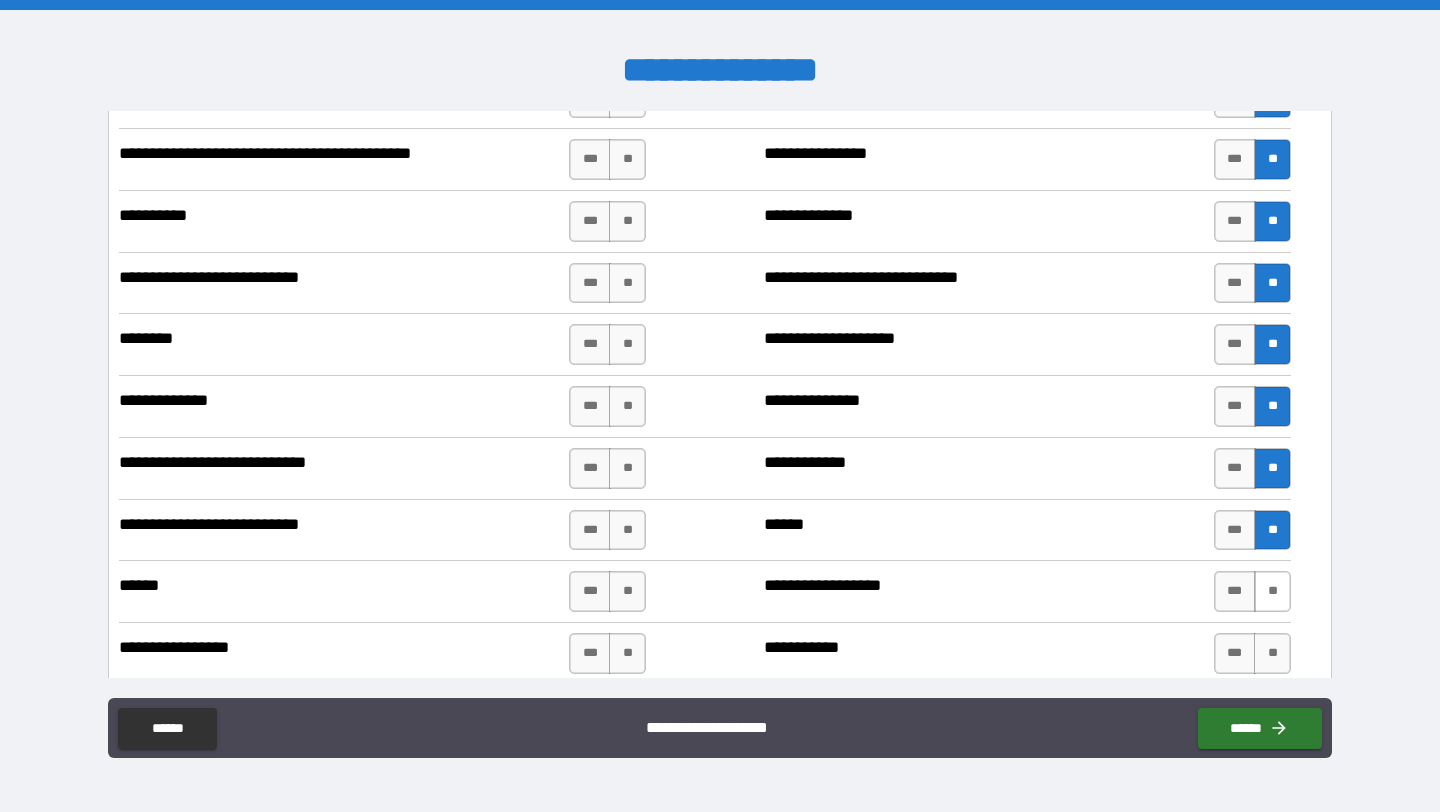click on "**" at bounding box center (1272, 591) 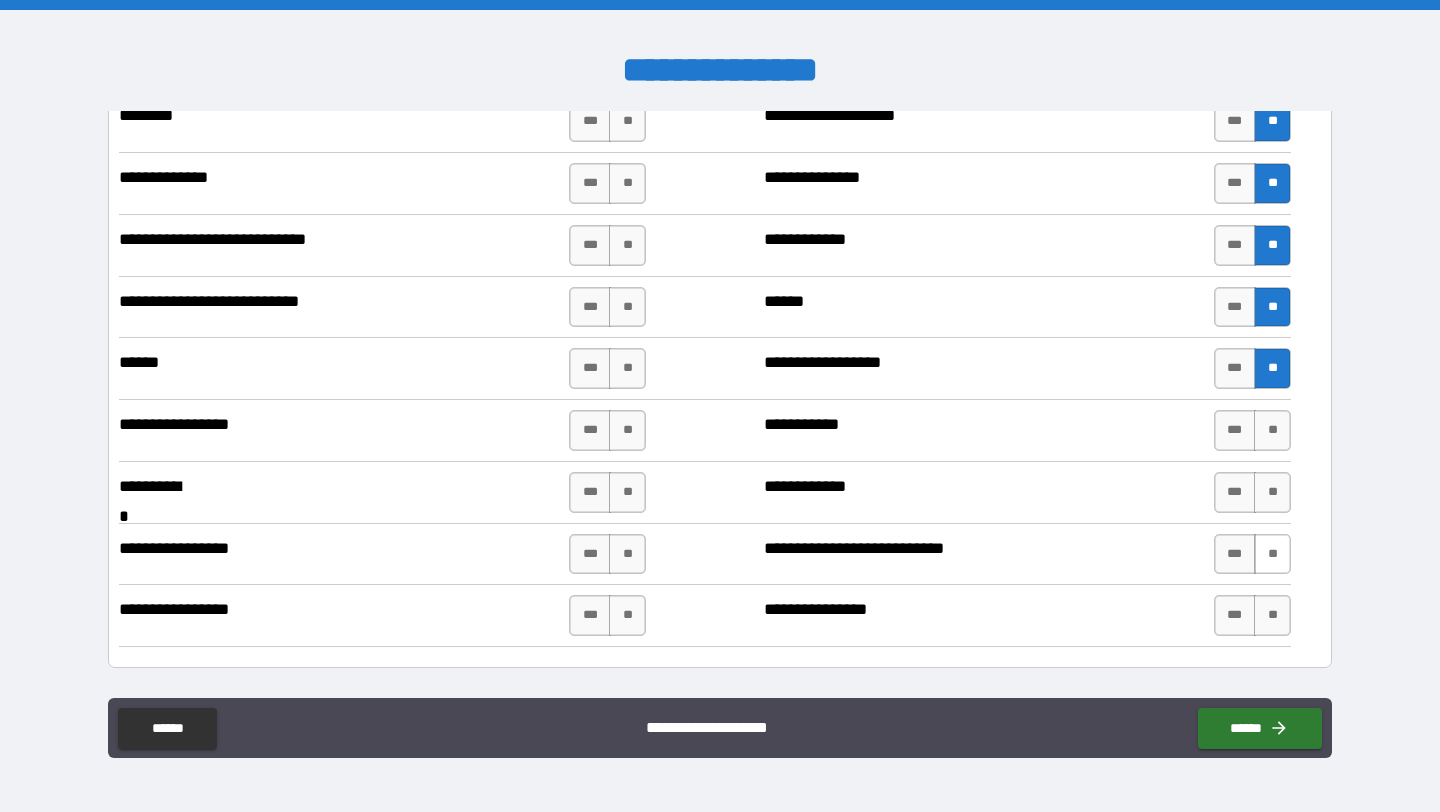 scroll, scrollTop: 4446, scrollLeft: 0, axis: vertical 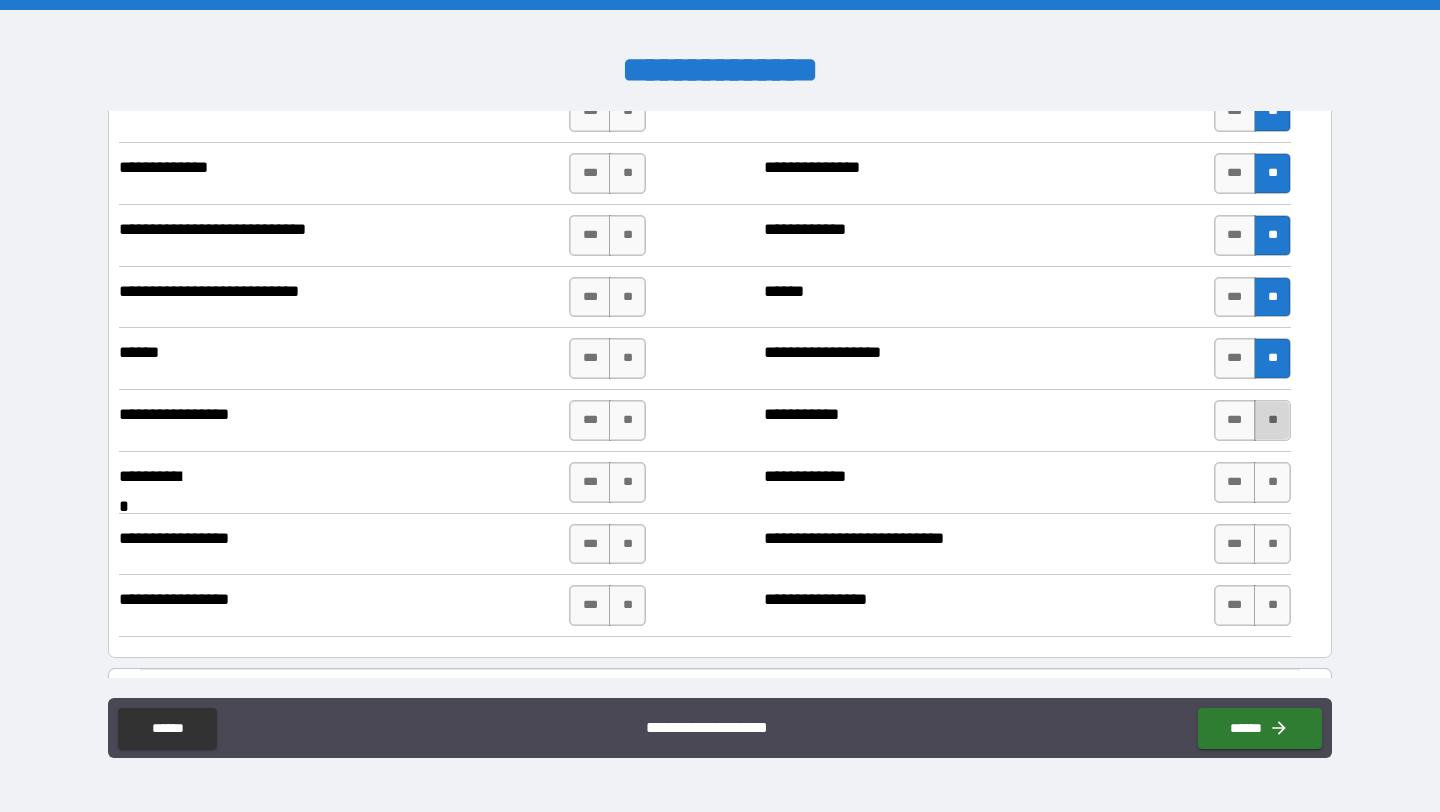click on "**" at bounding box center (1272, 420) 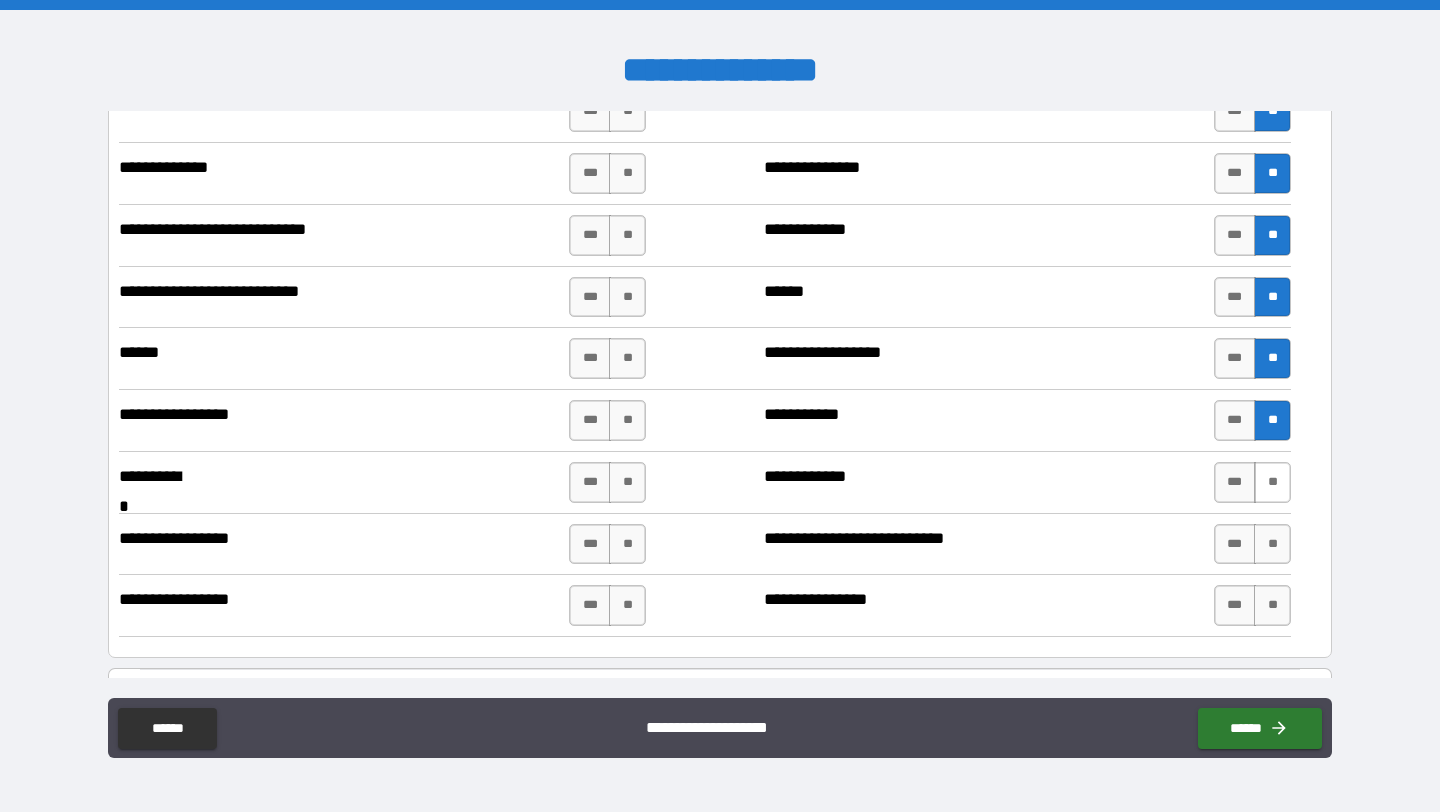 click on "**" at bounding box center [1272, 482] 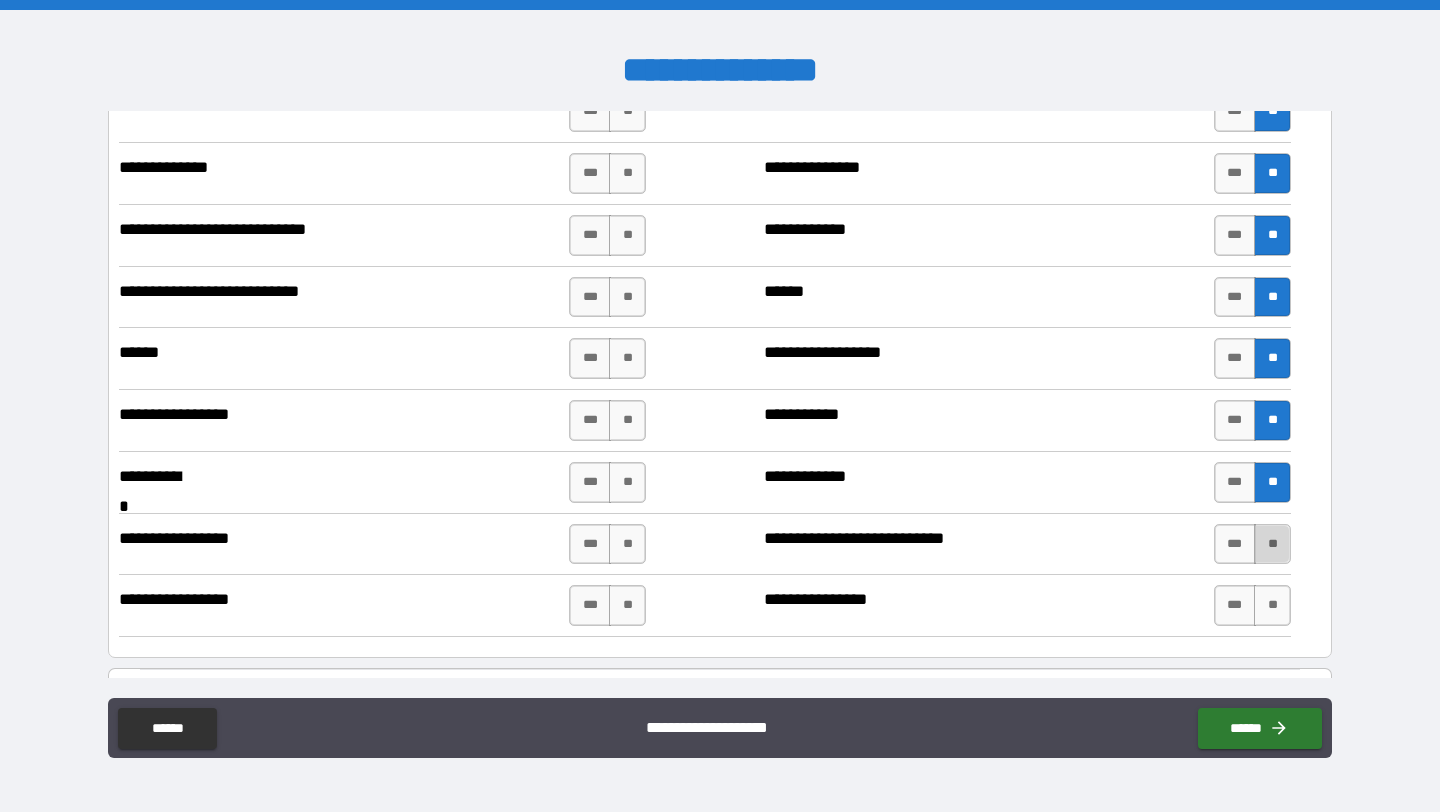 click on "**" at bounding box center (1272, 544) 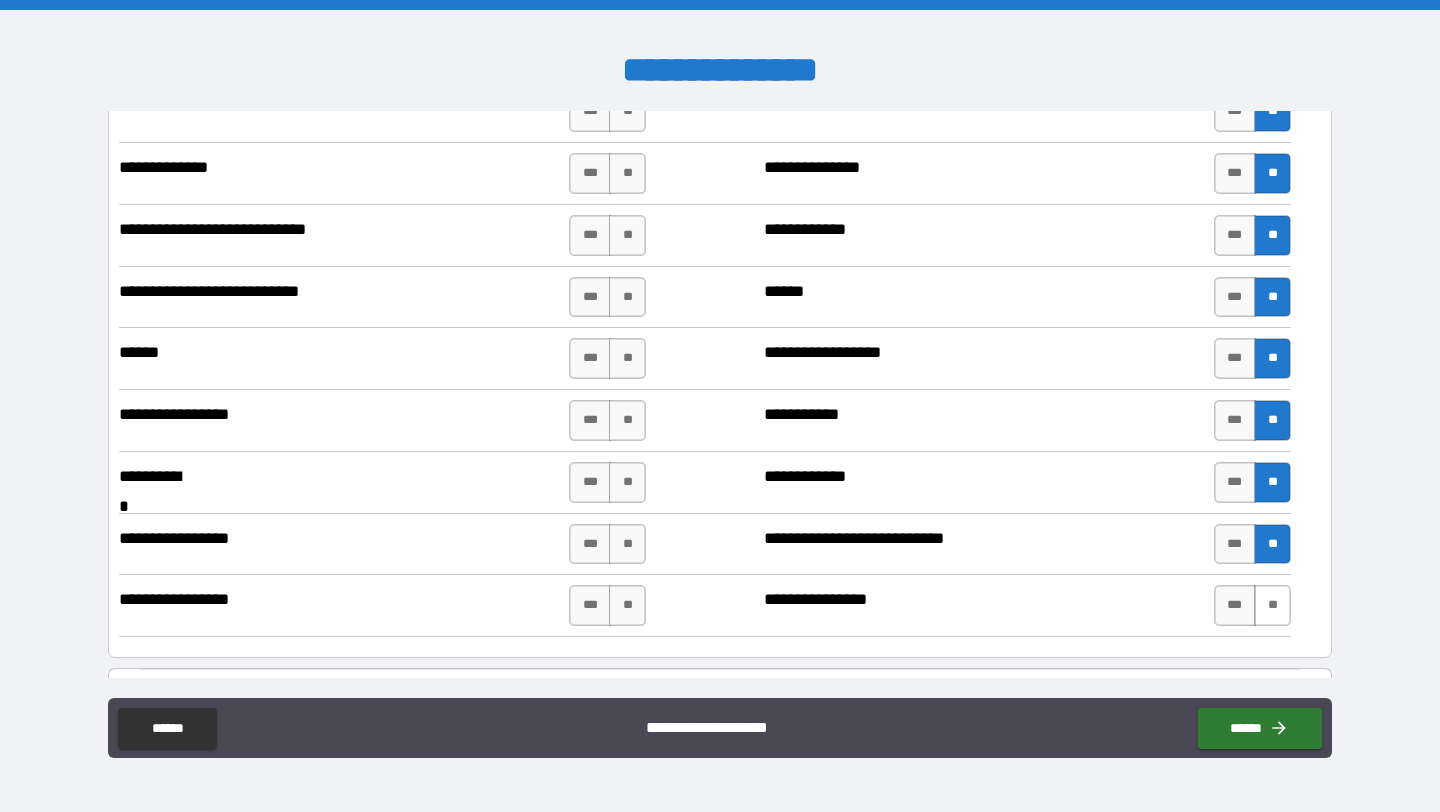 click on "**" at bounding box center (1272, 605) 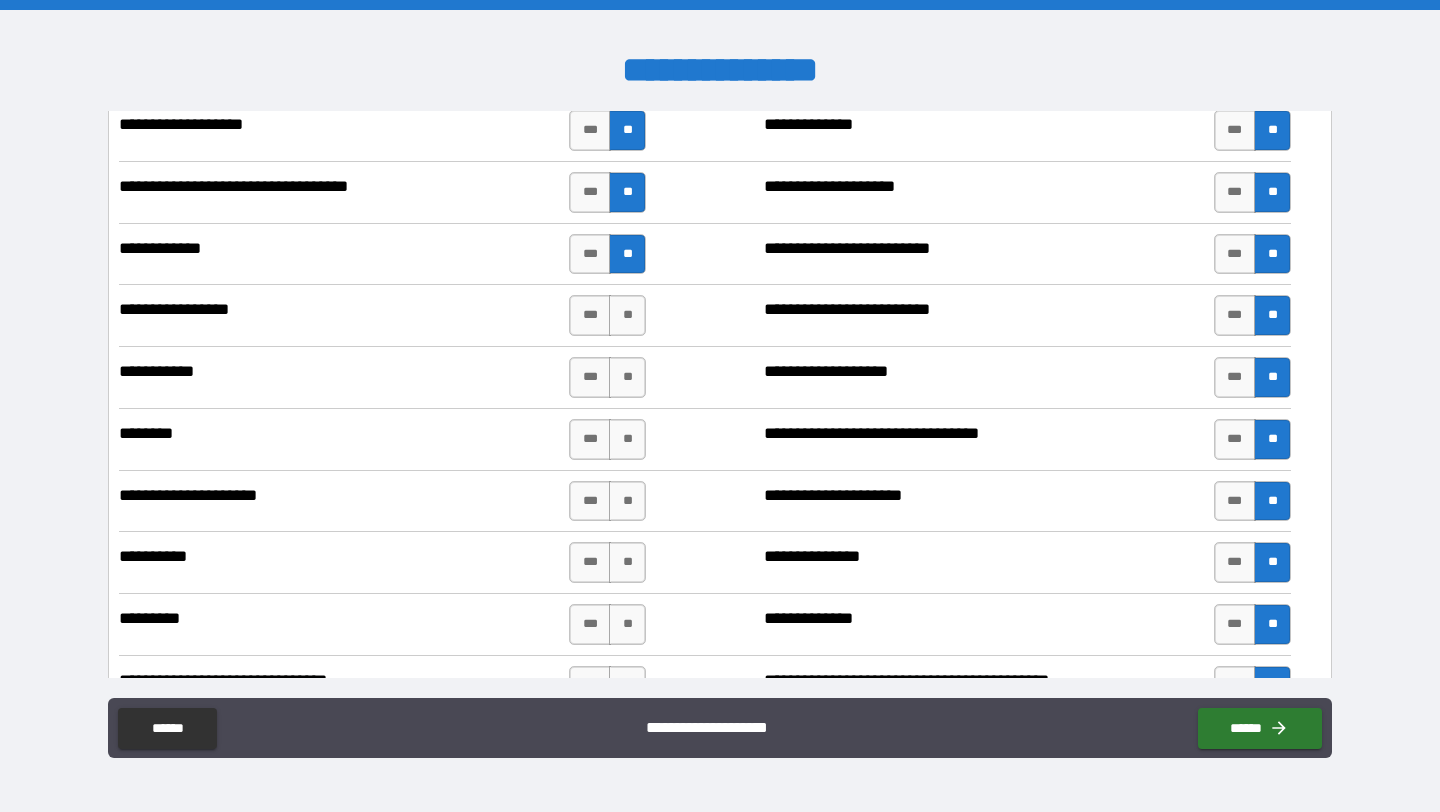 scroll, scrollTop: 1952, scrollLeft: 0, axis: vertical 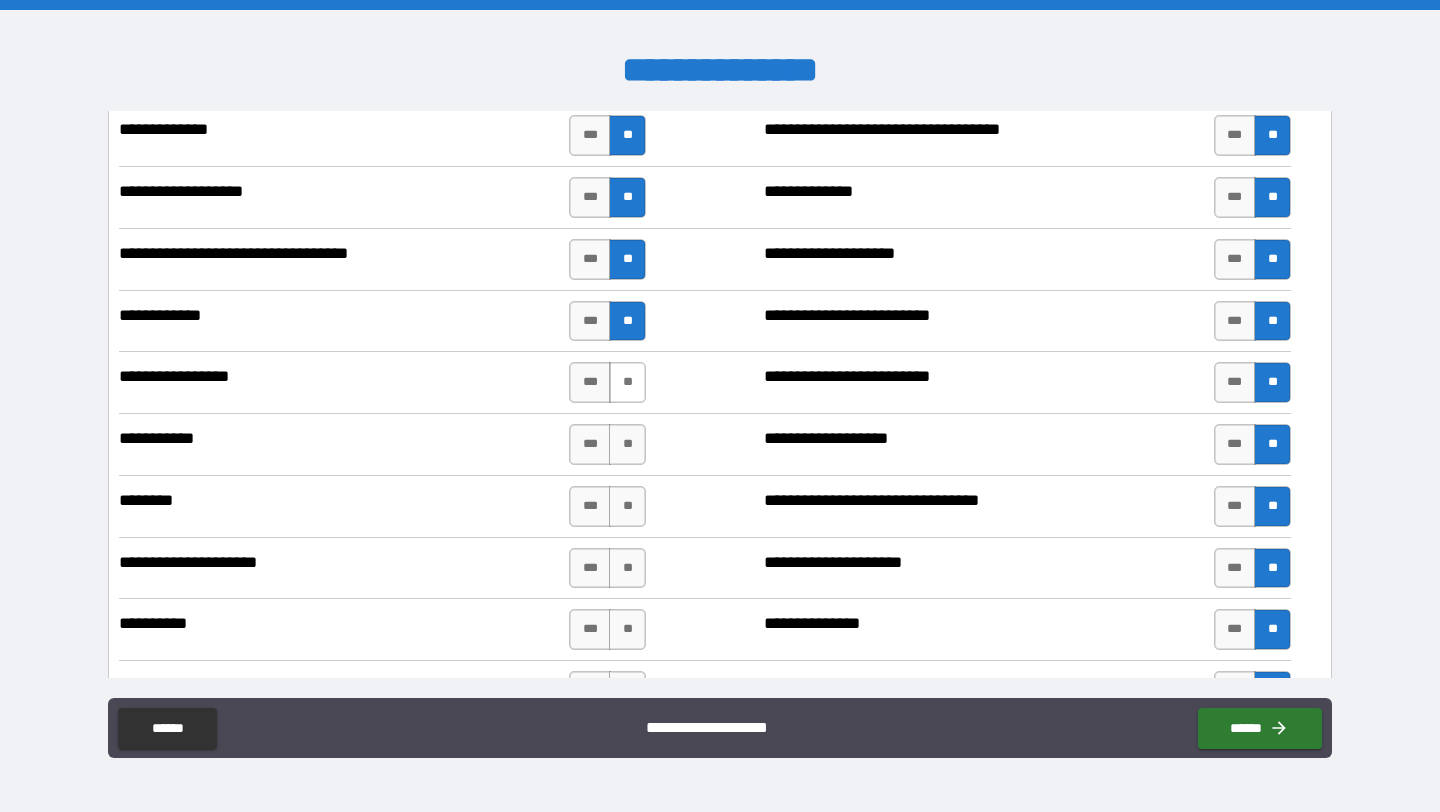 click on "**" at bounding box center (627, 382) 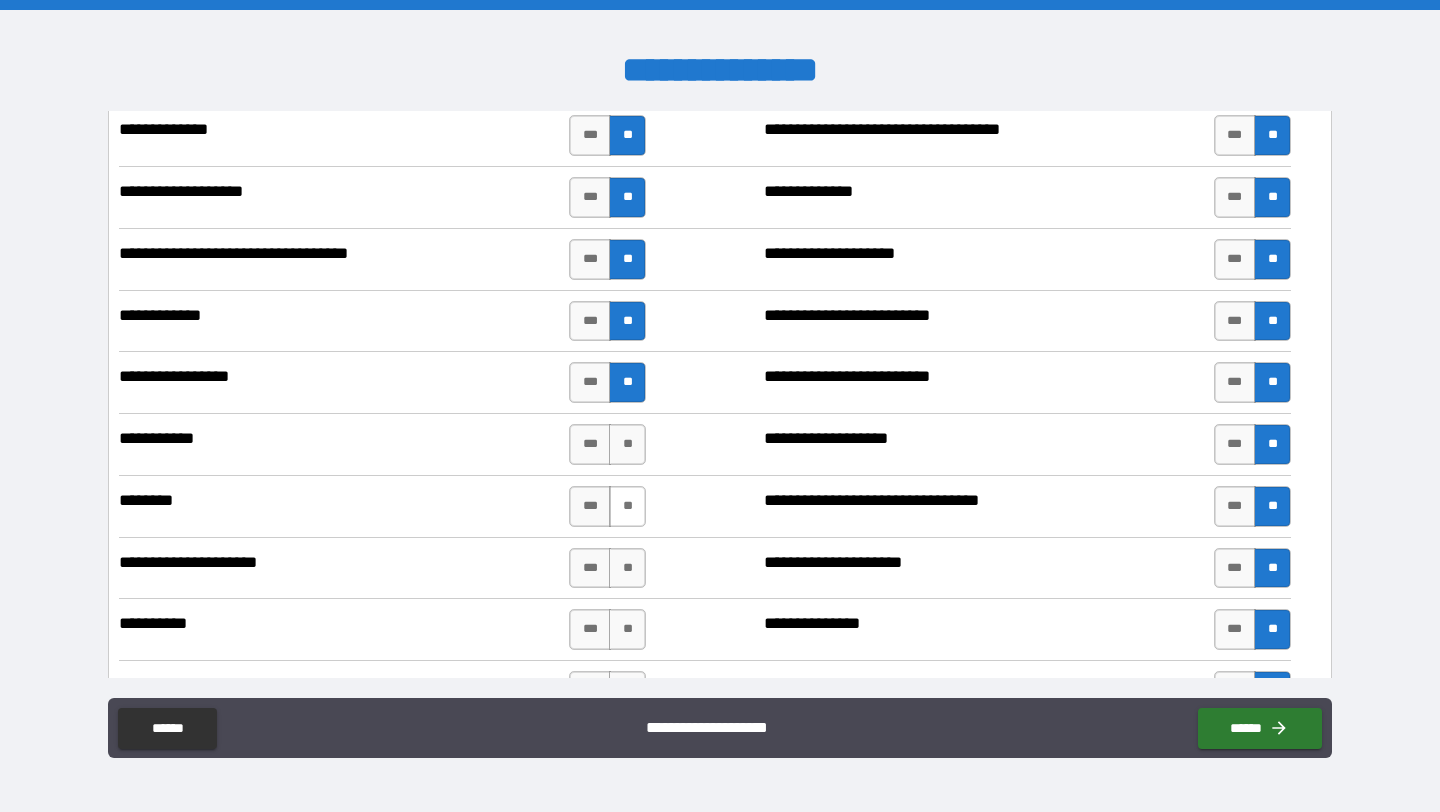 drag, startPoint x: 621, startPoint y: 431, endPoint x: 624, endPoint y: 487, distance: 56.0803 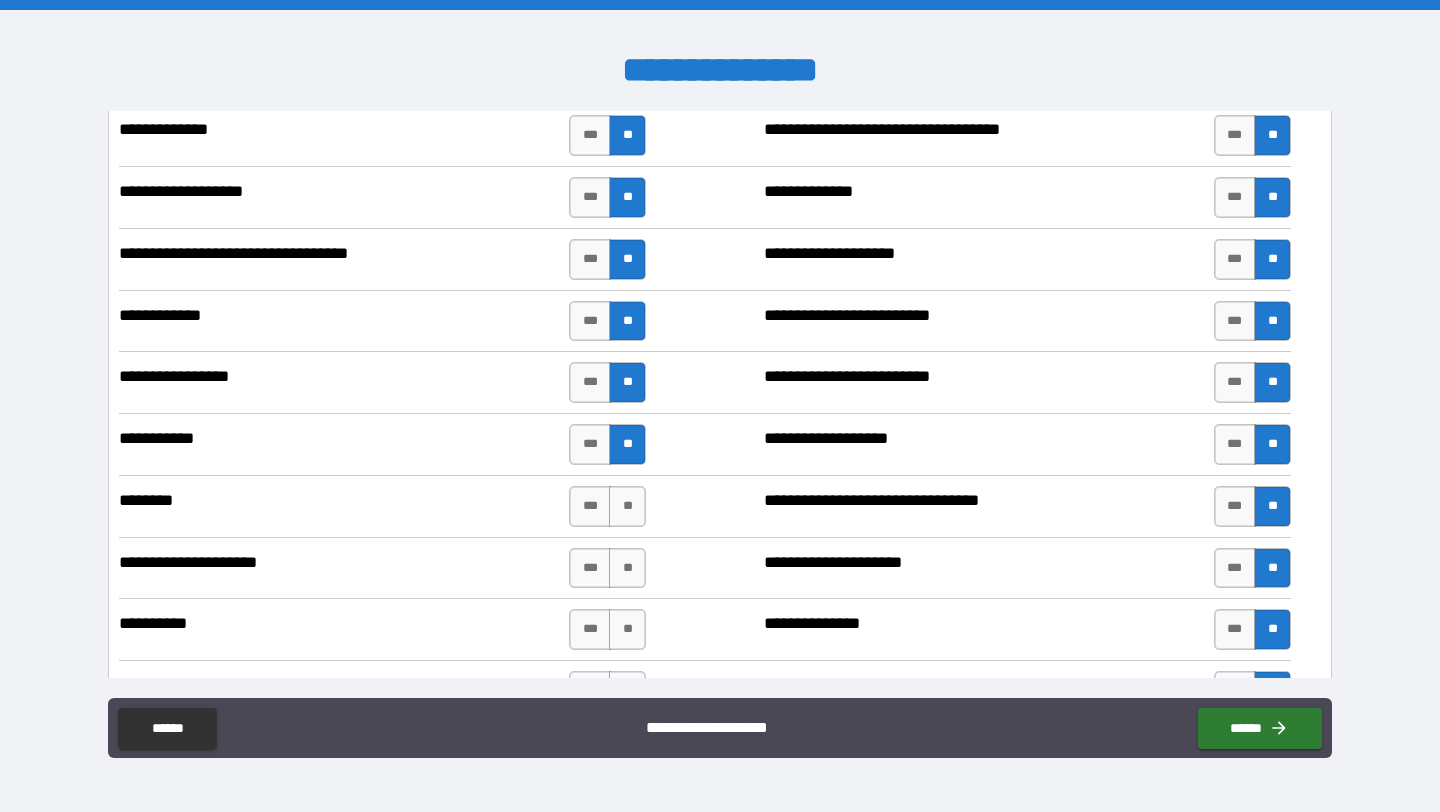 click on "**" at bounding box center [627, 506] 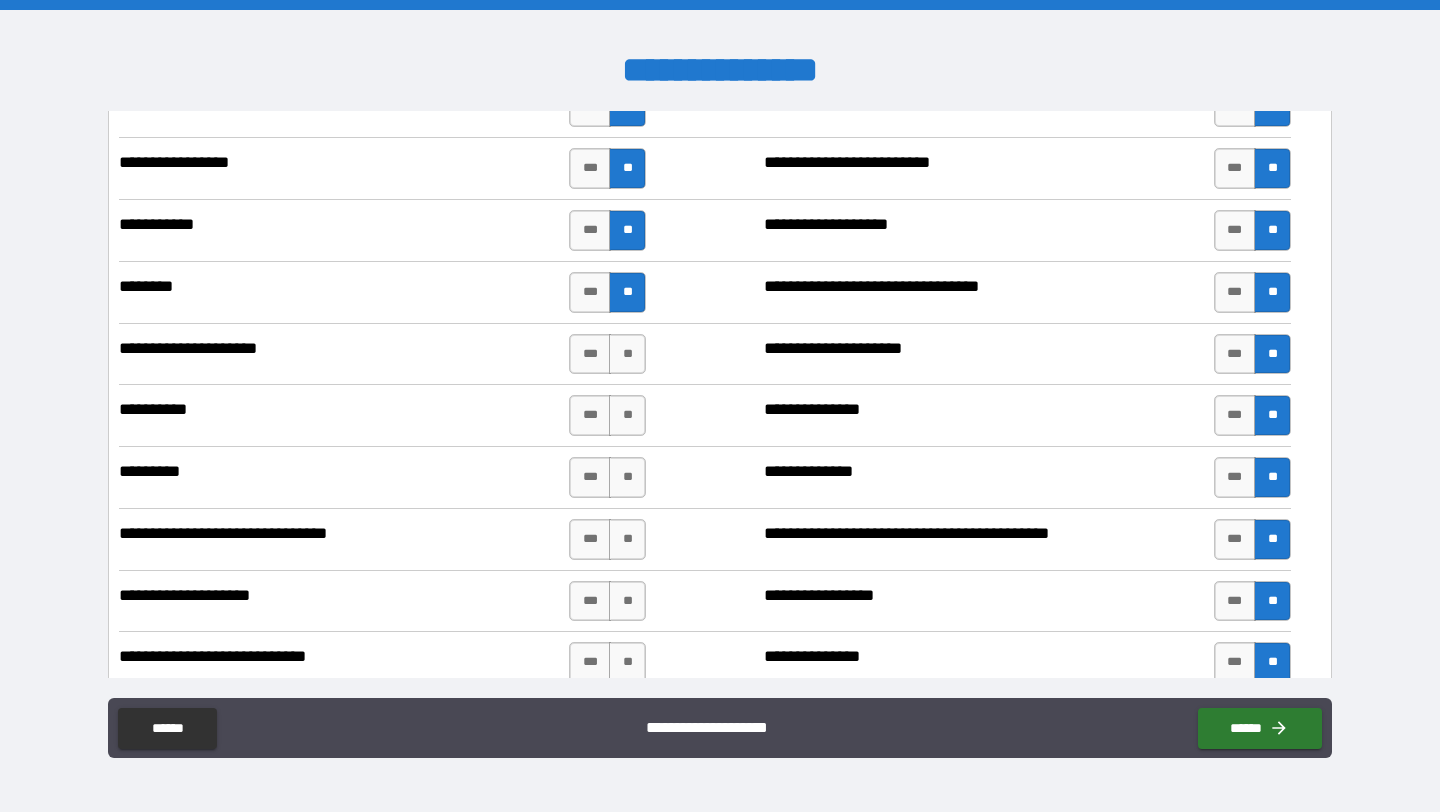 scroll, scrollTop: 2184, scrollLeft: 0, axis: vertical 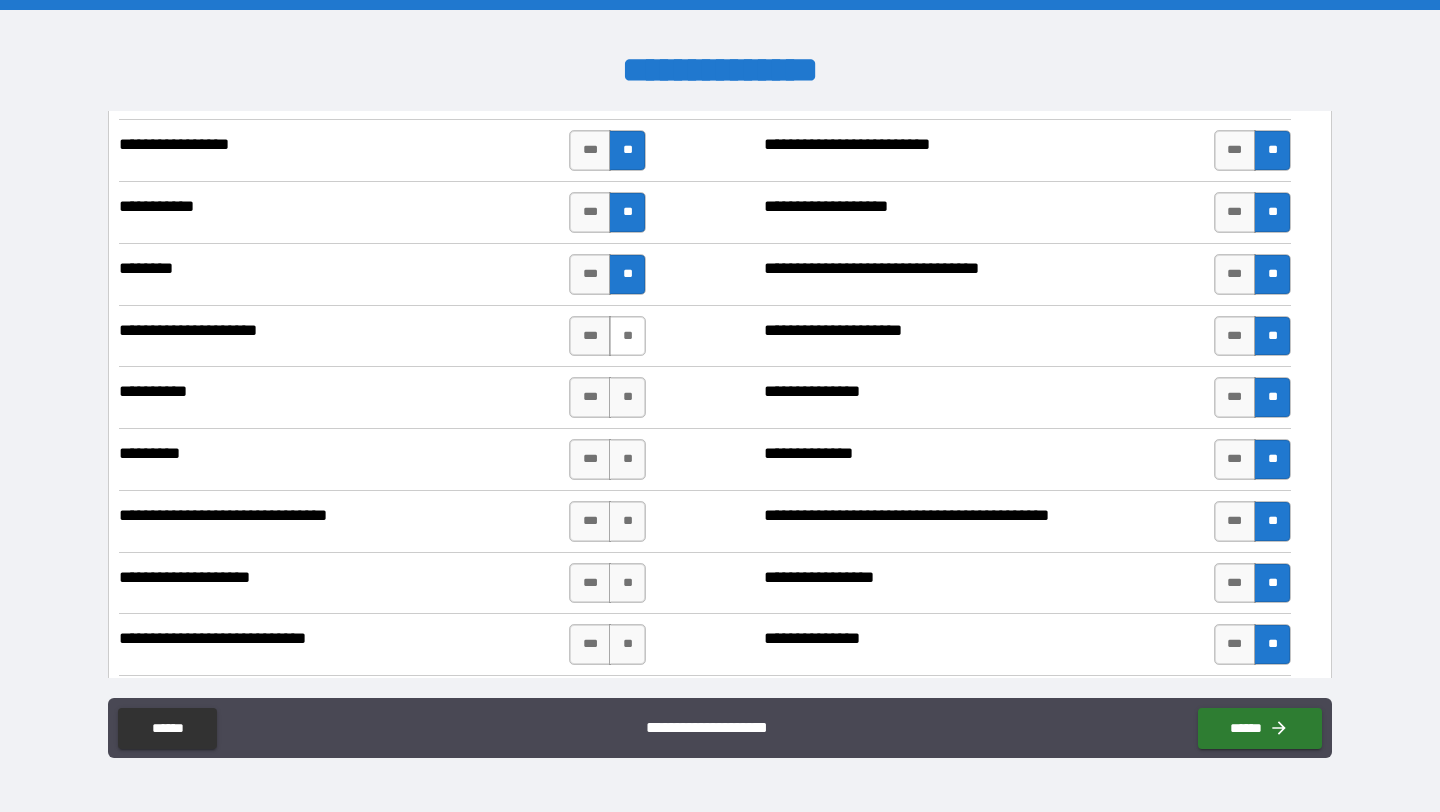 click on "**" at bounding box center (627, 336) 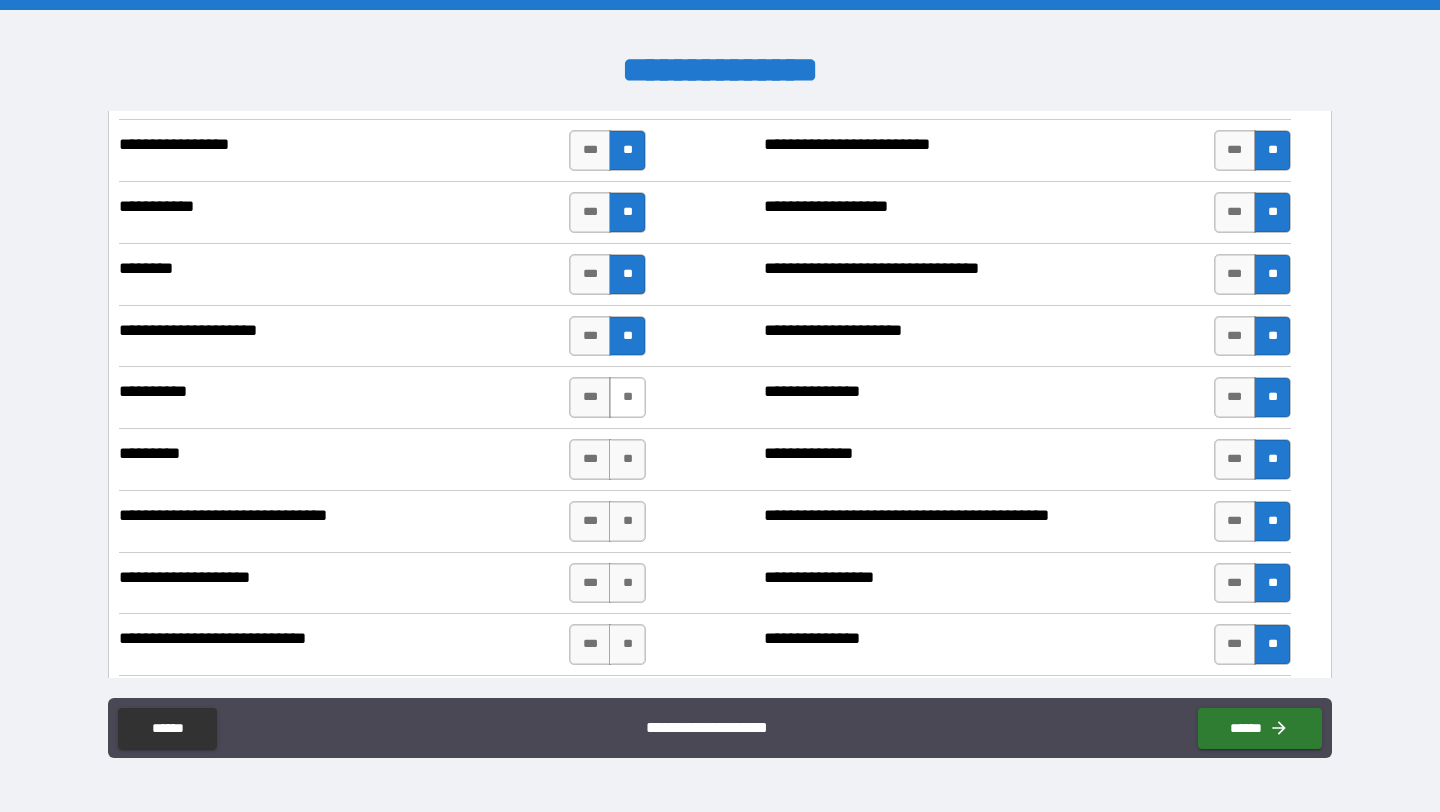 click on "**" at bounding box center [627, 397] 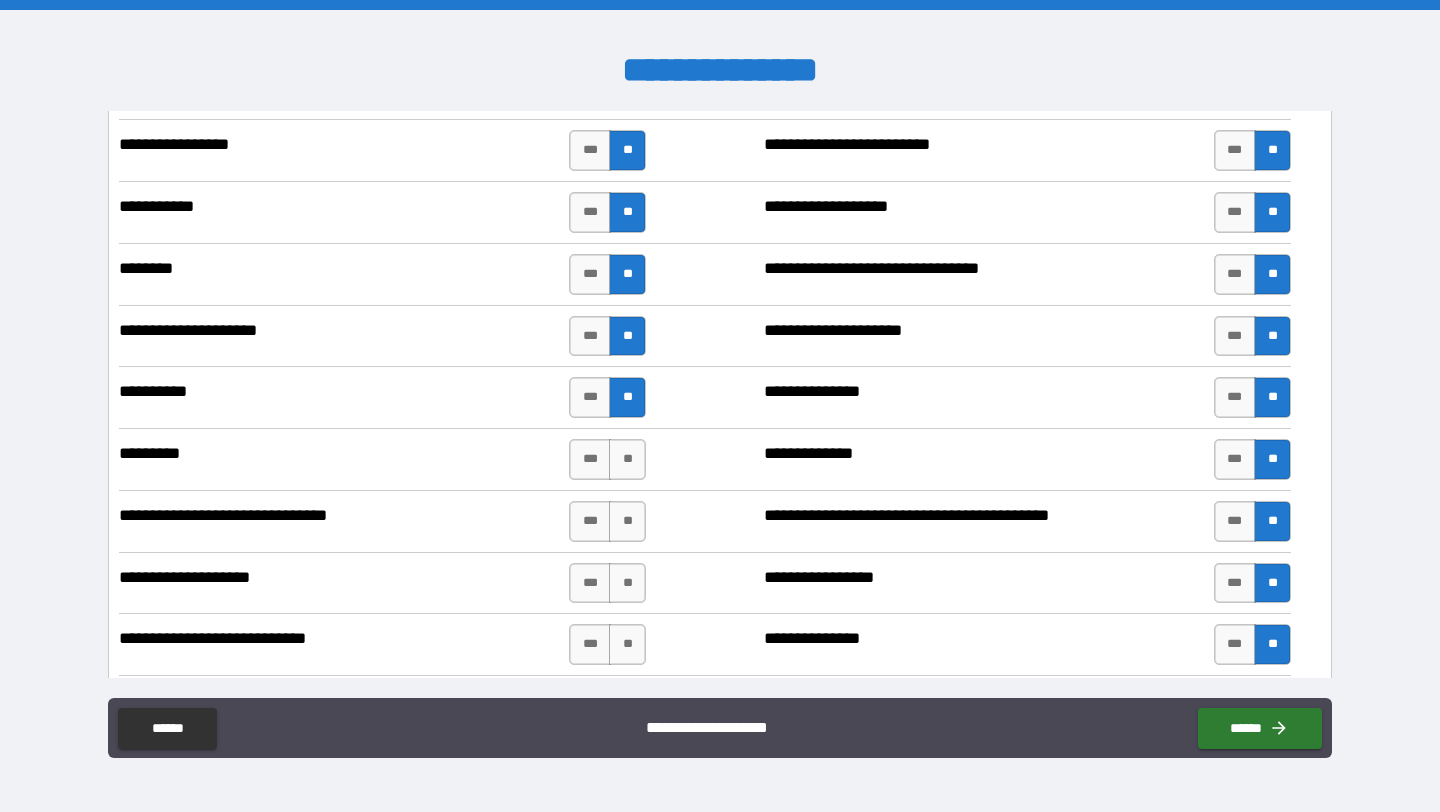 drag, startPoint x: 631, startPoint y: 452, endPoint x: 632, endPoint y: 481, distance: 29.017237 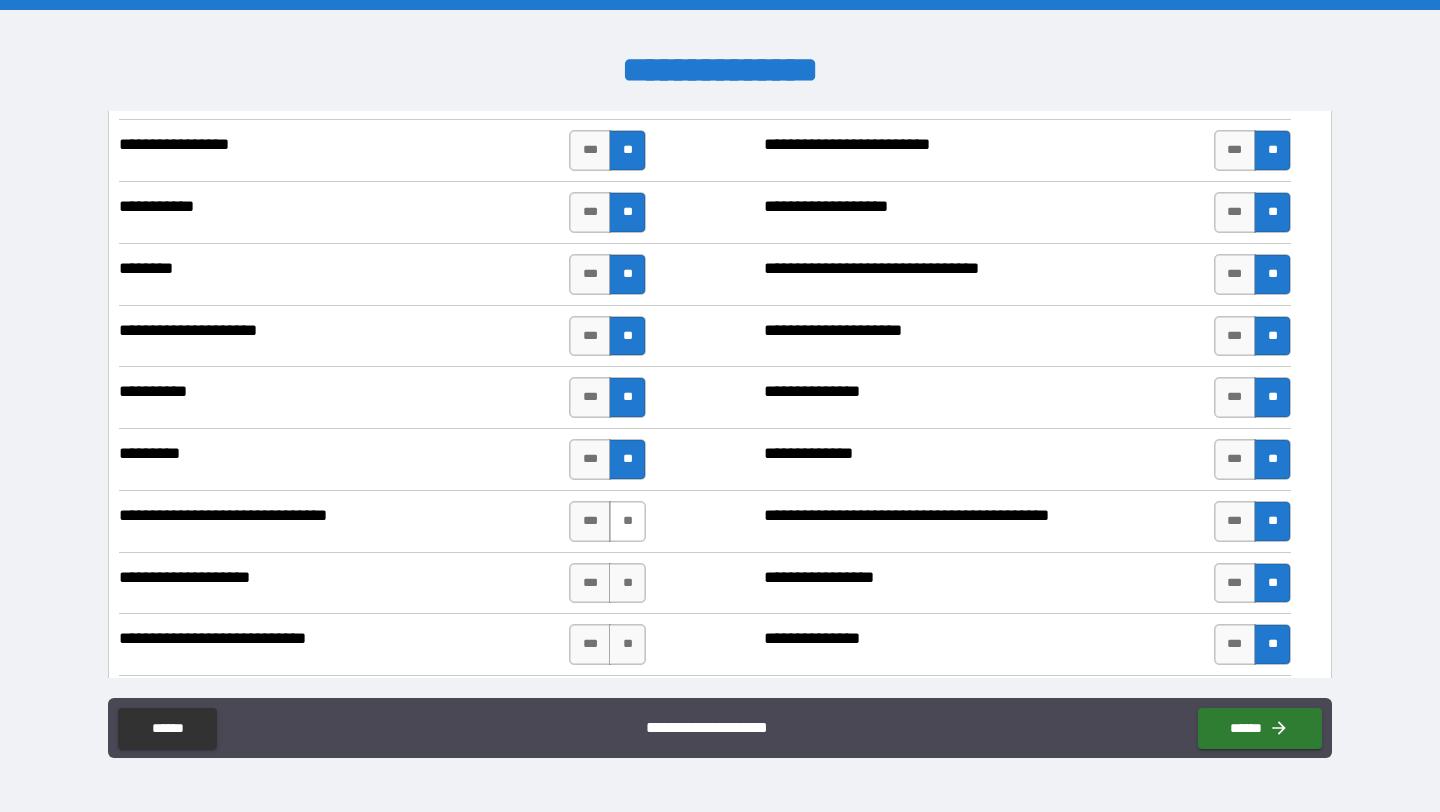 click on "**" at bounding box center (627, 521) 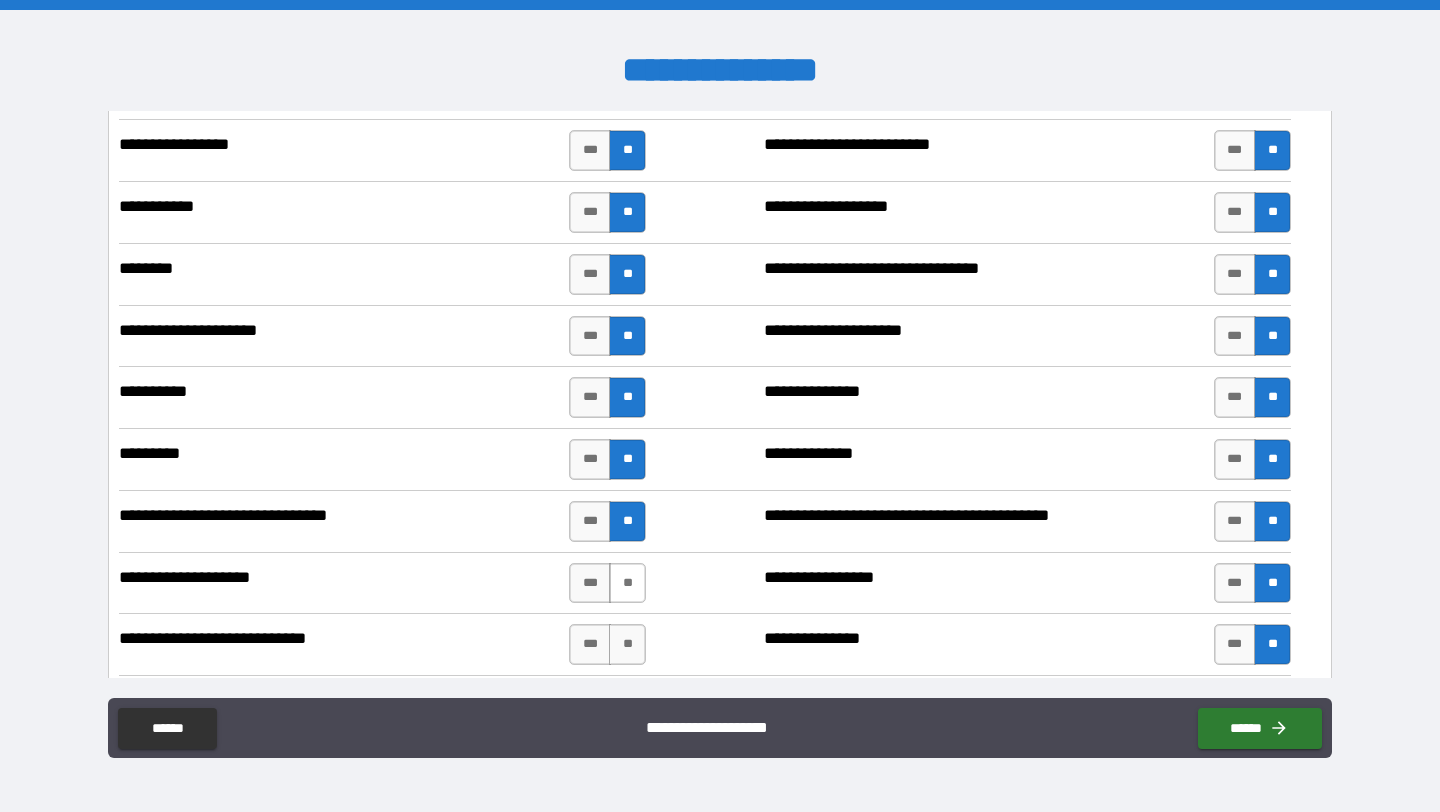 click on "**" at bounding box center (627, 583) 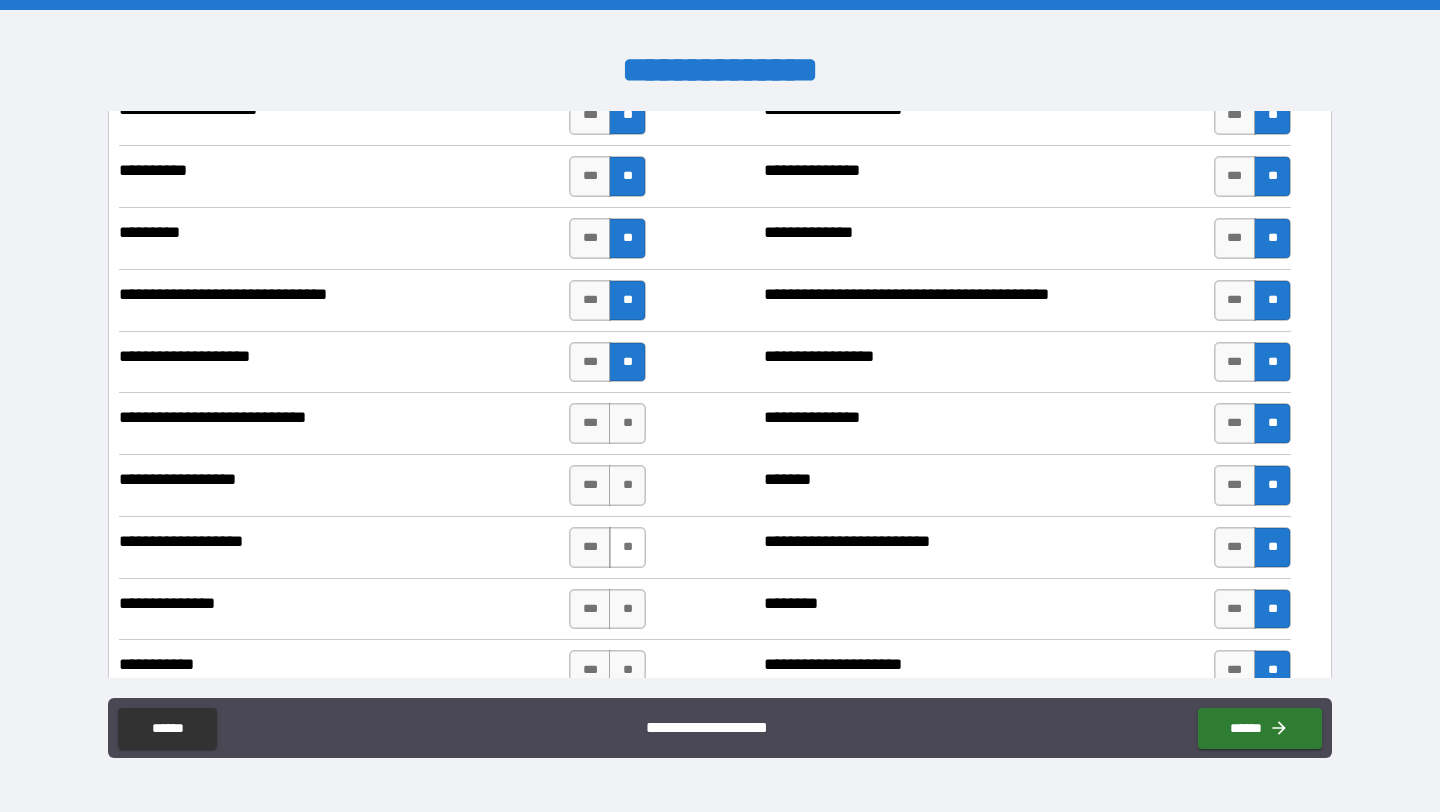 scroll, scrollTop: 2470, scrollLeft: 0, axis: vertical 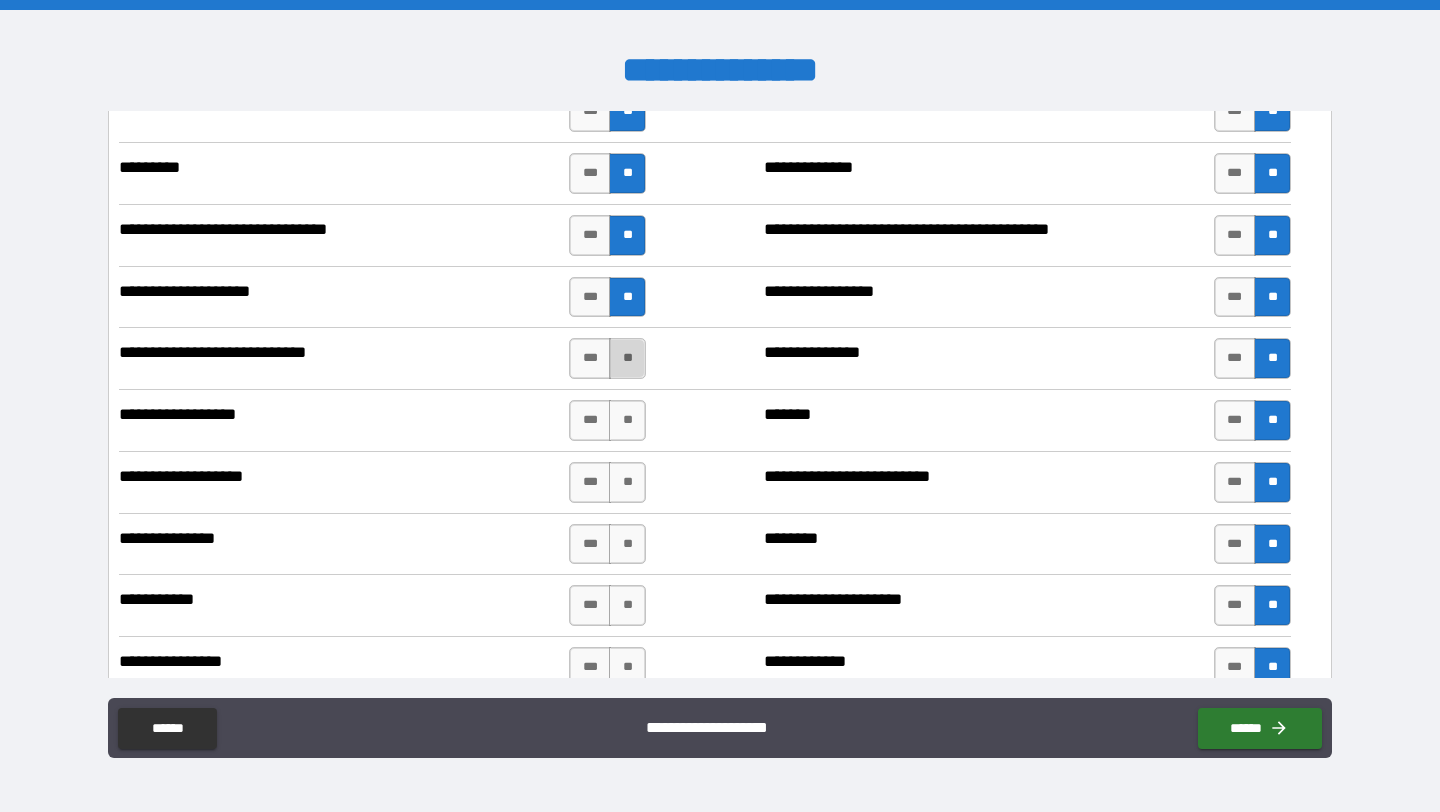 click on "**" at bounding box center (627, 358) 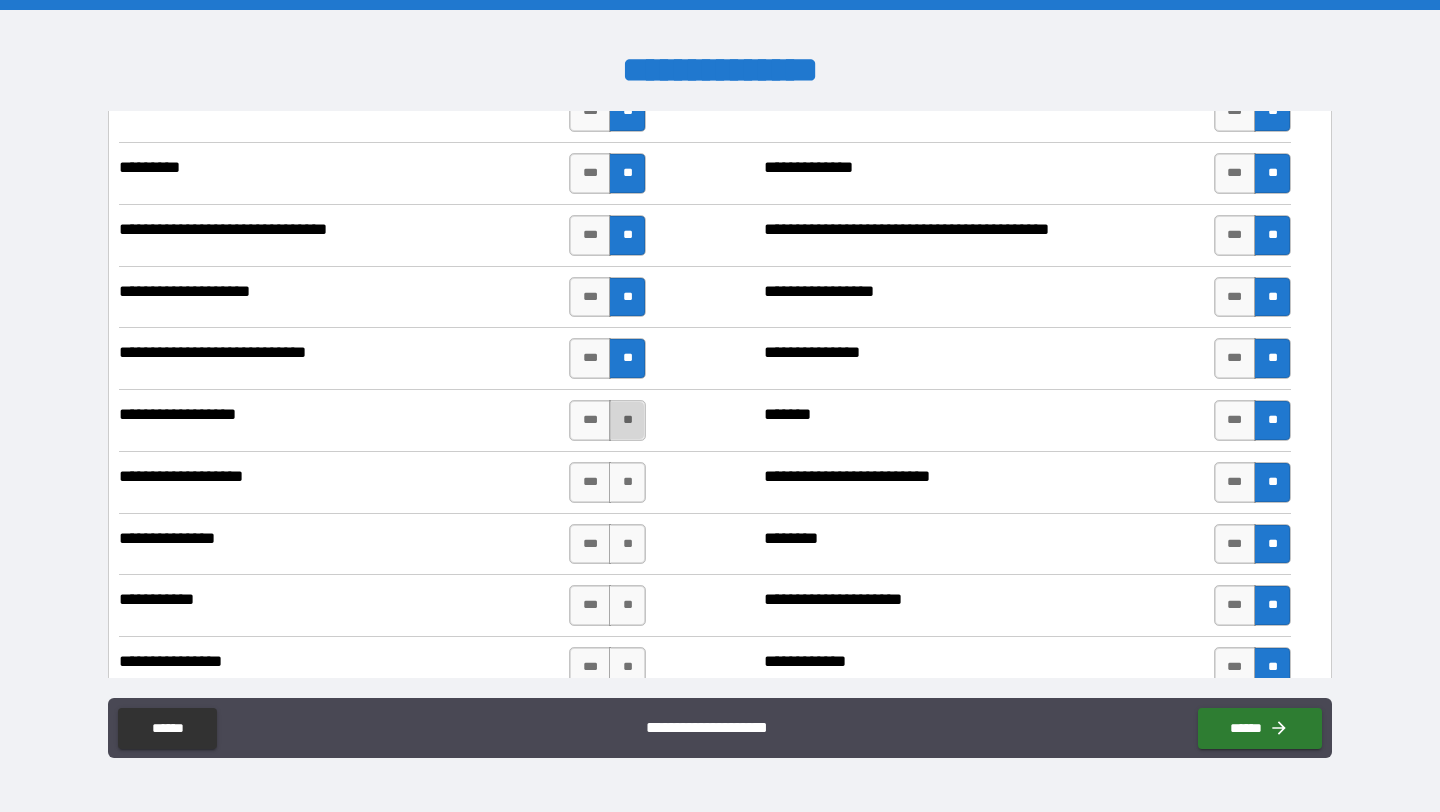 click on "**" at bounding box center [627, 420] 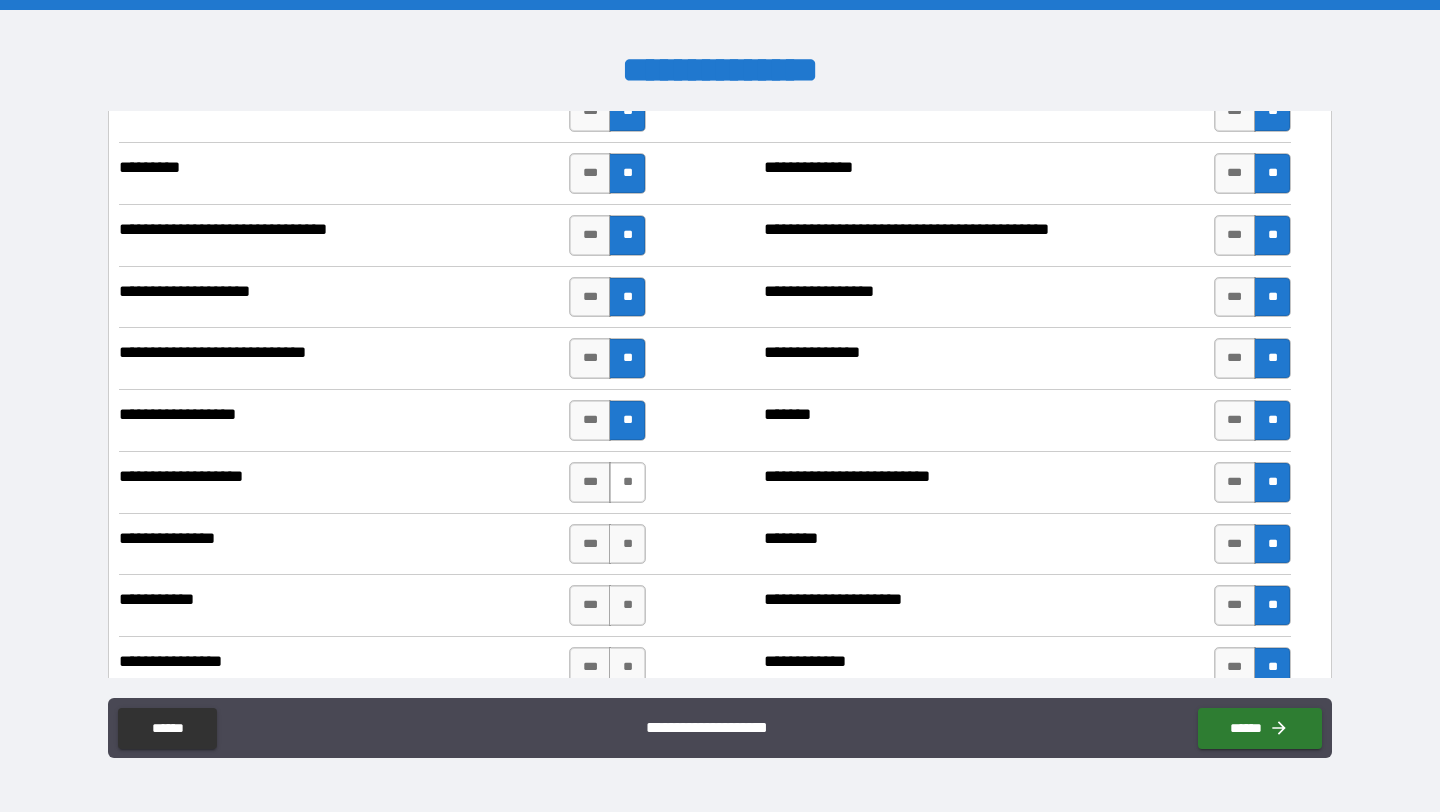 click on "**" at bounding box center (627, 482) 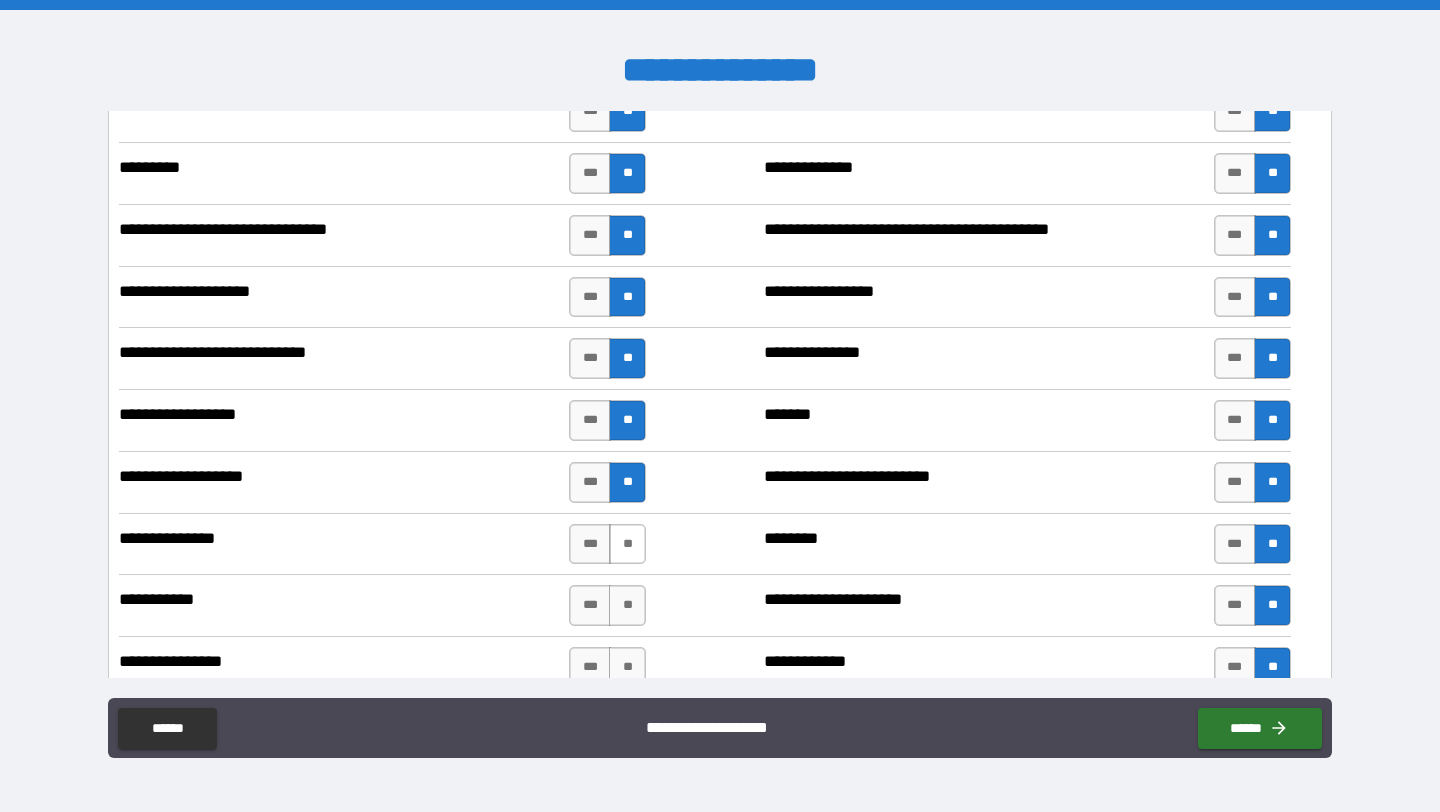 click on "**" at bounding box center [627, 544] 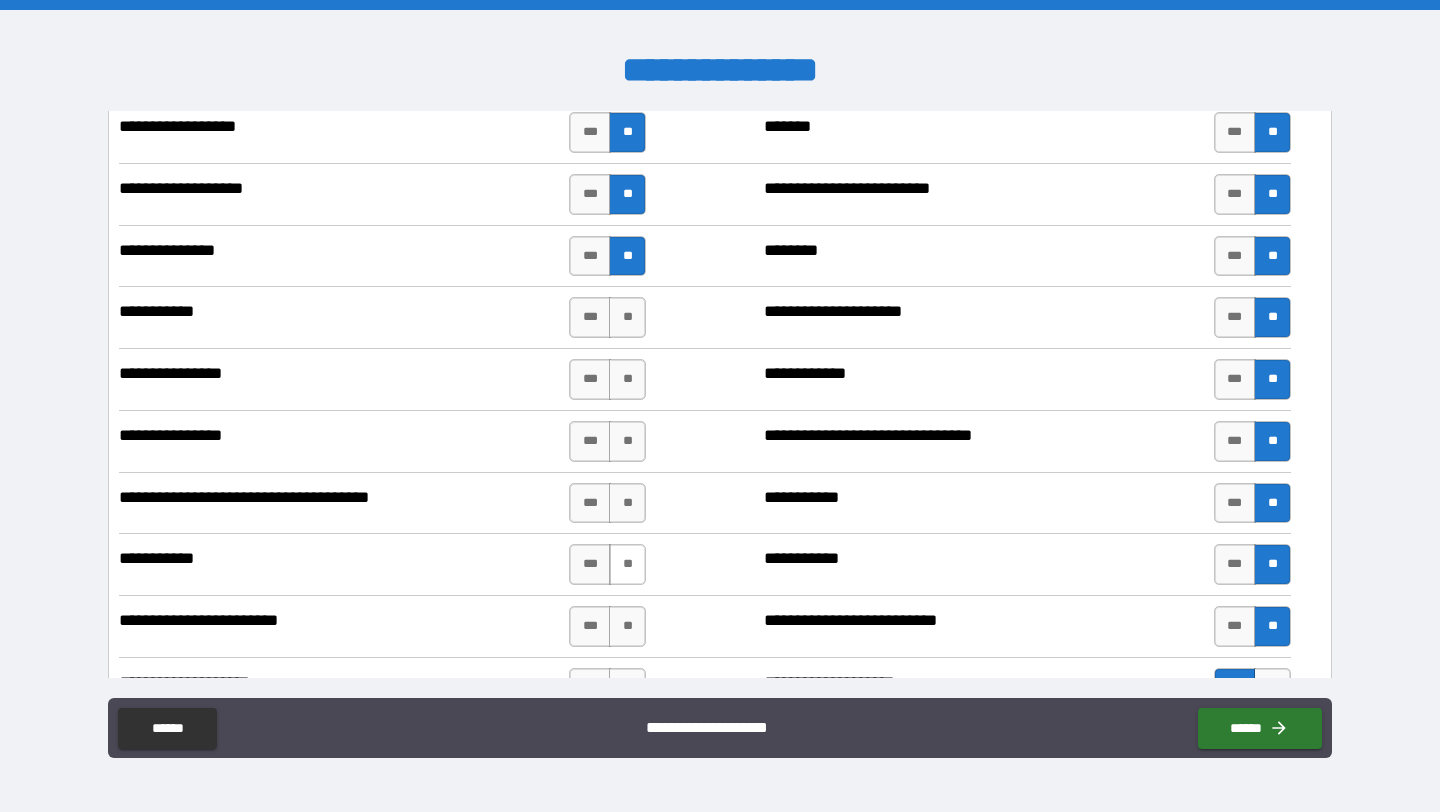 scroll, scrollTop: 2765, scrollLeft: 0, axis: vertical 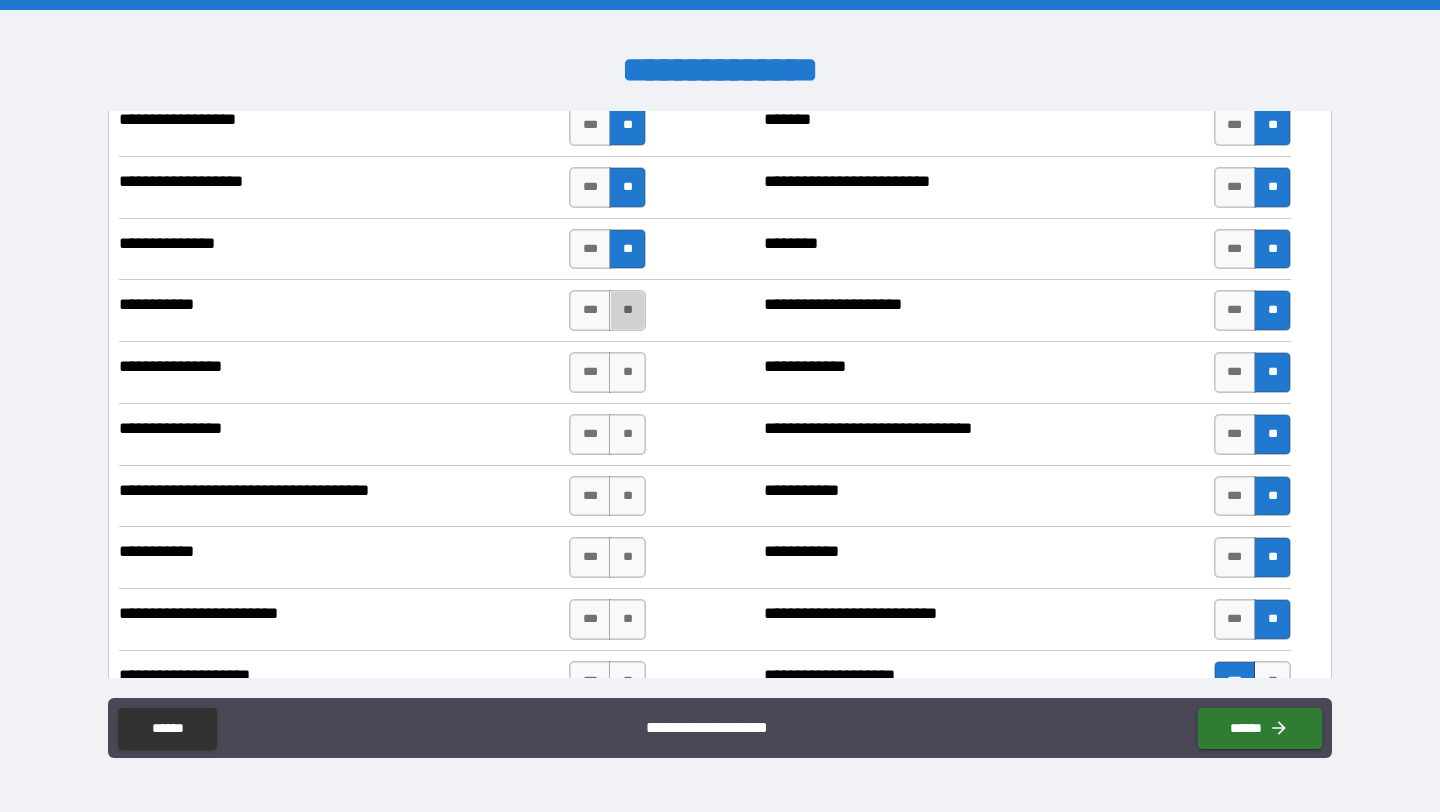 drag, startPoint x: 629, startPoint y: 316, endPoint x: 630, endPoint y: 336, distance: 20.024984 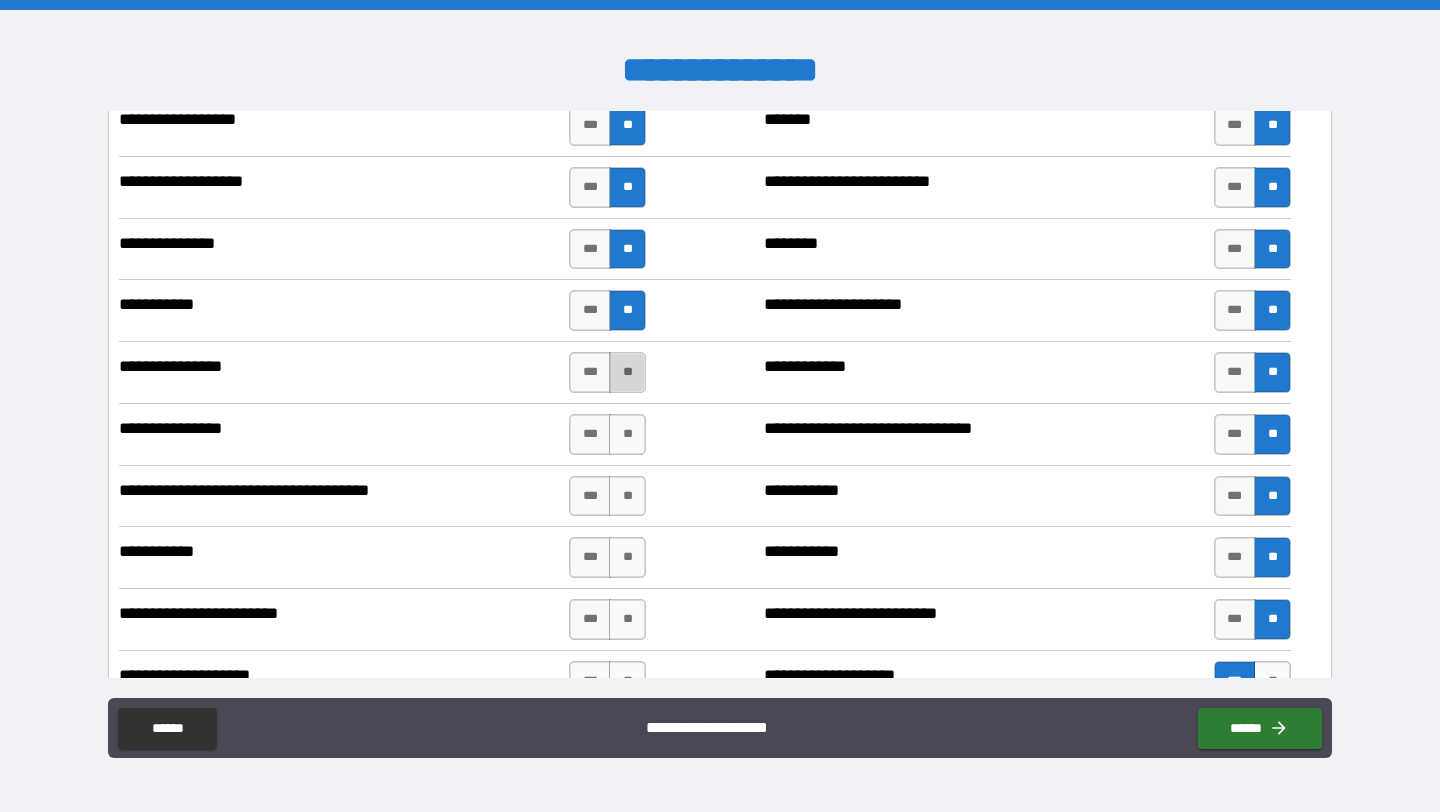 click on "**" at bounding box center [627, 372] 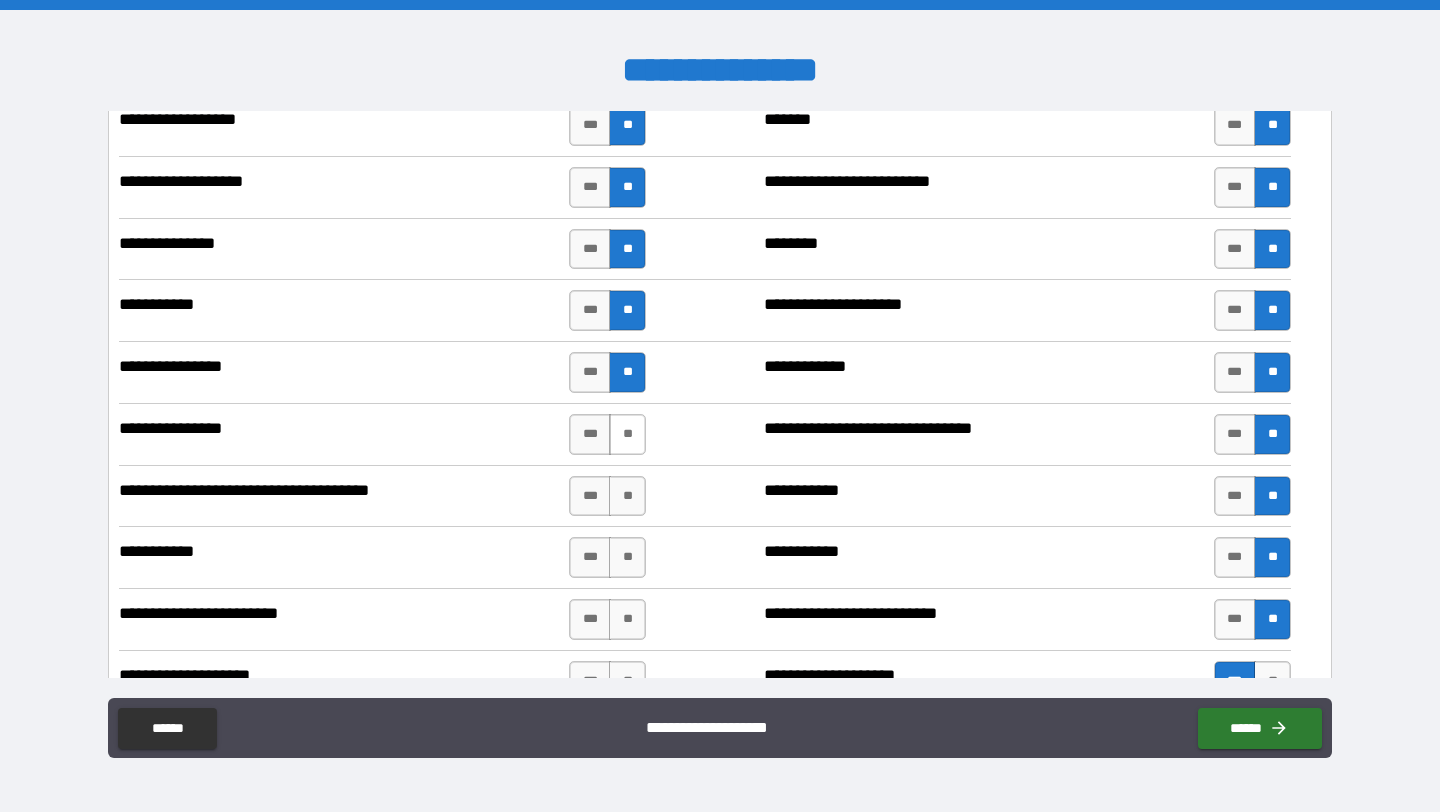 click on "**" at bounding box center [627, 434] 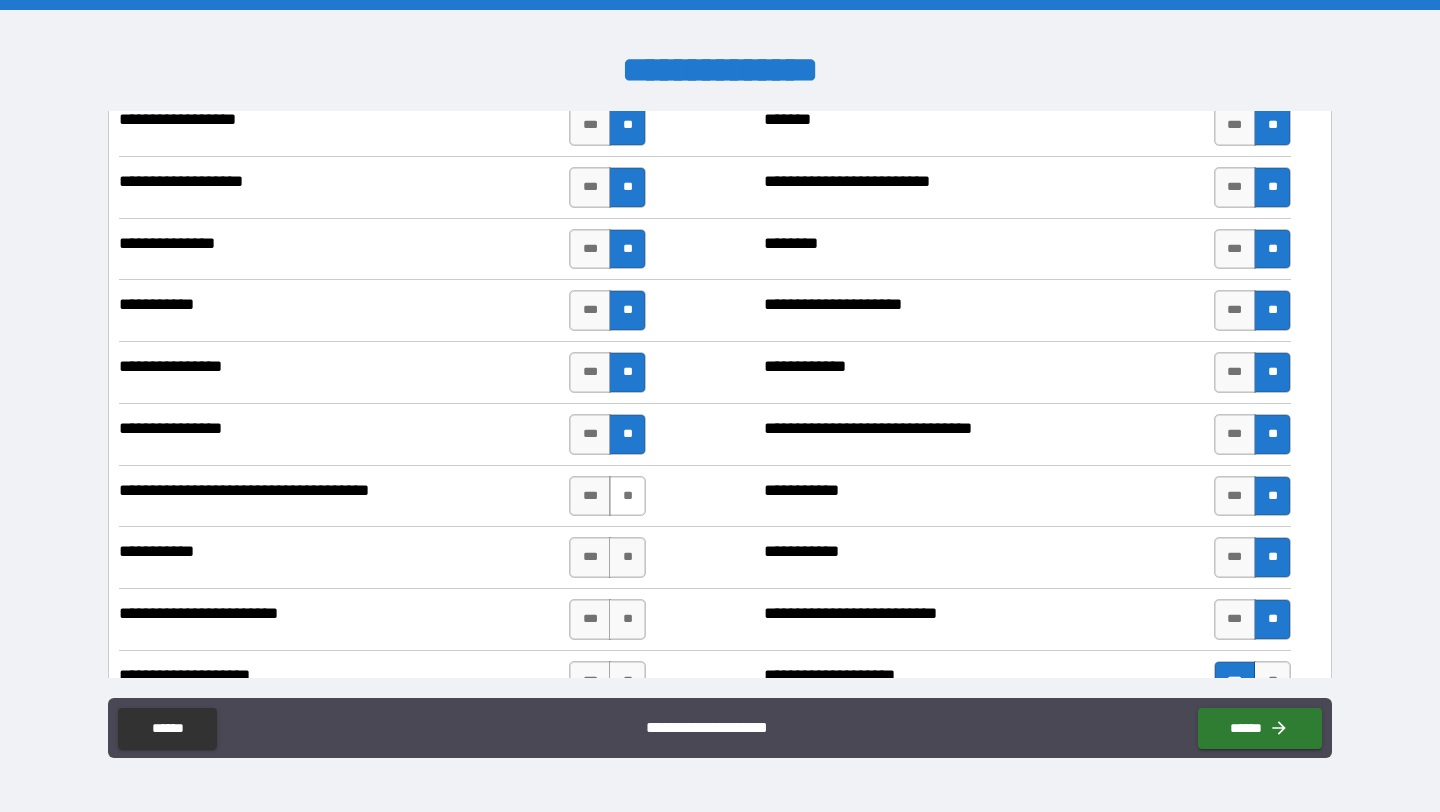 click on "**" at bounding box center [627, 496] 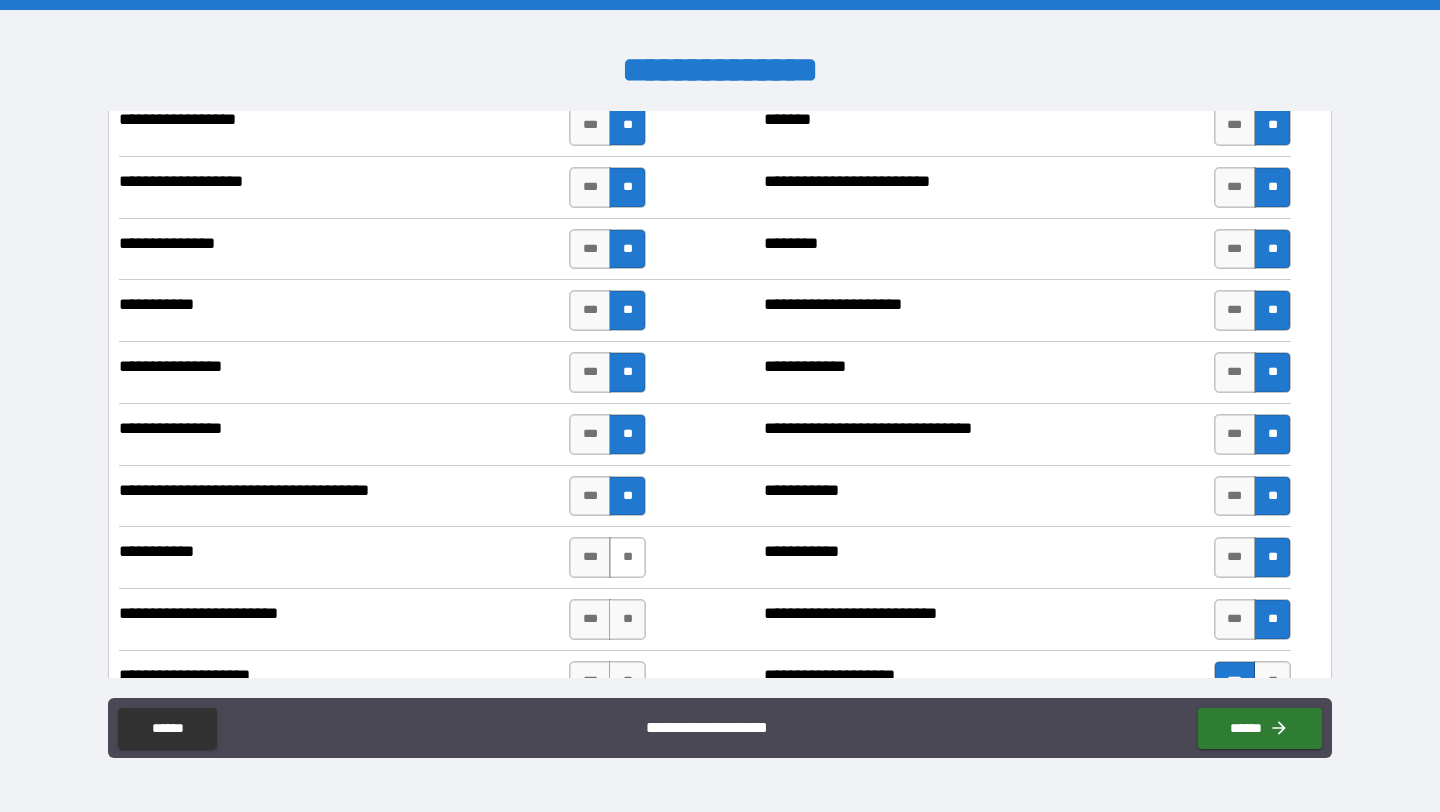 click on "**" at bounding box center (627, 557) 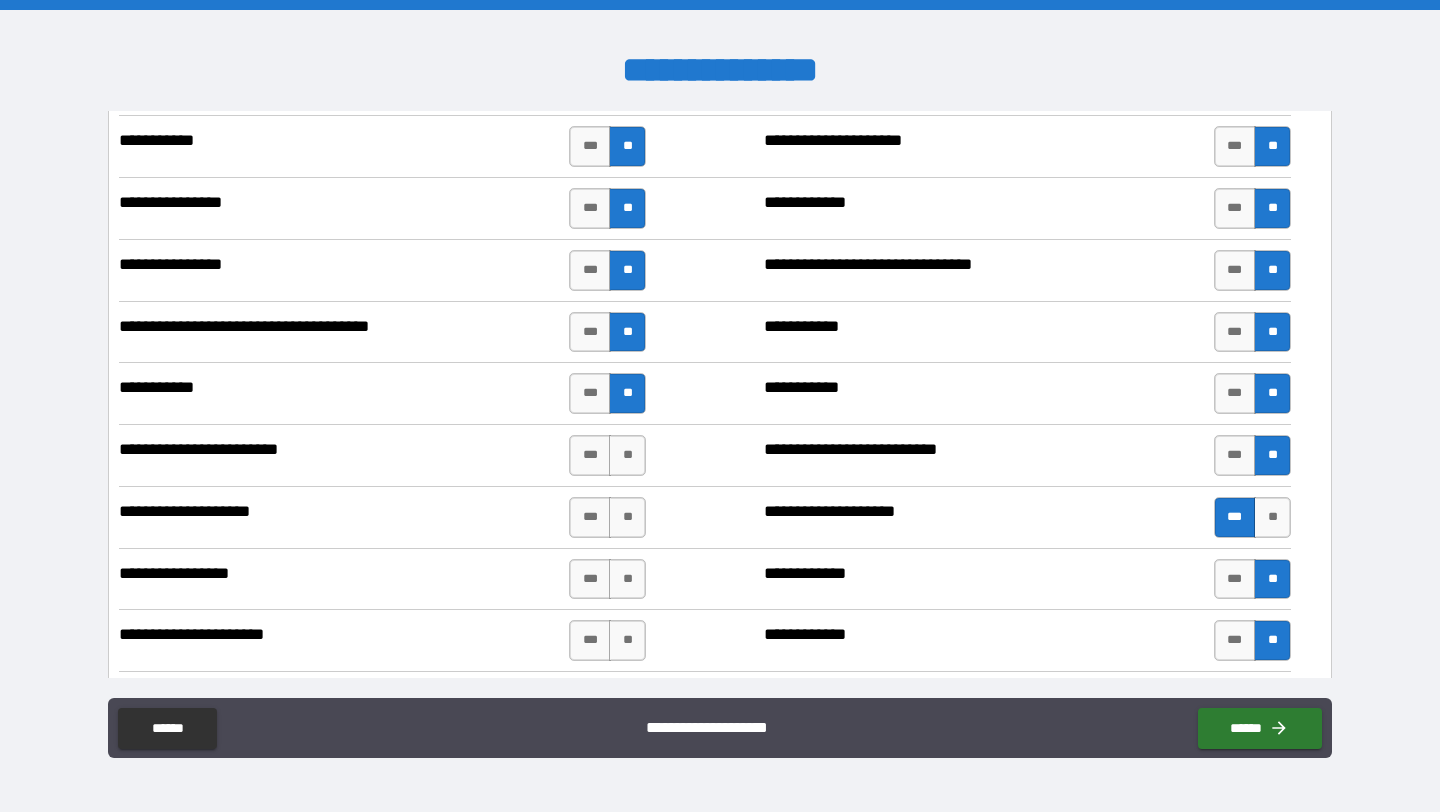 scroll, scrollTop: 2947, scrollLeft: 0, axis: vertical 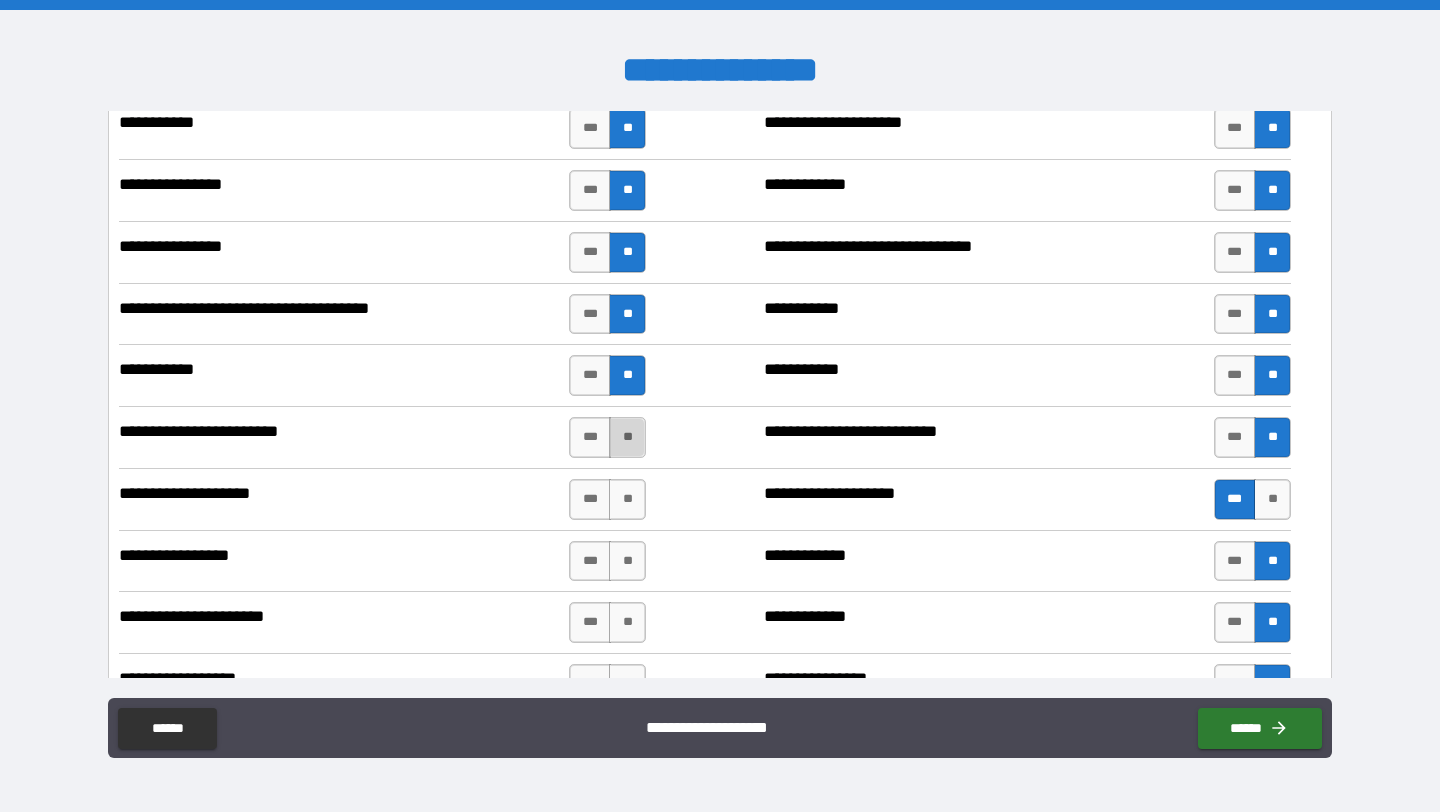 click on "**" at bounding box center [627, 437] 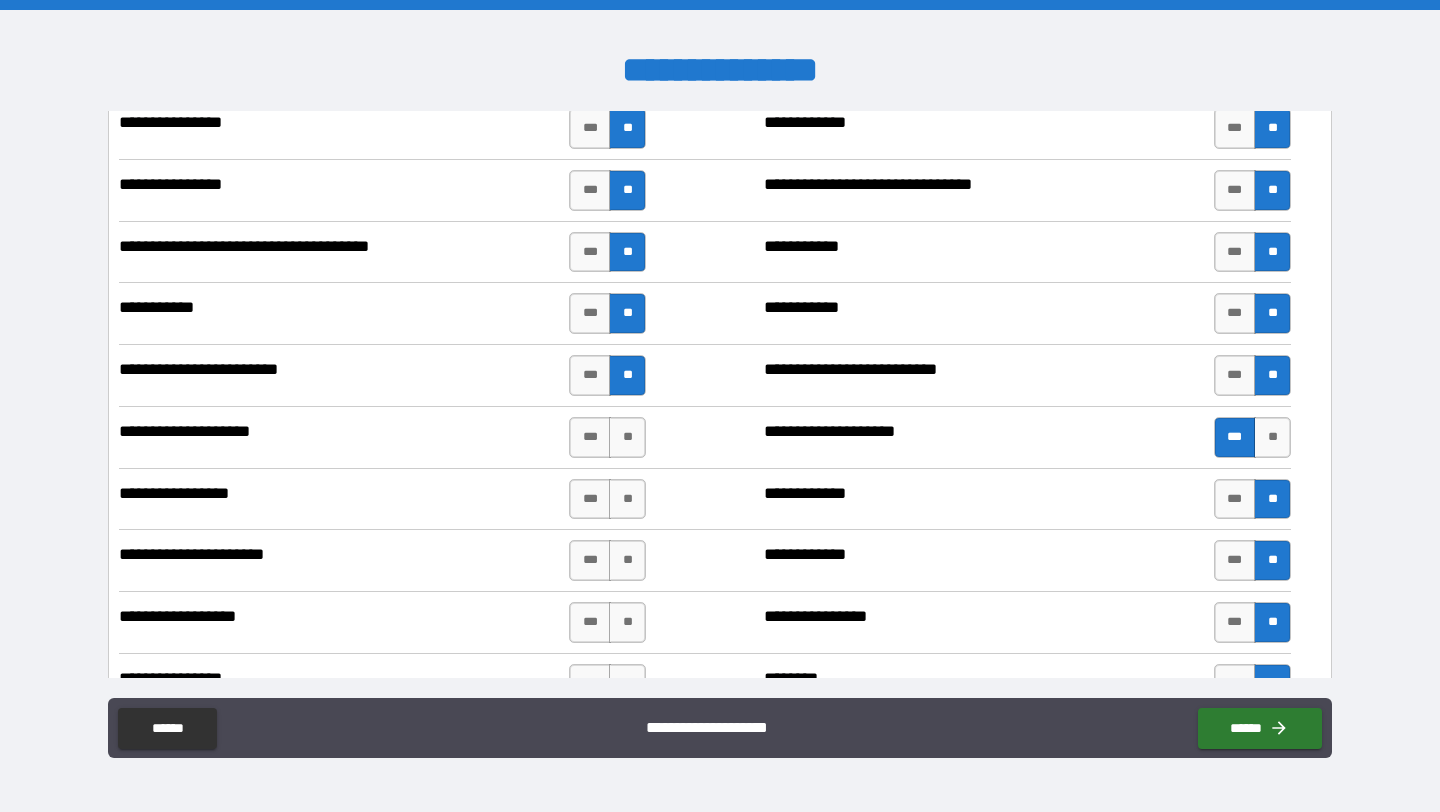 scroll, scrollTop: 3026, scrollLeft: 0, axis: vertical 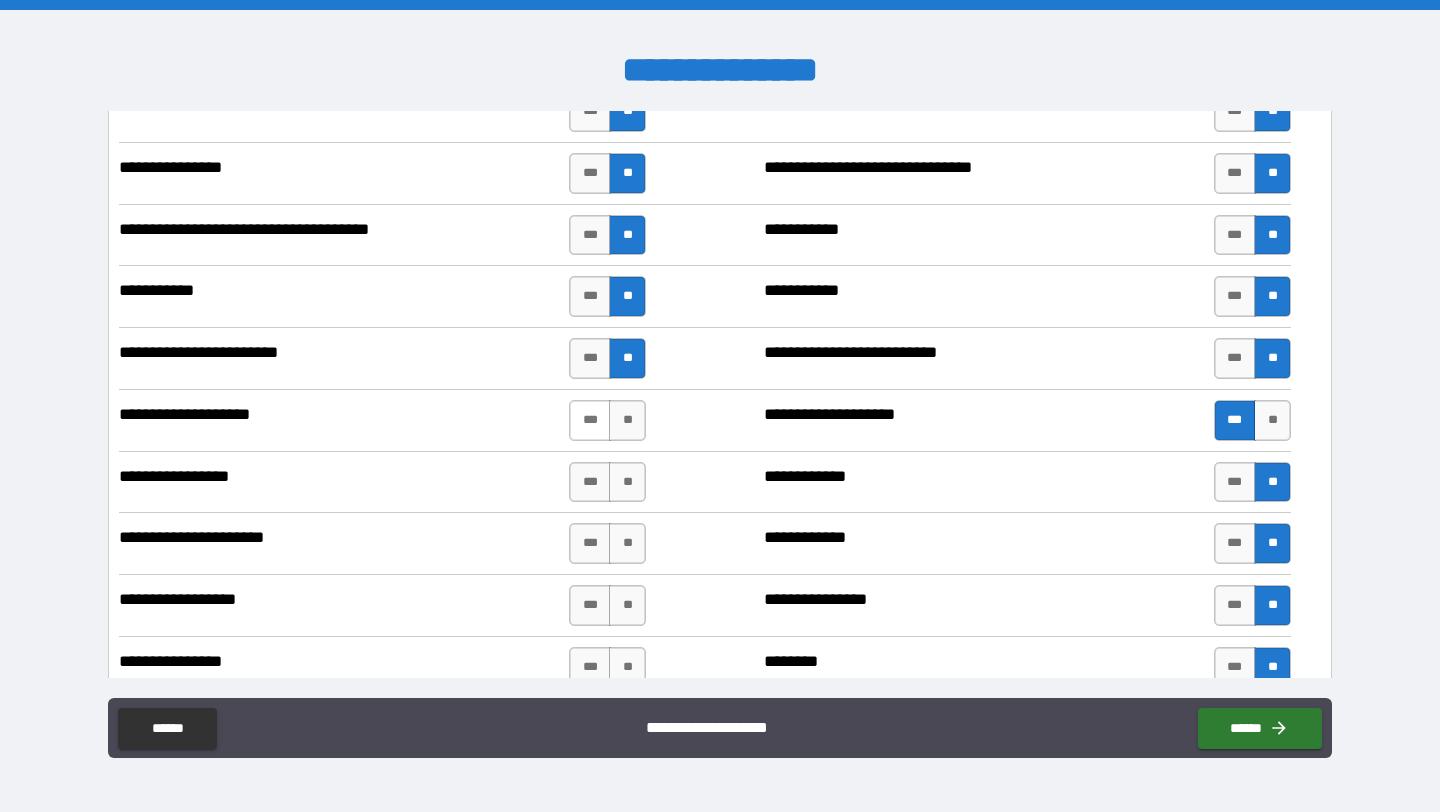 click on "***" at bounding box center (590, 420) 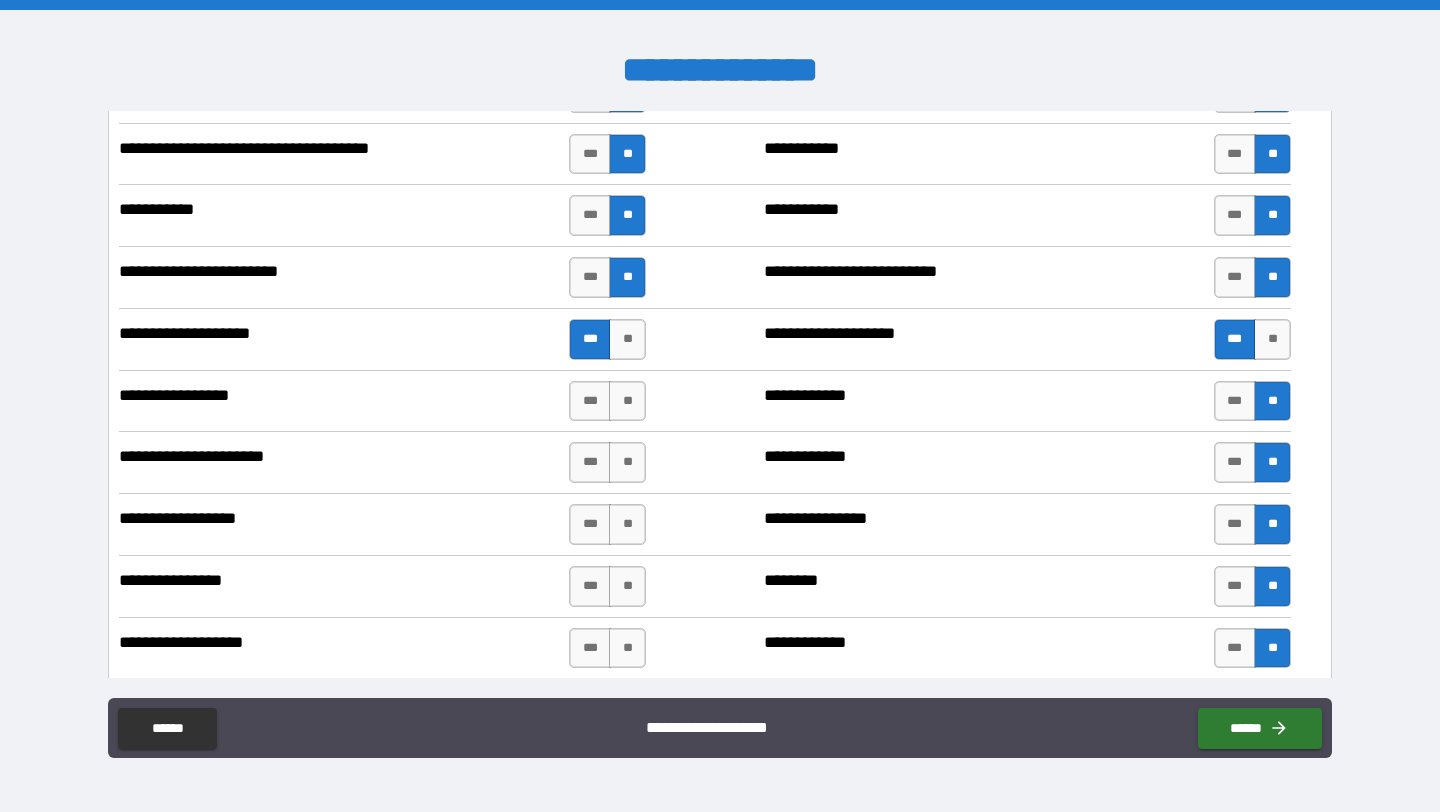 scroll, scrollTop: 3127, scrollLeft: 0, axis: vertical 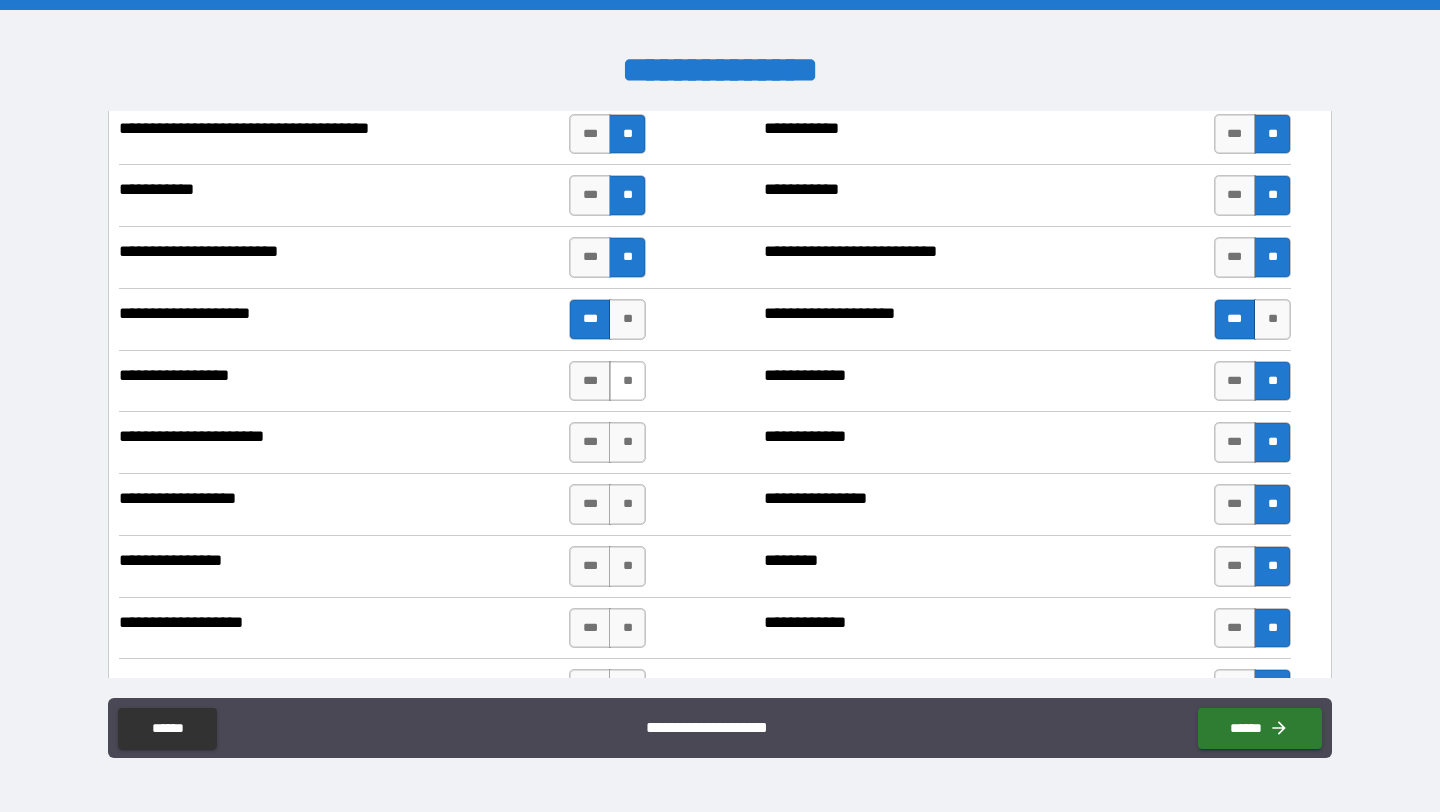 click on "**" at bounding box center [627, 381] 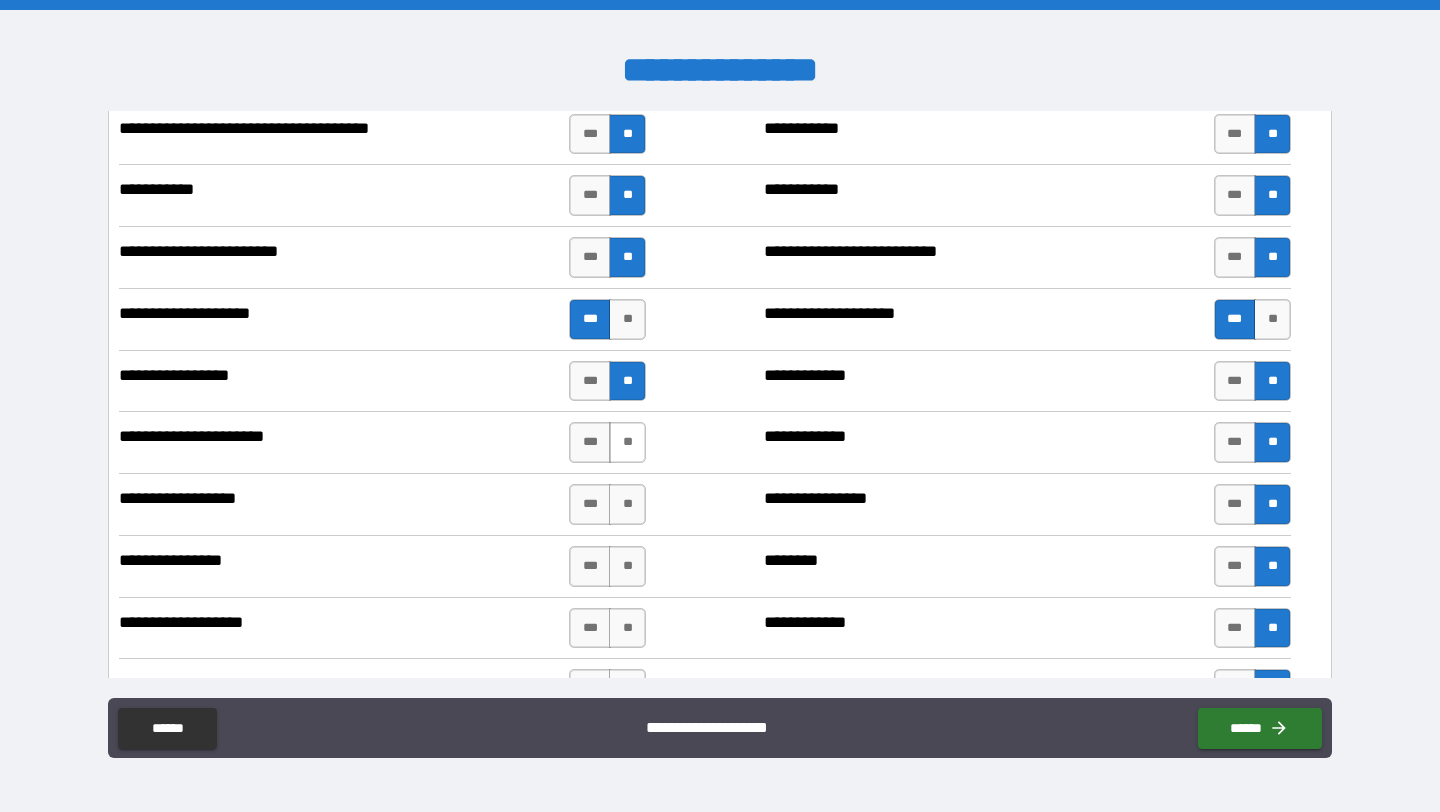 click on "**" at bounding box center (627, 442) 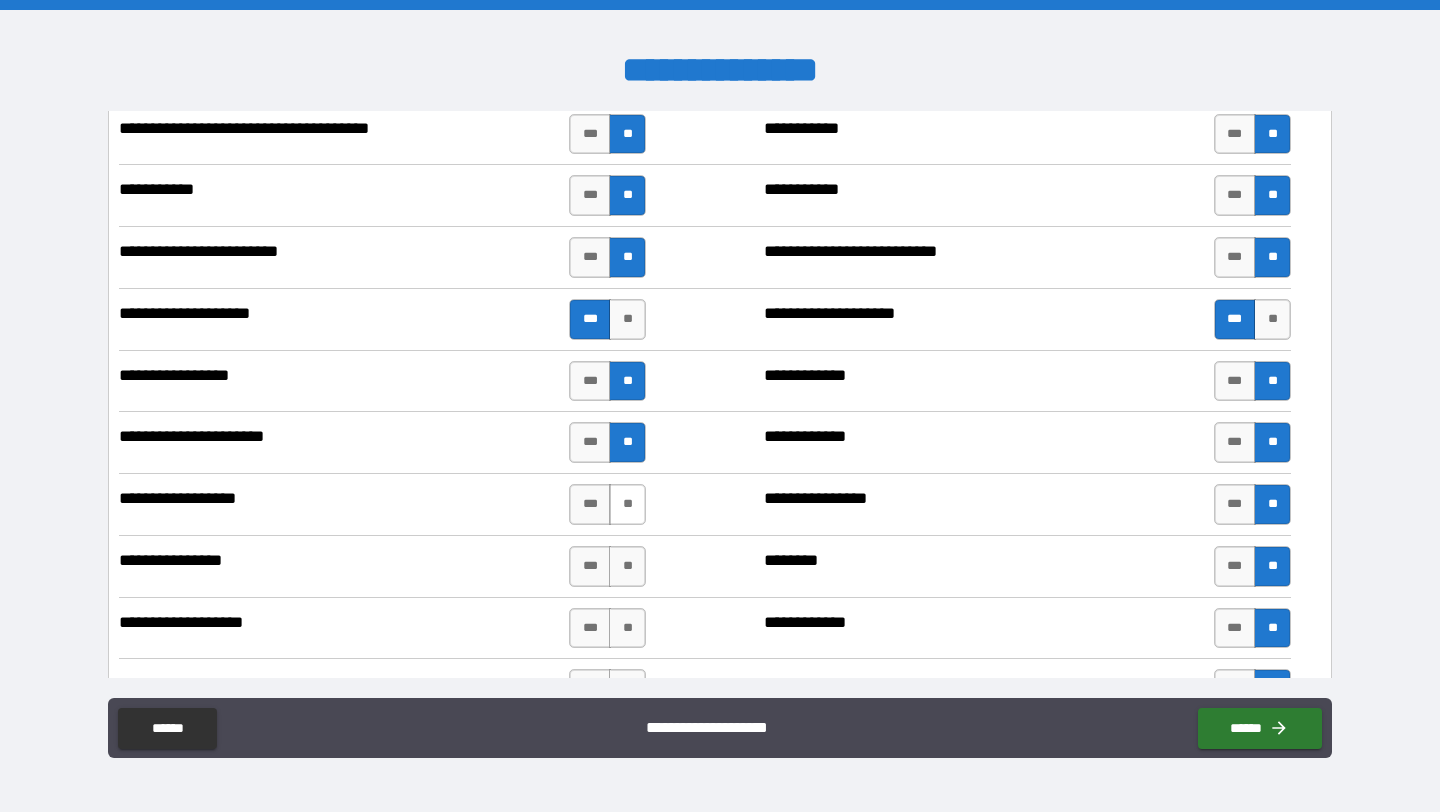 click on "**" at bounding box center [627, 504] 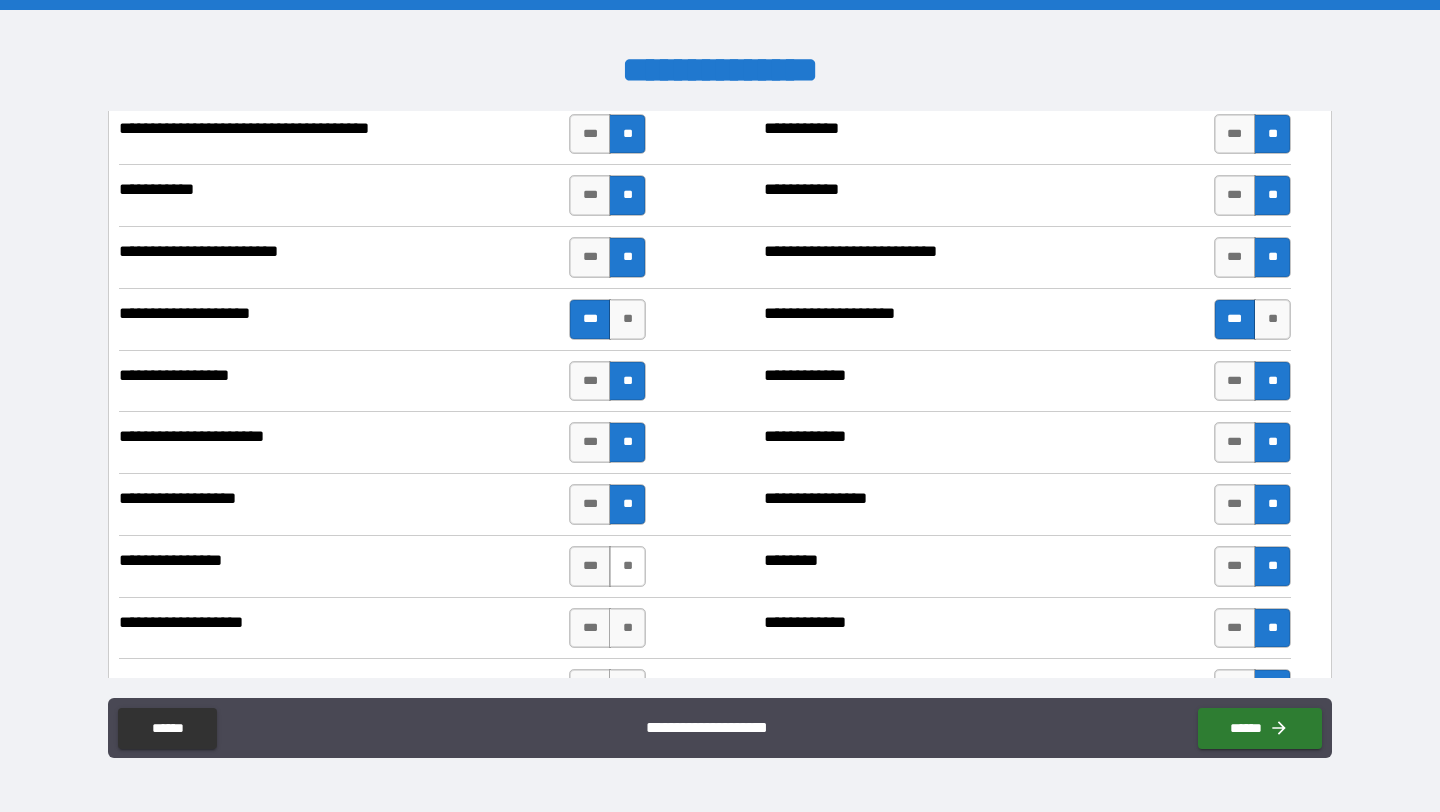 click on "**" at bounding box center (627, 566) 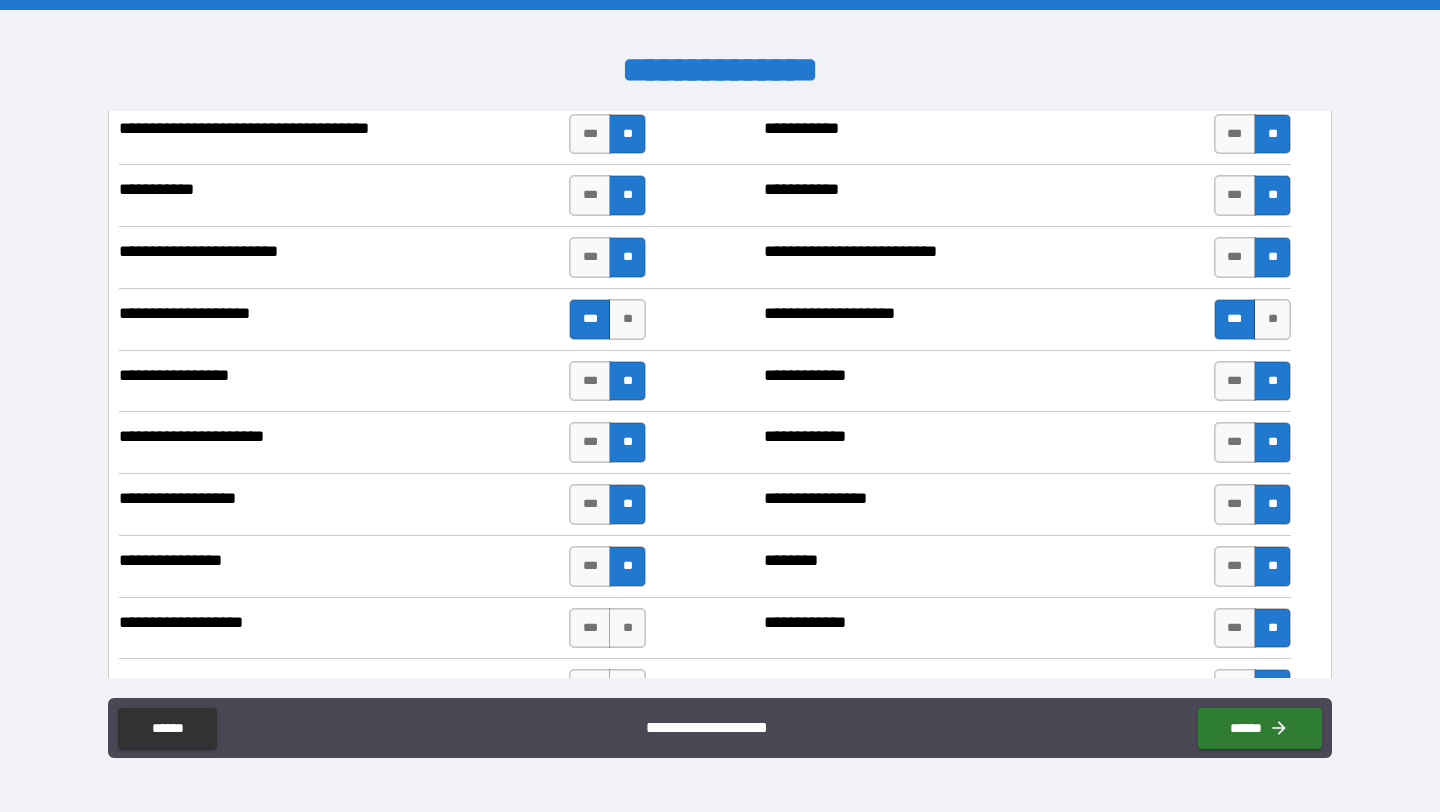 drag, startPoint x: 630, startPoint y: 622, endPoint x: 662, endPoint y: 588, distance: 46.69047 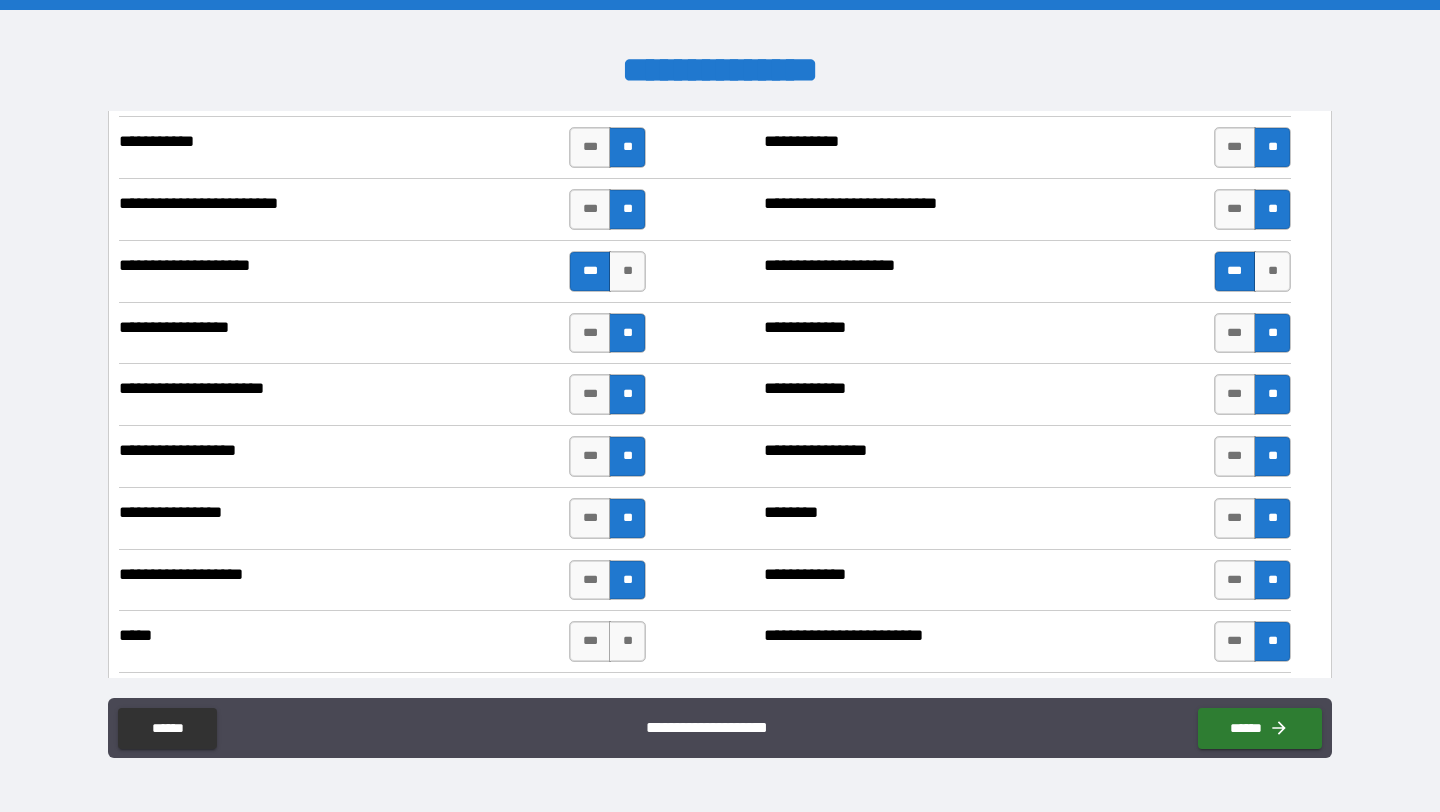 scroll, scrollTop: 3290, scrollLeft: 0, axis: vertical 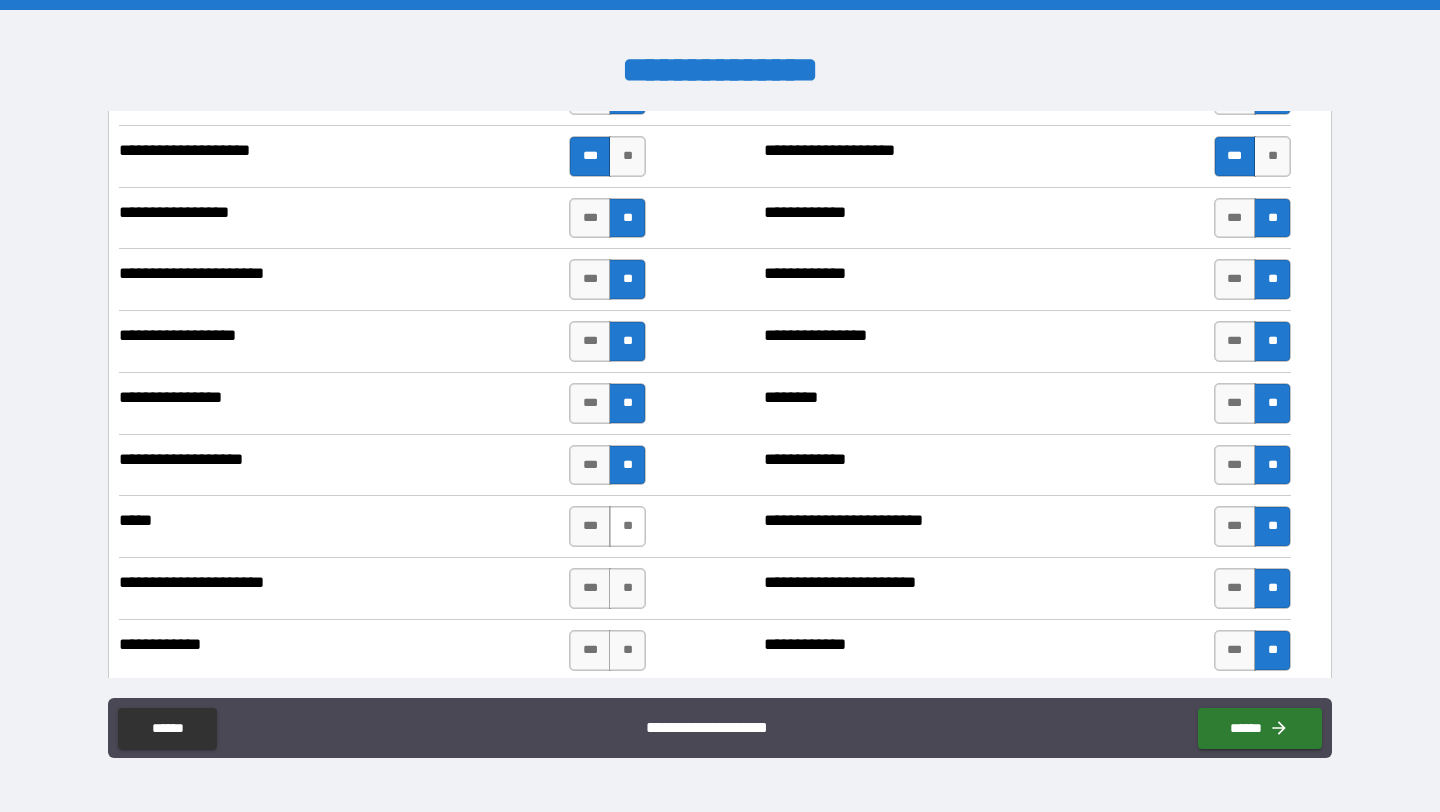 click on "**" at bounding box center [627, 526] 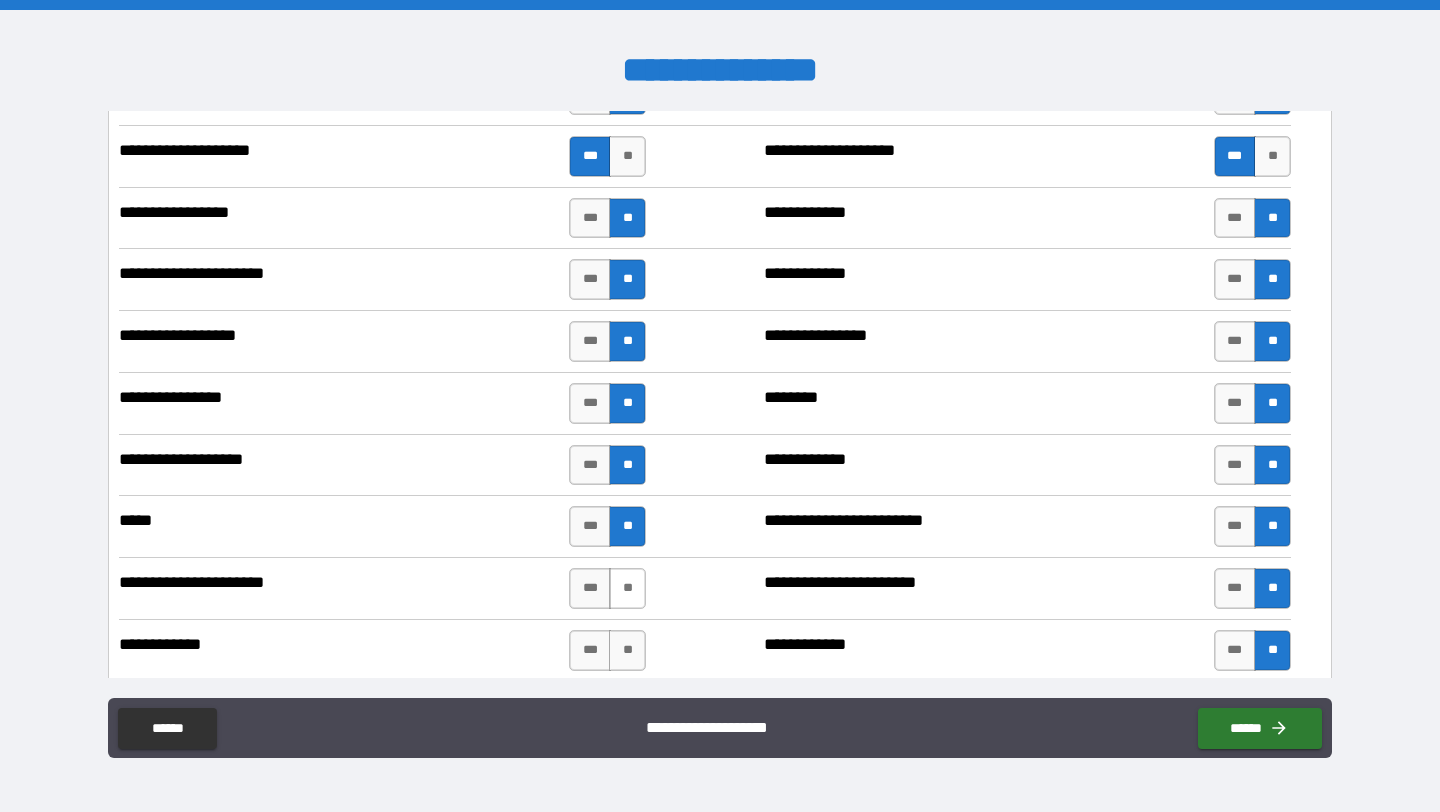click on "**" at bounding box center (627, 588) 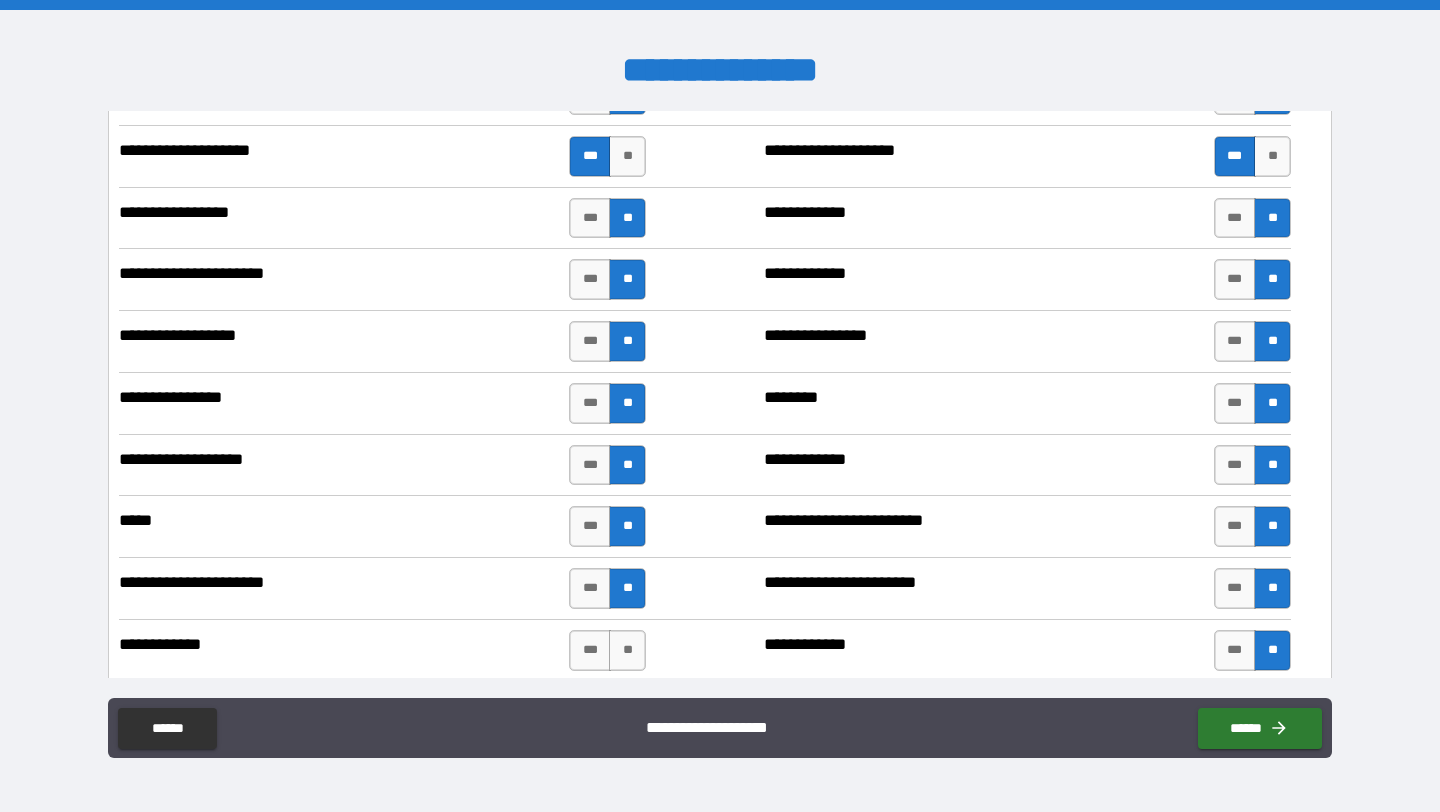 click on "**" at bounding box center [627, 650] 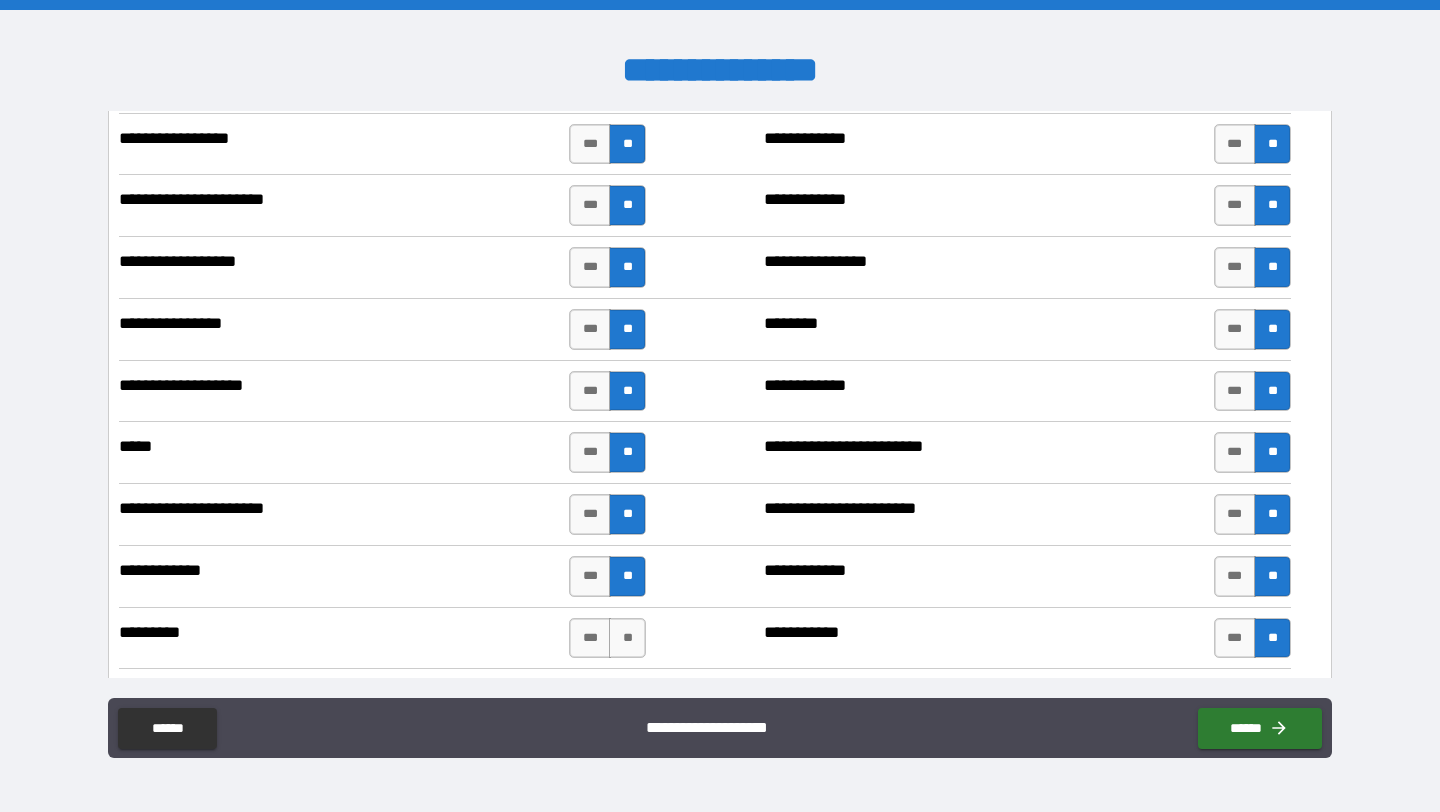 scroll, scrollTop: 3504, scrollLeft: 0, axis: vertical 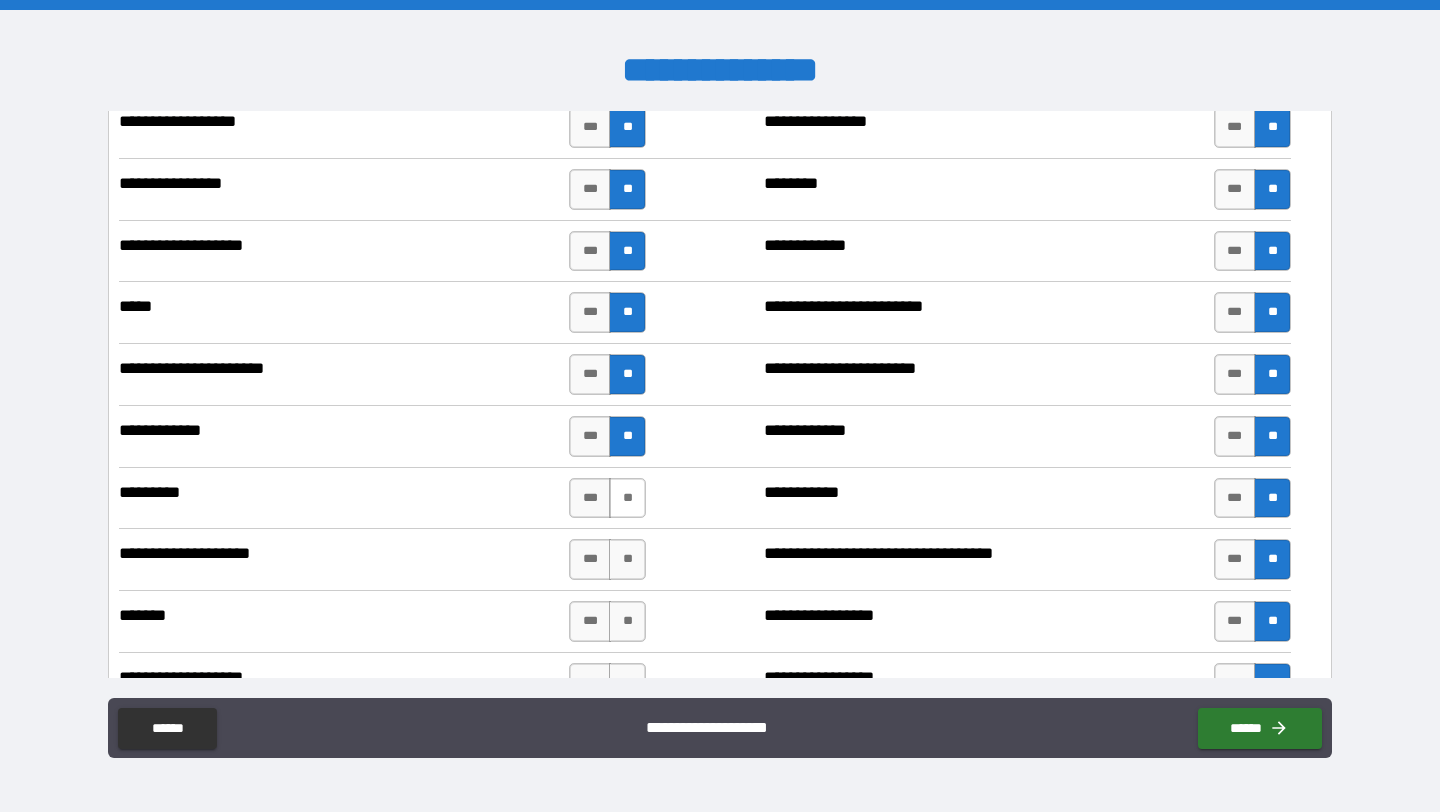 click on "**" at bounding box center (627, 498) 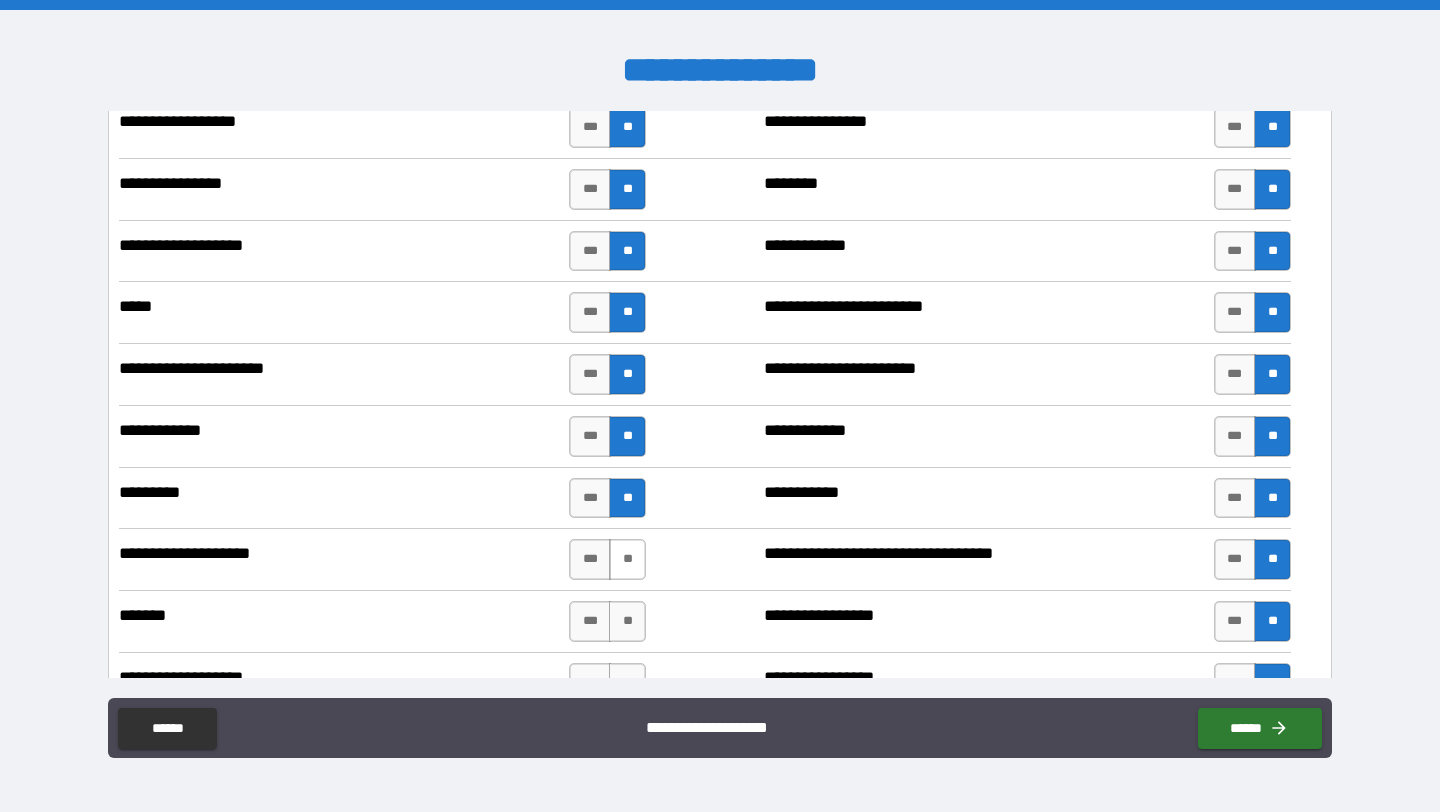 click on "**" at bounding box center [627, 559] 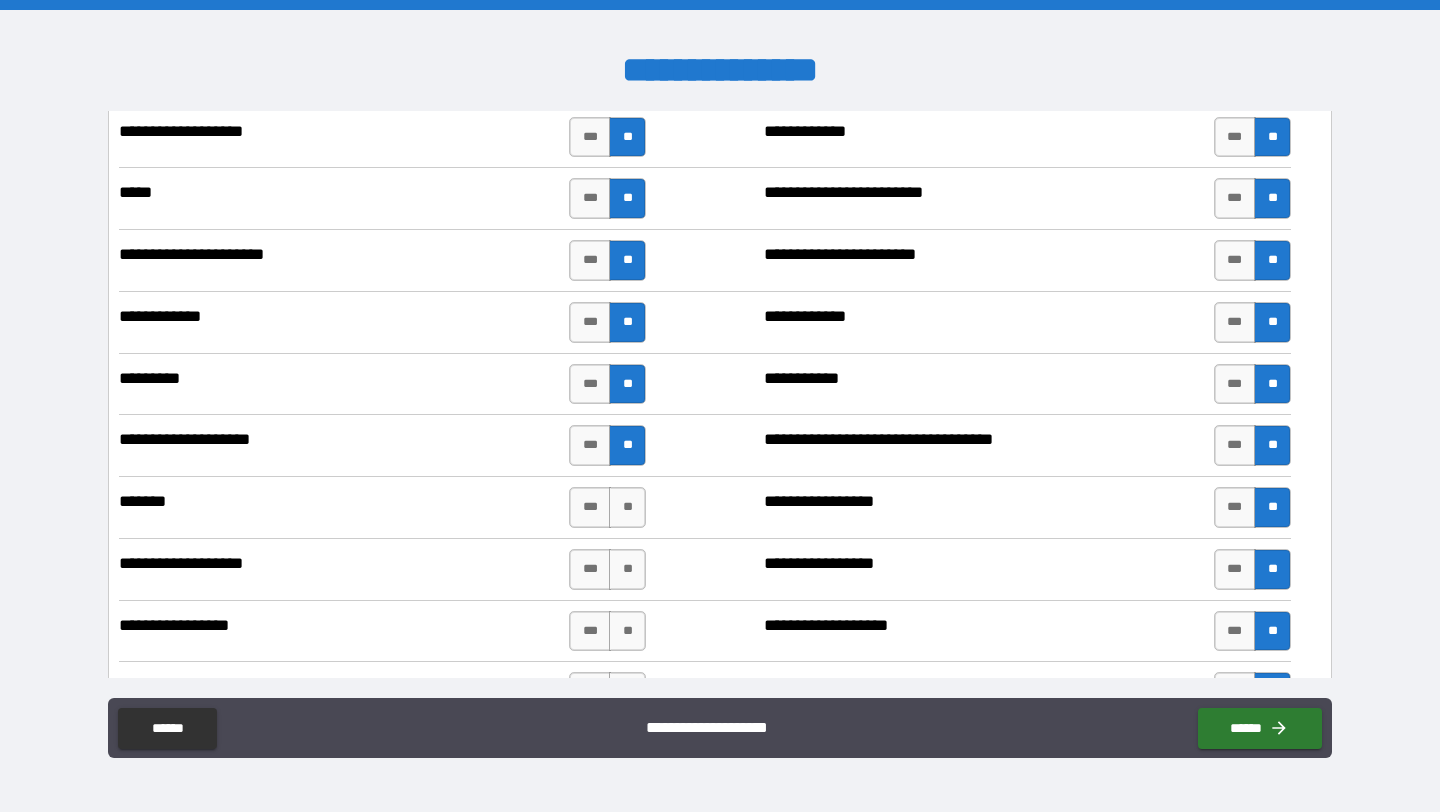 scroll, scrollTop: 3619, scrollLeft: 0, axis: vertical 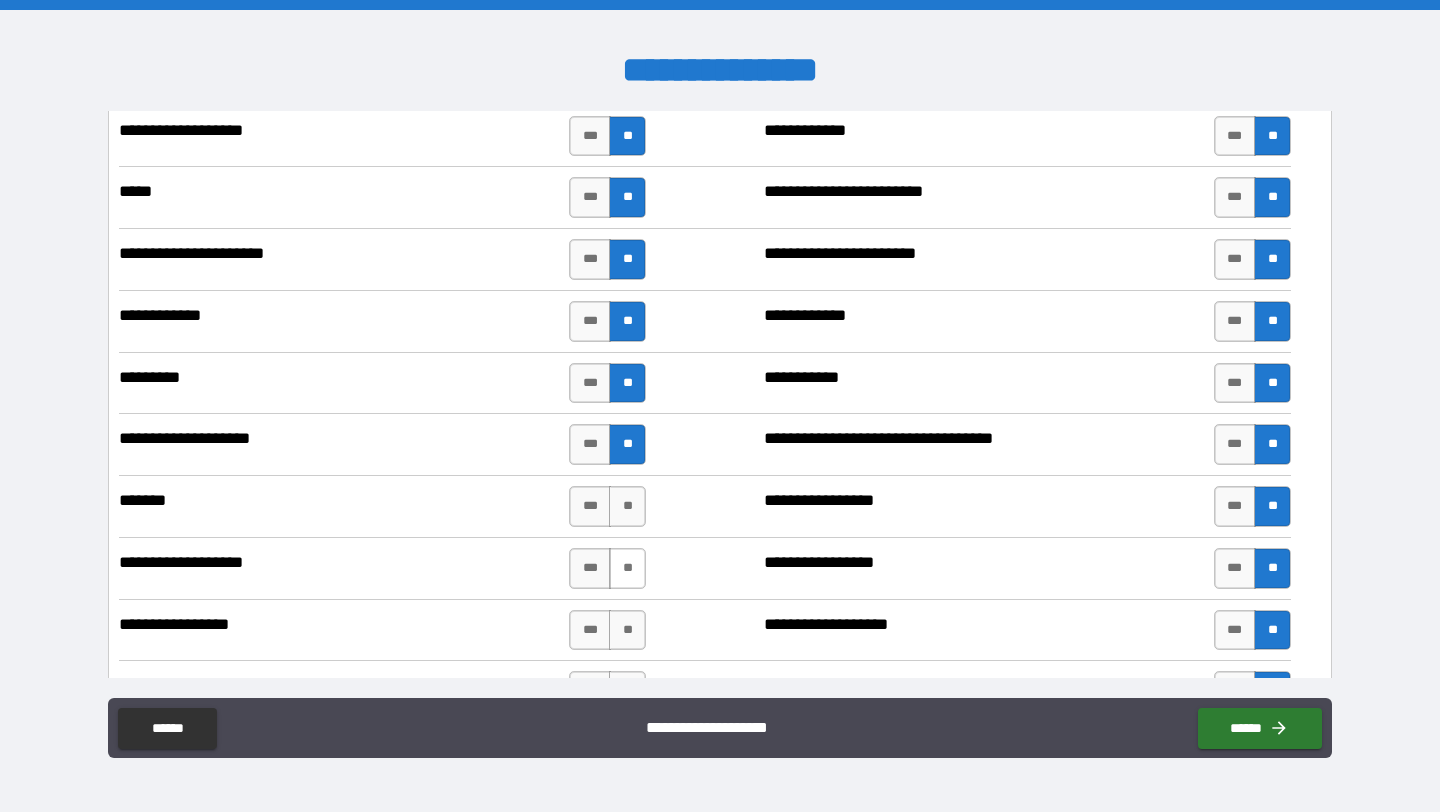 click on "**" at bounding box center [627, 506] 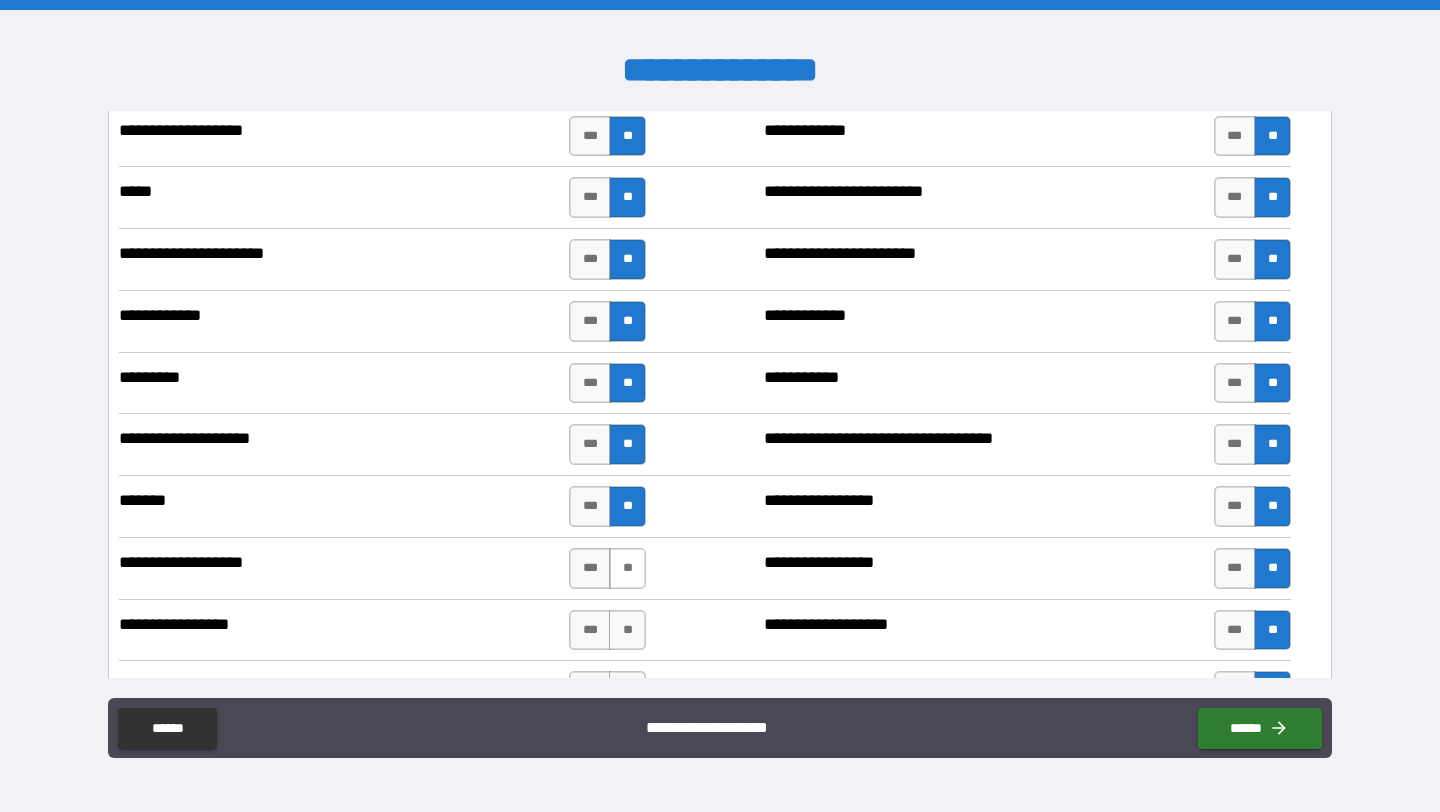 click on "**" at bounding box center (627, 568) 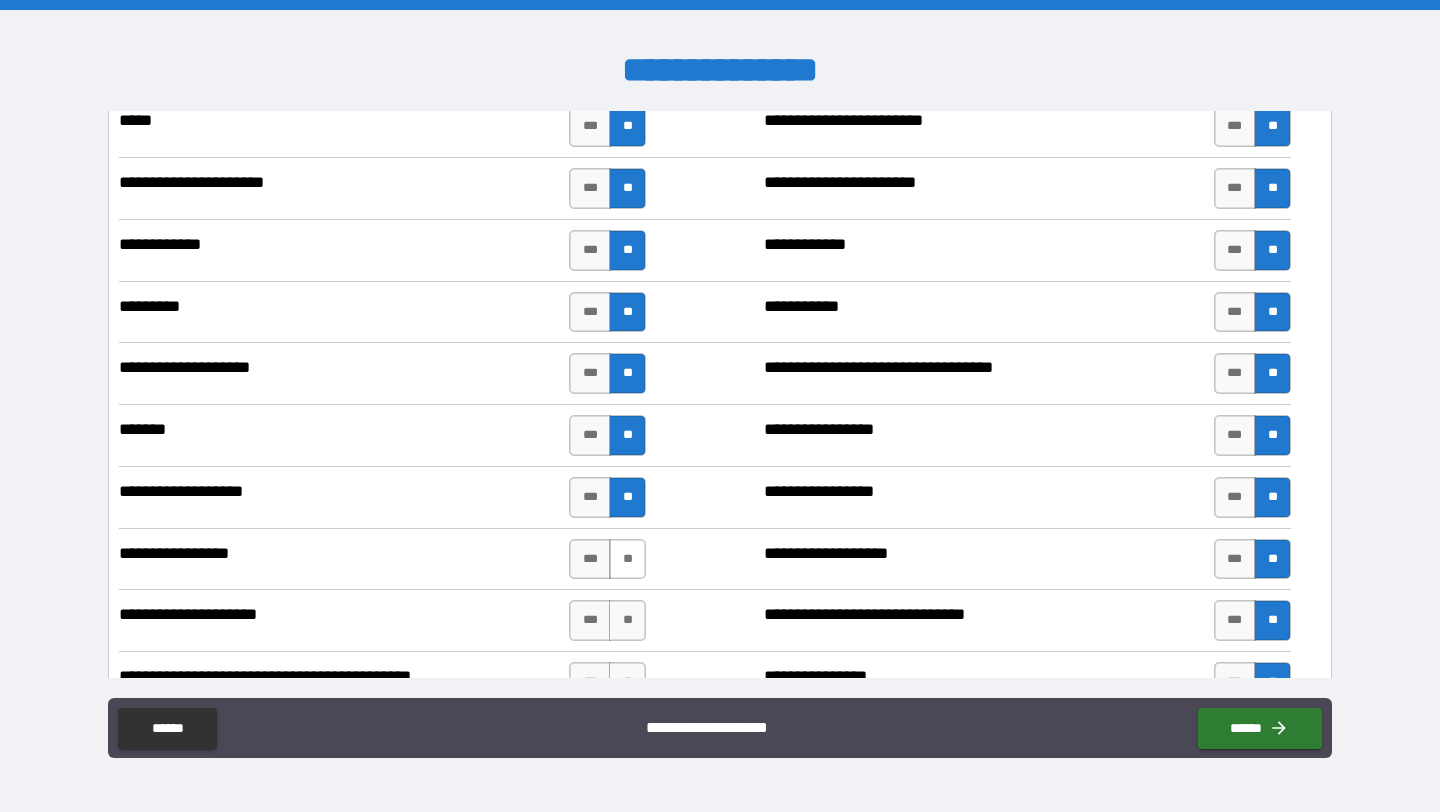scroll, scrollTop: 3734, scrollLeft: 0, axis: vertical 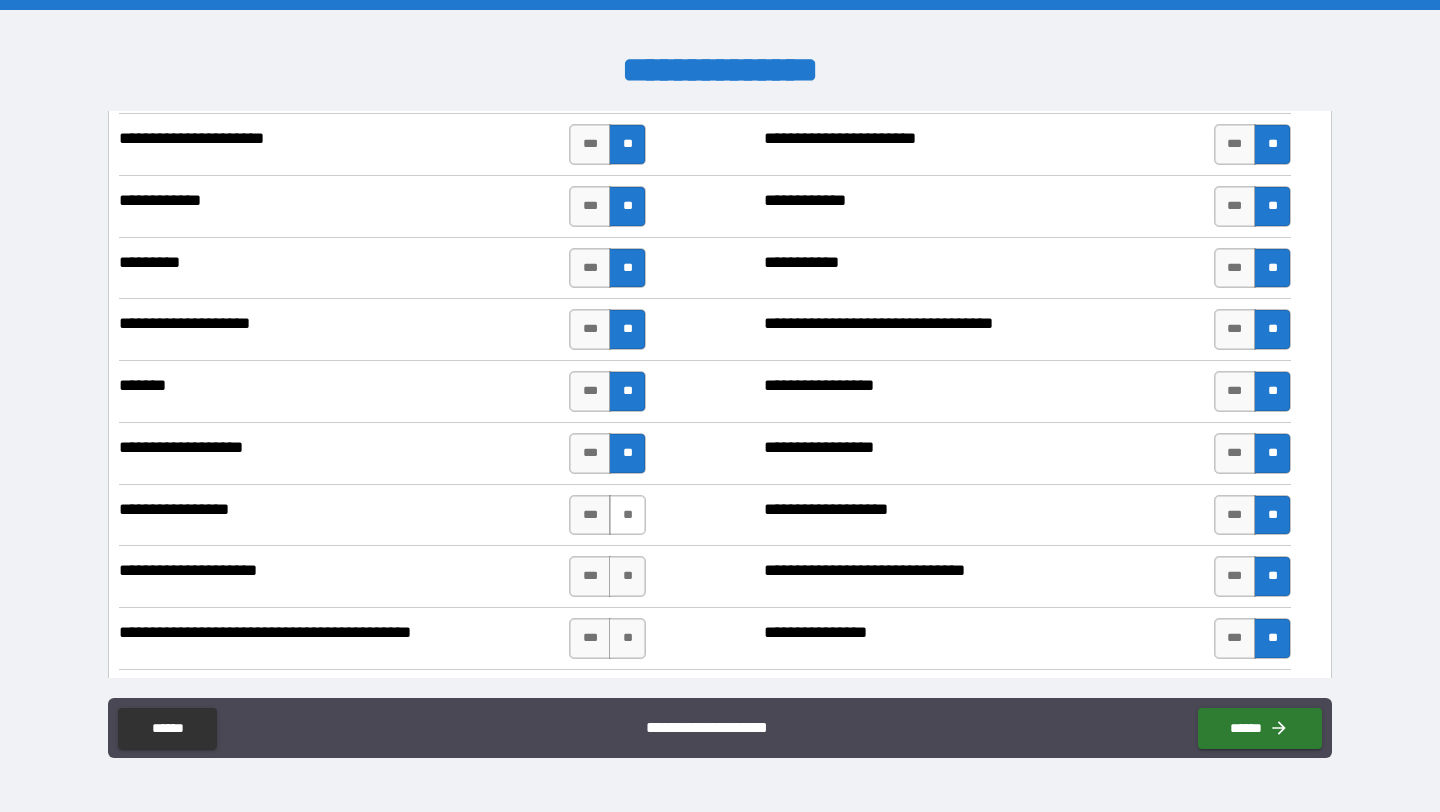 click on "**" at bounding box center [627, 515] 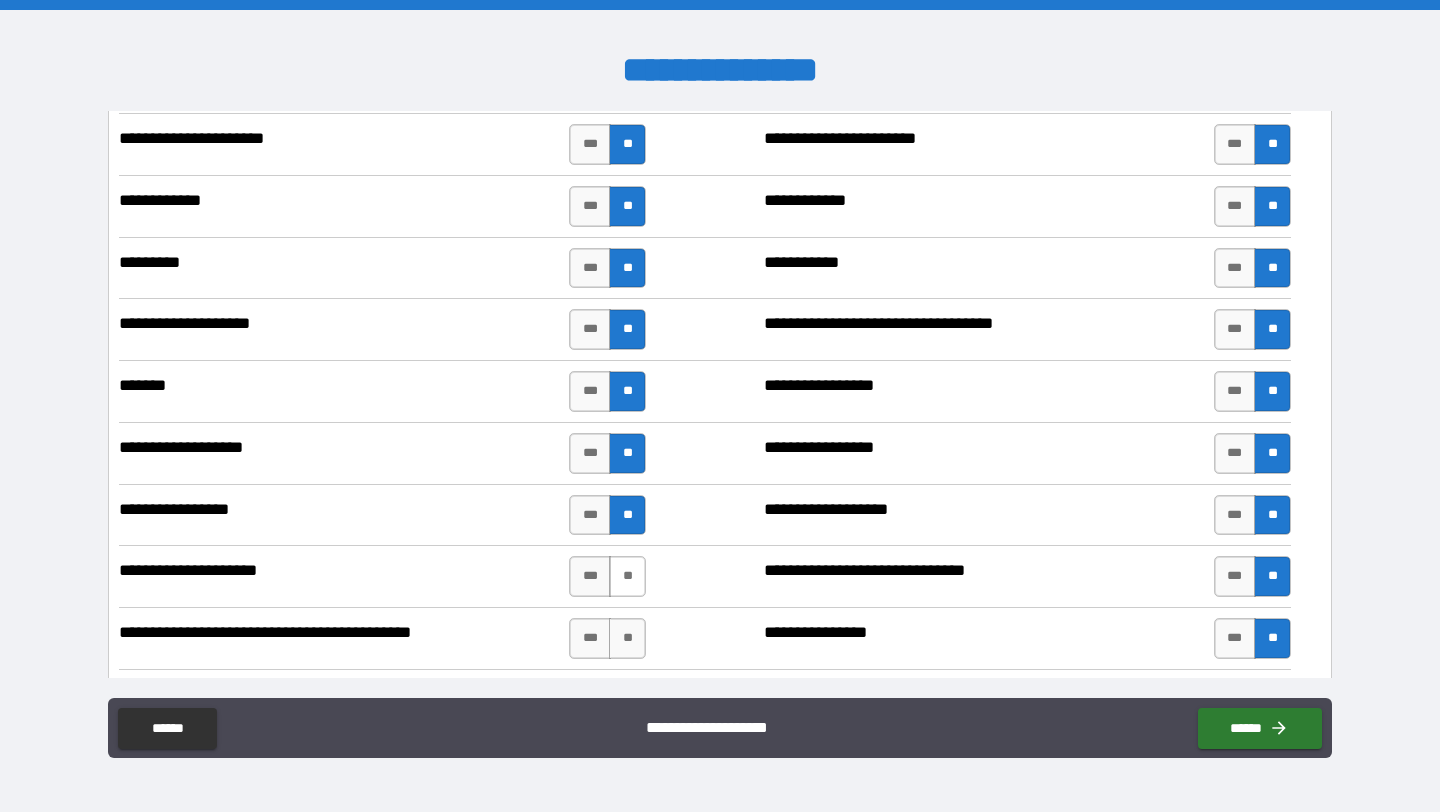 click on "**" at bounding box center (627, 576) 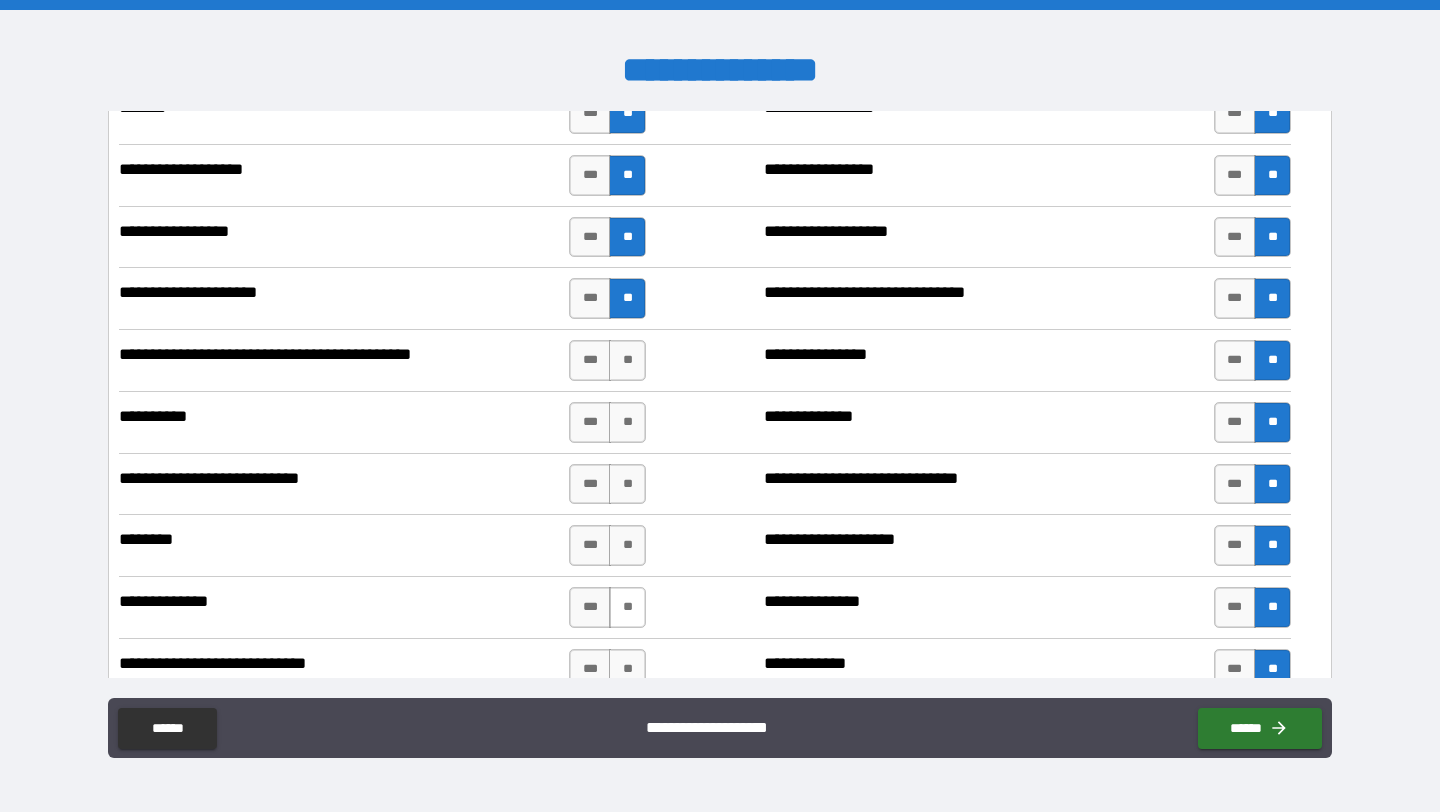 scroll, scrollTop: 4021, scrollLeft: 0, axis: vertical 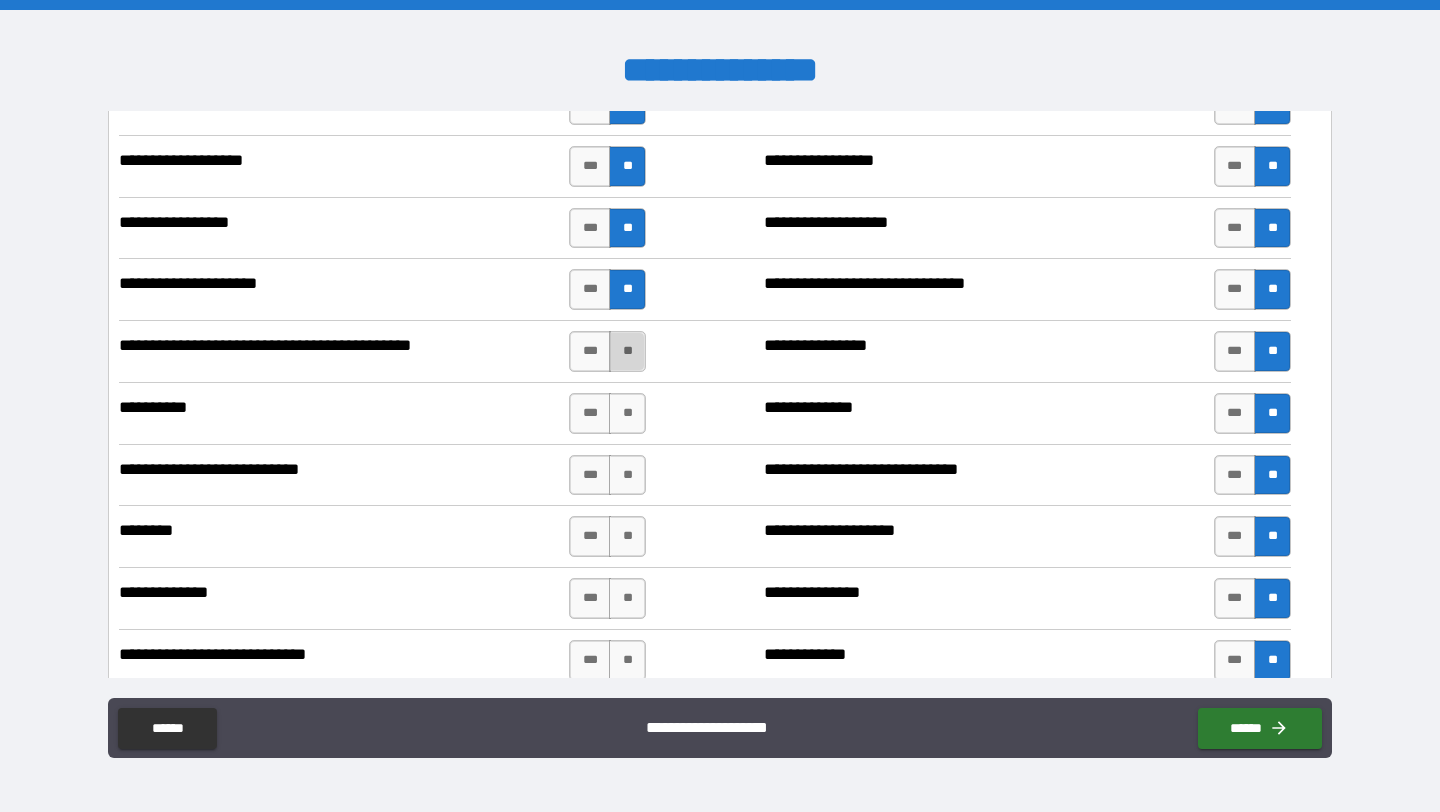 click on "**" at bounding box center [627, 351] 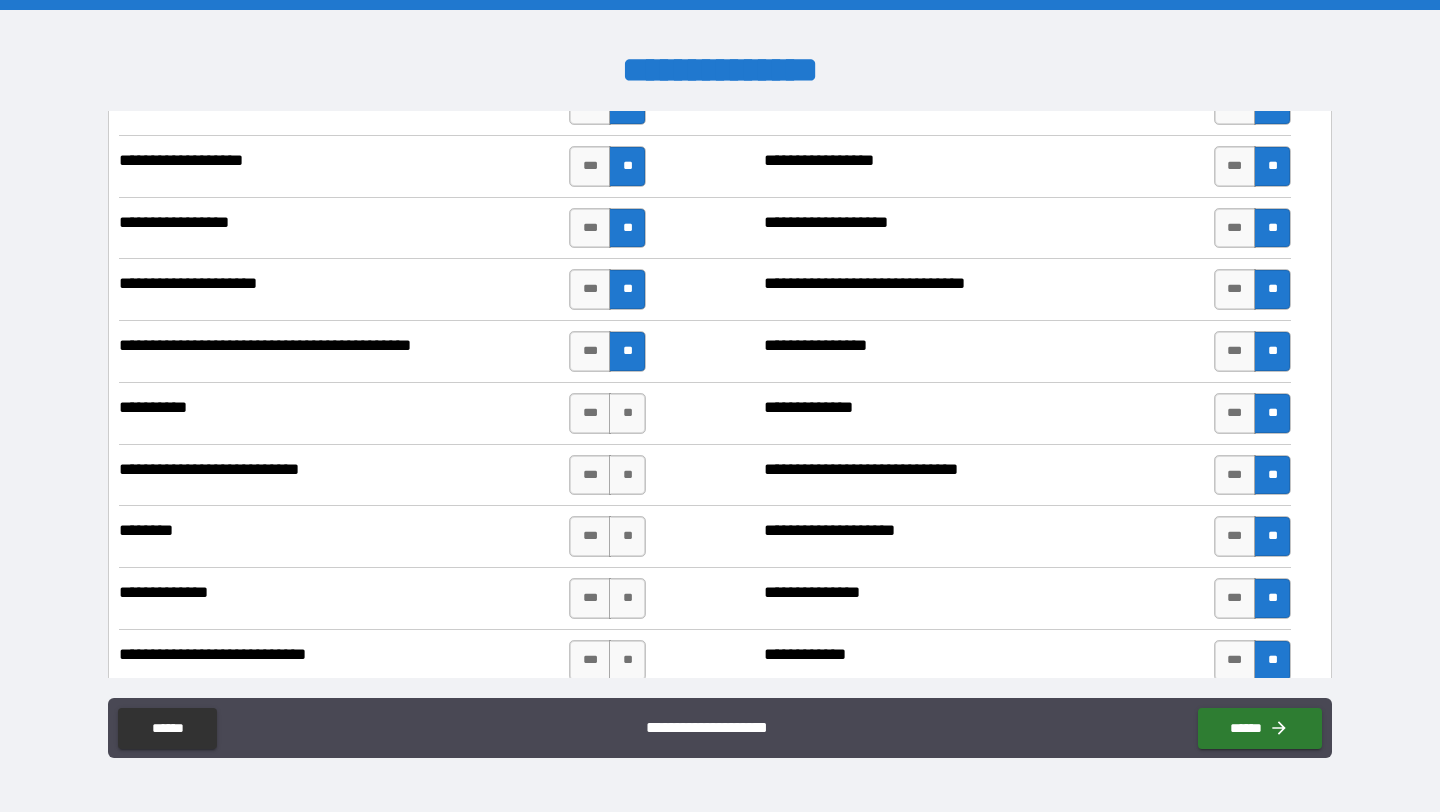 drag, startPoint x: 630, startPoint y: 407, endPoint x: 632, endPoint y: 443, distance: 36.05551 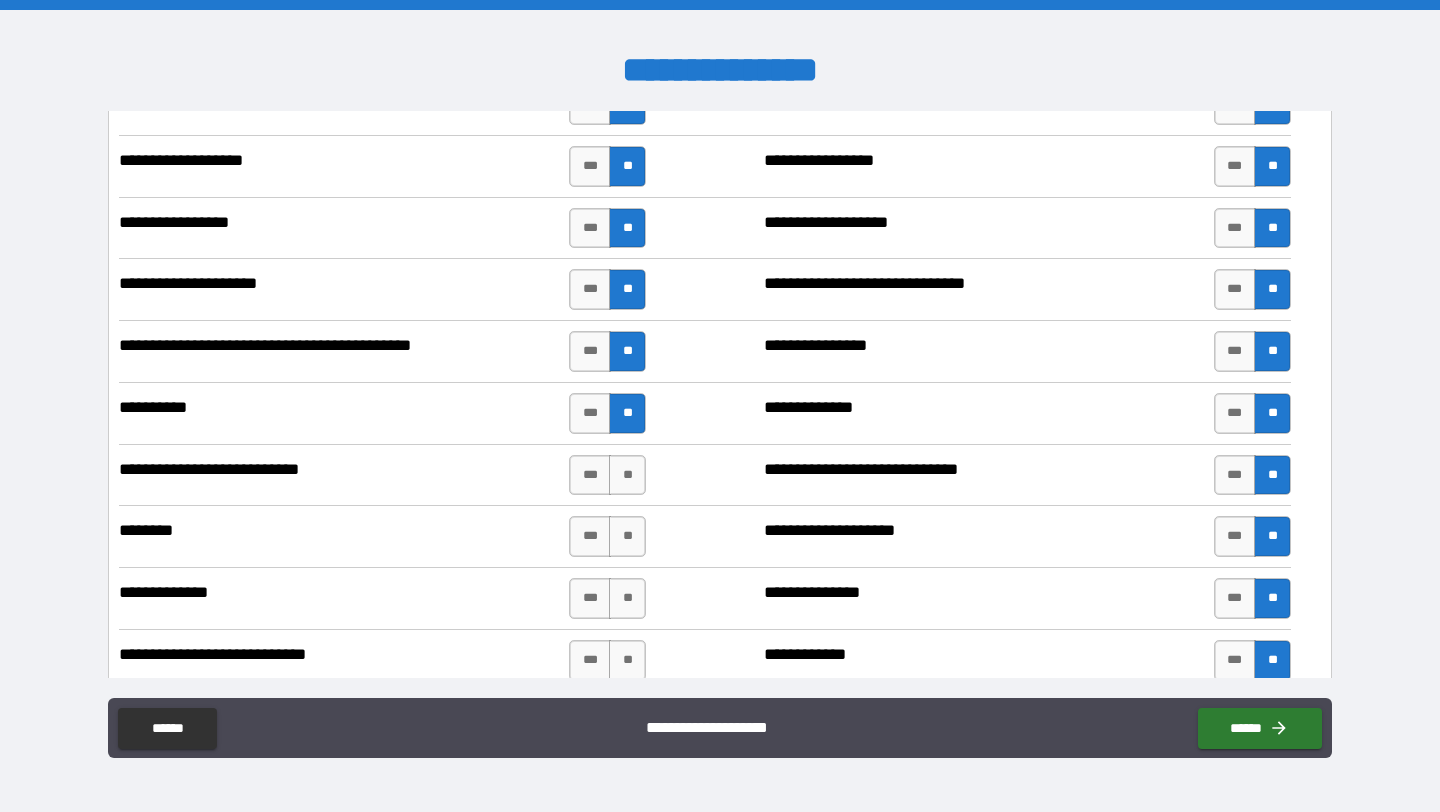 click on "**********" at bounding box center (705, 476) 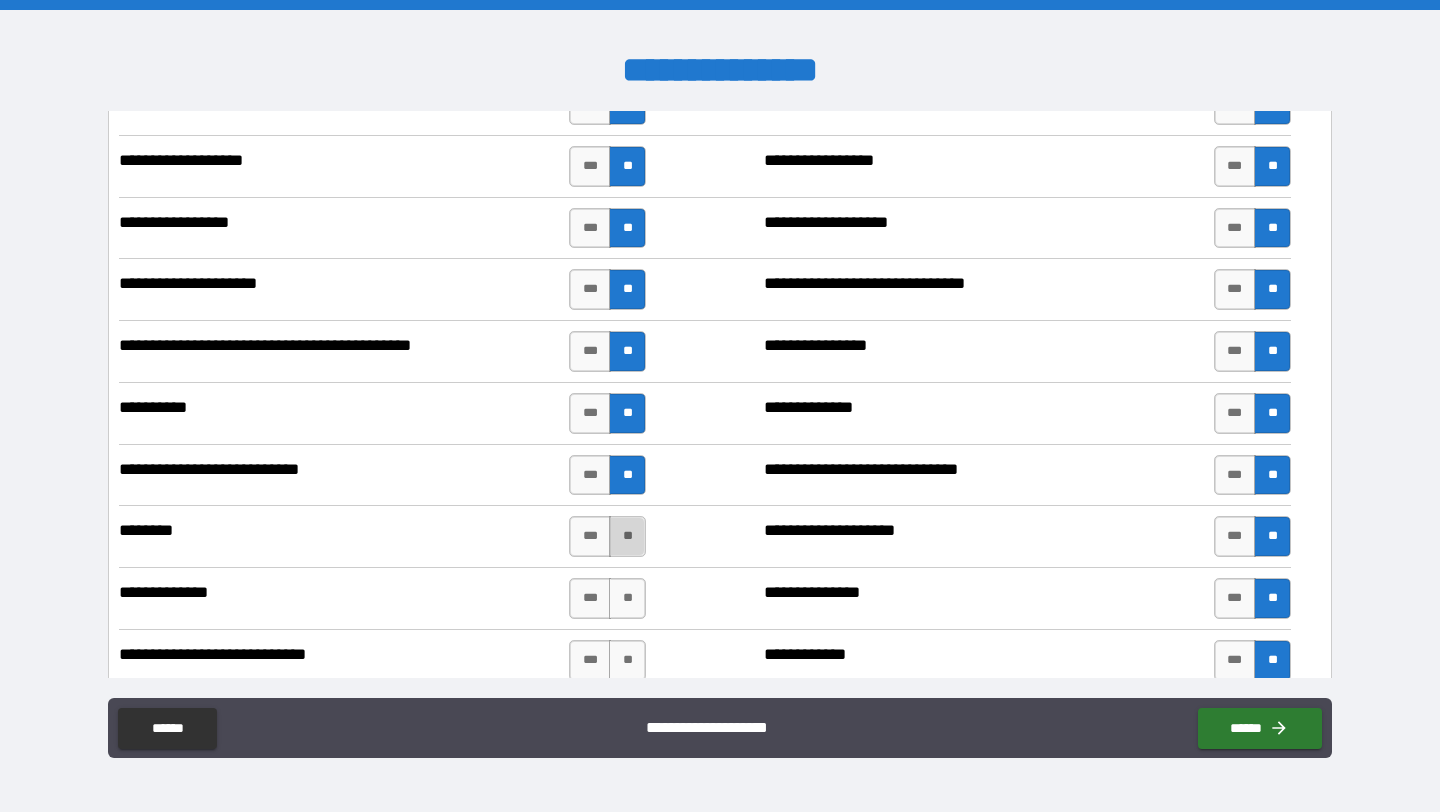 click on "**" at bounding box center [627, 536] 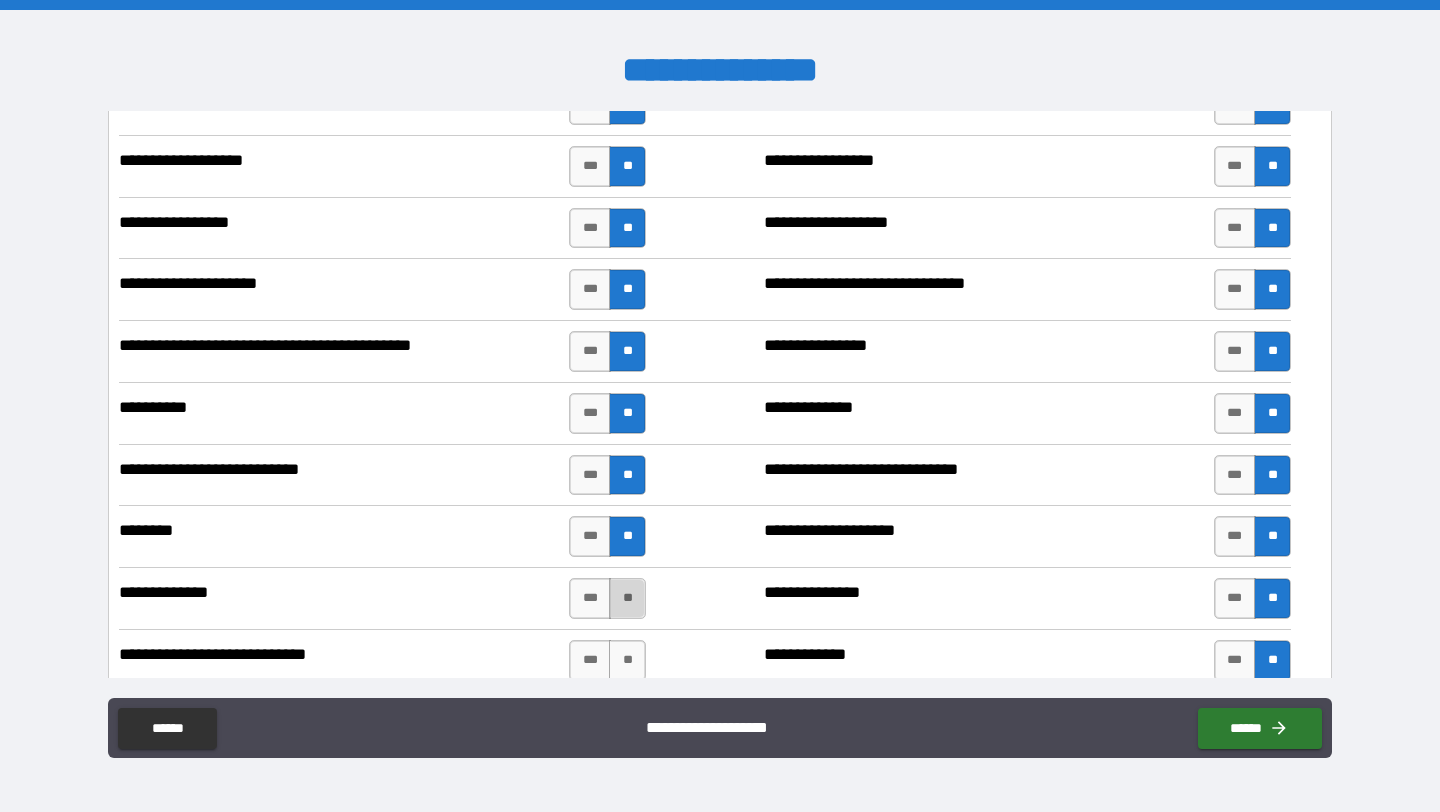 click on "**" at bounding box center [627, 598] 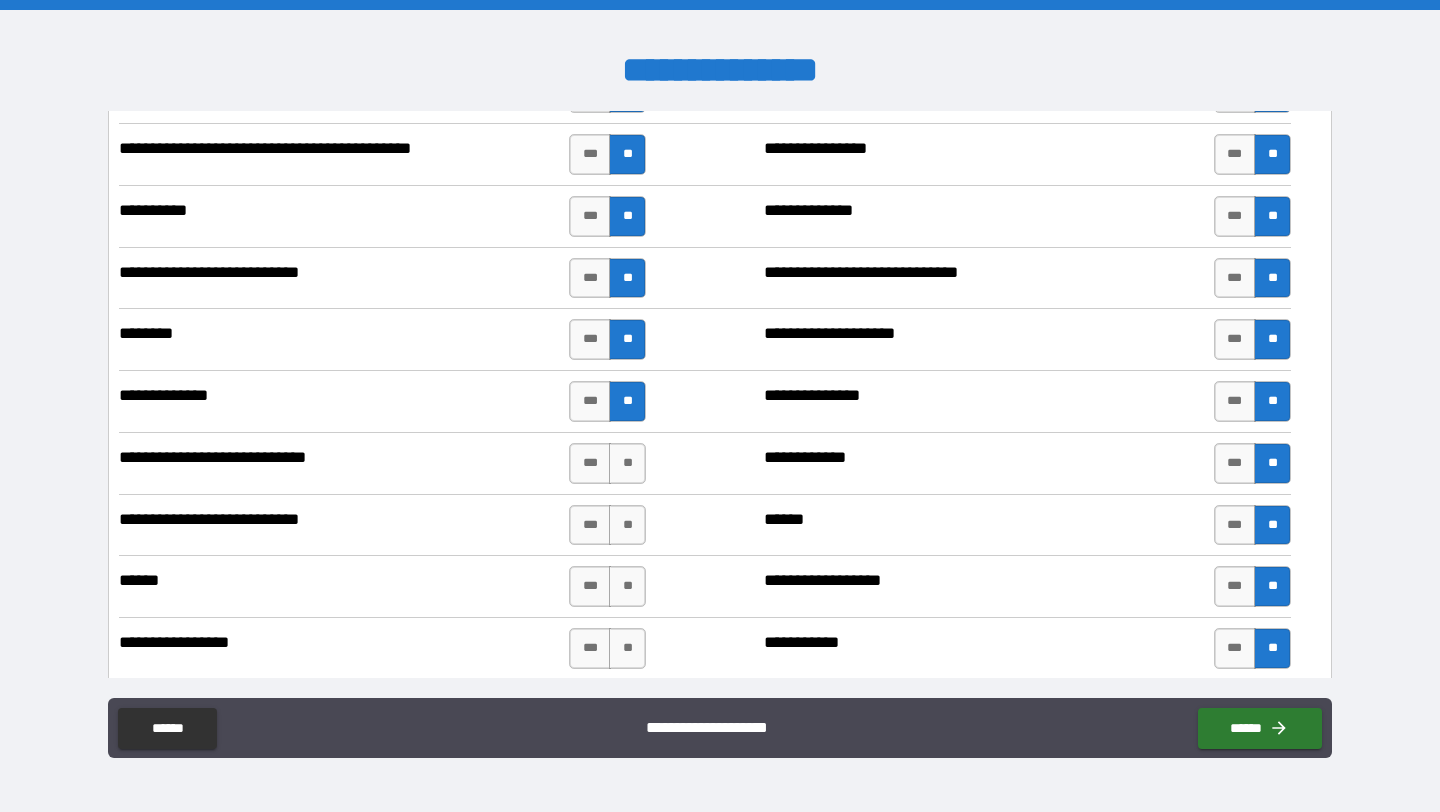 scroll, scrollTop: 4311, scrollLeft: 0, axis: vertical 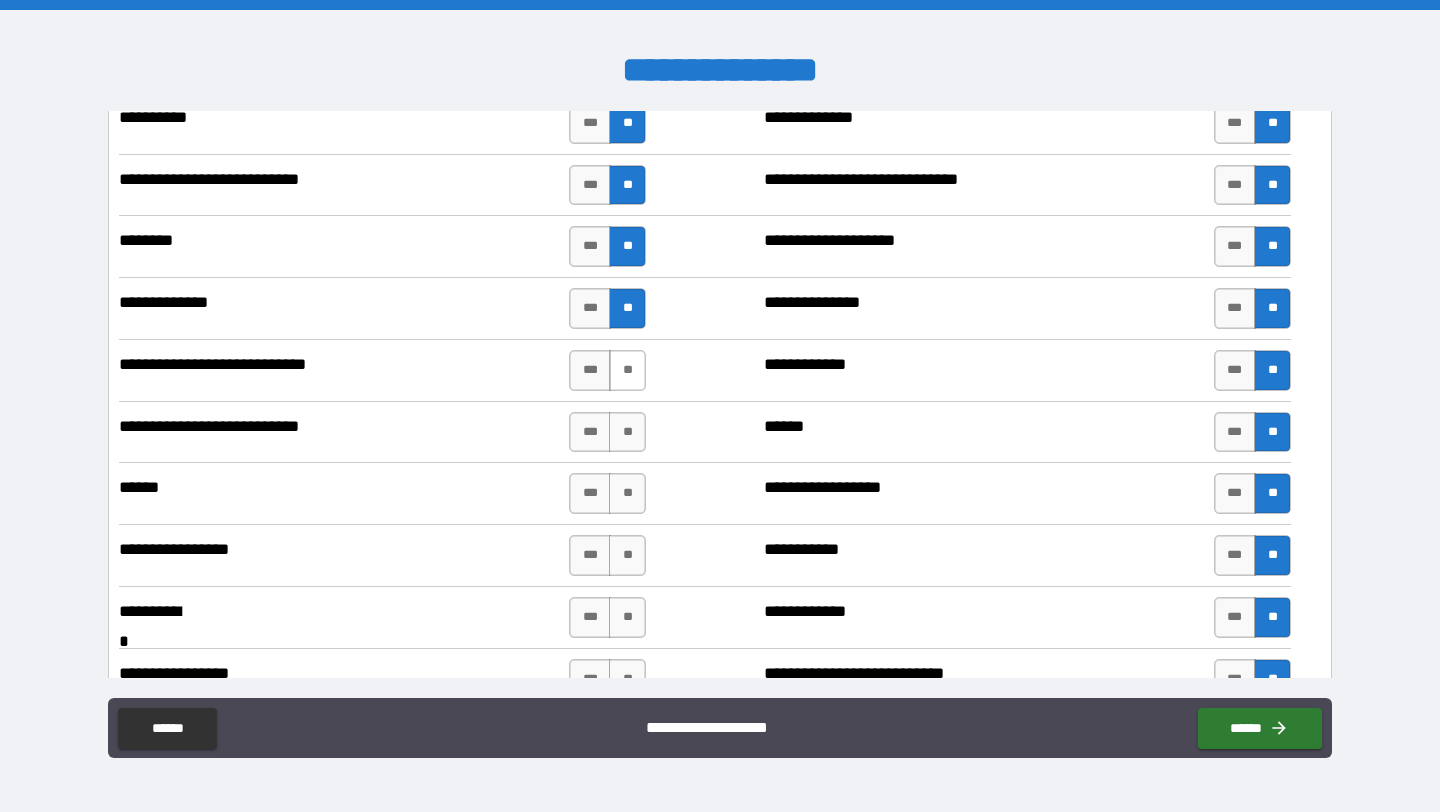 click on "**" at bounding box center (627, 370) 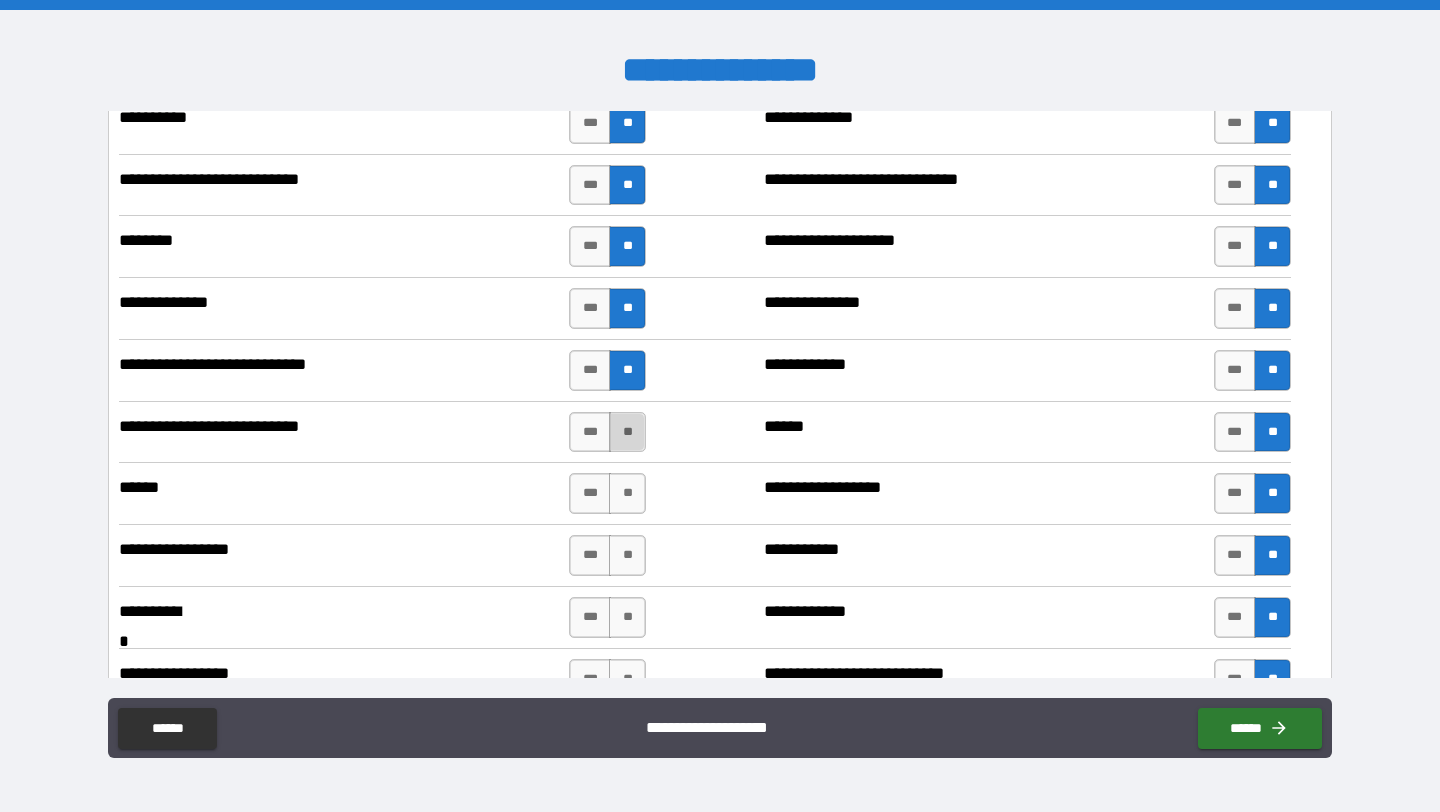 click on "**" at bounding box center [627, 432] 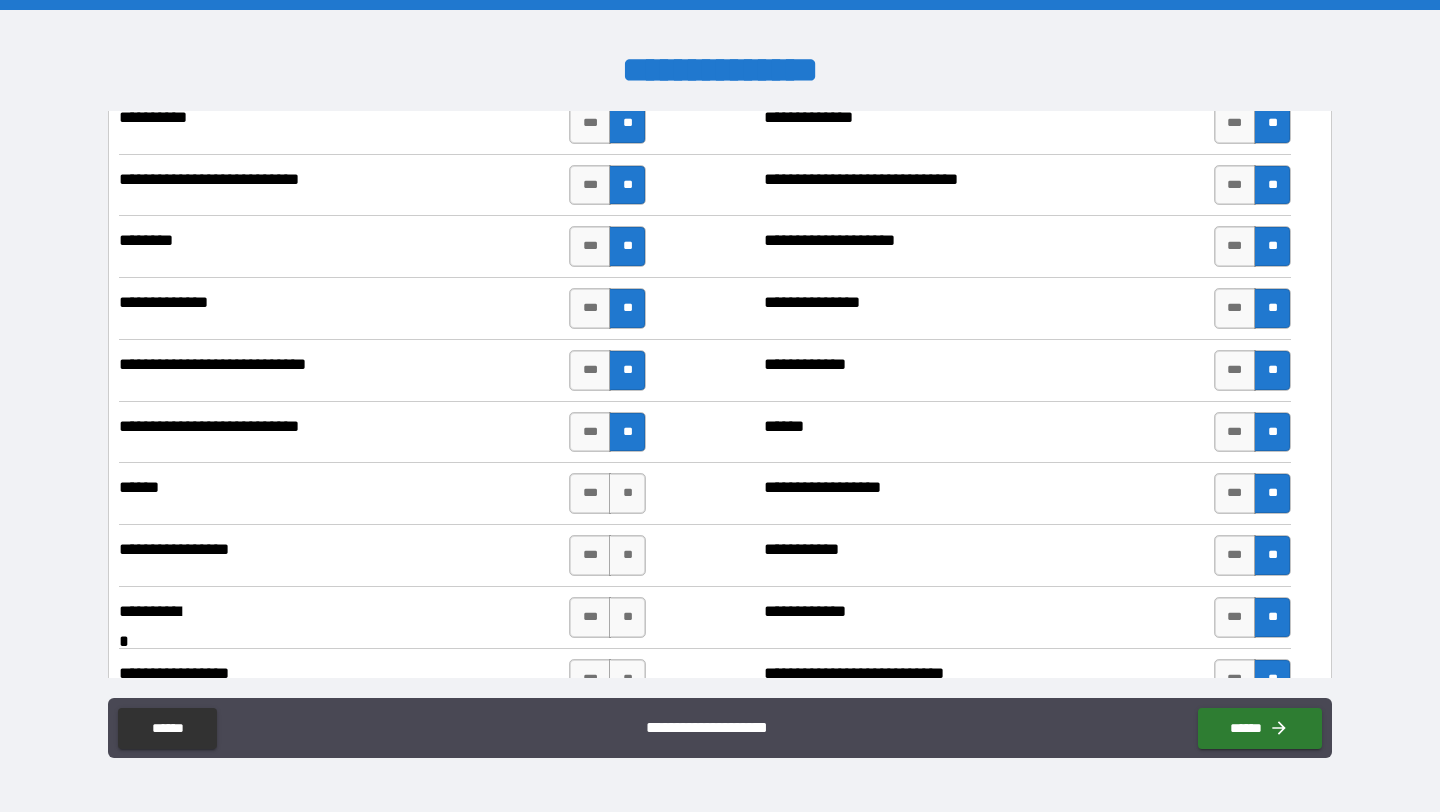 drag, startPoint x: 628, startPoint y: 477, endPoint x: 630, endPoint y: 516, distance: 39.051247 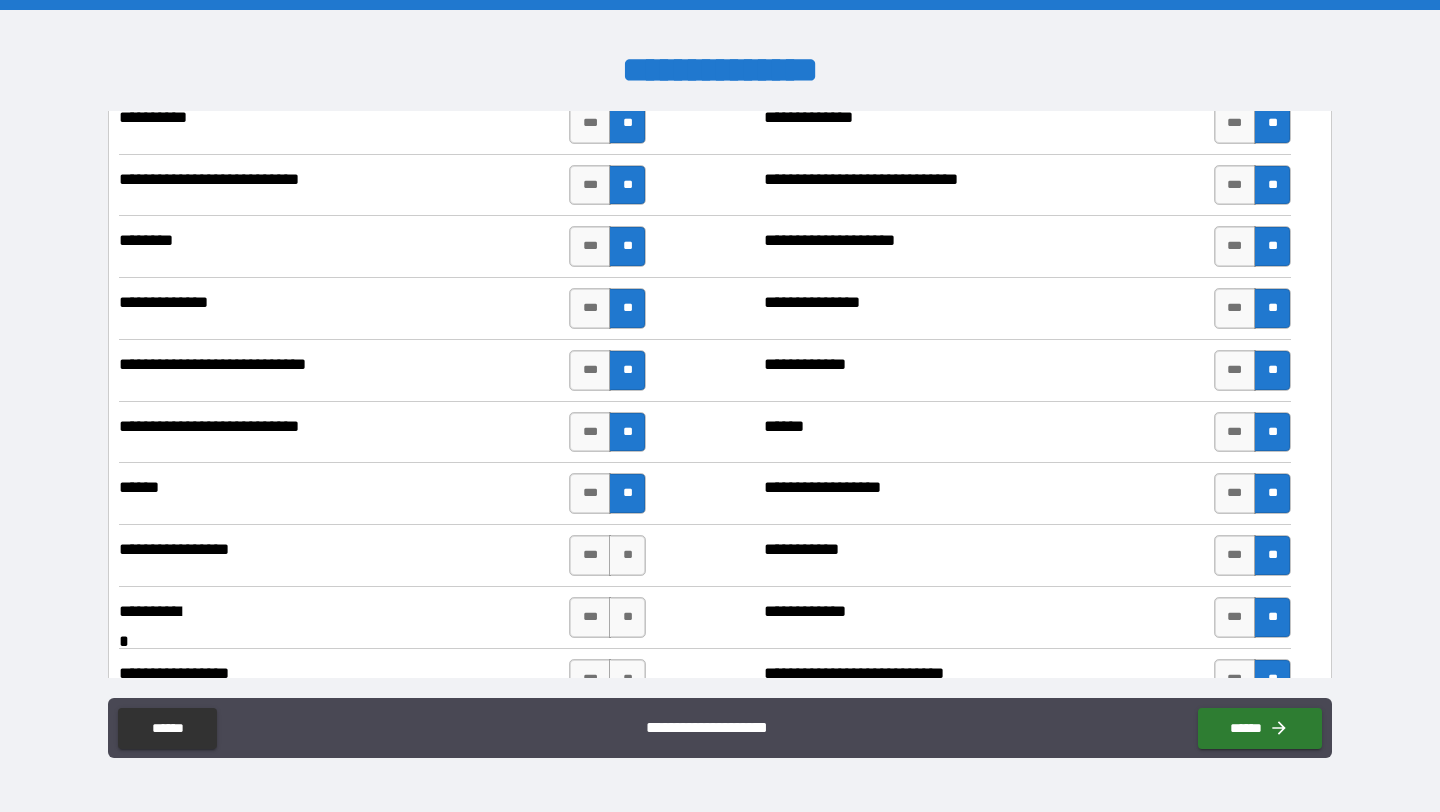 click on "**********" at bounding box center (705, 556) 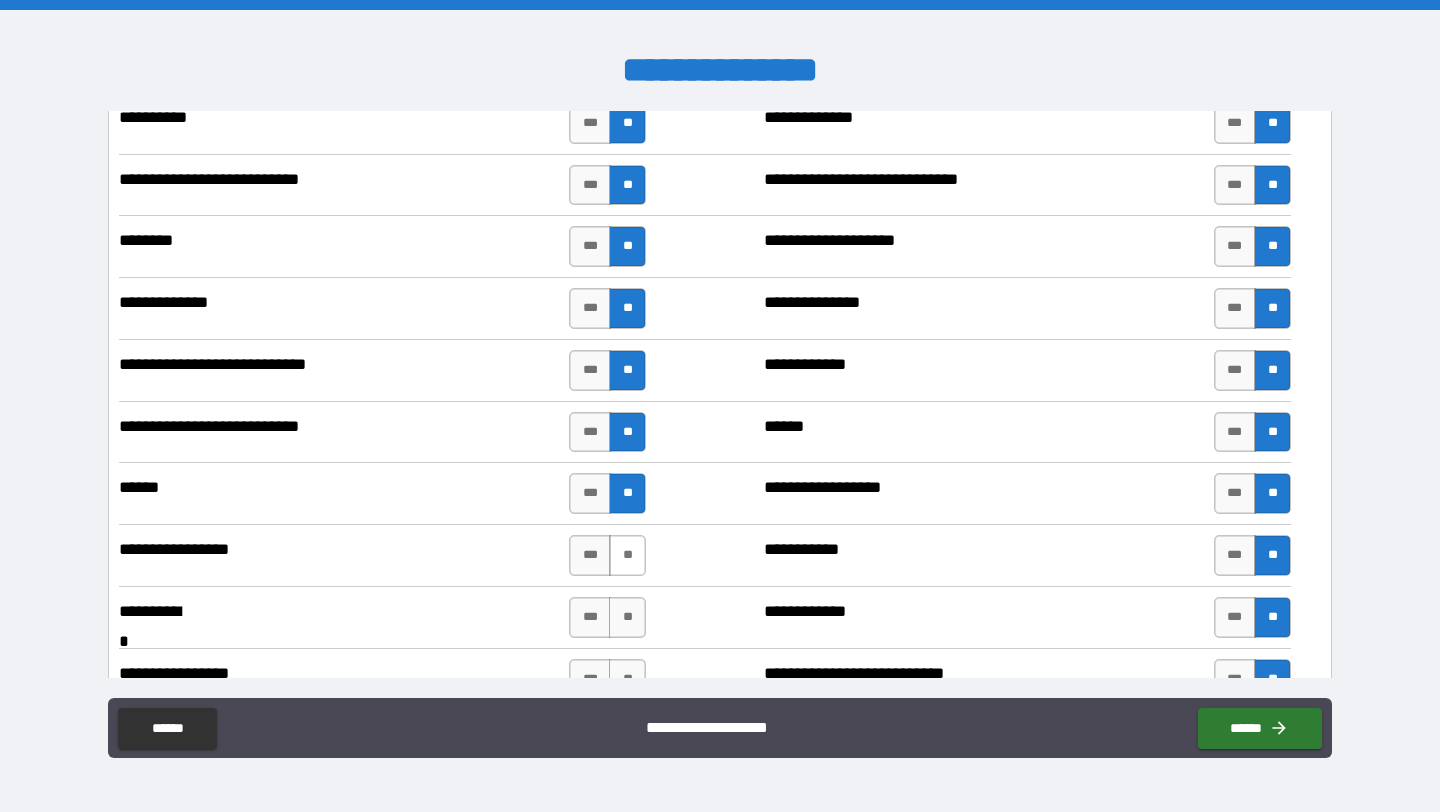 click on "**" at bounding box center [627, 555] 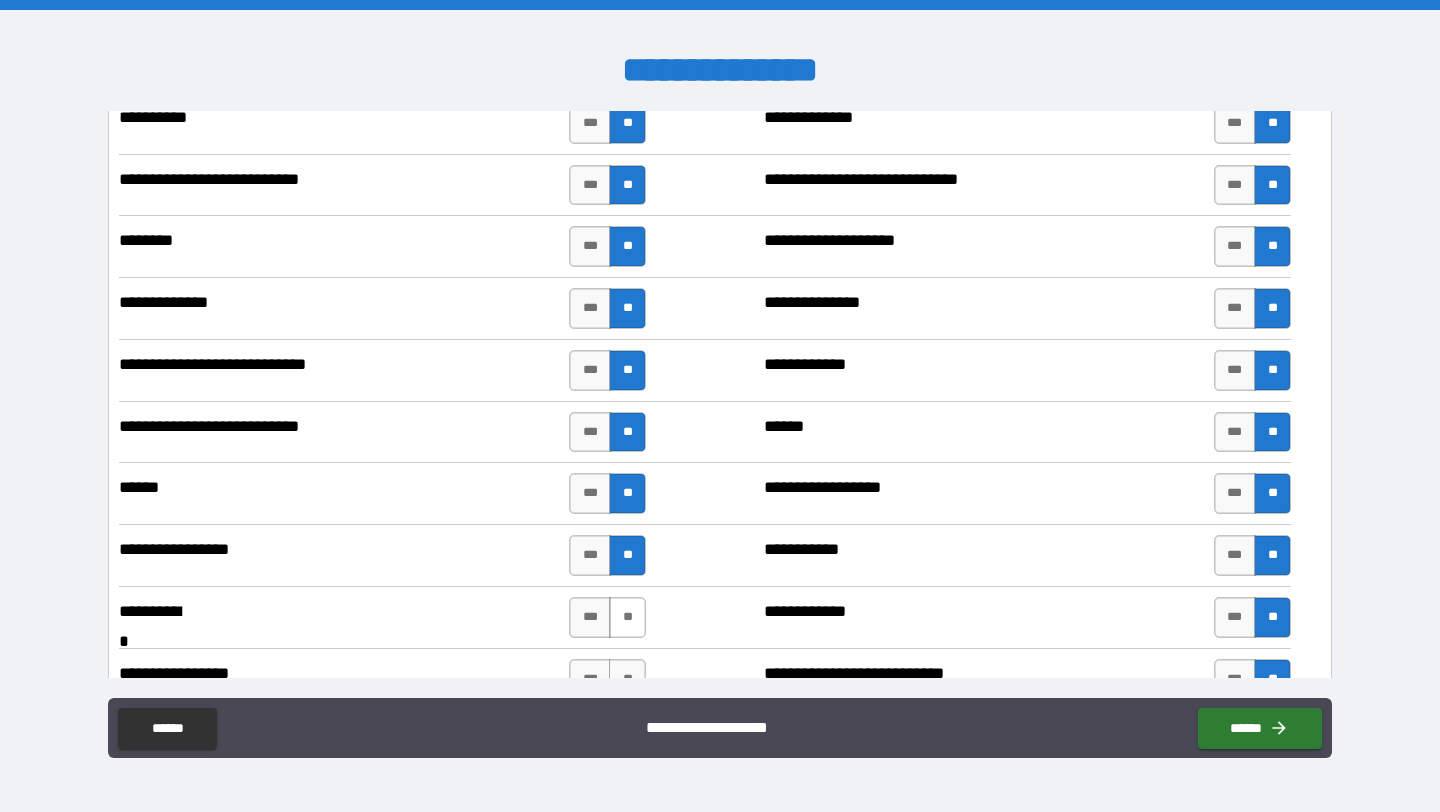 click on "**" at bounding box center (627, 617) 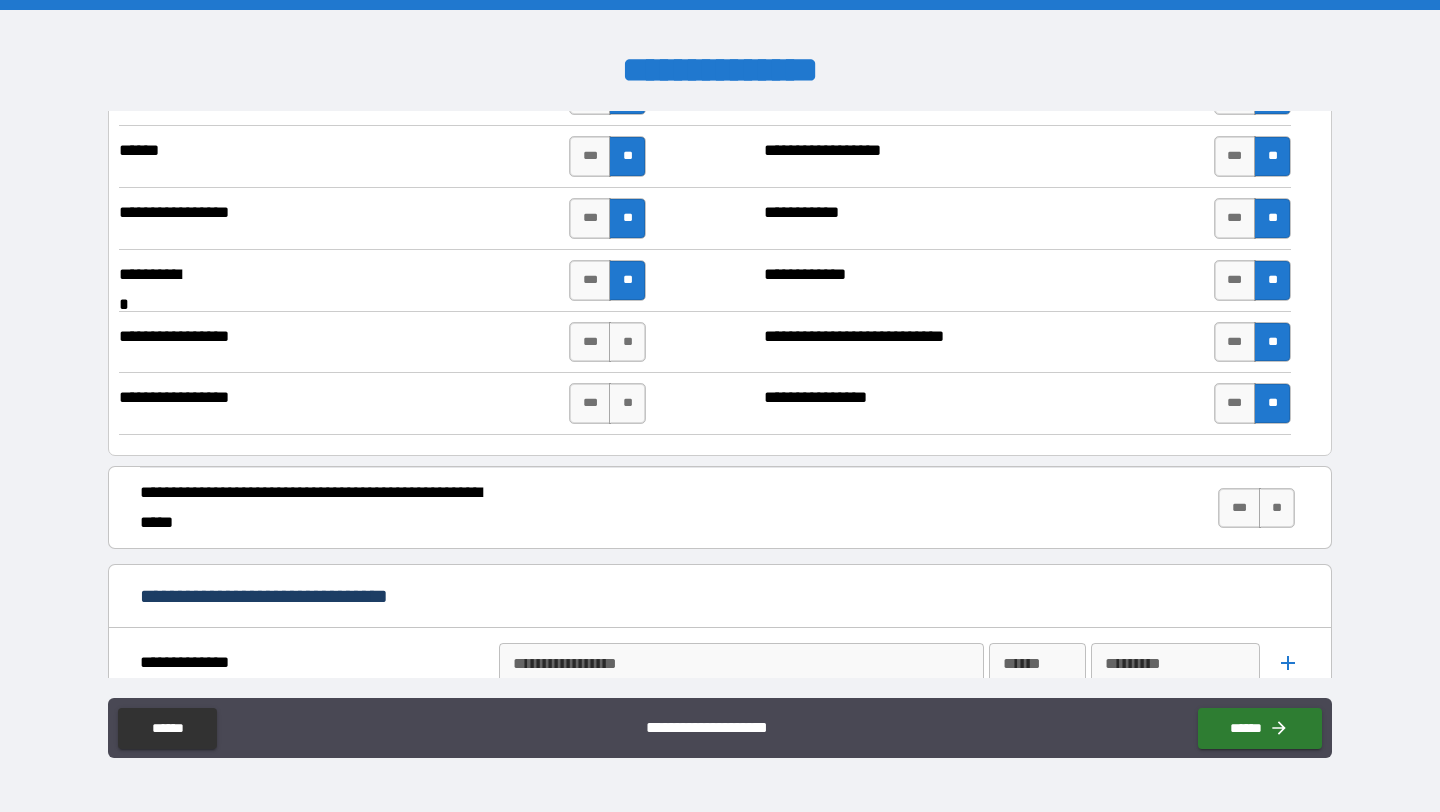 scroll, scrollTop: 4687, scrollLeft: 0, axis: vertical 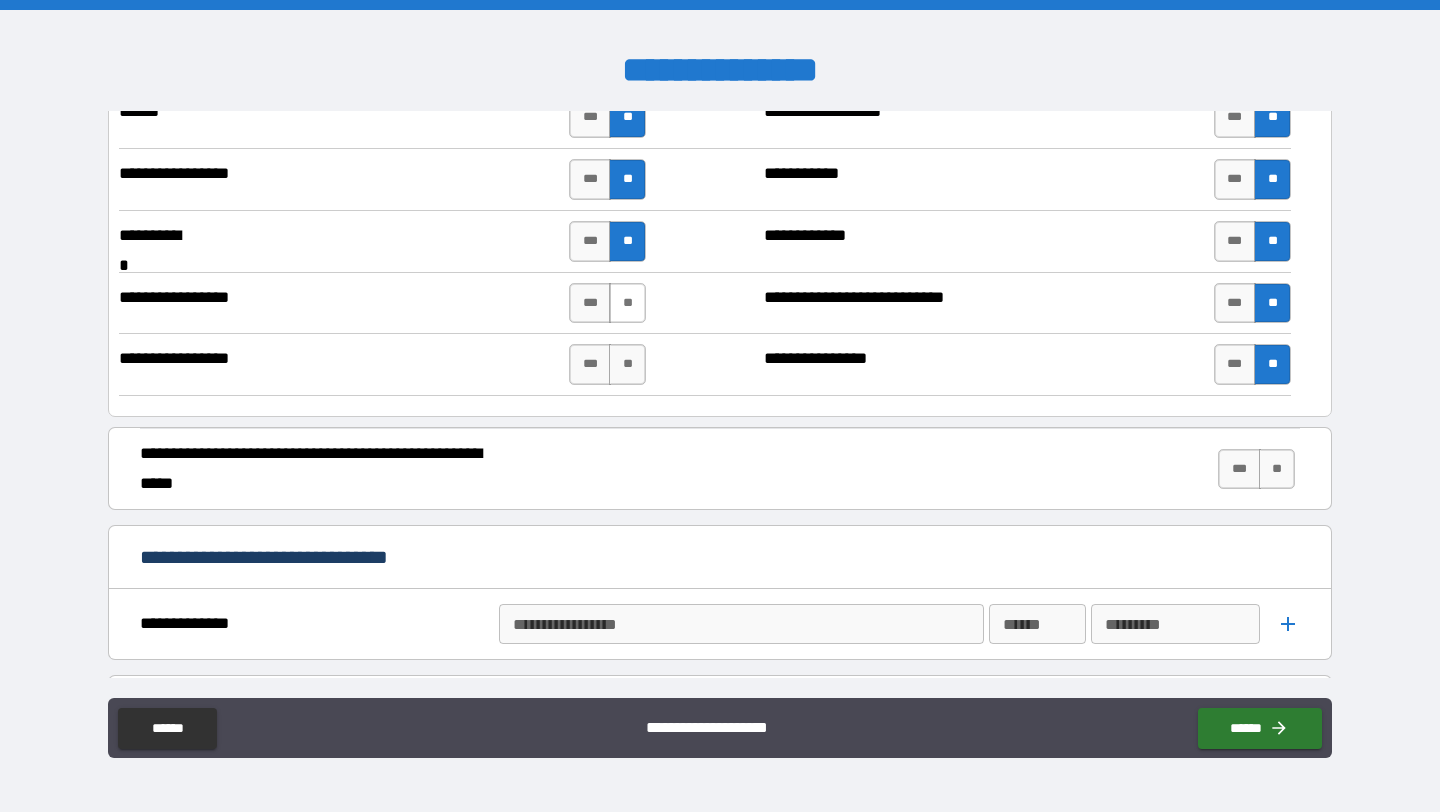 click on "**" at bounding box center [627, 303] 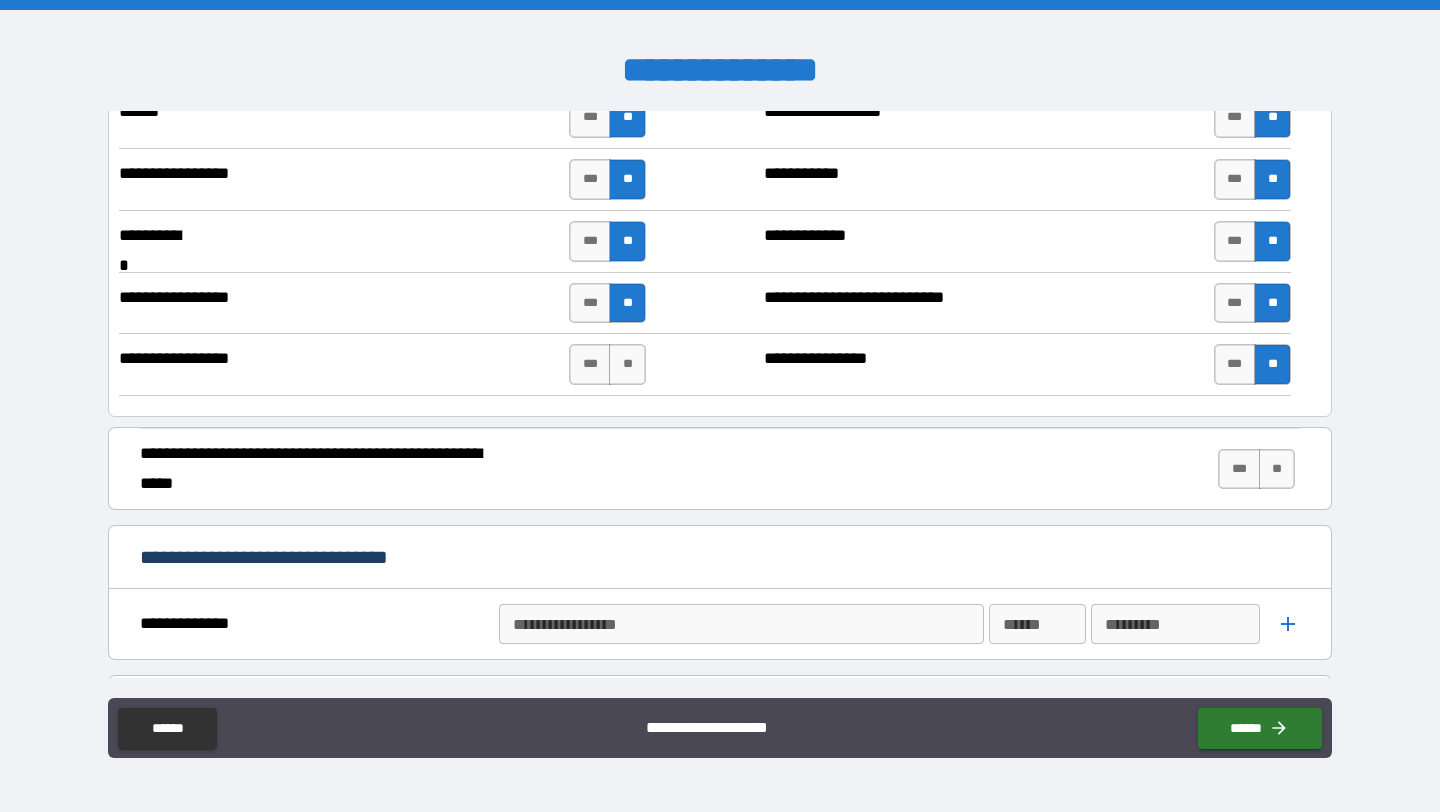 click on "**" at bounding box center (627, 364) 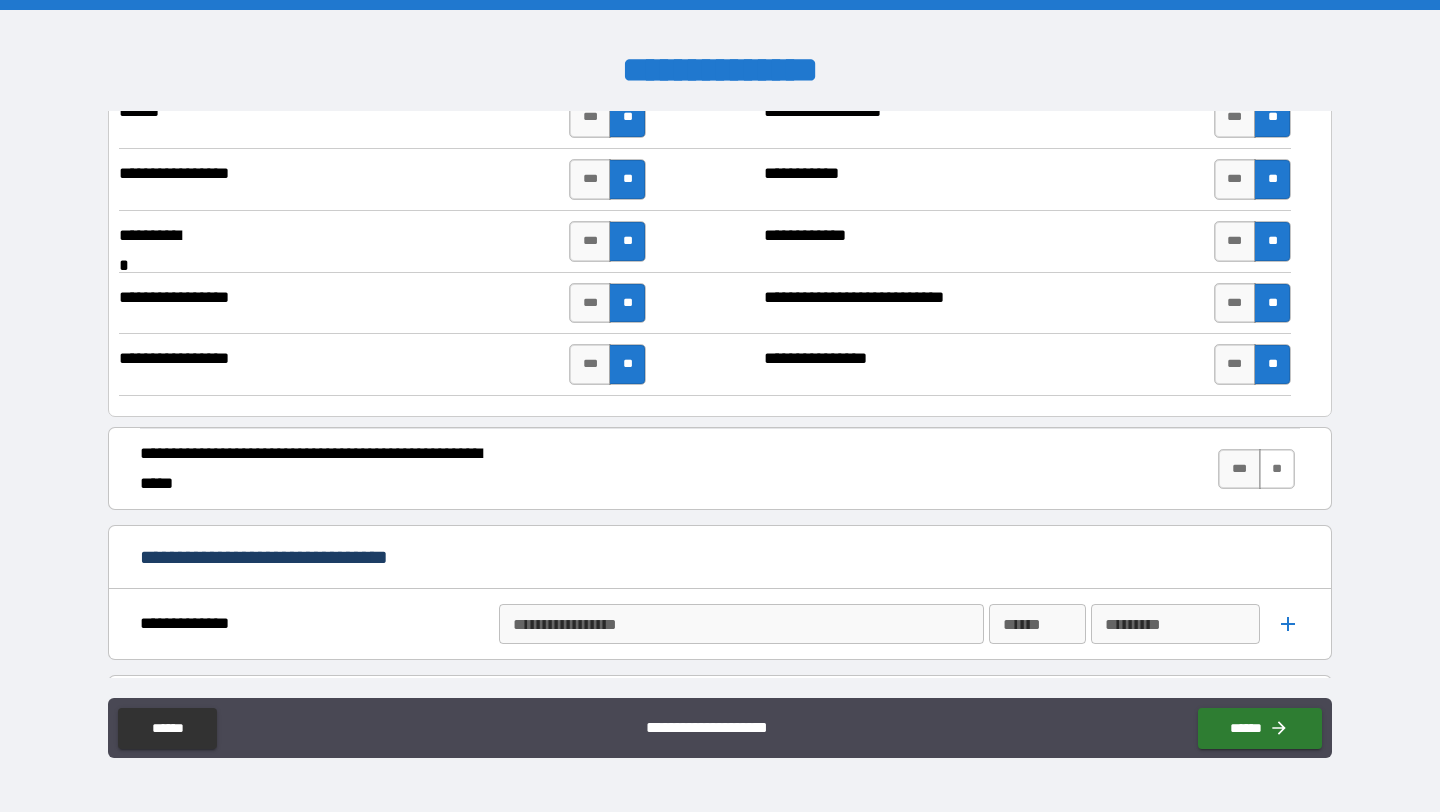click on "**" at bounding box center (1277, 469) 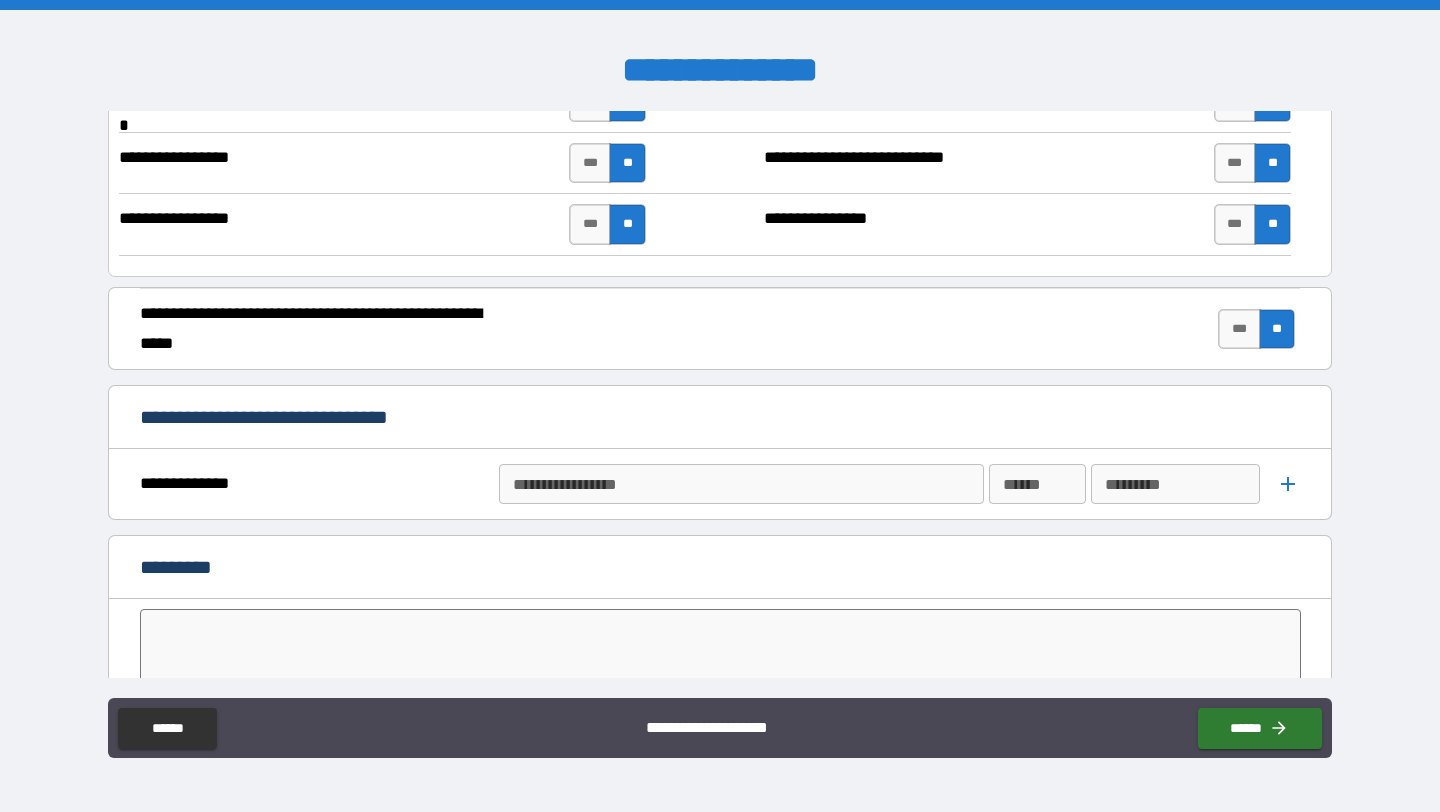 scroll, scrollTop: 4847, scrollLeft: 0, axis: vertical 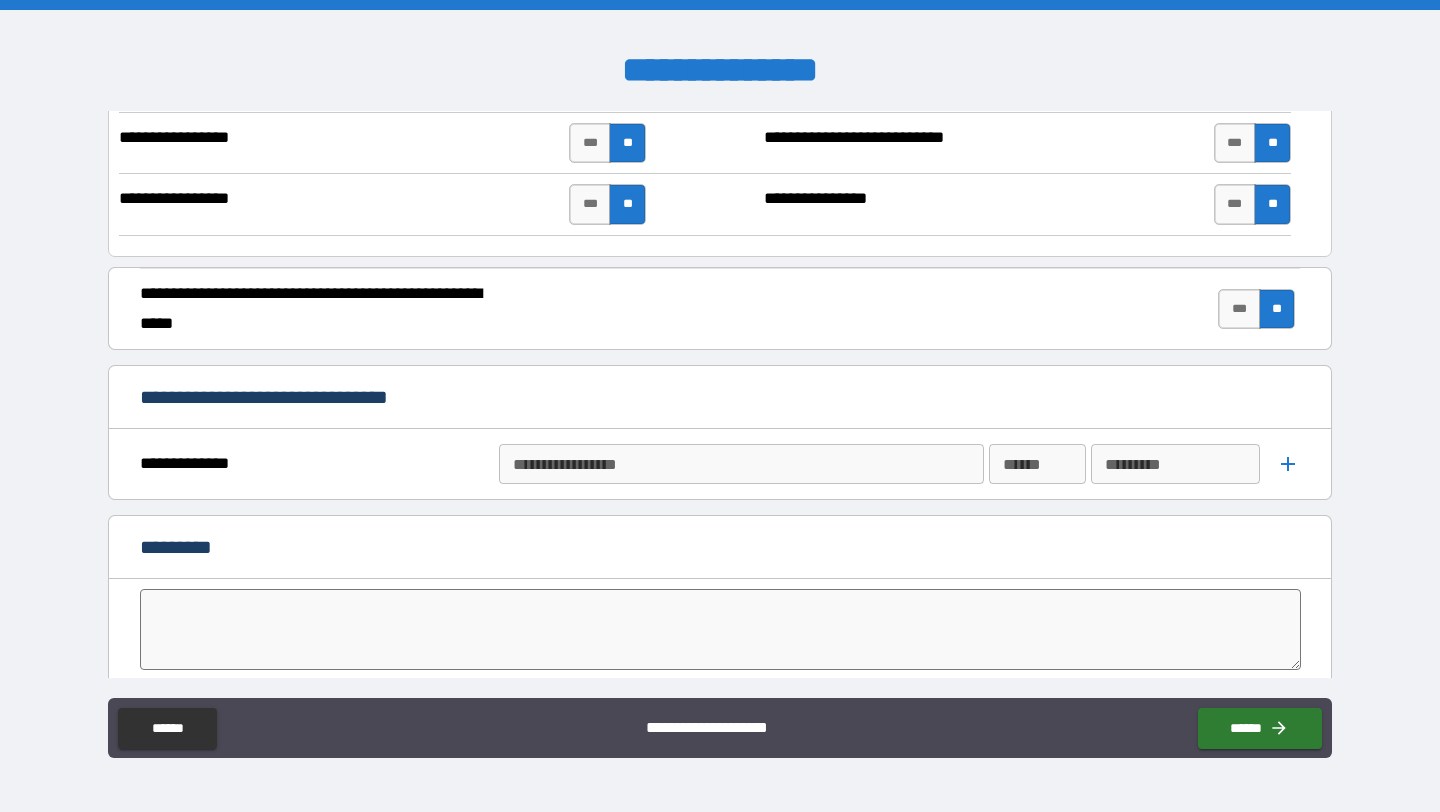 click on "**********" at bounding box center (740, 464) 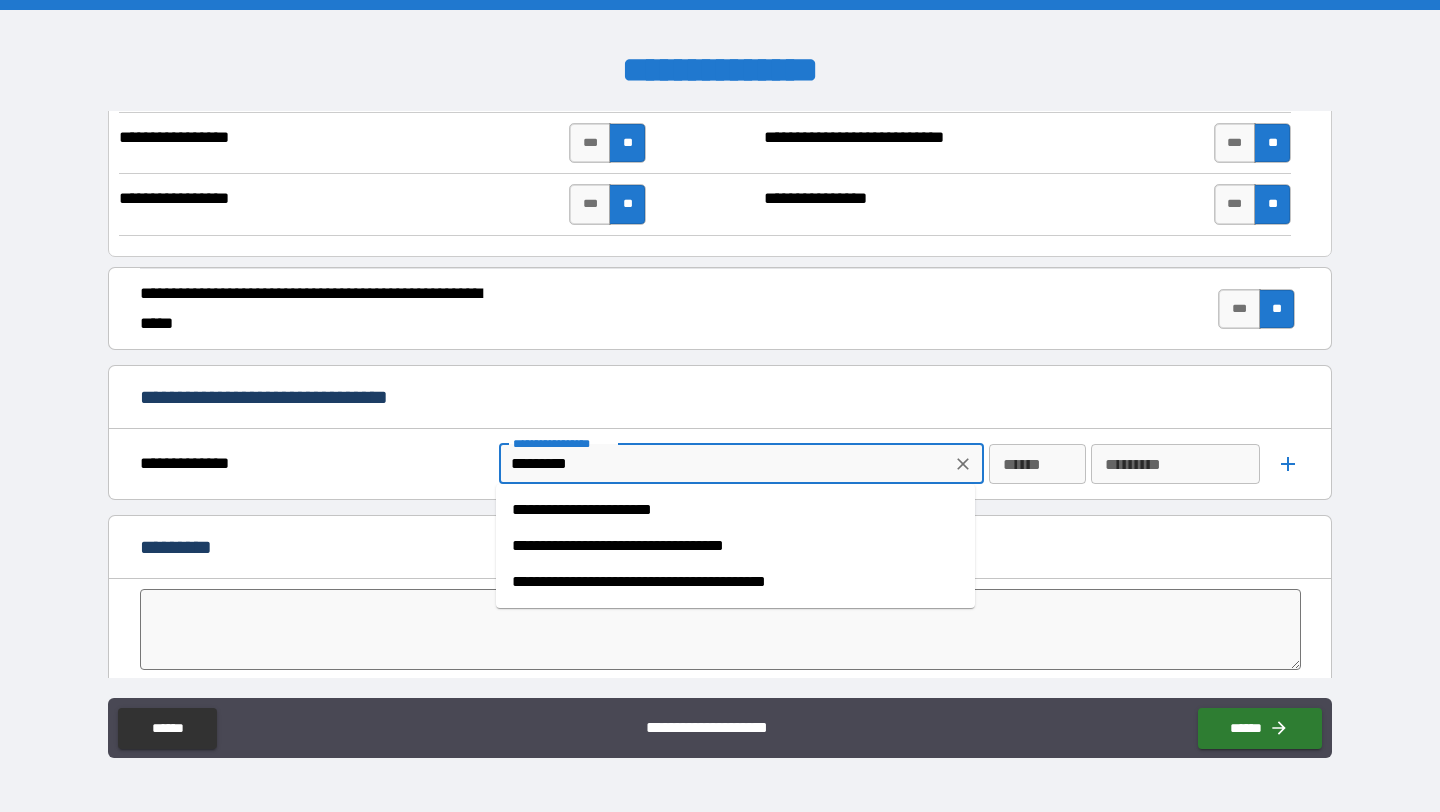 type on "*********" 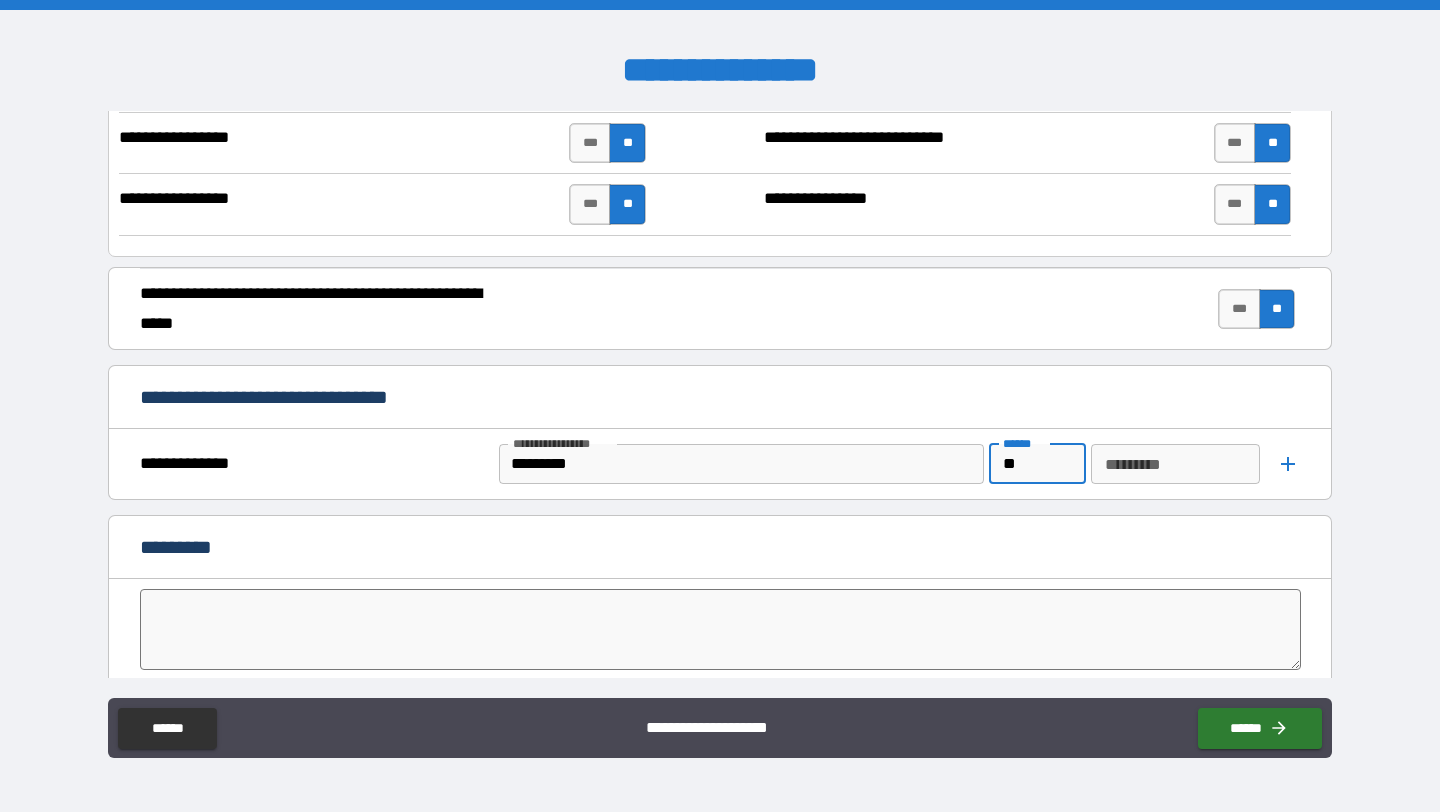 click on "*********" at bounding box center [1176, 464] 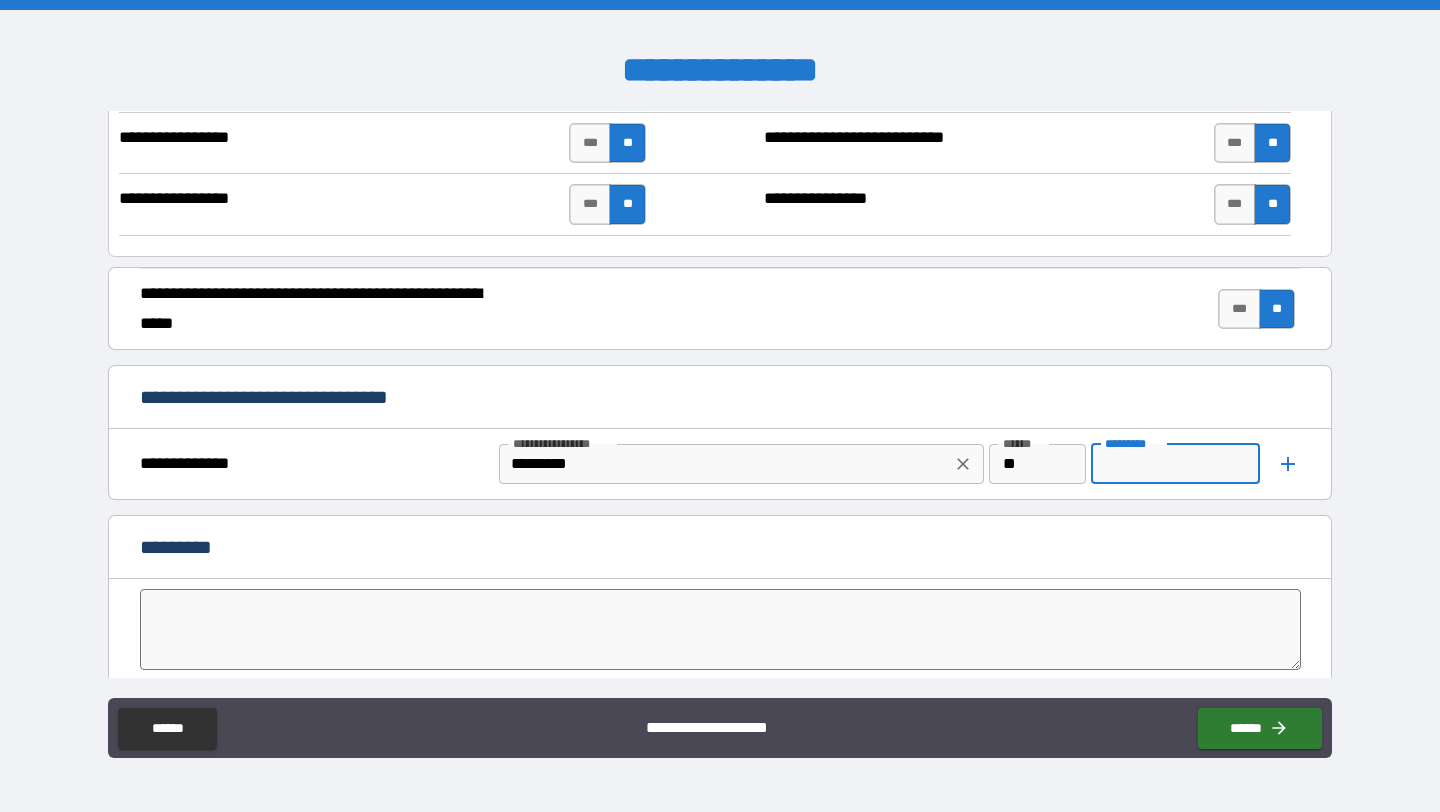 drag, startPoint x: 1042, startPoint y: 462, endPoint x: 918, endPoint y: 443, distance: 125.4472 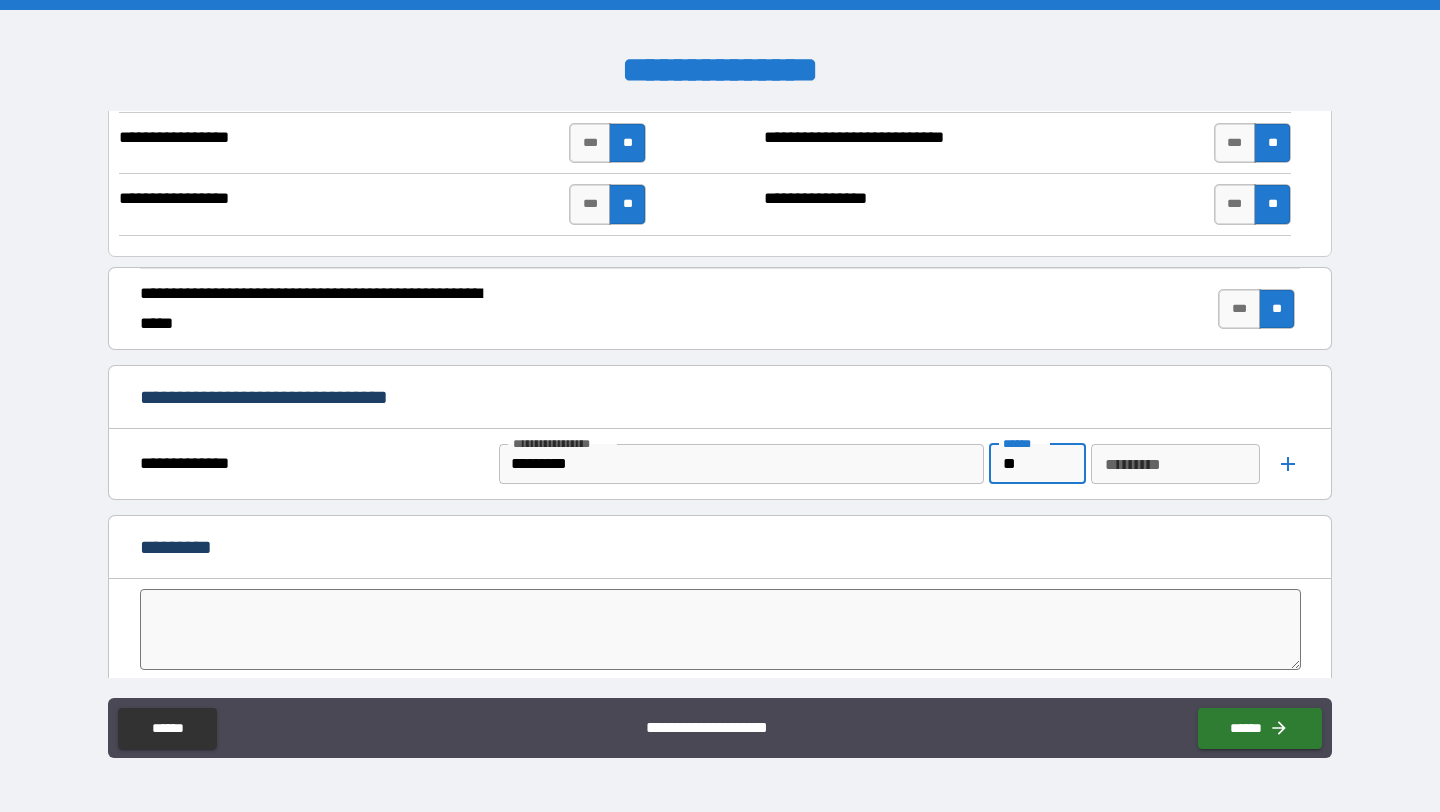 type on "*" 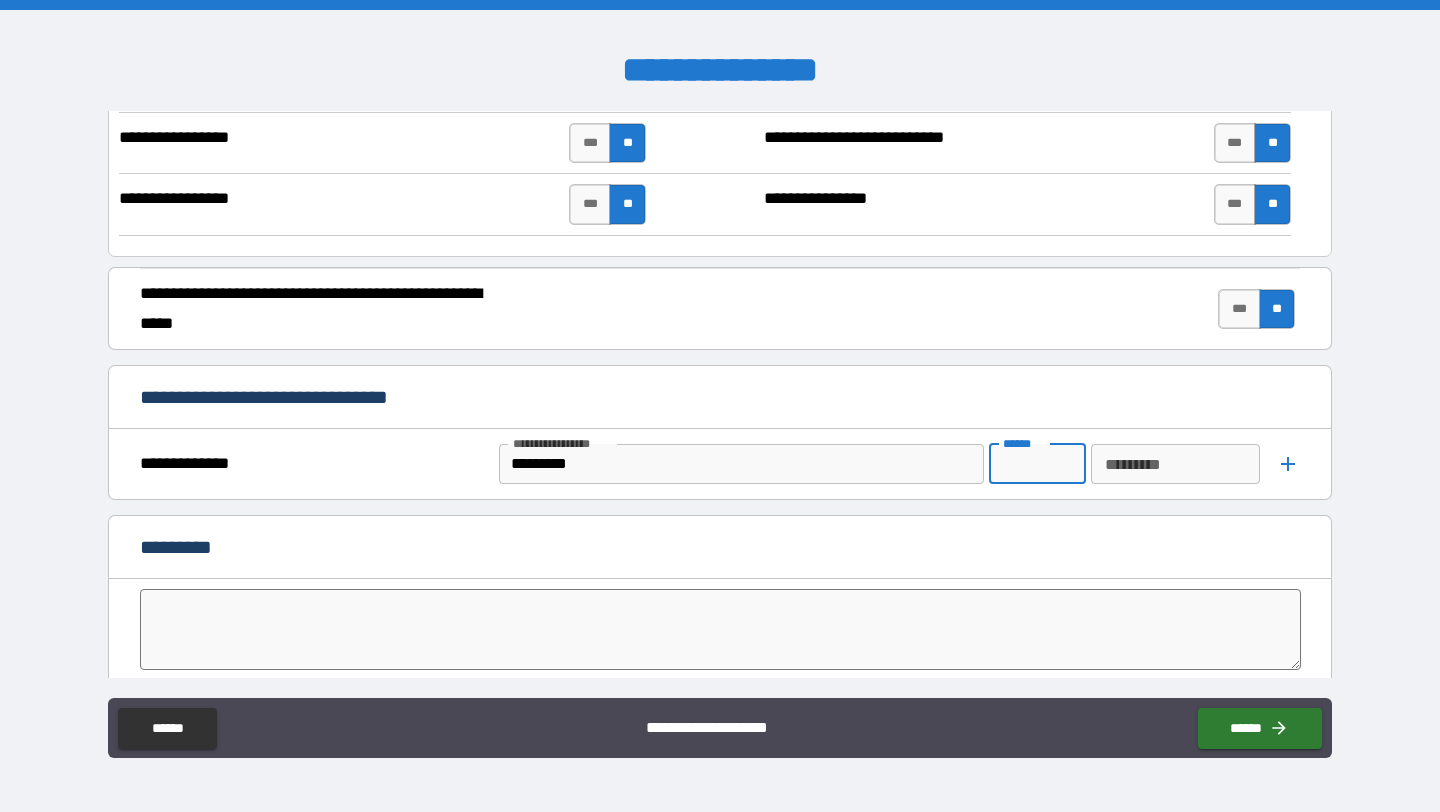 type on "*" 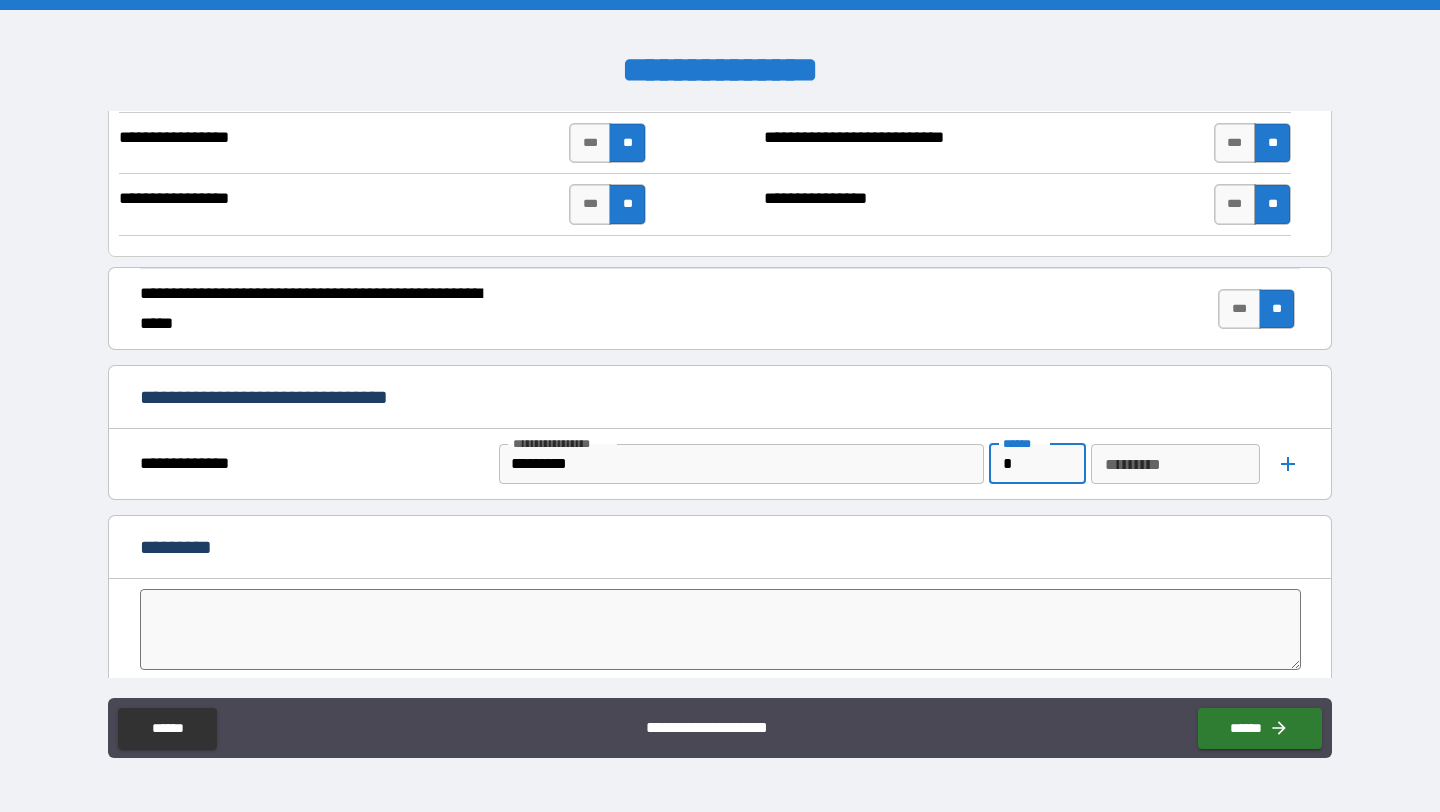 type on "*" 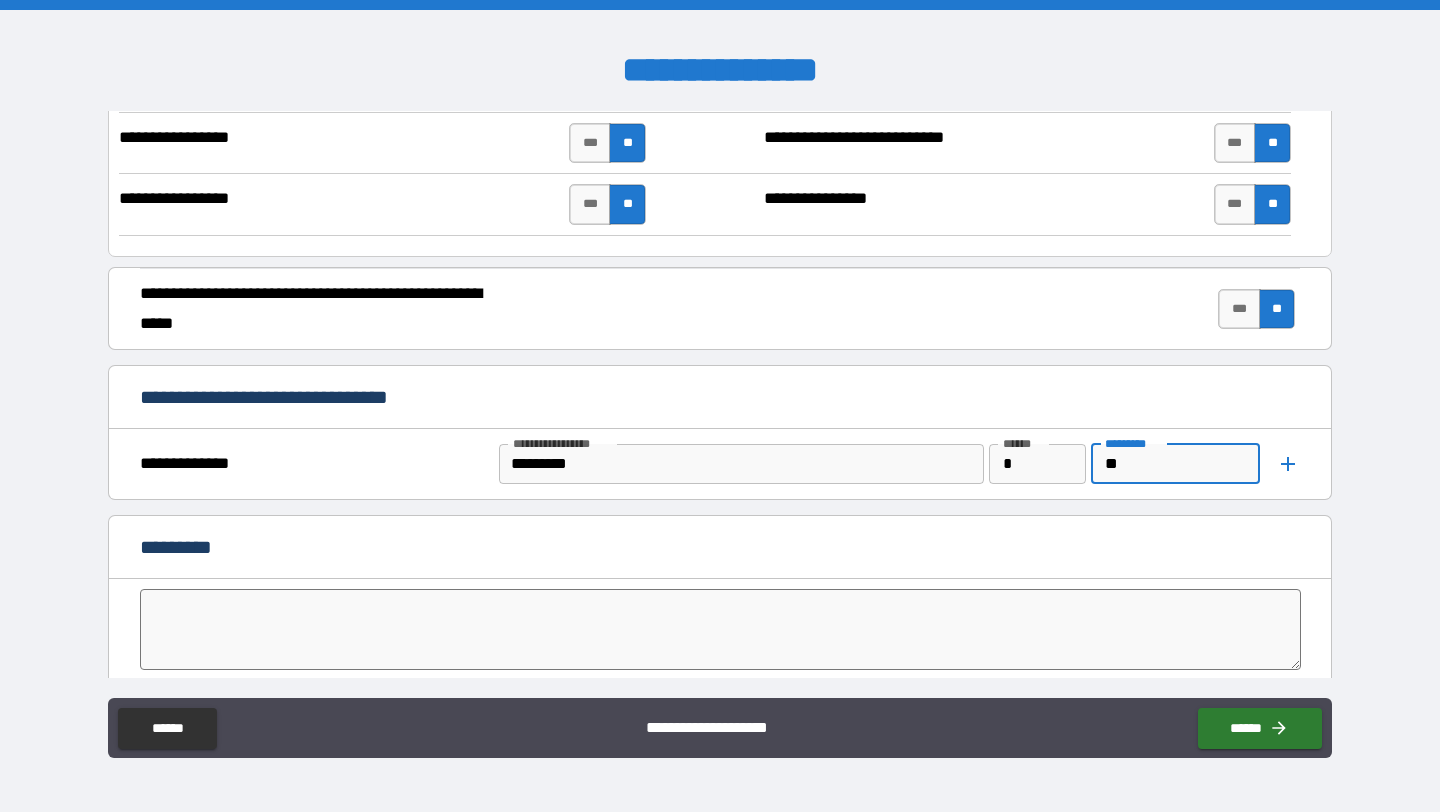 type on "*" 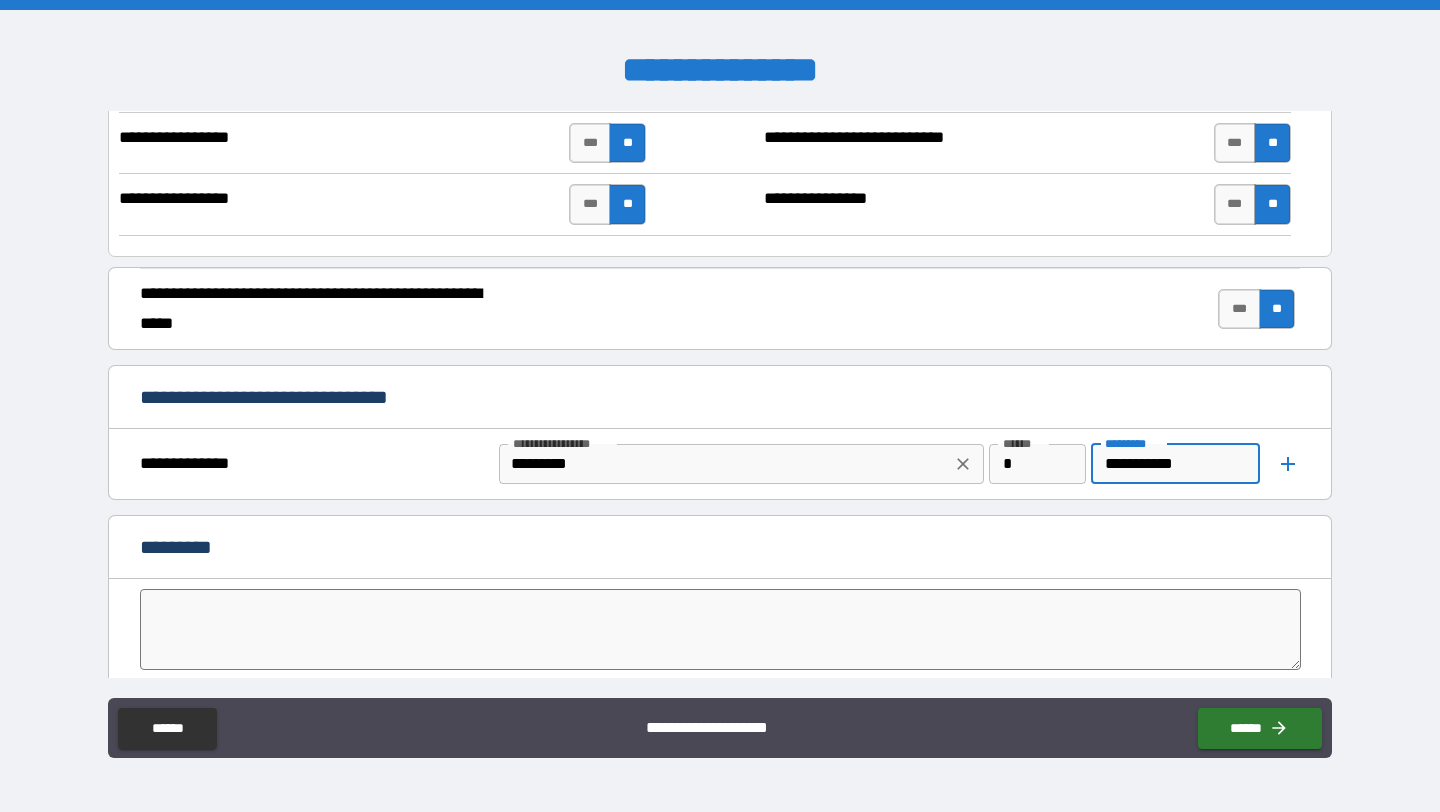 type on "**********" 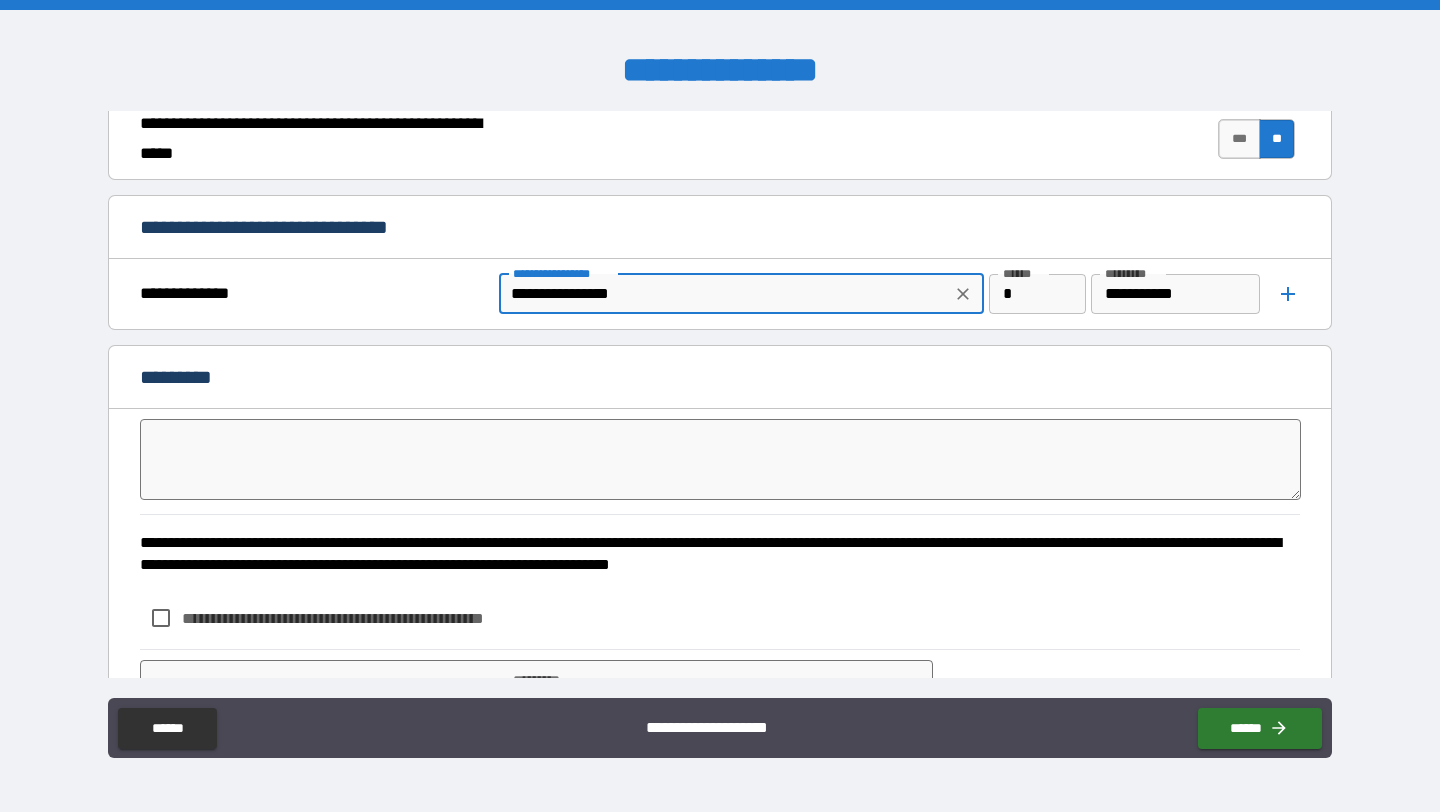 scroll, scrollTop: 5110, scrollLeft: 0, axis: vertical 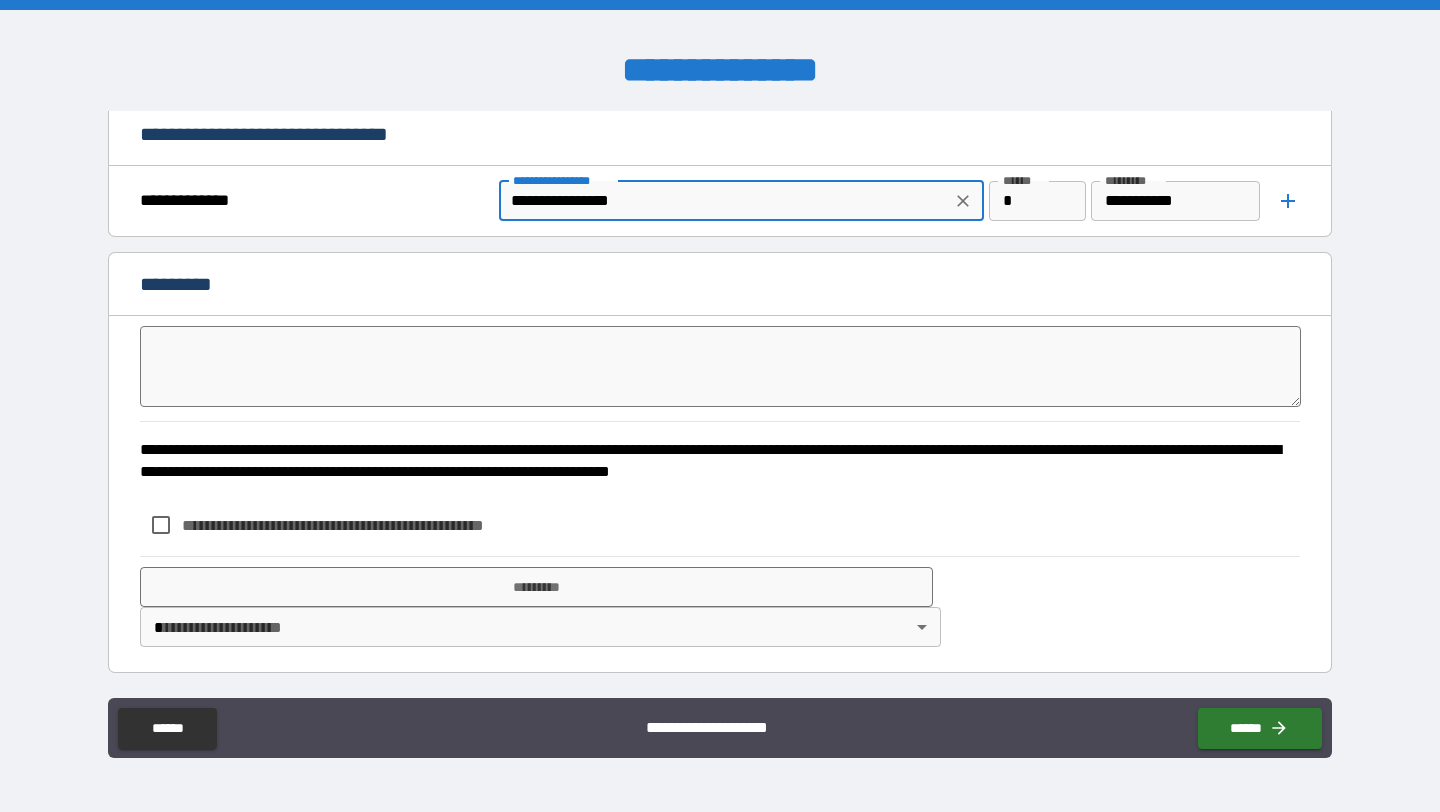 type on "**********" 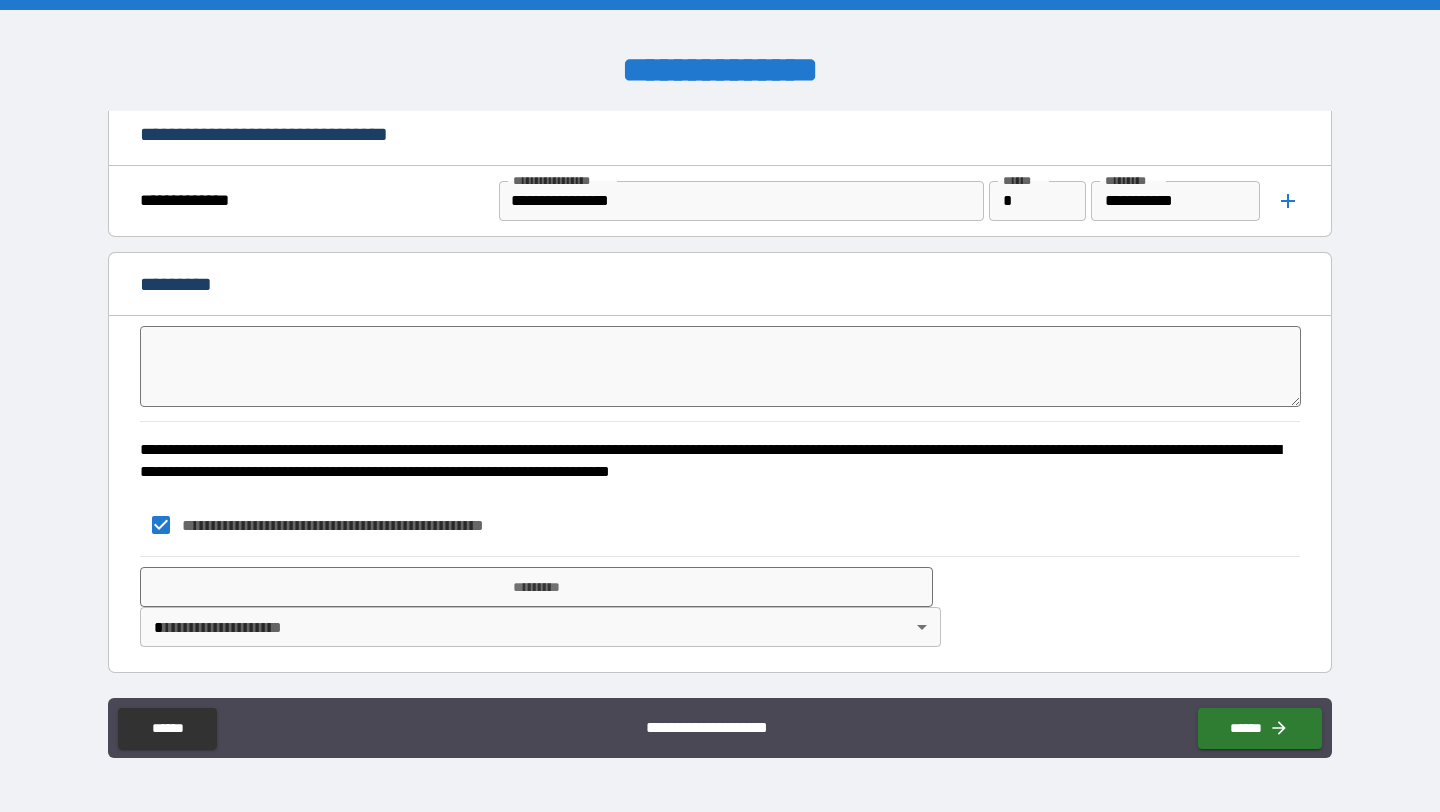 click on "**********" at bounding box center [720, 406] 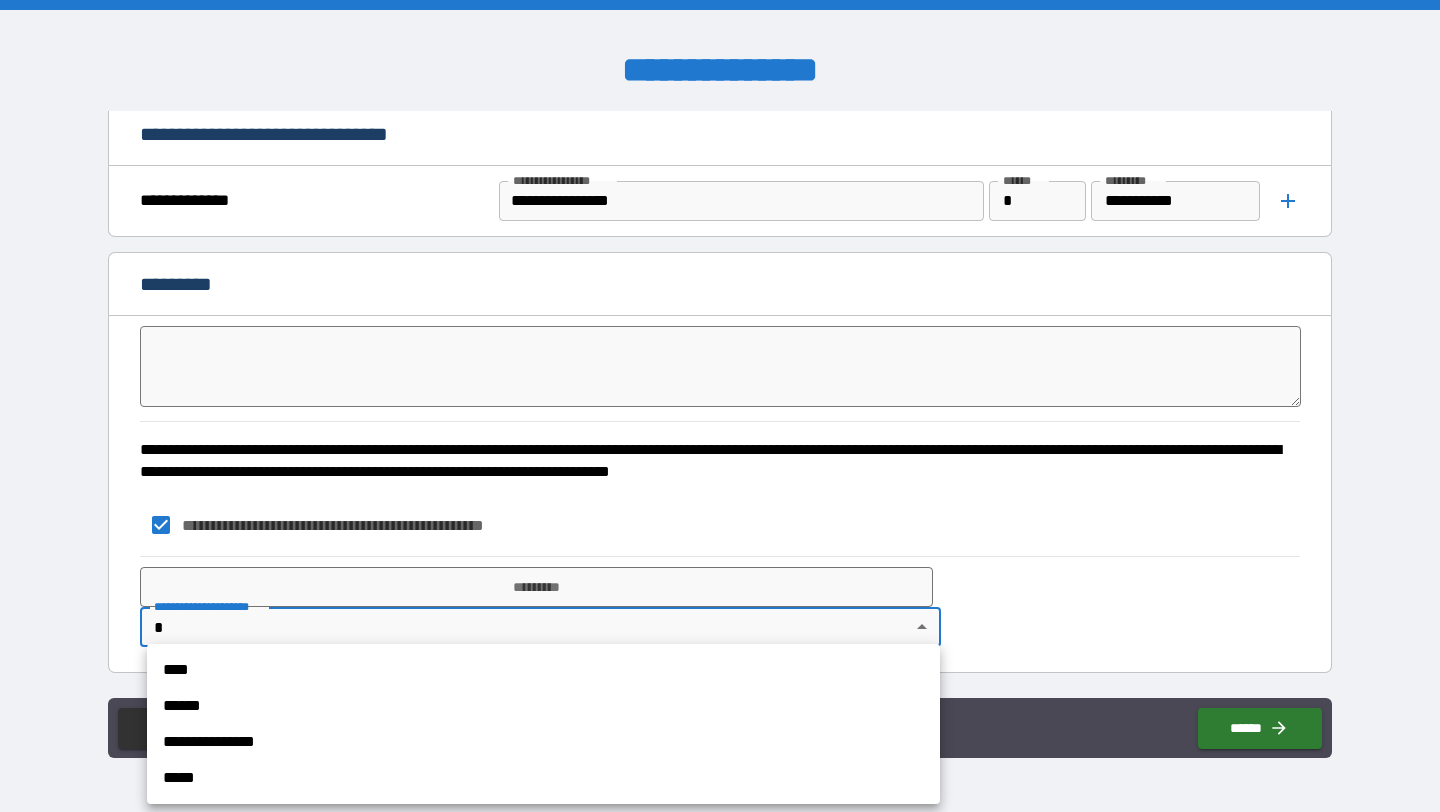 drag, startPoint x: 198, startPoint y: 655, endPoint x: 216, endPoint y: 631, distance: 30 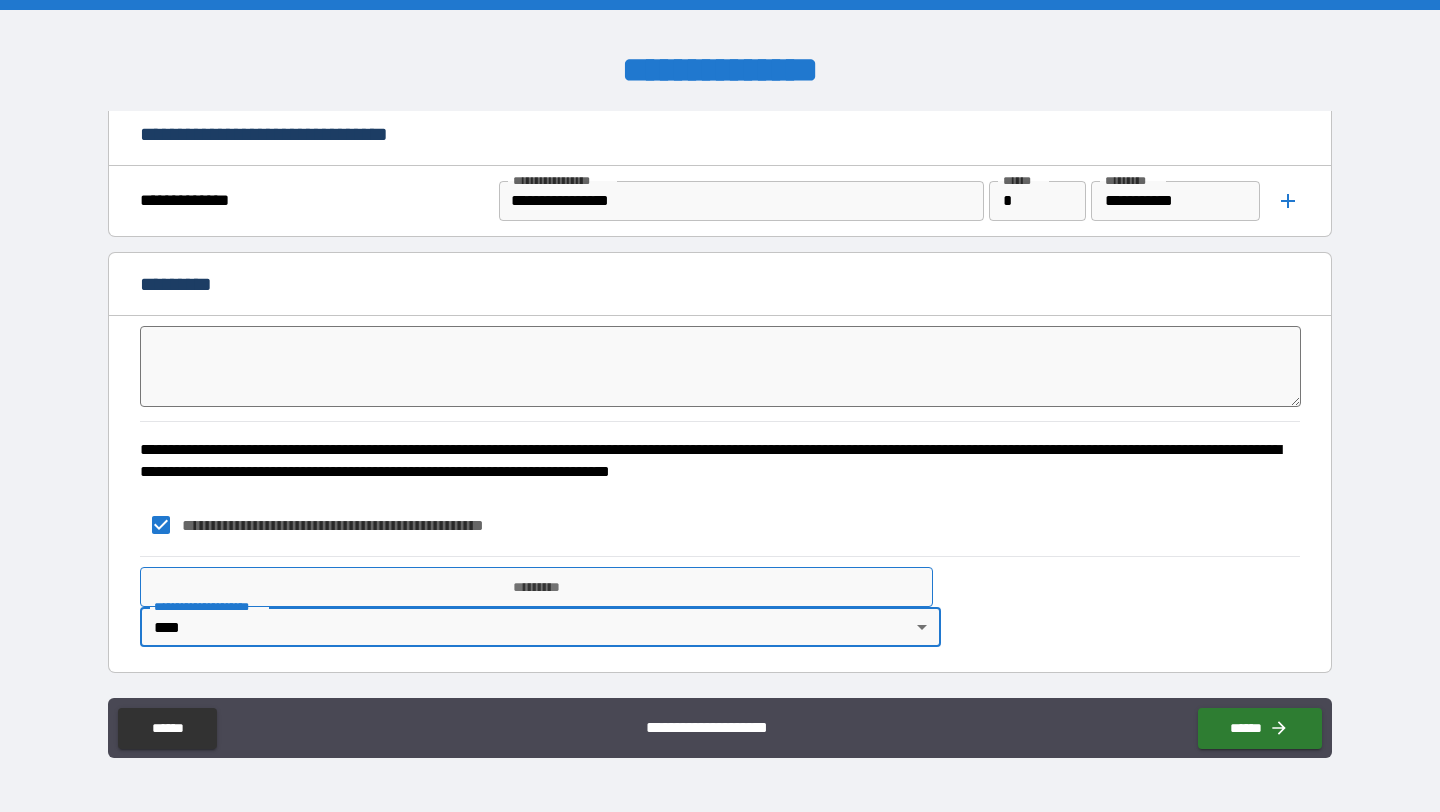 click on "*********" at bounding box center (536, 587) 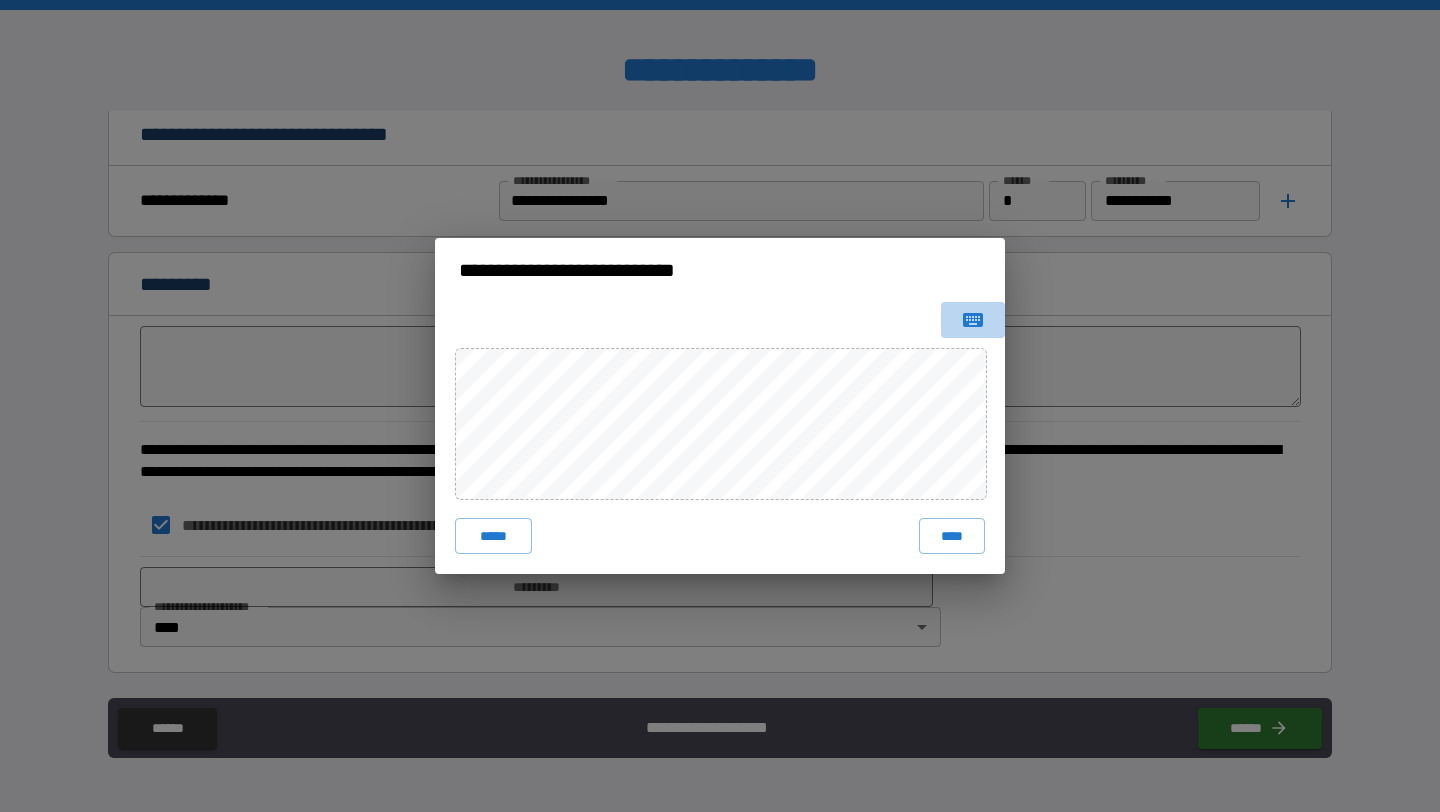 click at bounding box center (973, 320) 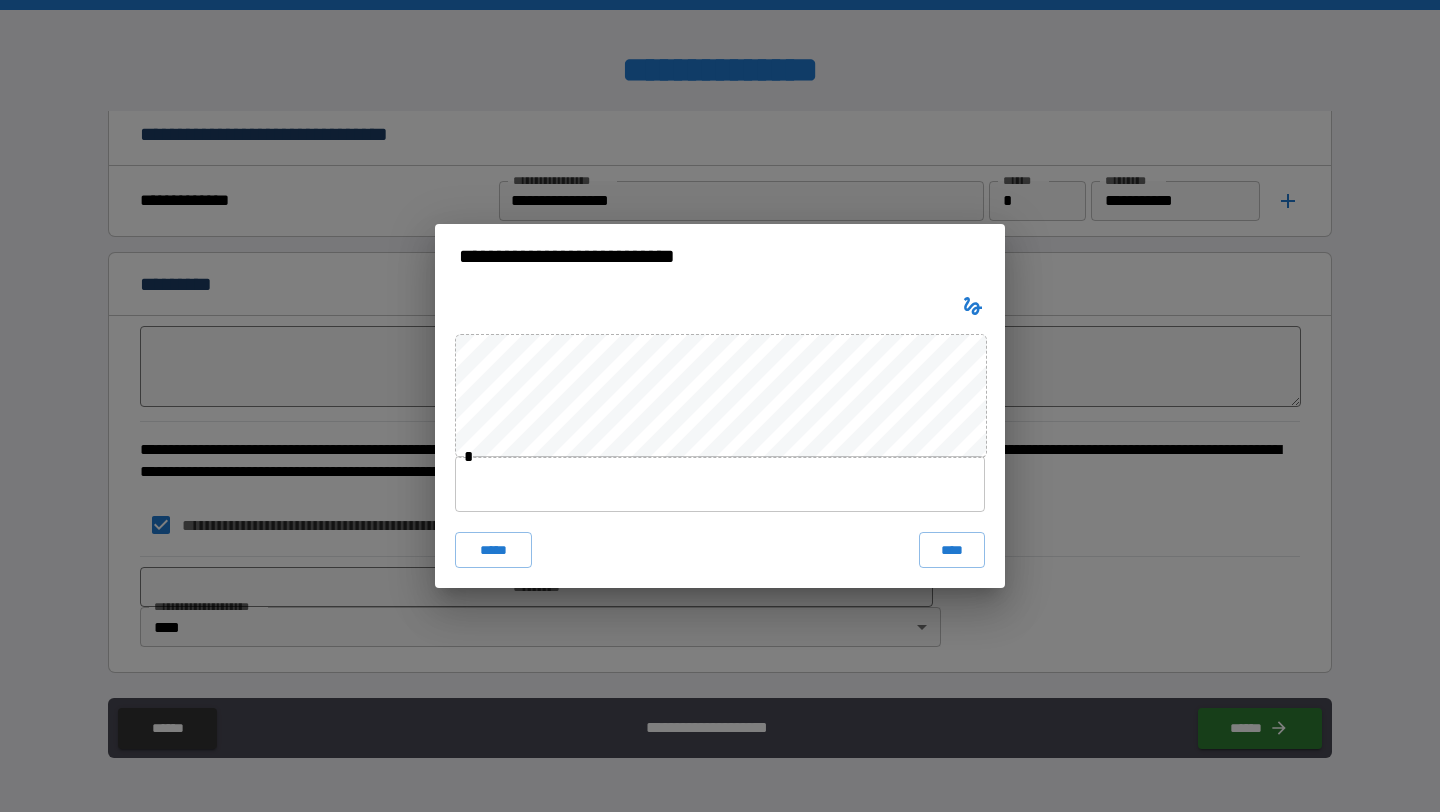 click at bounding box center [720, 484] 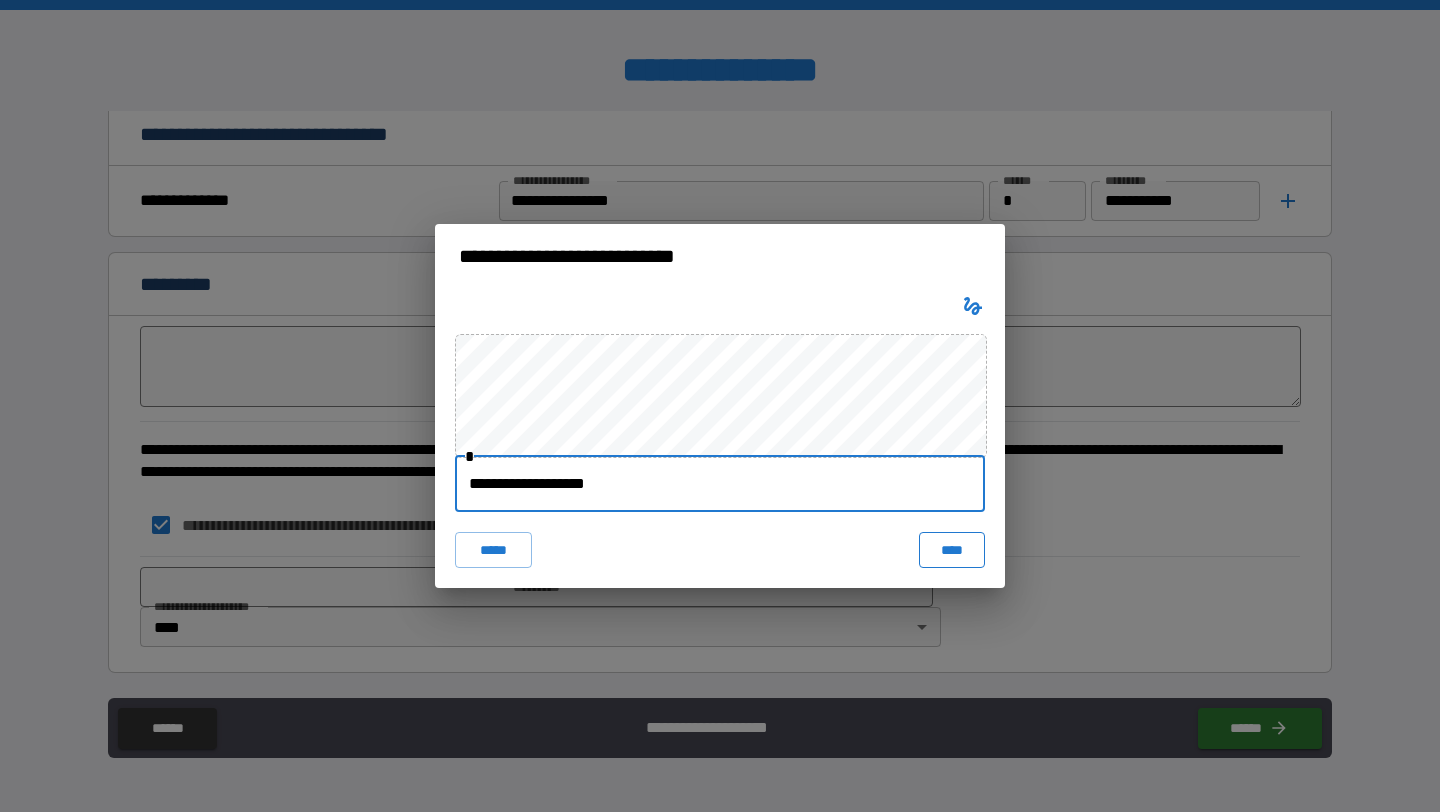 type on "**********" 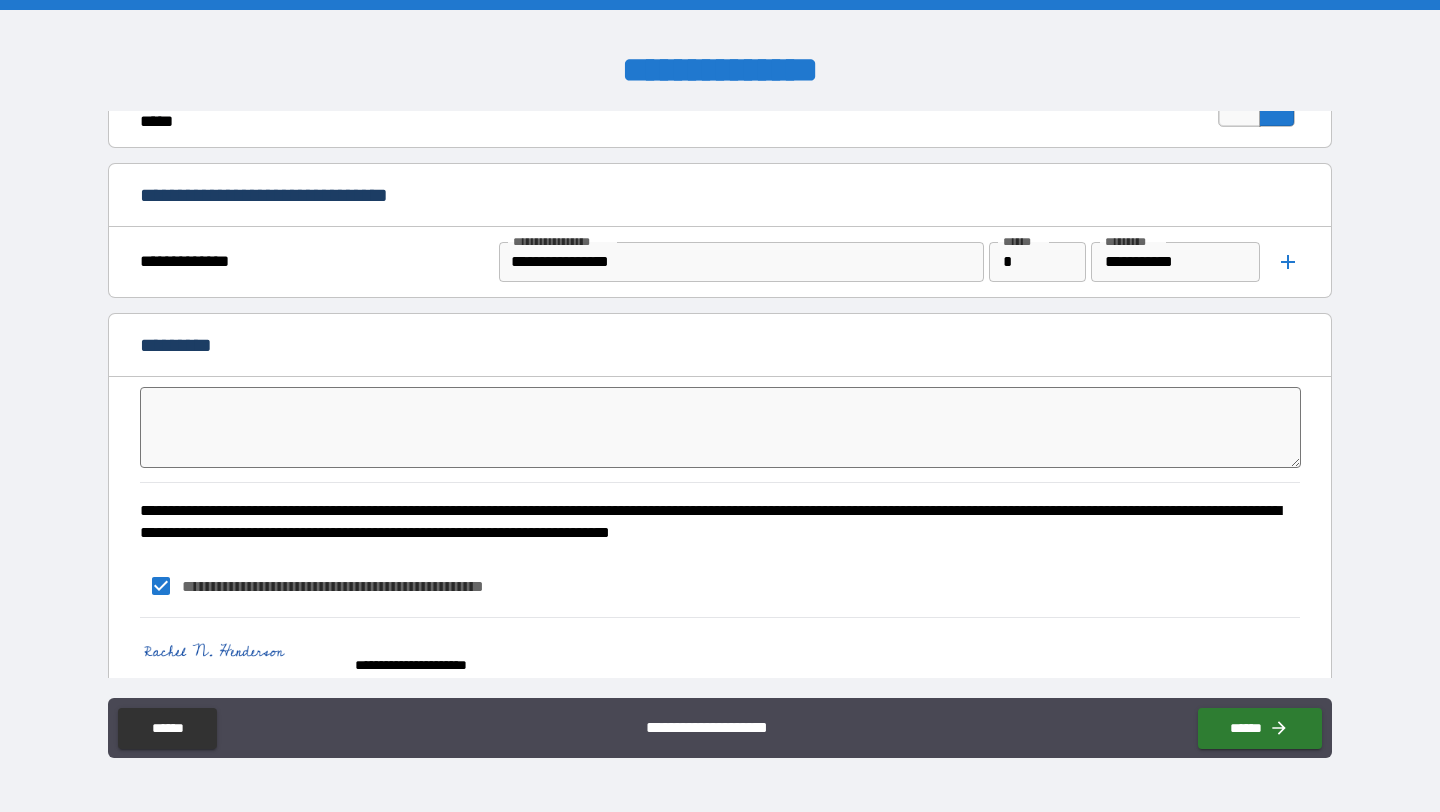 scroll, scrollTop: 5127, scrollLeft: 0, axis: vertical 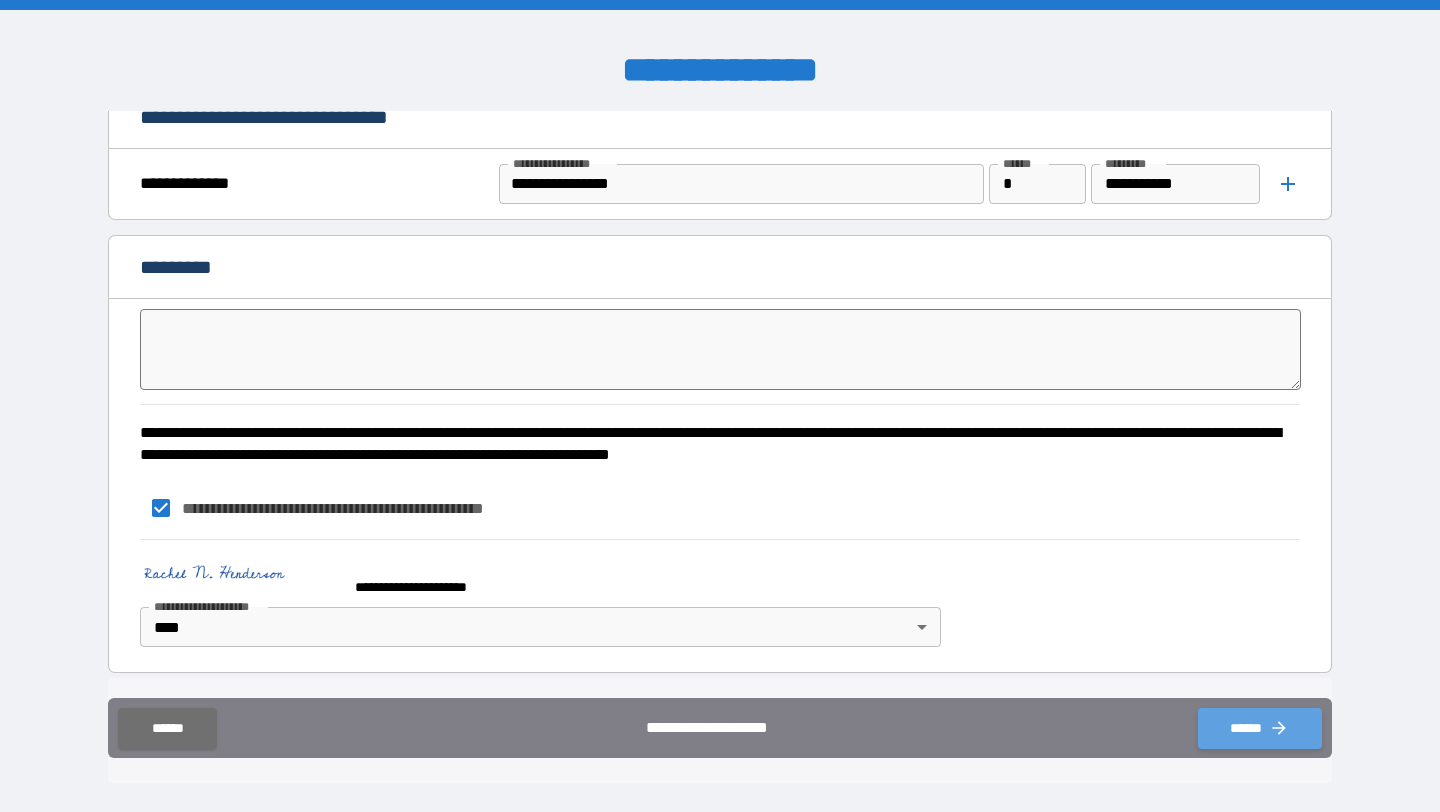 click on "******" at bounding box center (1260, 728) 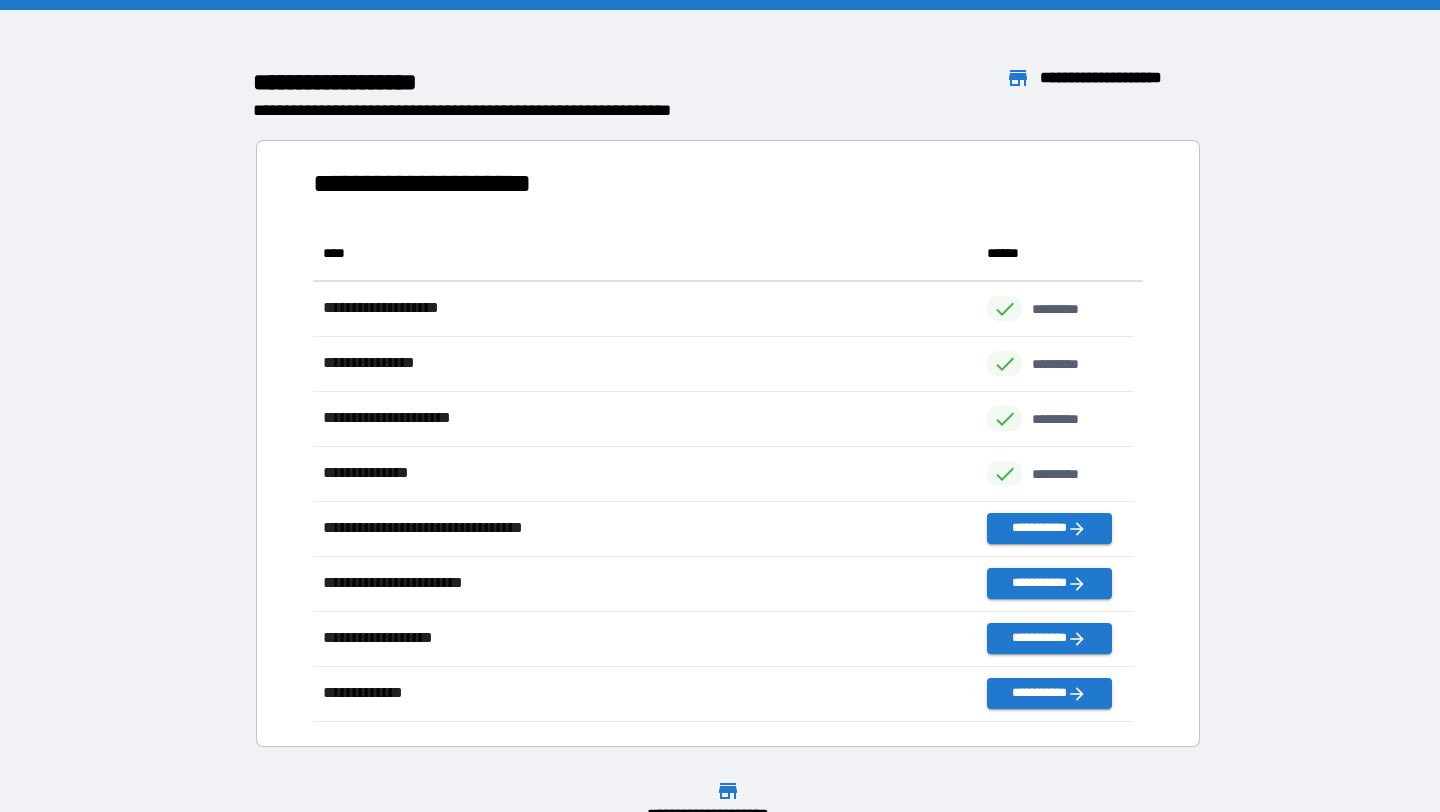 scroll, scrollTop: 16, scrollLeft: 16, axis: both 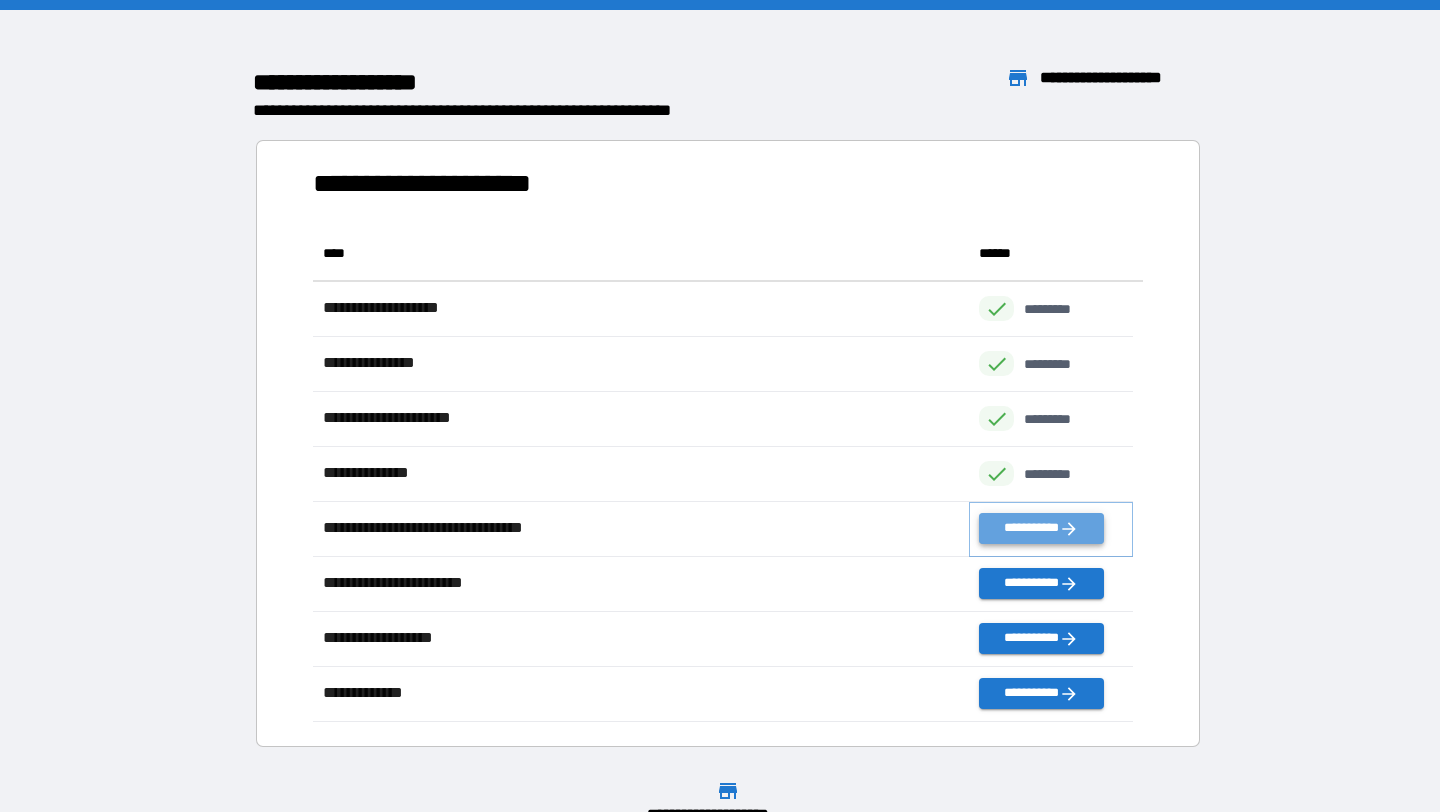 click on "**********" at bounding box center [1041, 528] 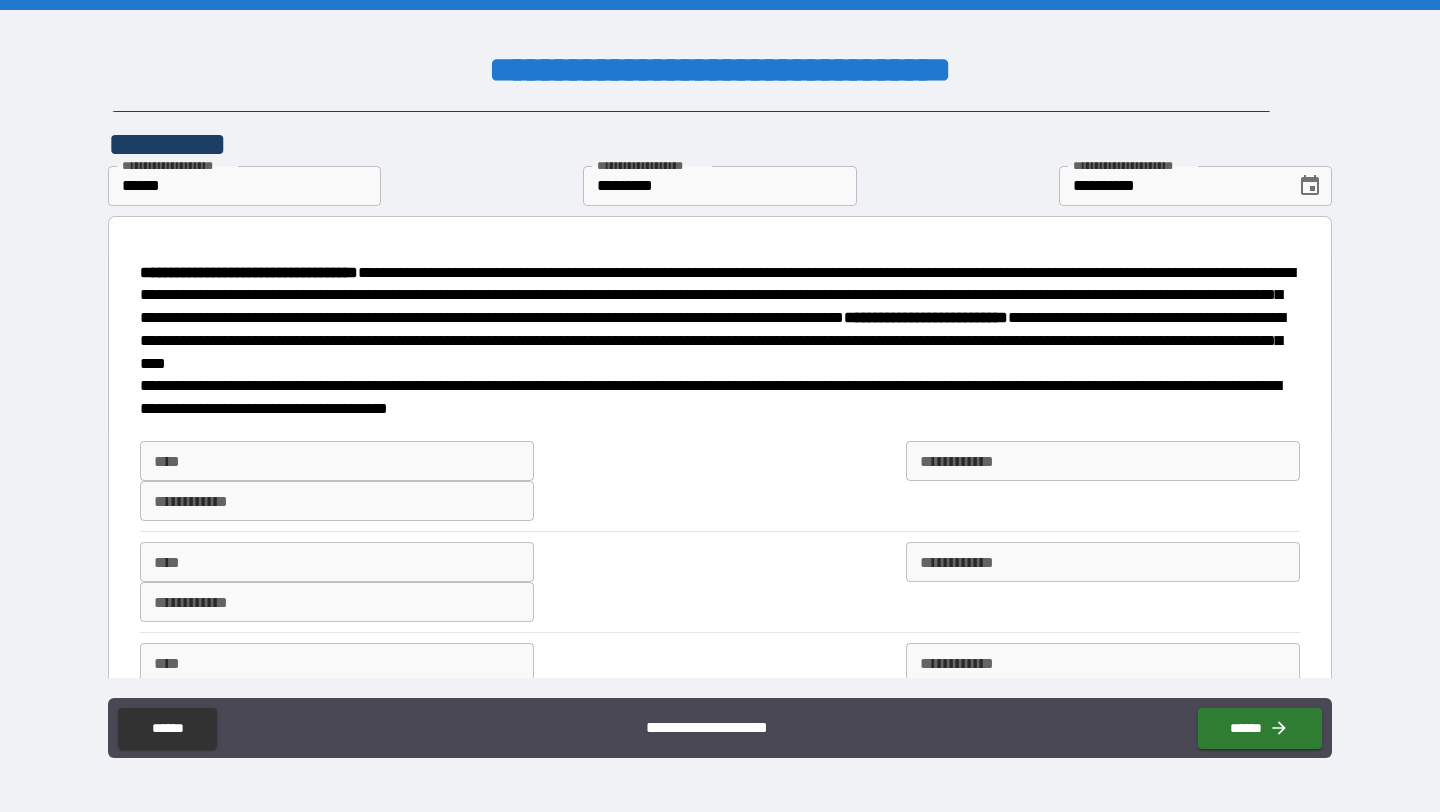 scroll, scrollTop: 0, scrollLeft: 0, axis: both 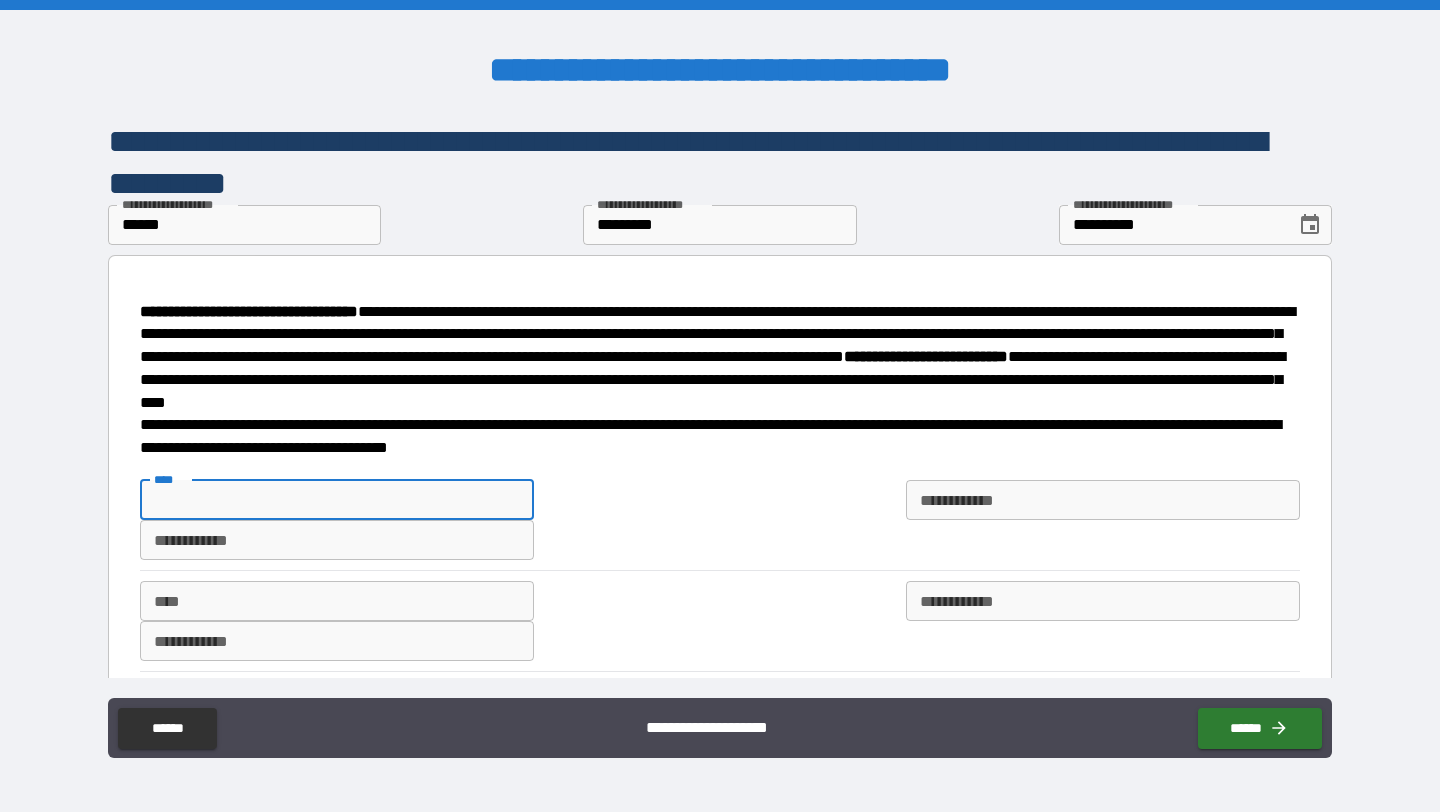 click on "****" at bounding box center [337, 500] 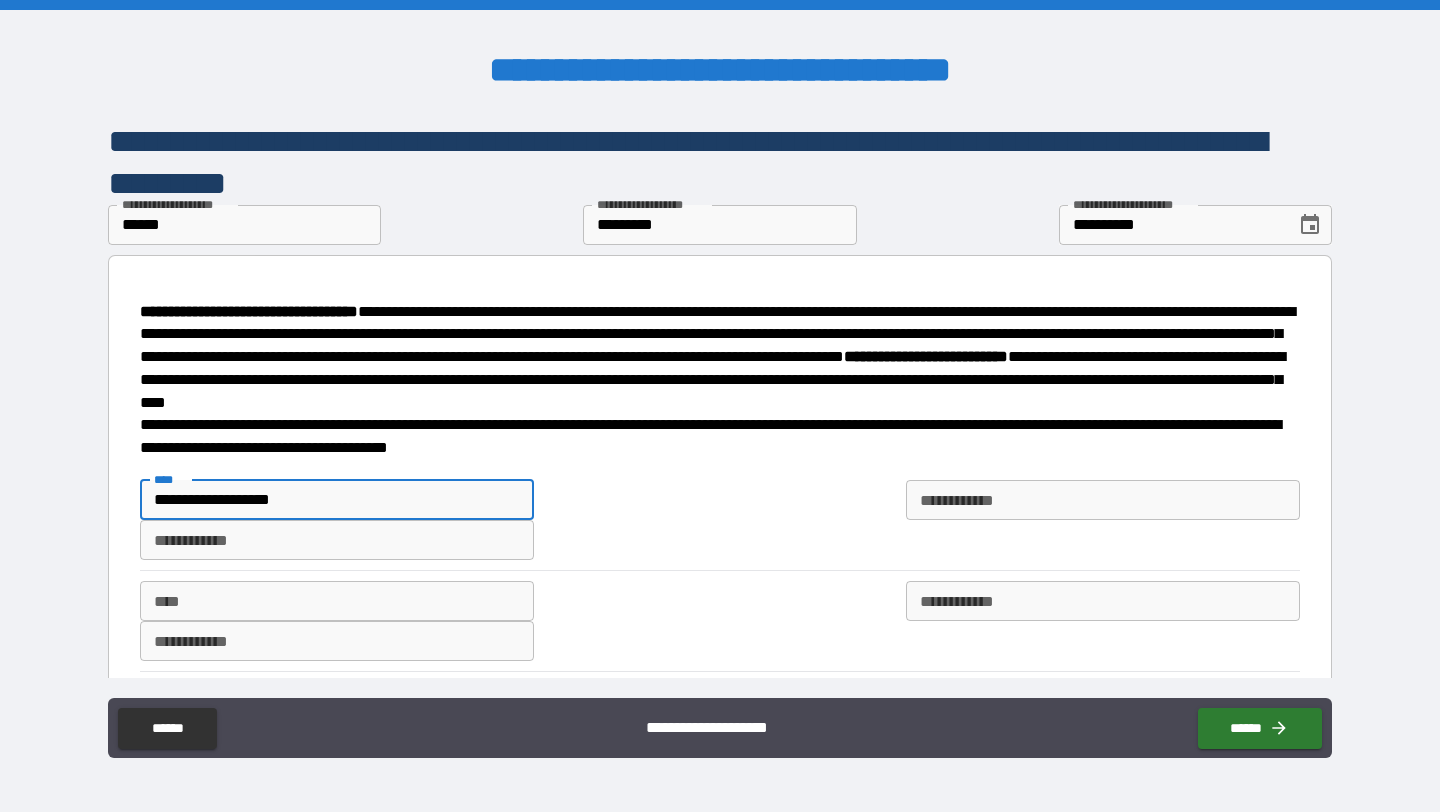 type on "**********" 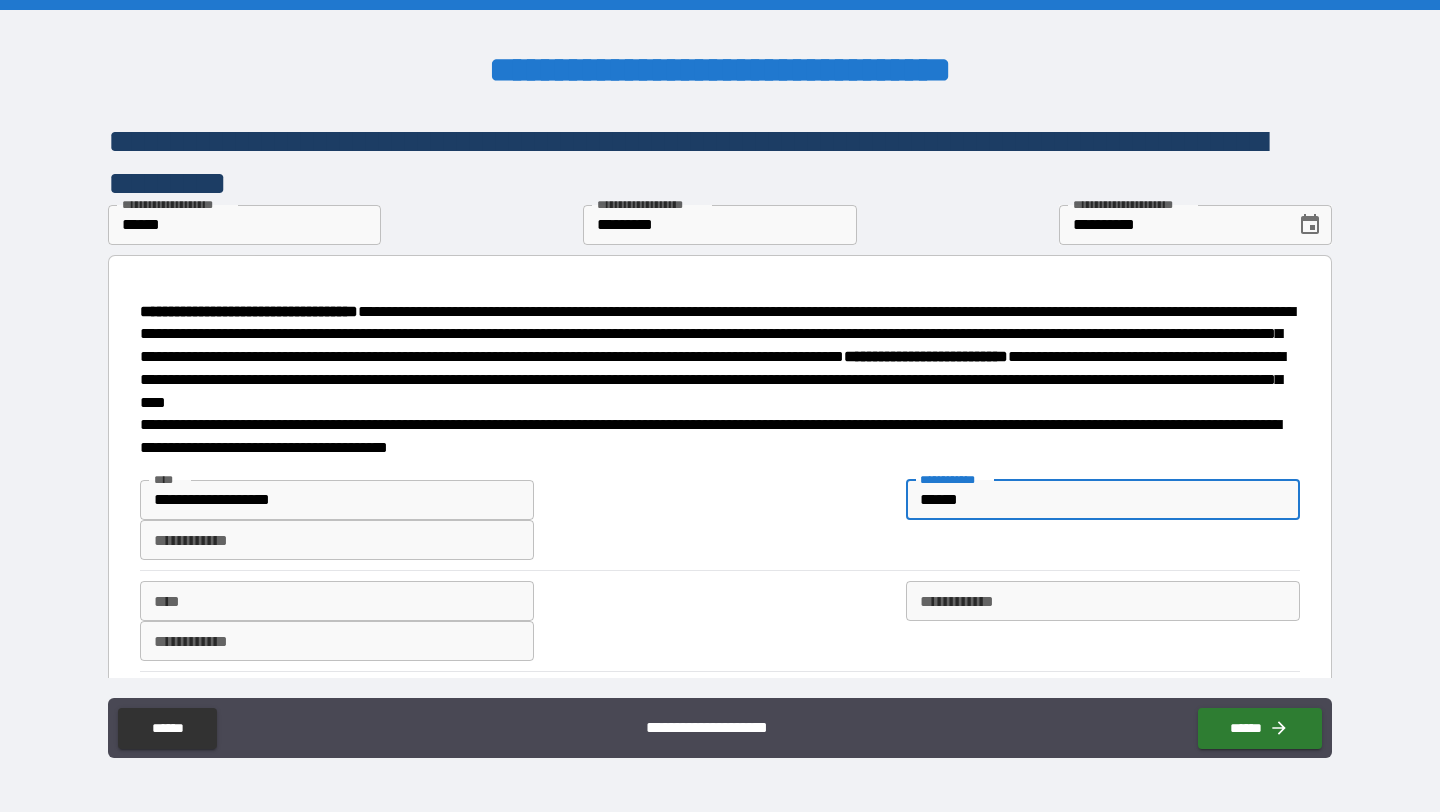 type on "******" 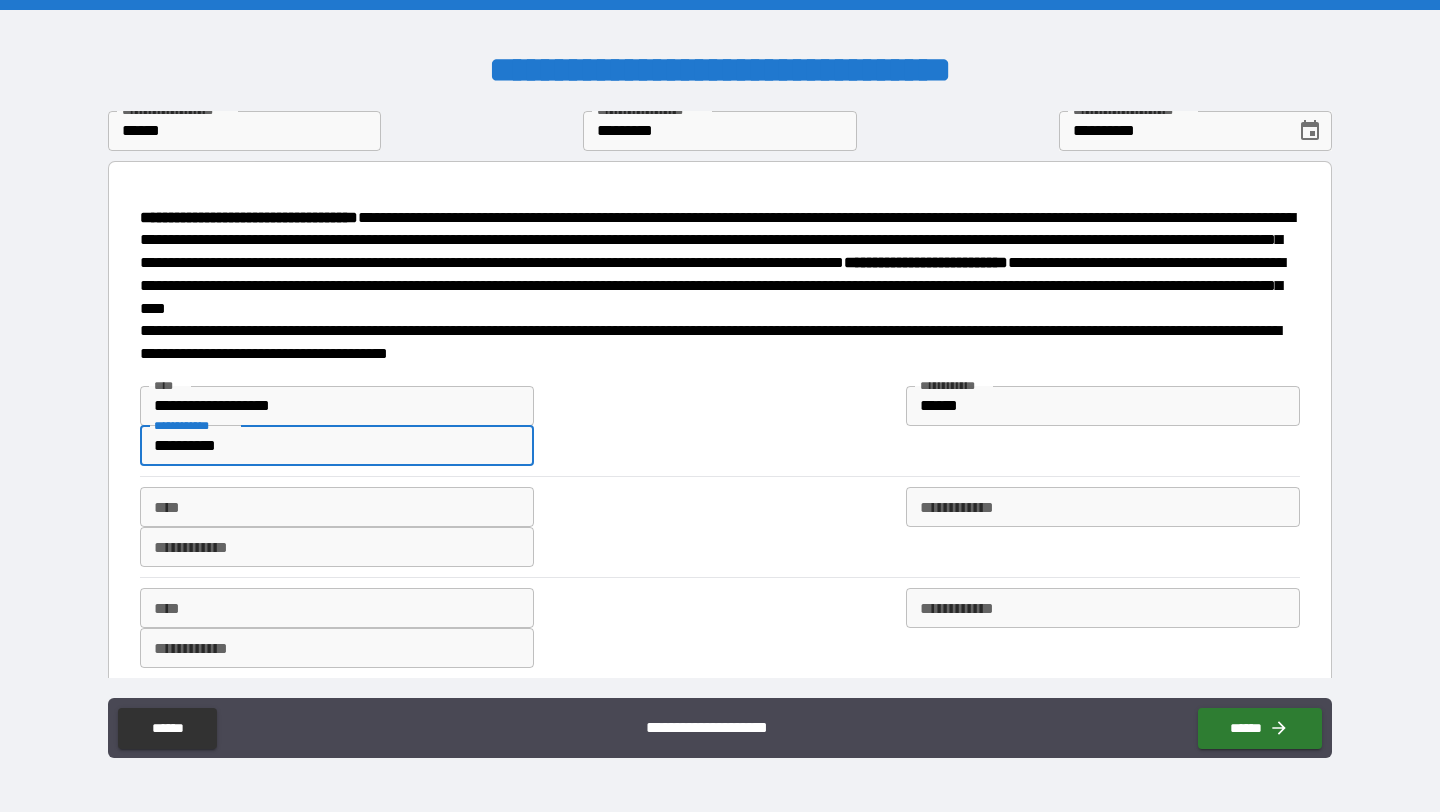 scroll, scrollTop: 178, scrollLeft: 0, axis: vertical 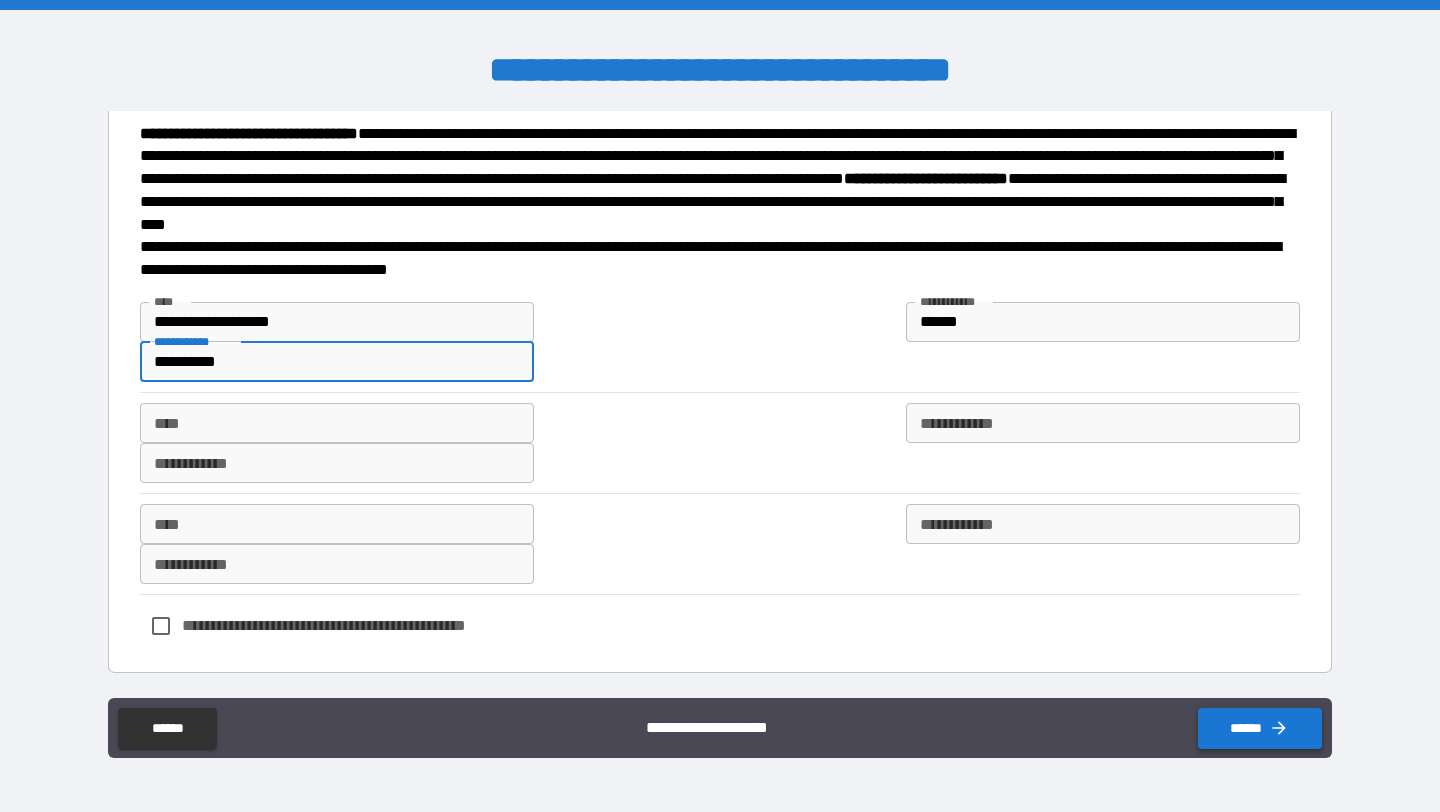 type on "**********" 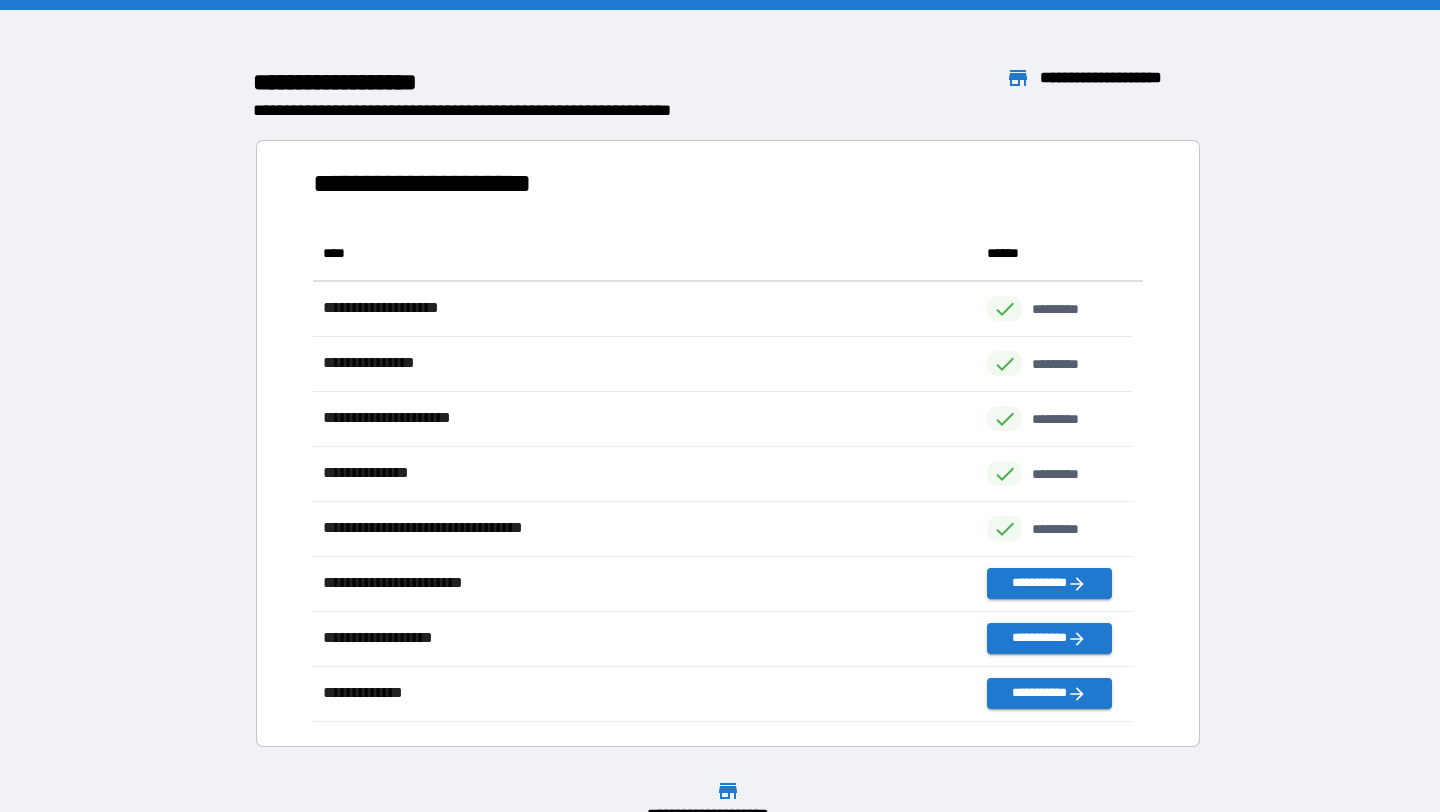 scroll, scrollTop: 16, scrollLeft: 16, axis: both 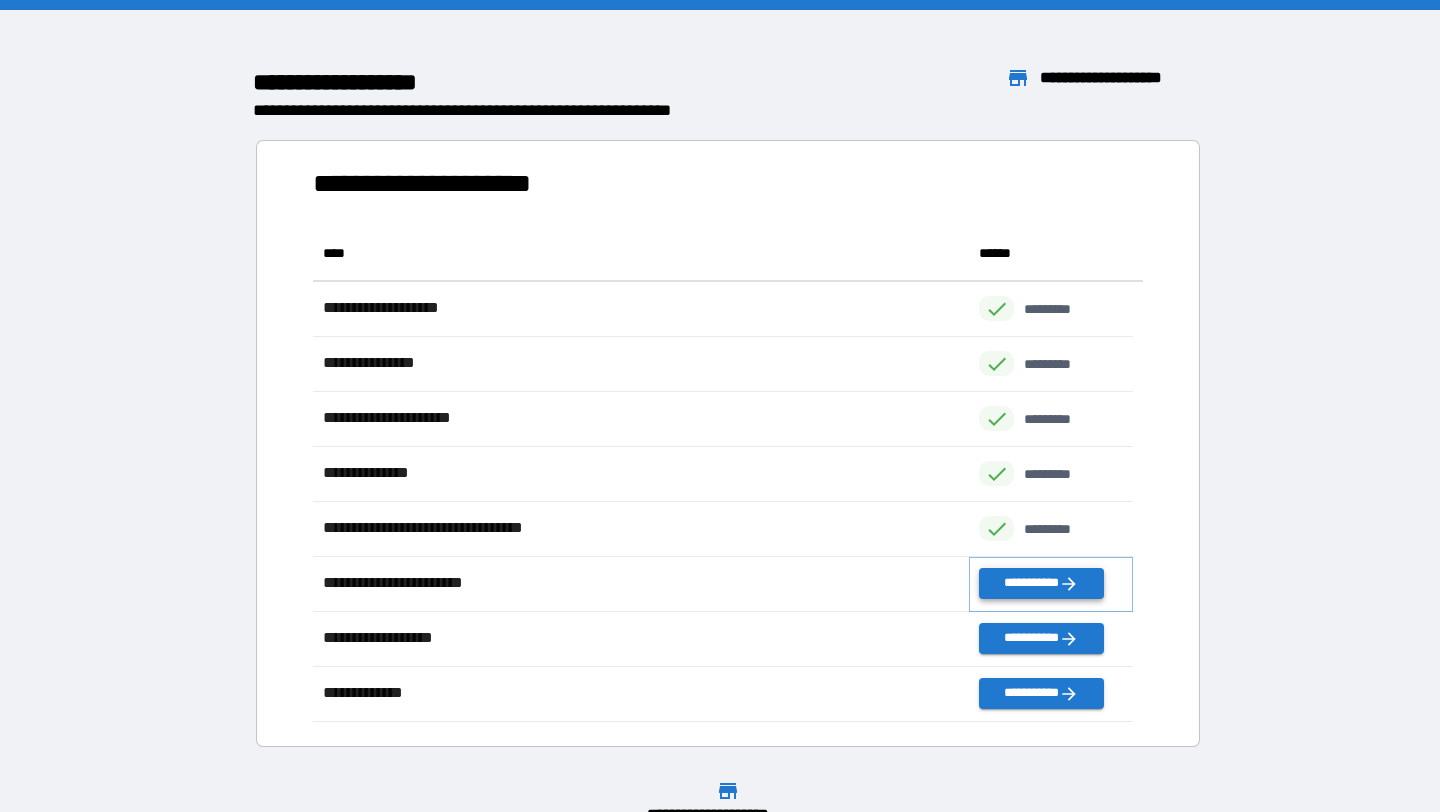 click on "**********" at bounding box center (1041, 583) 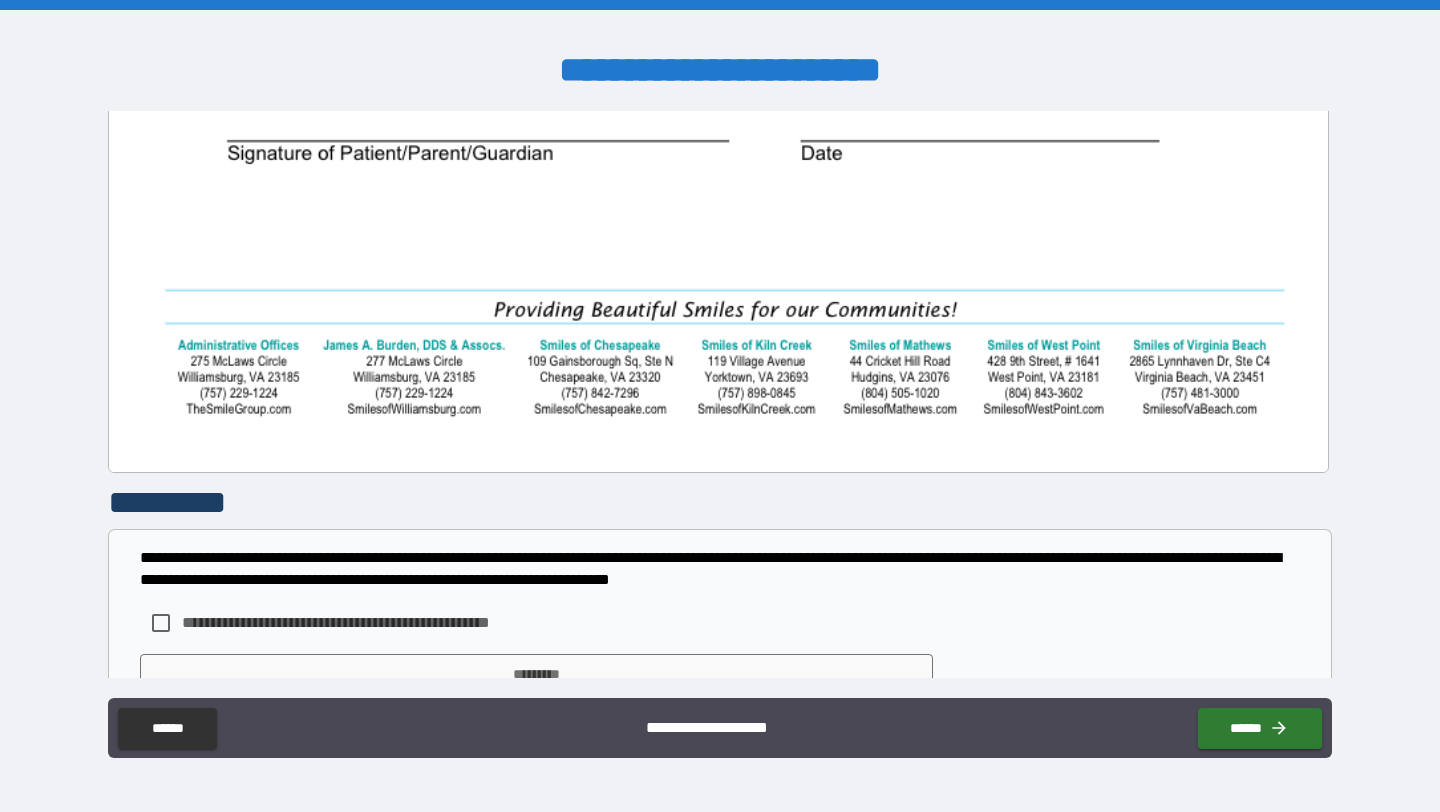 scroll, scrollTop: 1314, scrollLeft: 0, axis: vertical 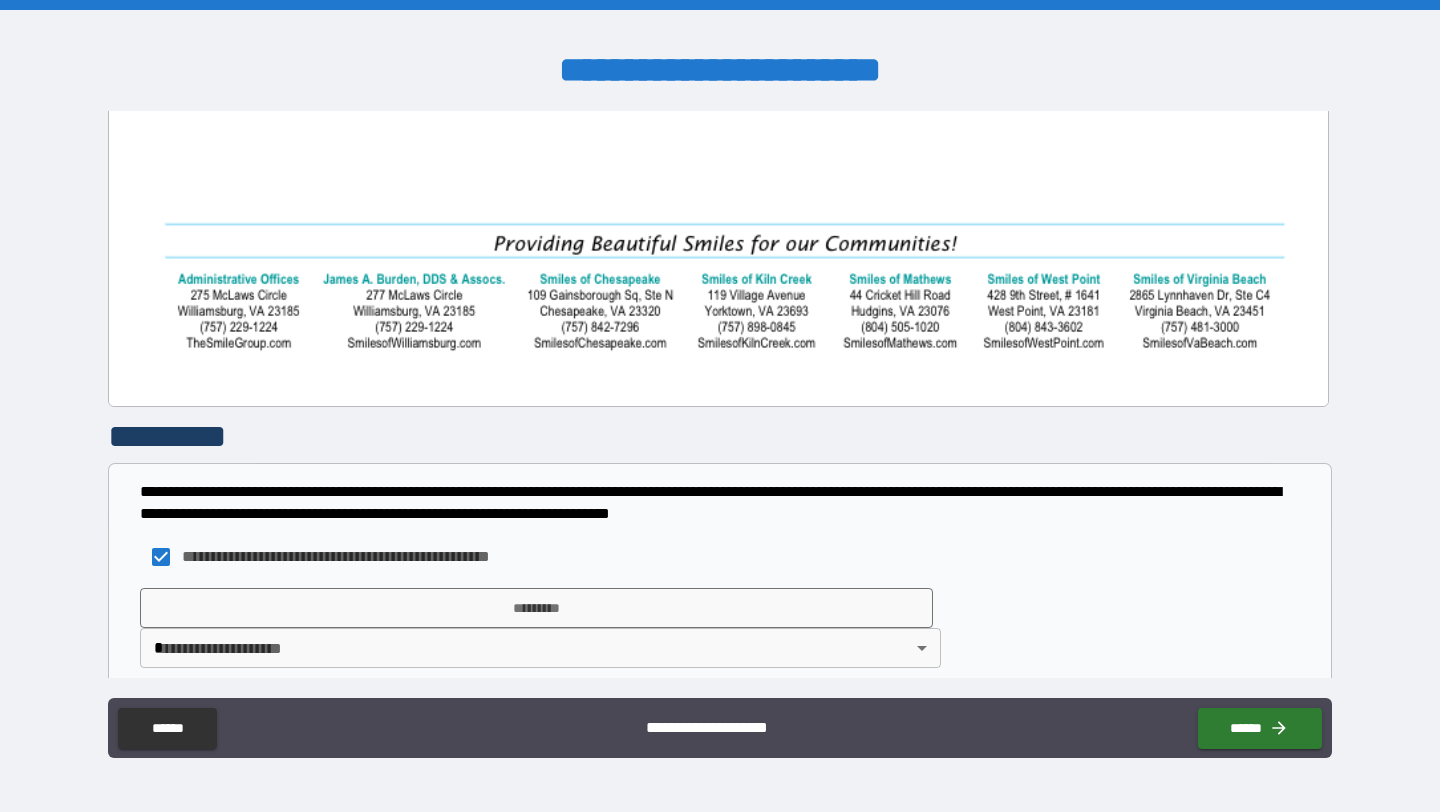 click on "**********" at bounding box center (720, 406) 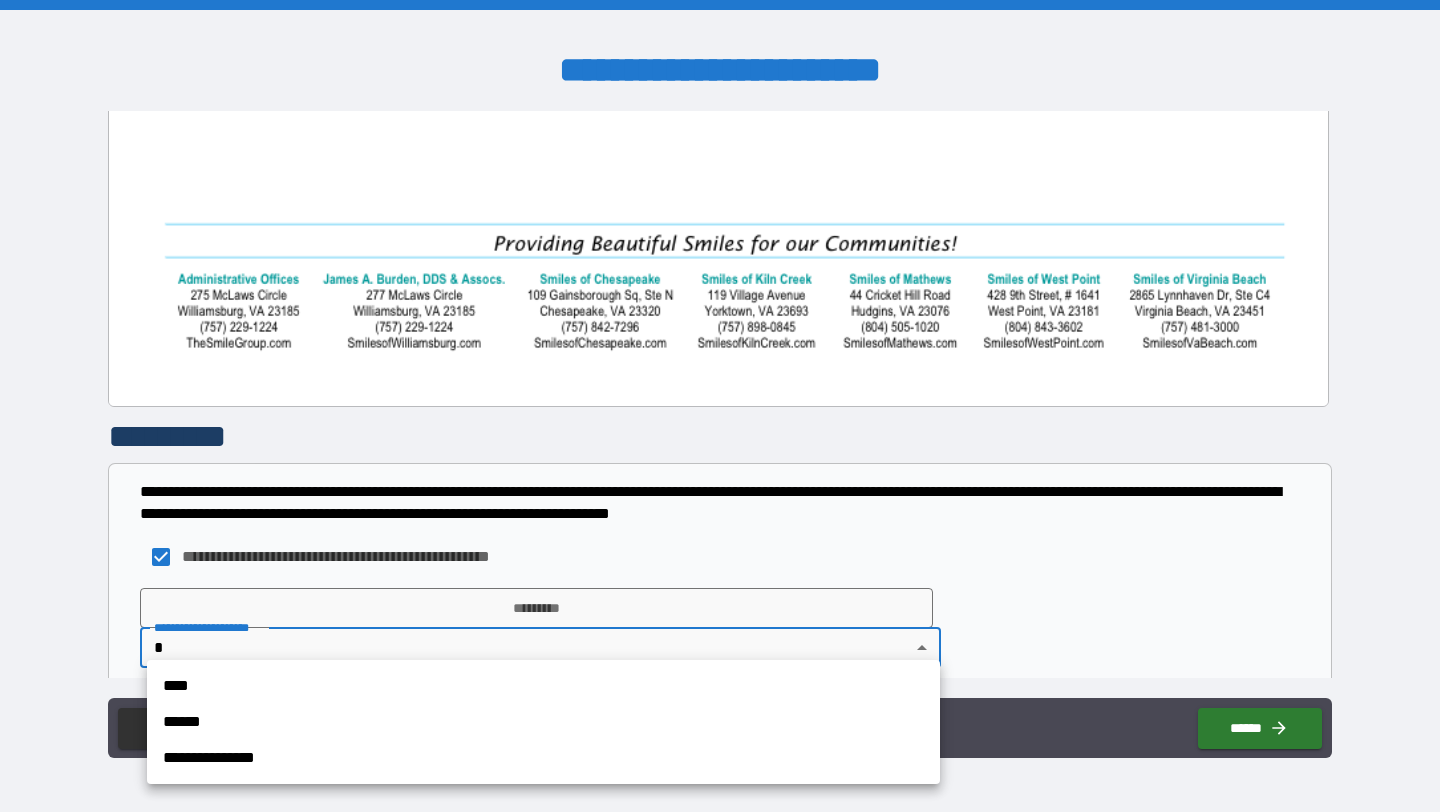 click on "****" at bounding box center (543, 686) 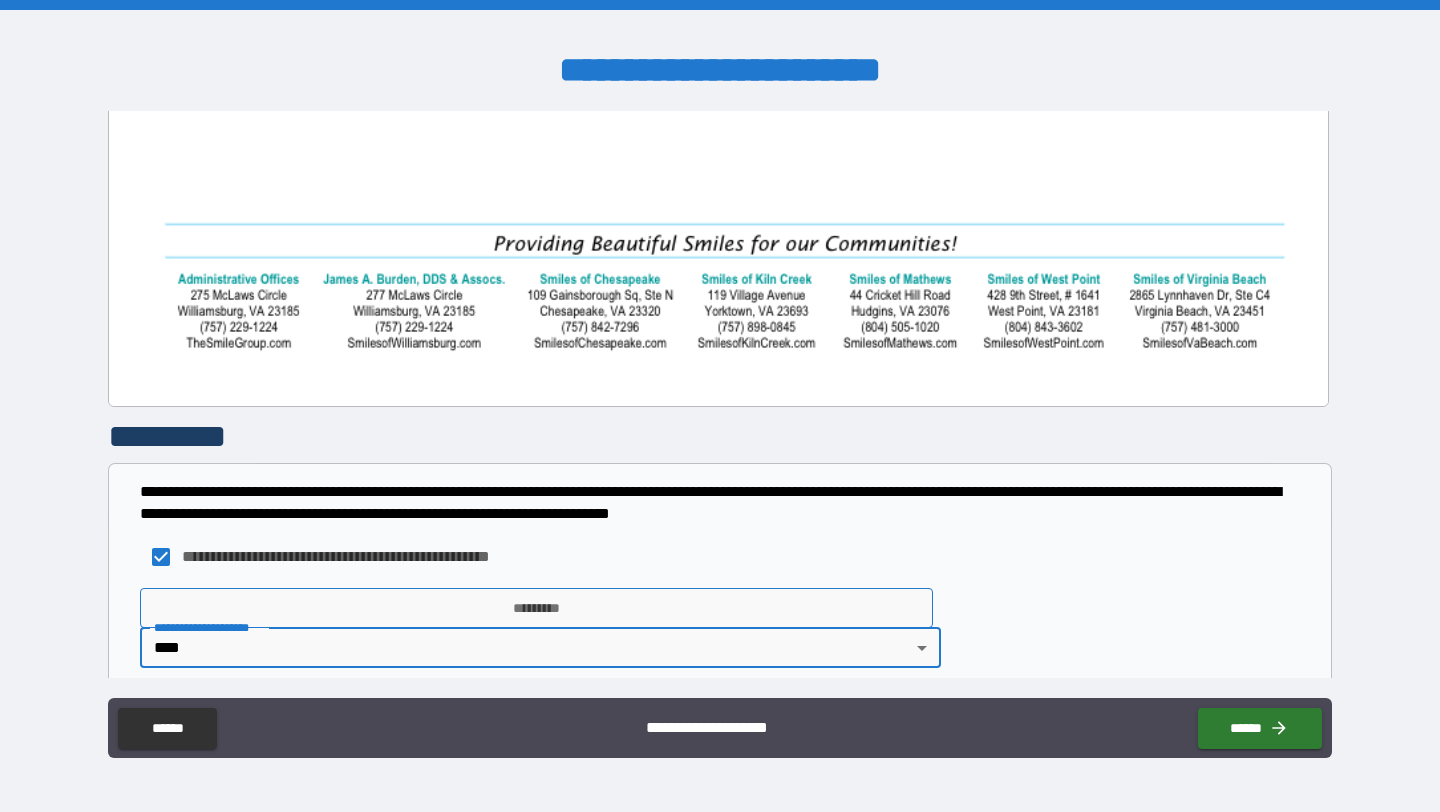 click on "*********" at bounding box center [536, 608] 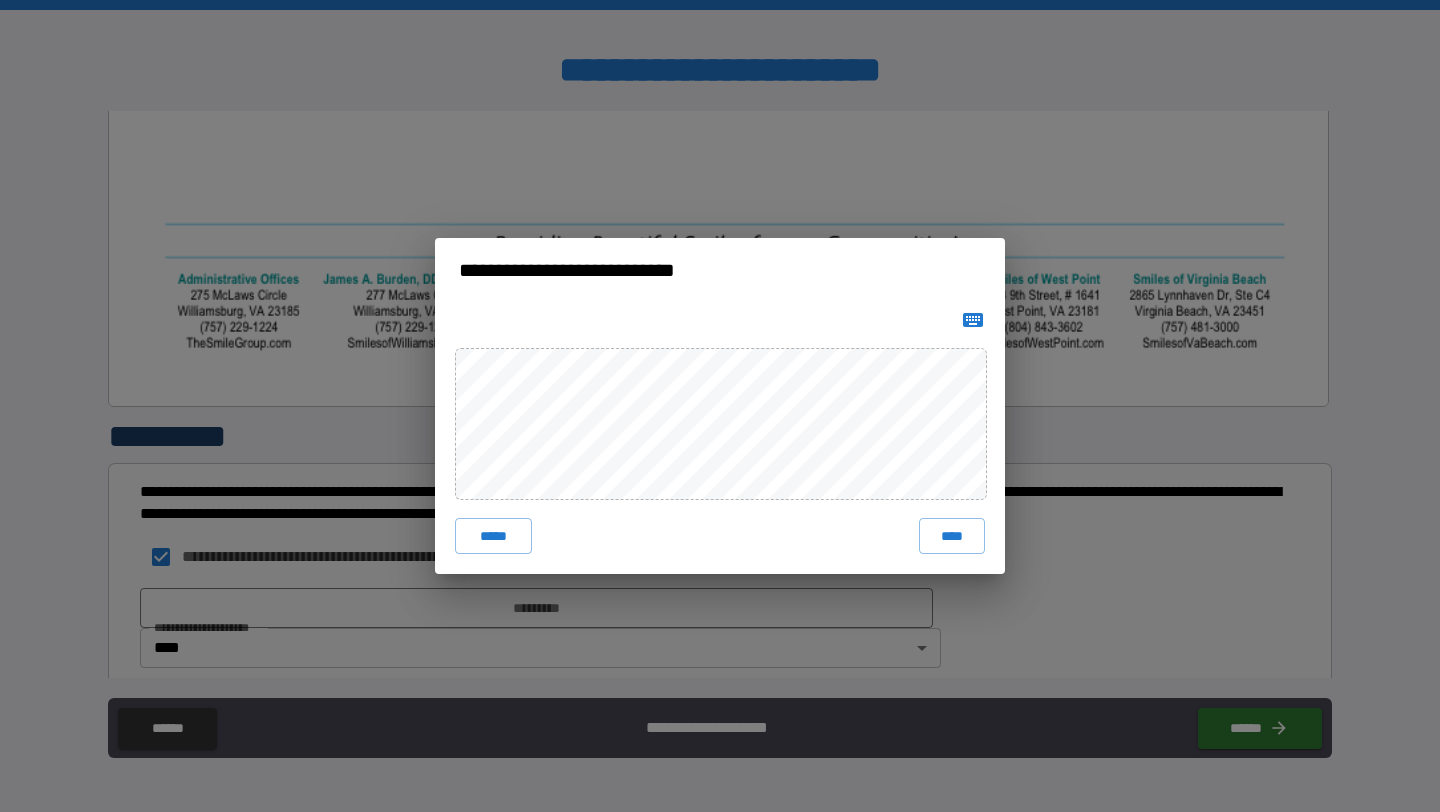 click 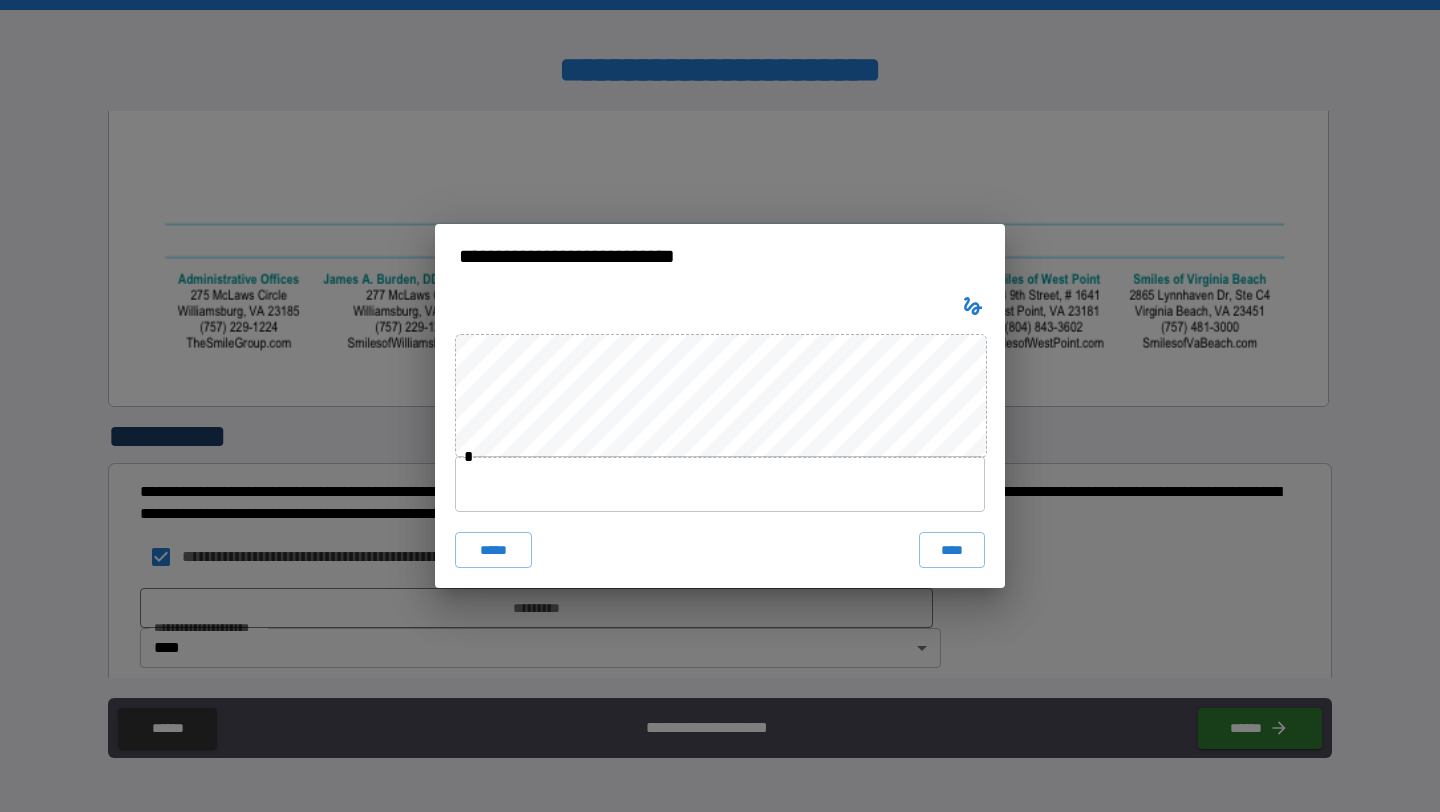 click at bounding box center [720, 484] 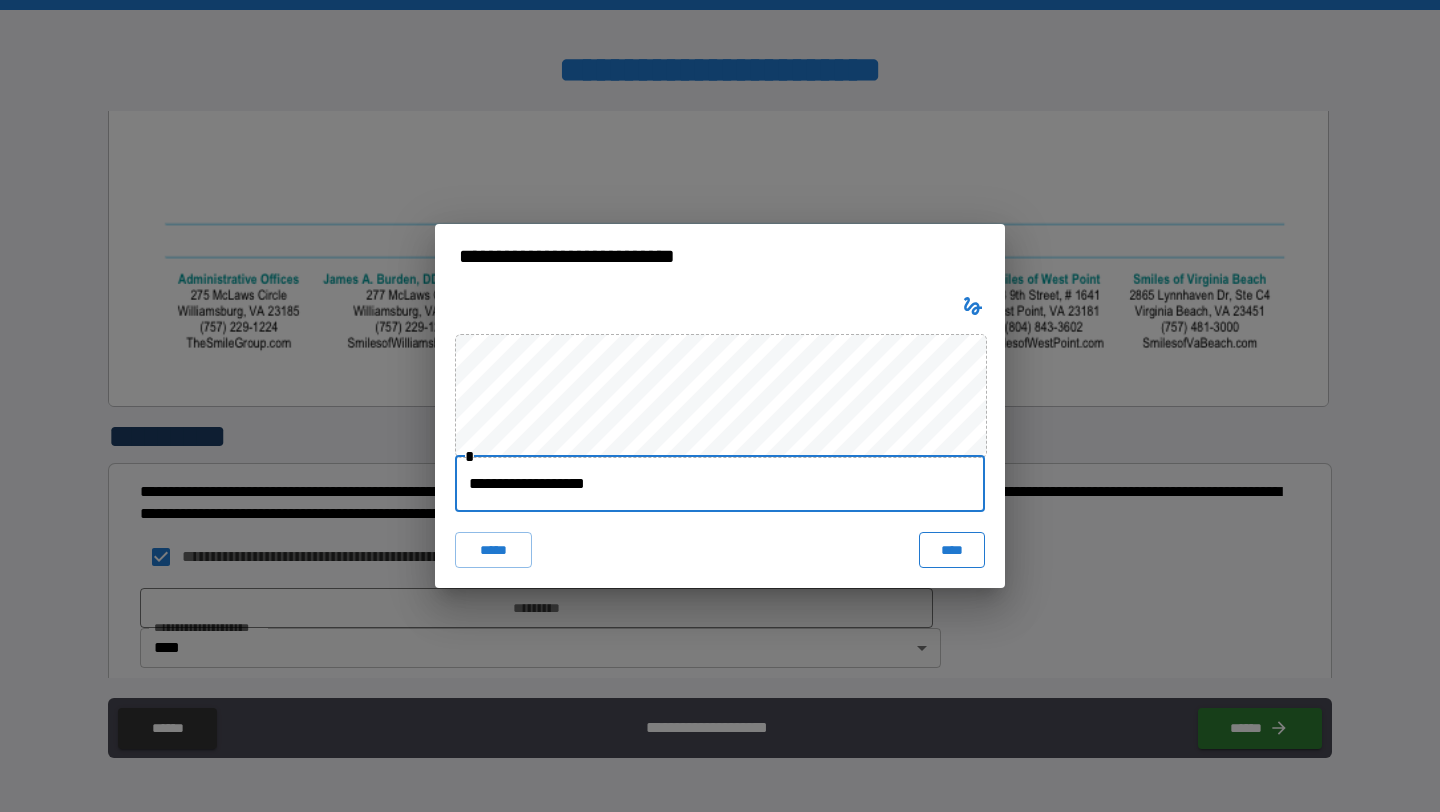 type on "**********" 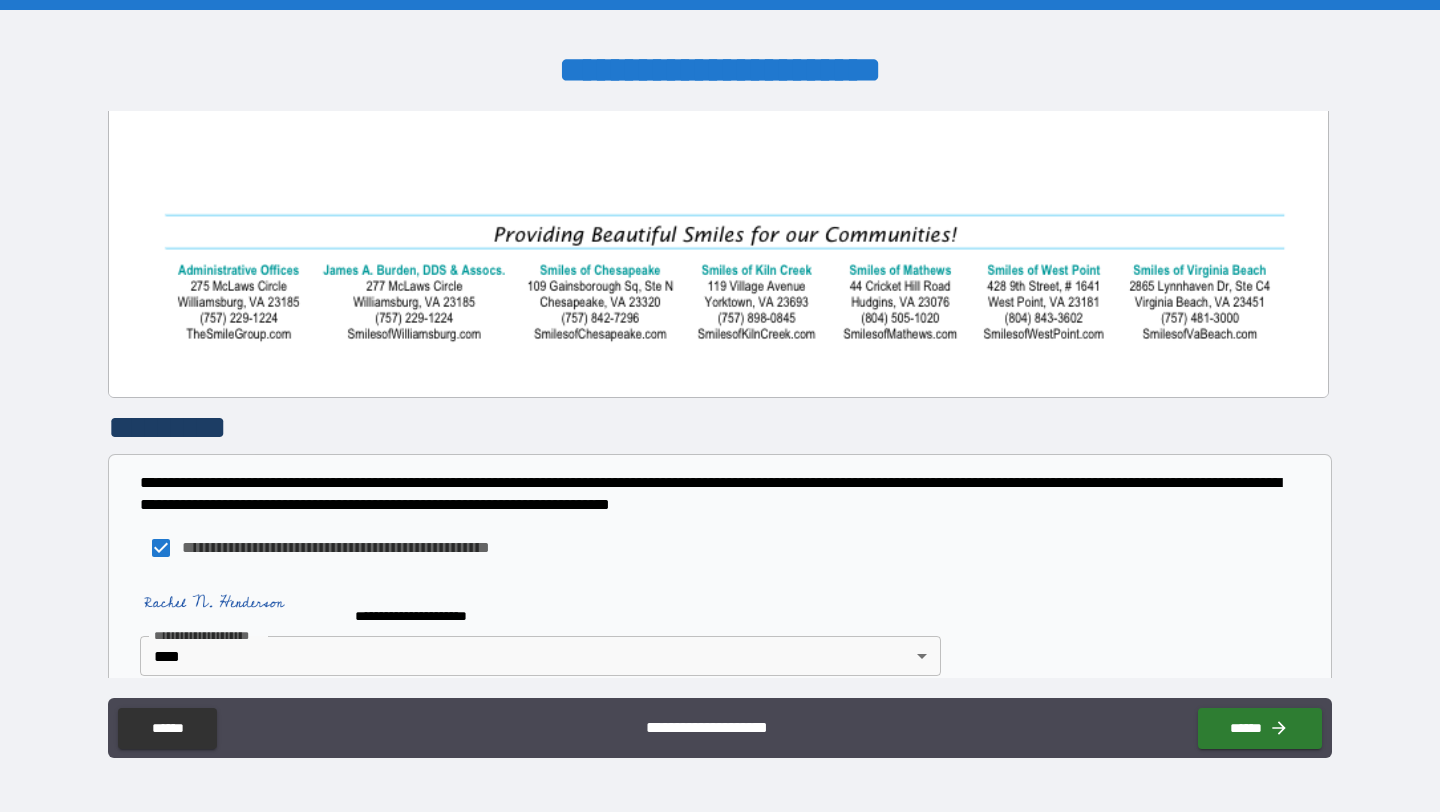 scroll, scrollTop: 1332, scrollLeft: 0, axis: vertical 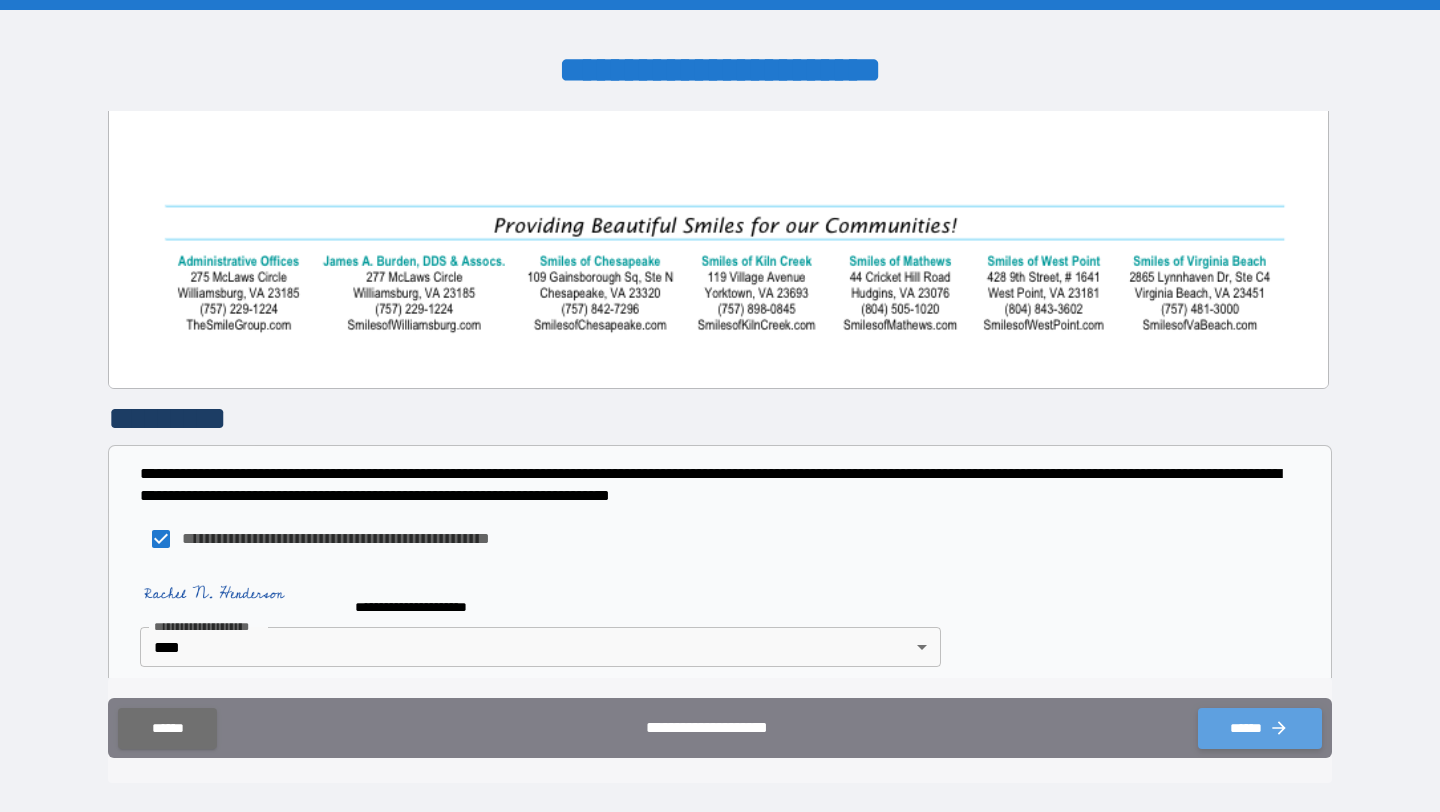 click on "******" at bounding box center [1260, 728] 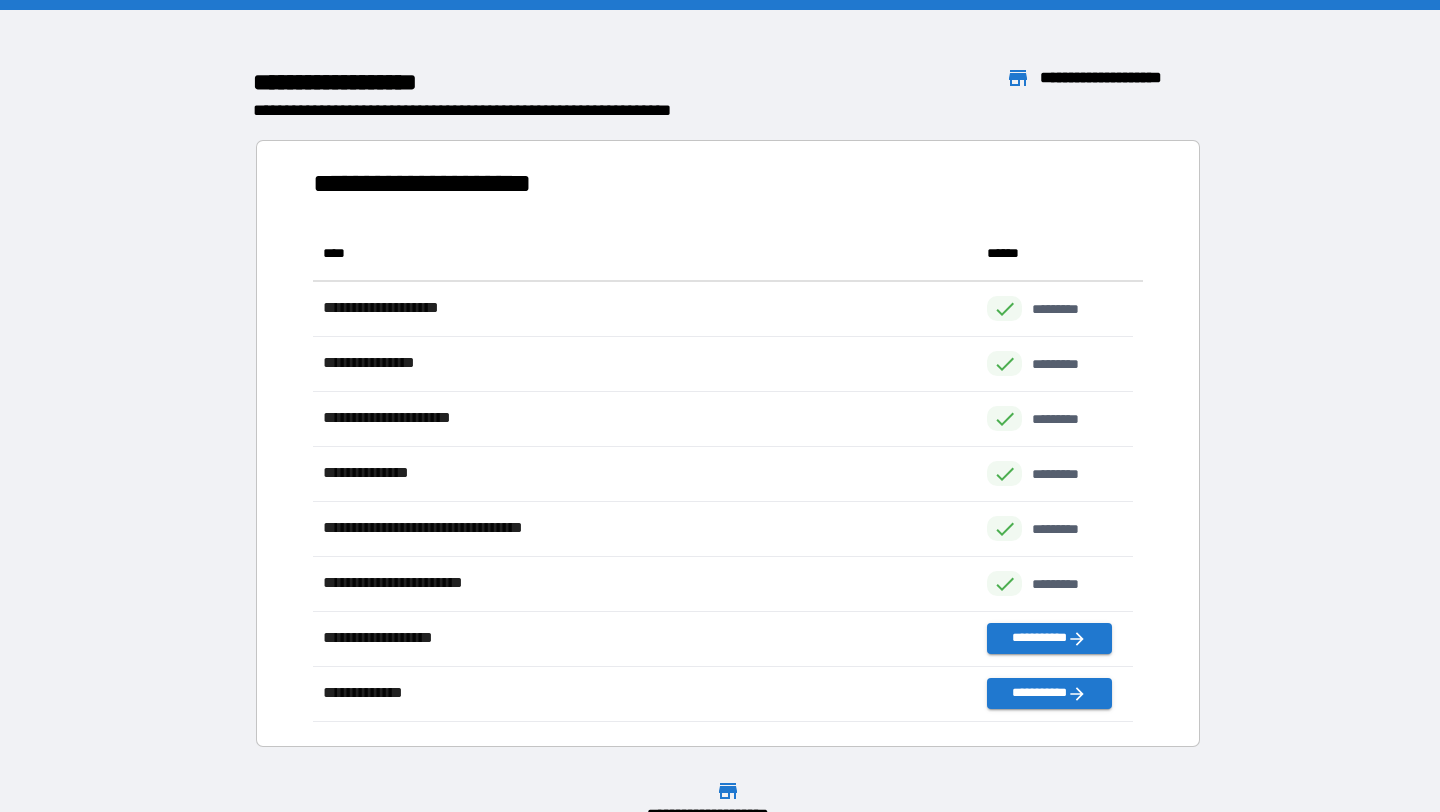 scroll, scrollTop: 481, scrollLeft: 805, axis: both 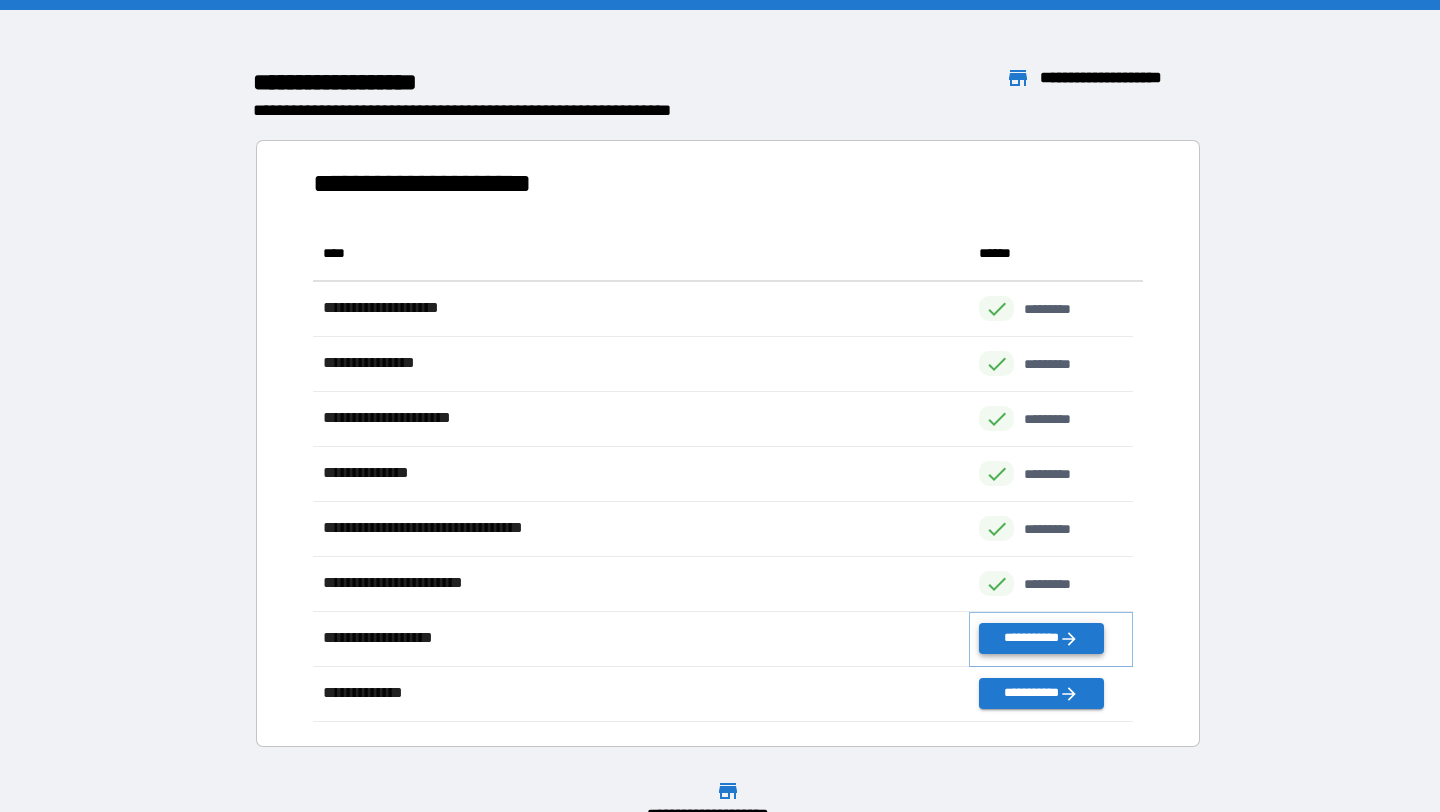 click on "**********" at bounding box center (1041, 638) 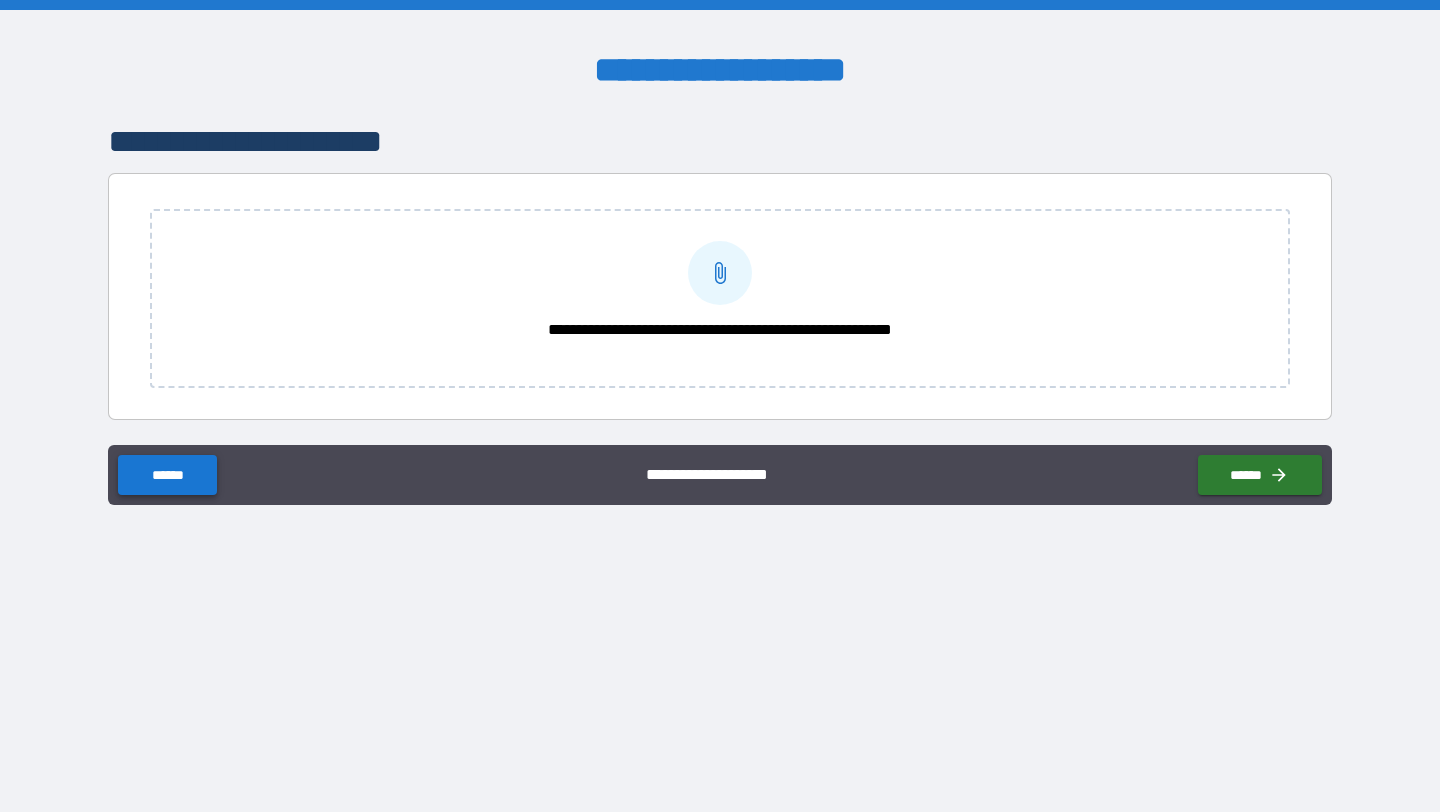 click on "******" at bounding box center [167, 475] 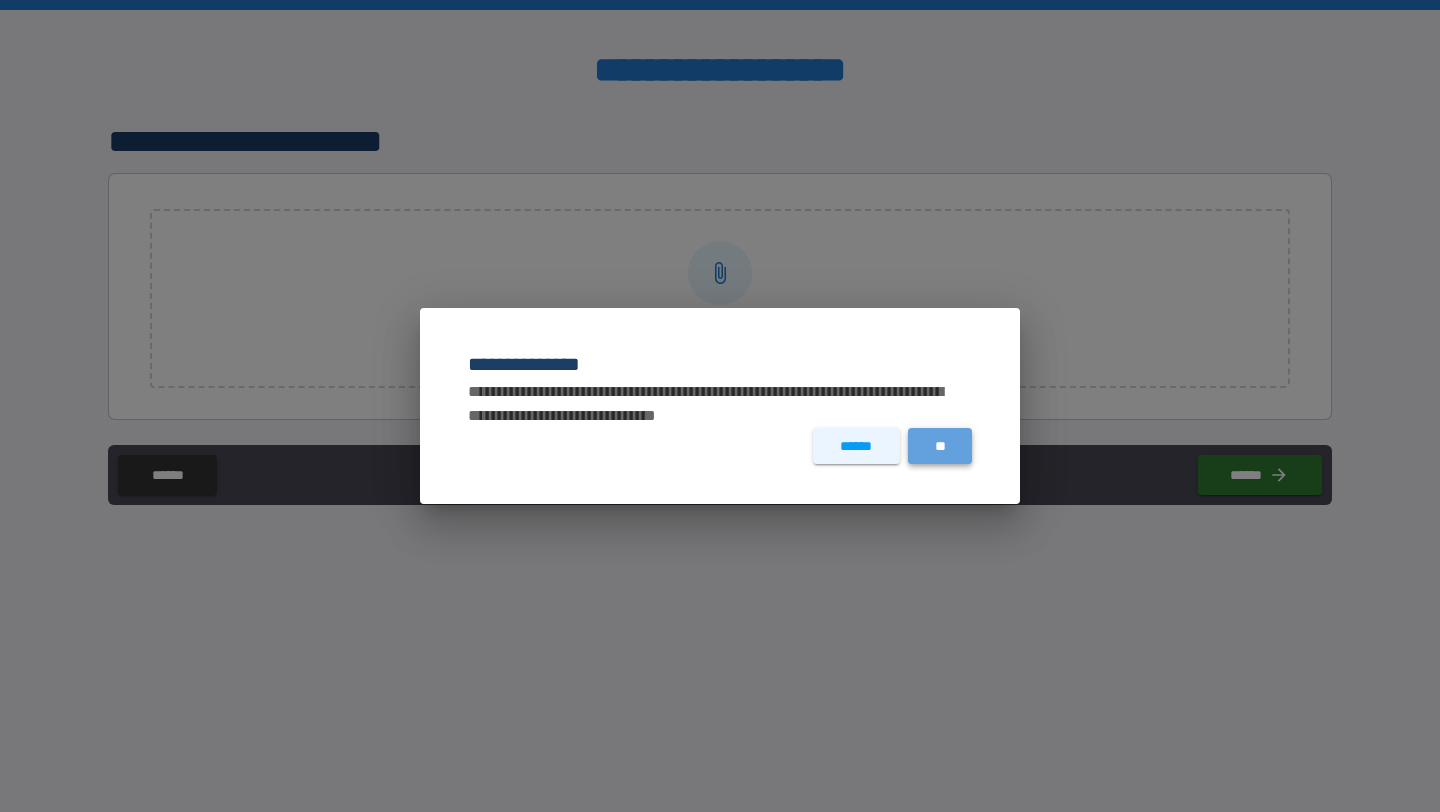 click on "**" at bounding box center (940, 446) 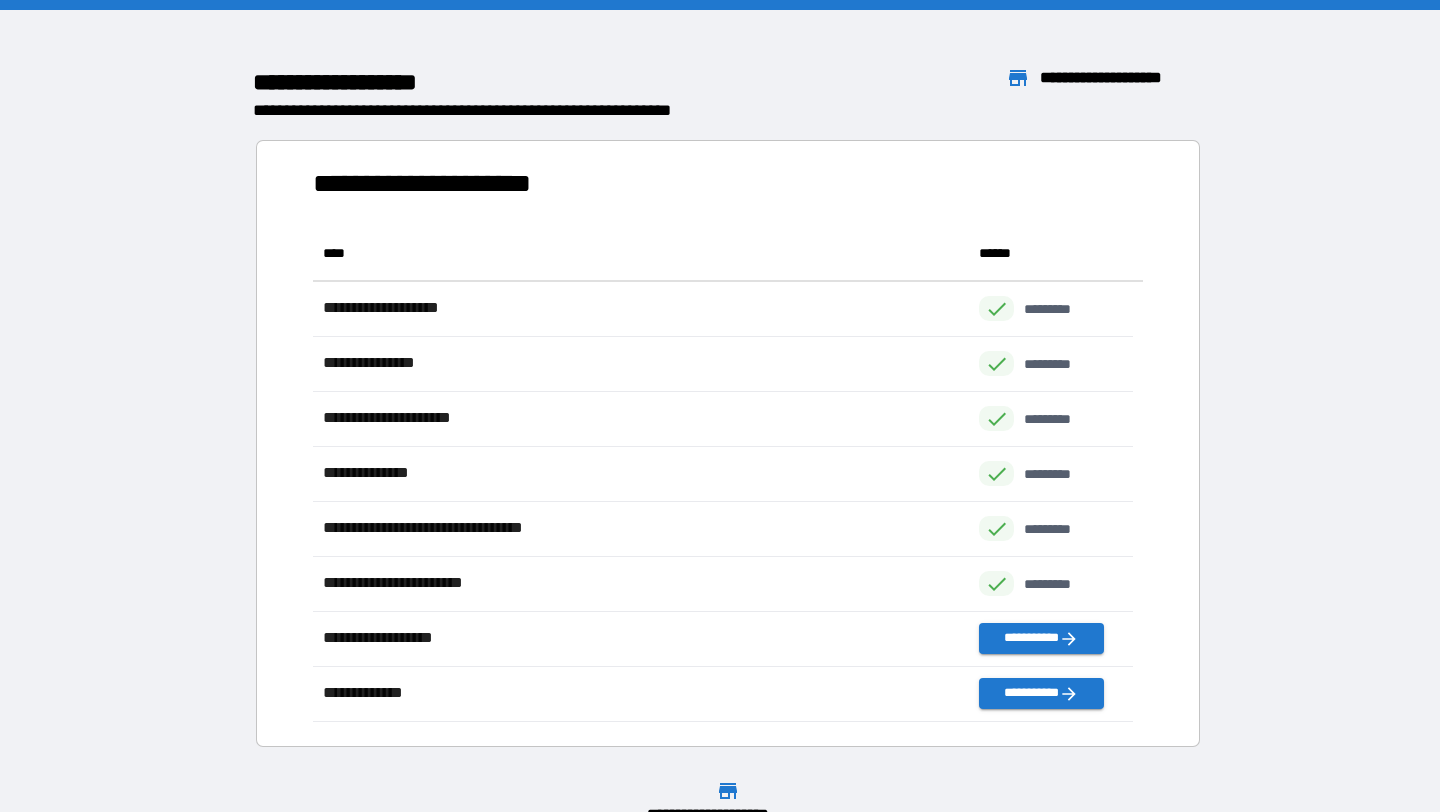 scroll, scrollTop: 16, scrollLeft: 16, axis: both 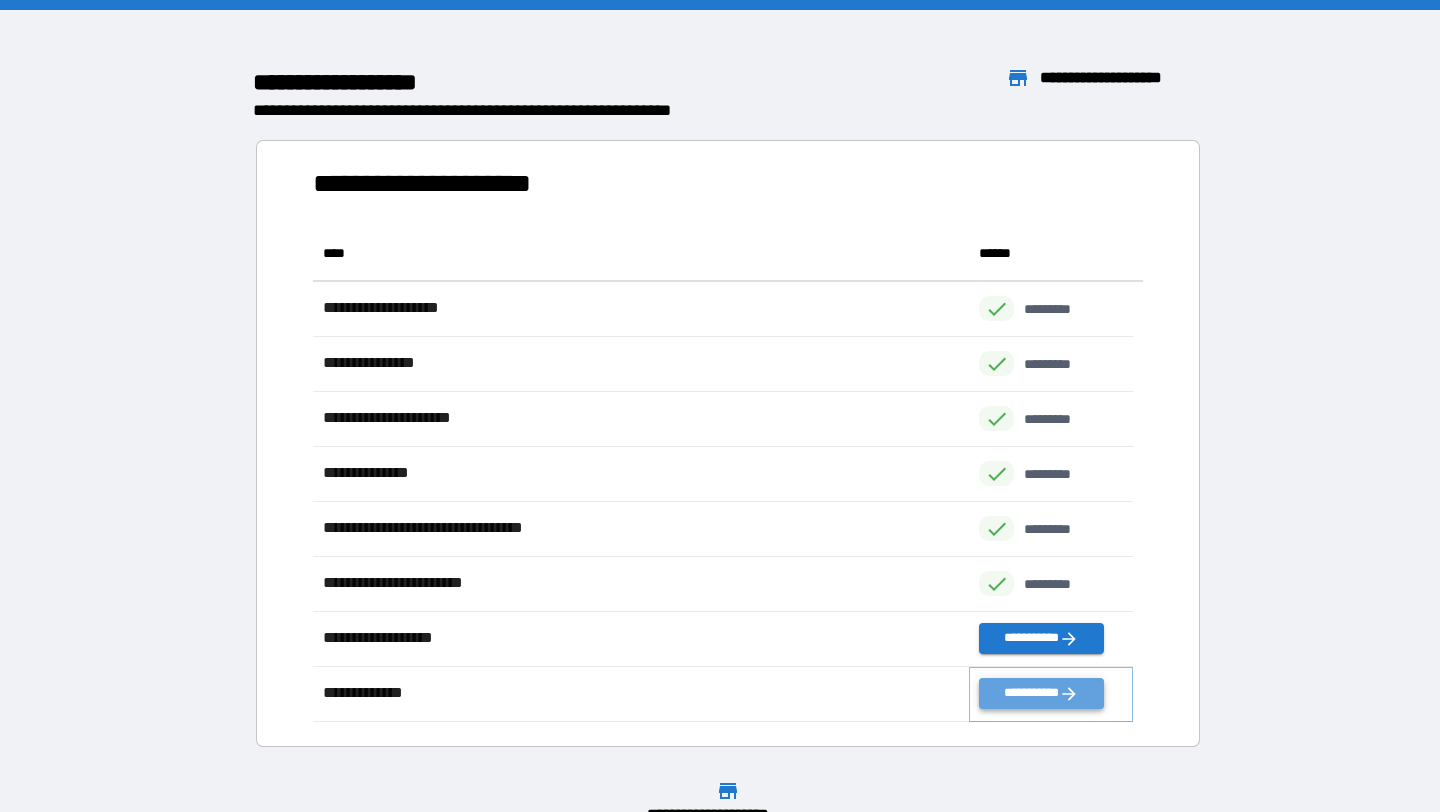 click on "**********" at bounding box center [1041, 693] 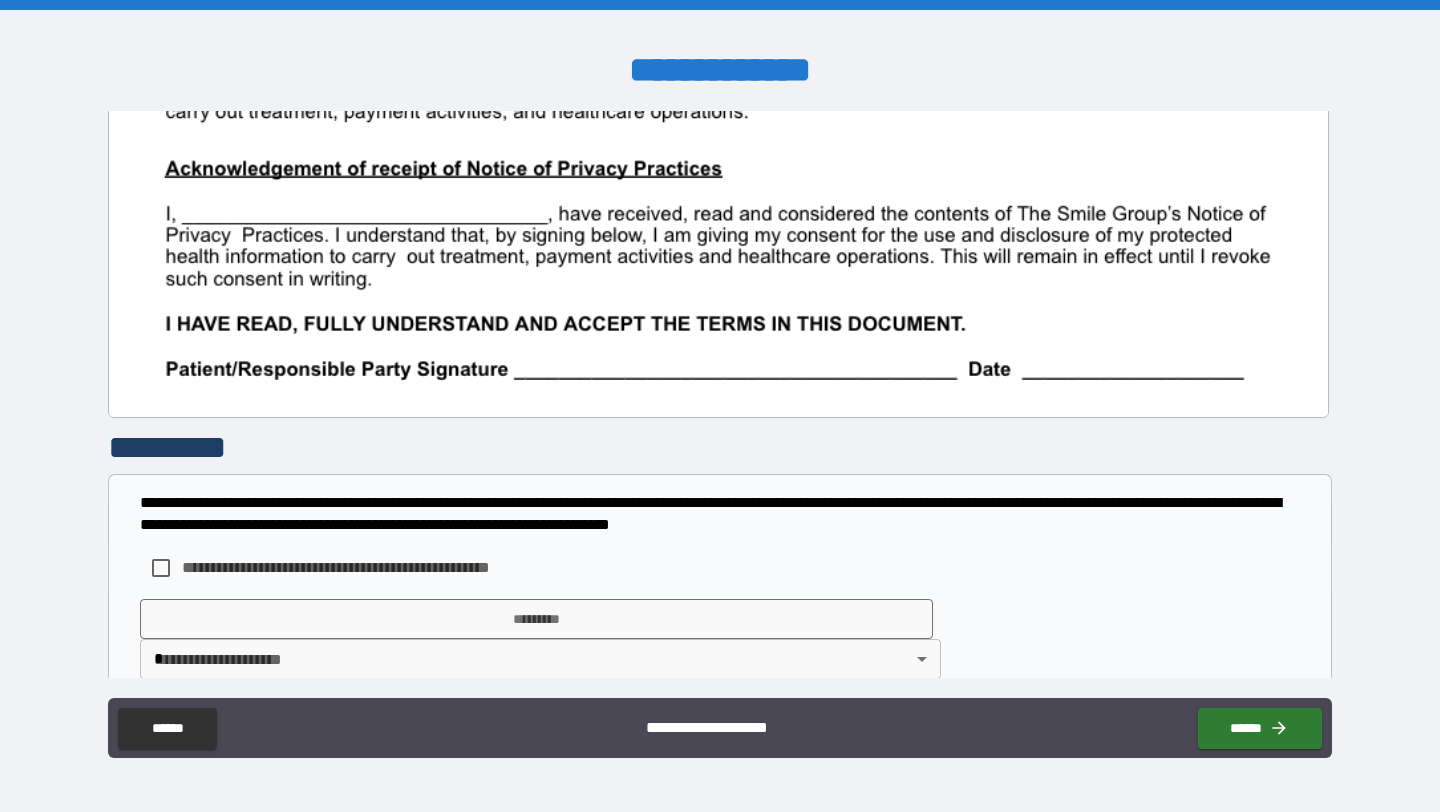 scroll, scrollTop: 1314, scrollLeft: 0, axis: vertical 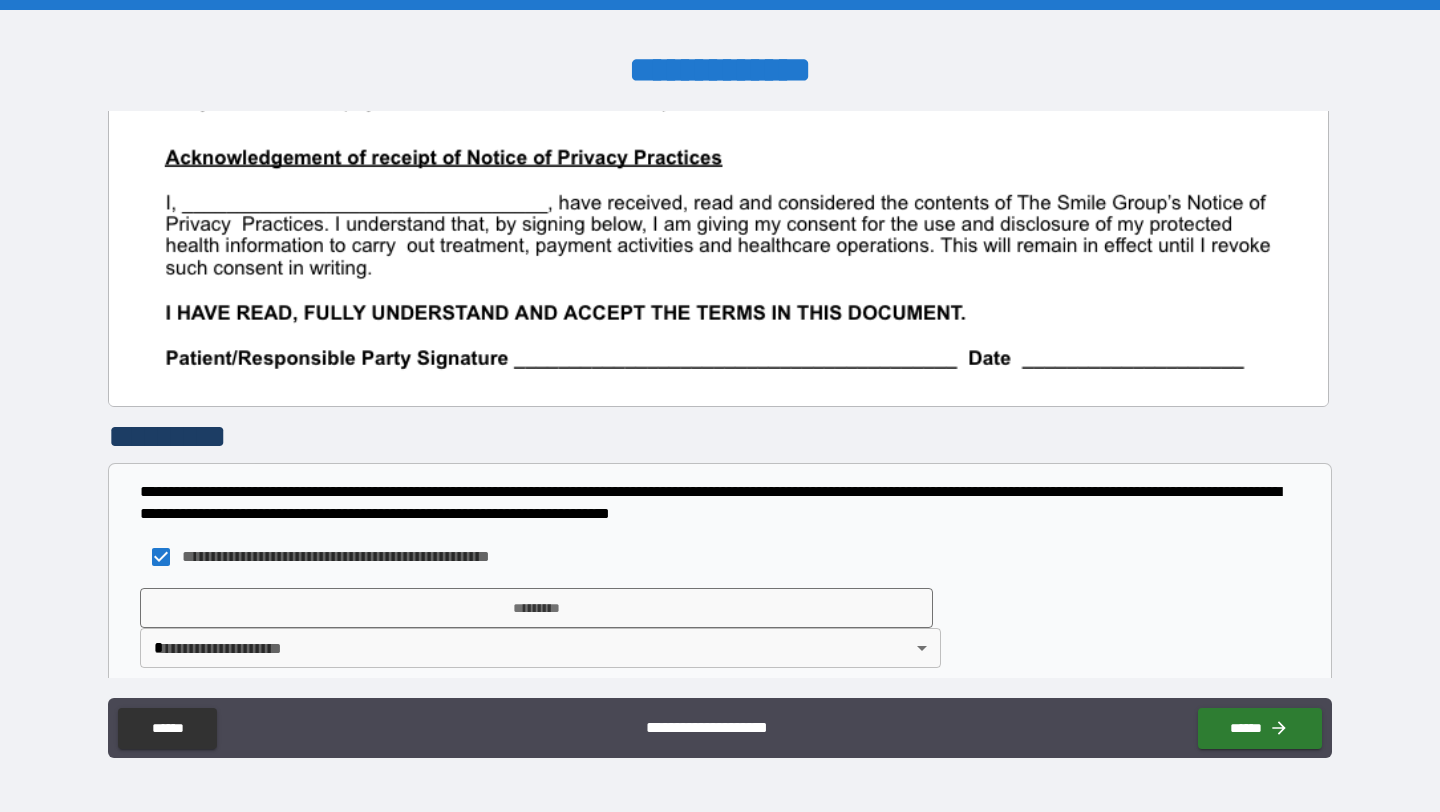 click on "**********" at bounding box center [720, 406] 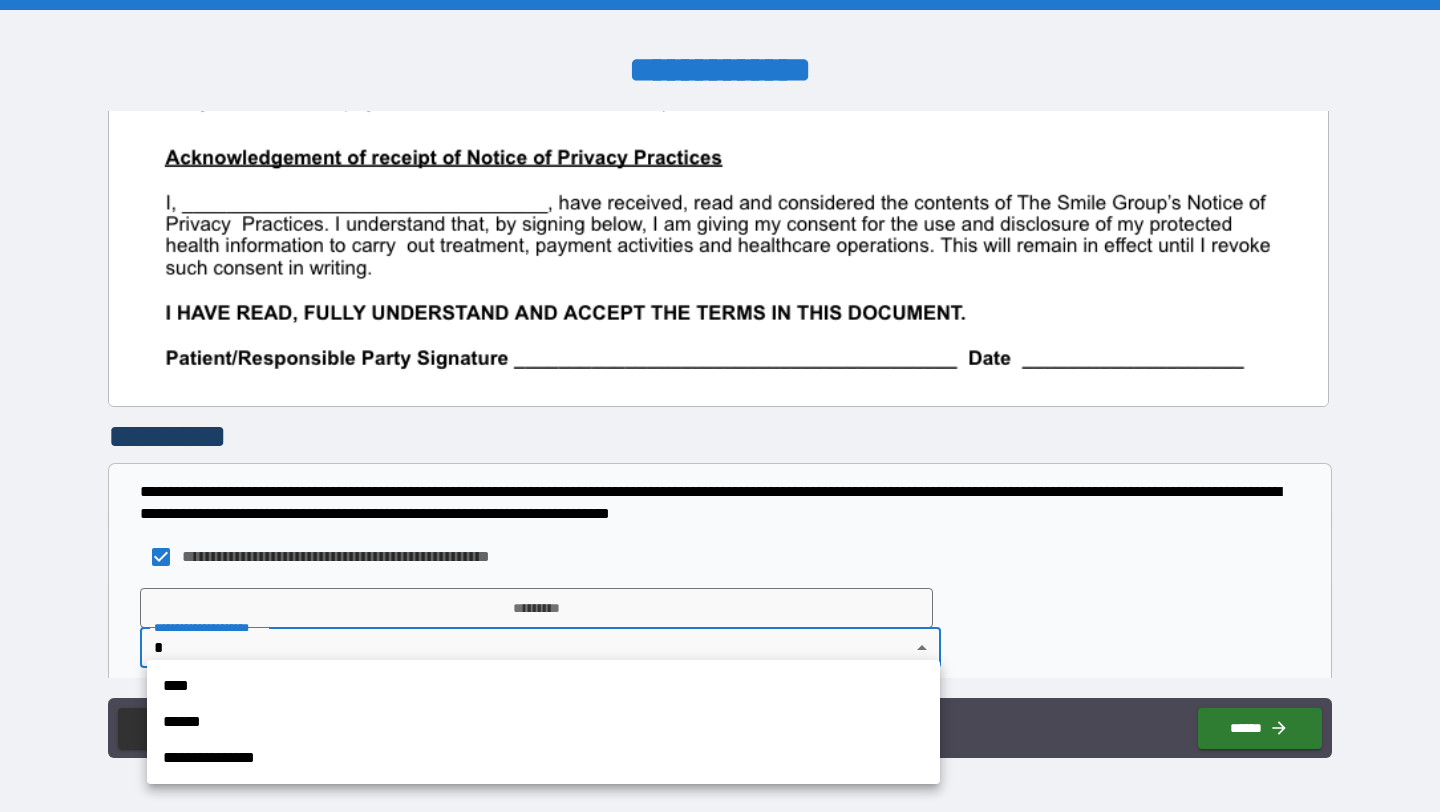 click on "****" at bounding box center (543, 686) 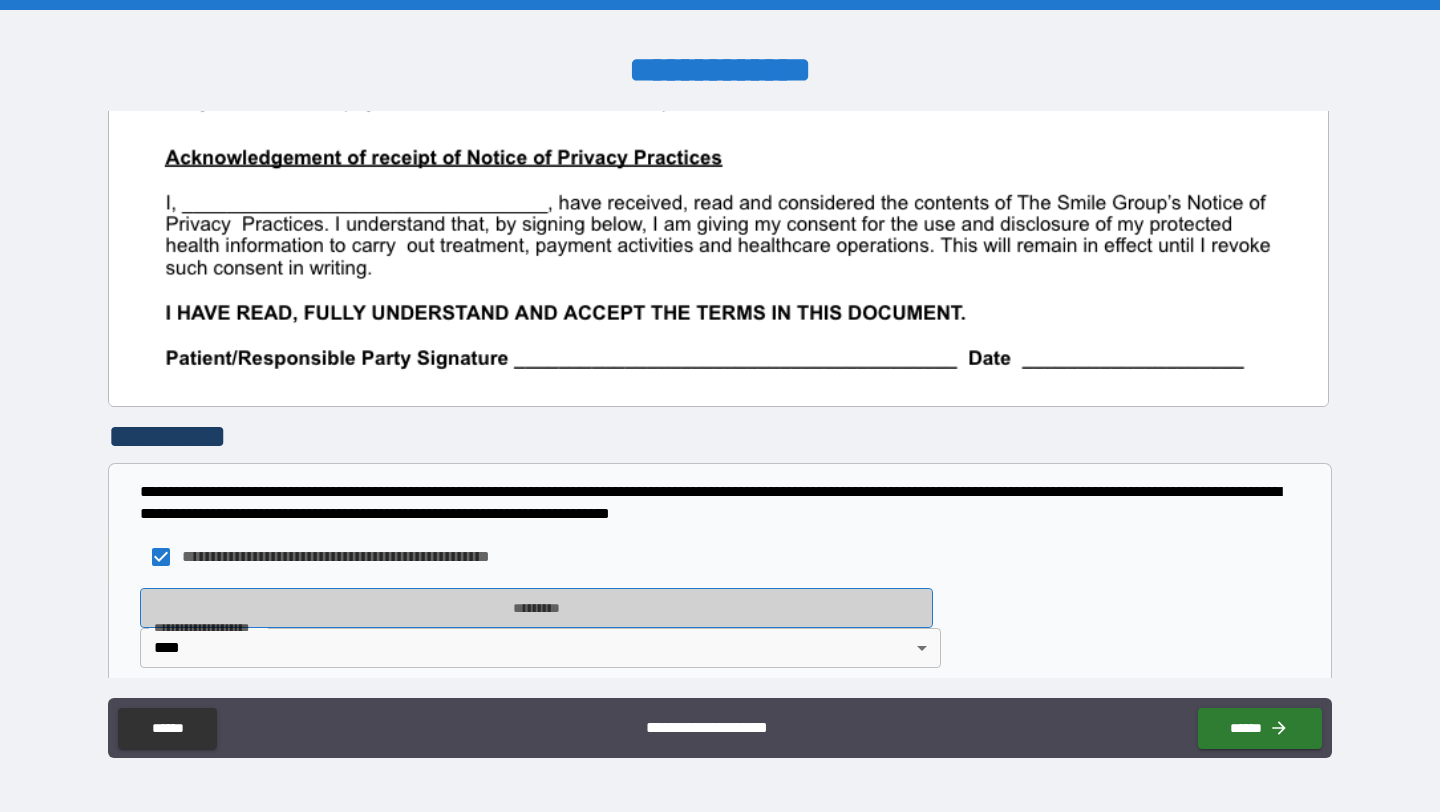 click on "*********" at bounding box center (536, 608) 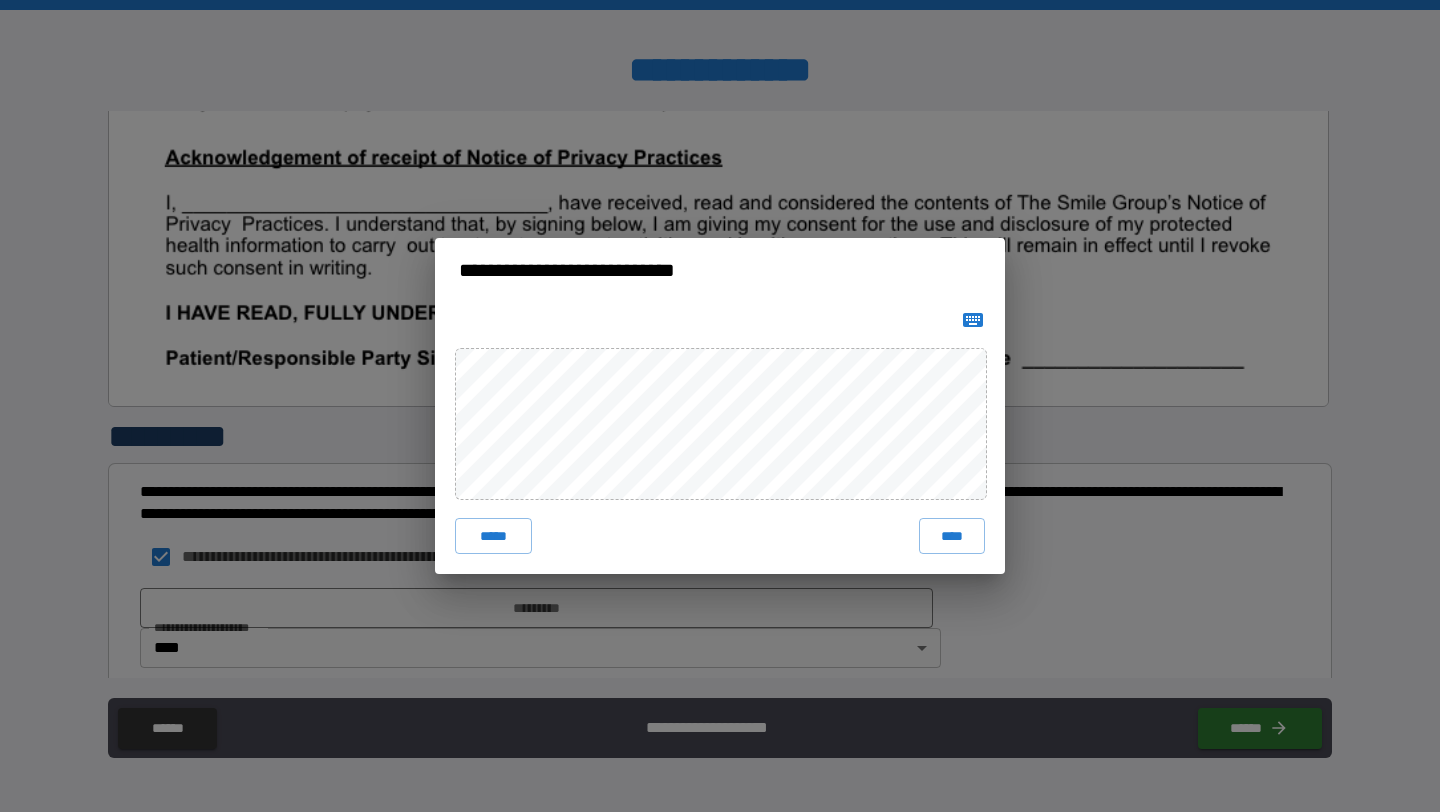 click 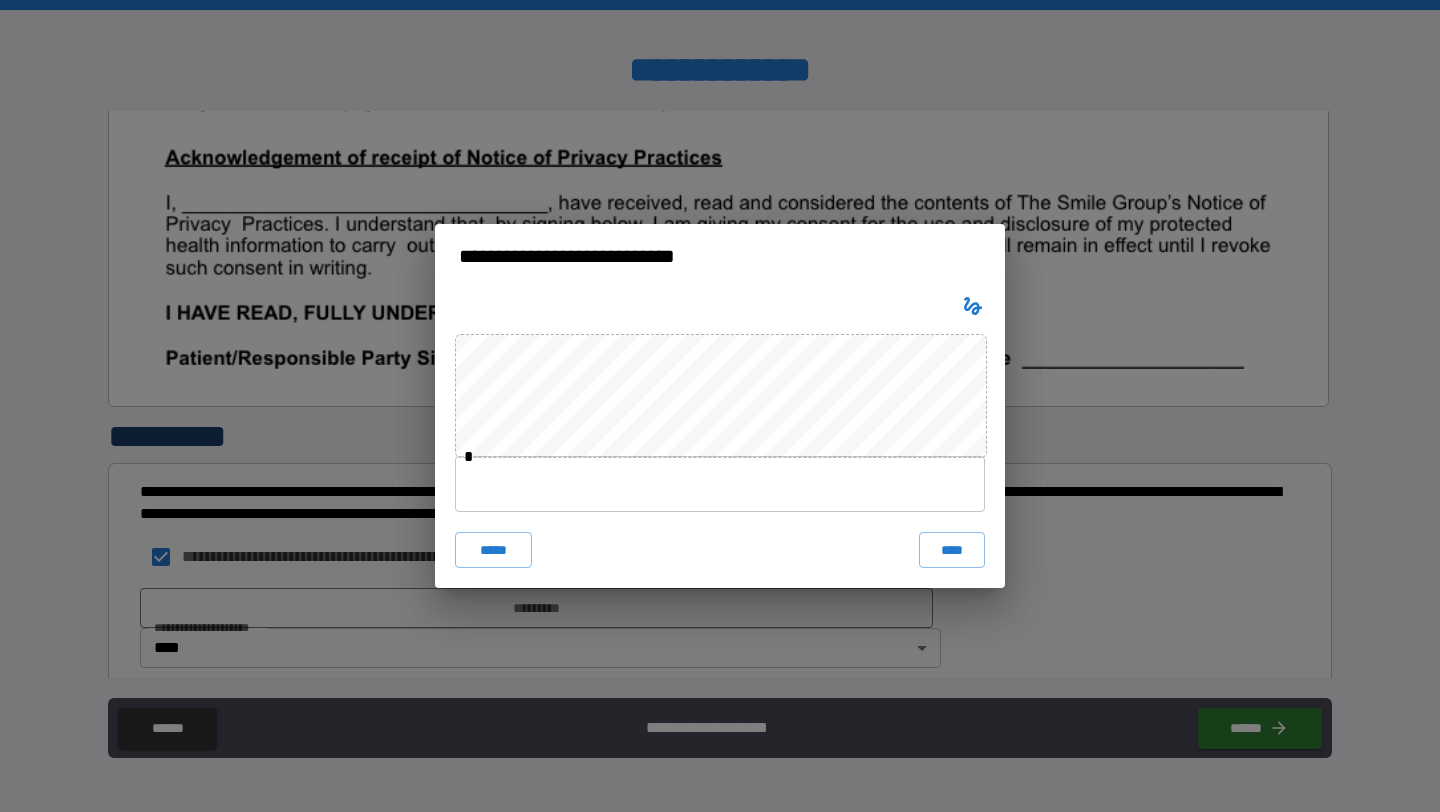 click at bounding box center (720, 484) 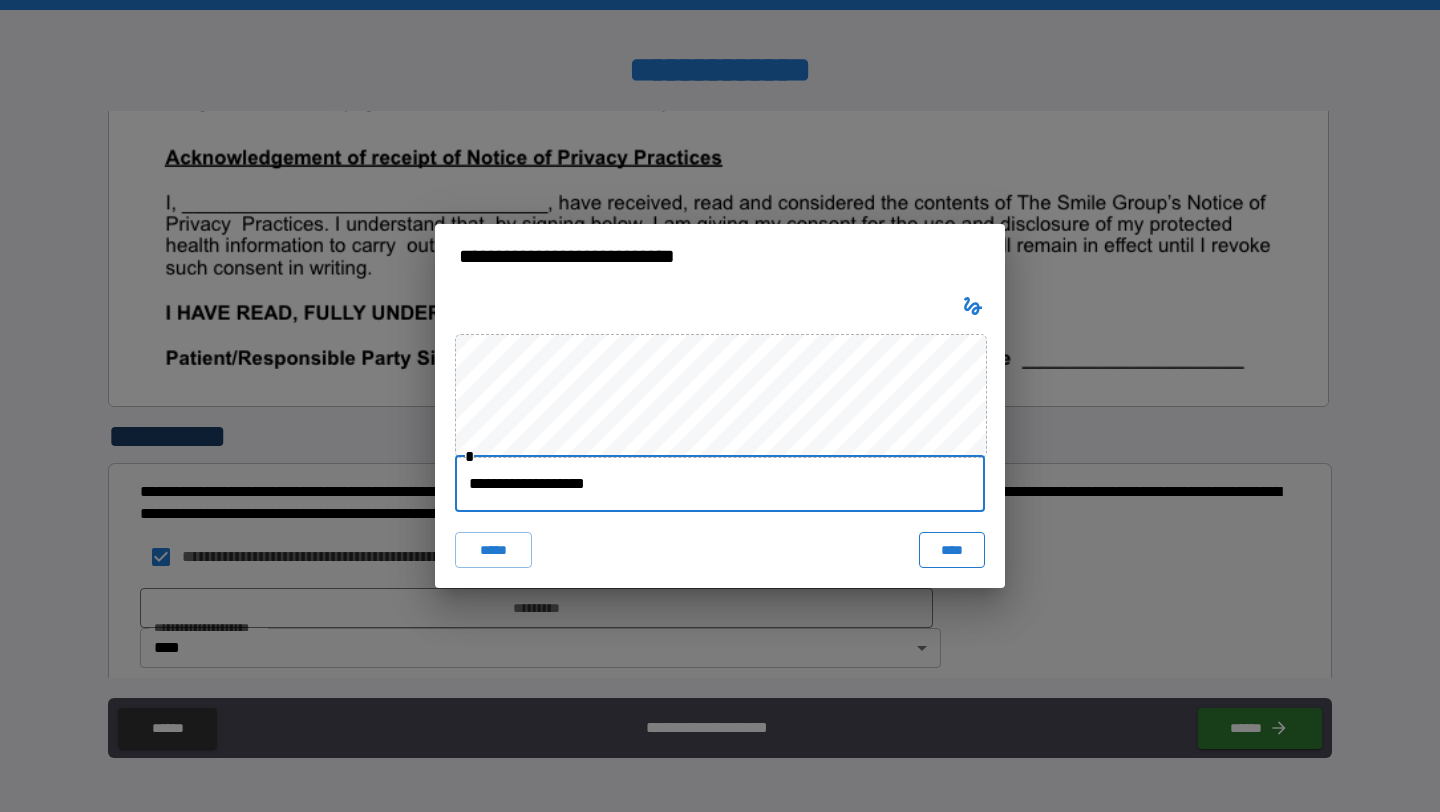type on "**********" 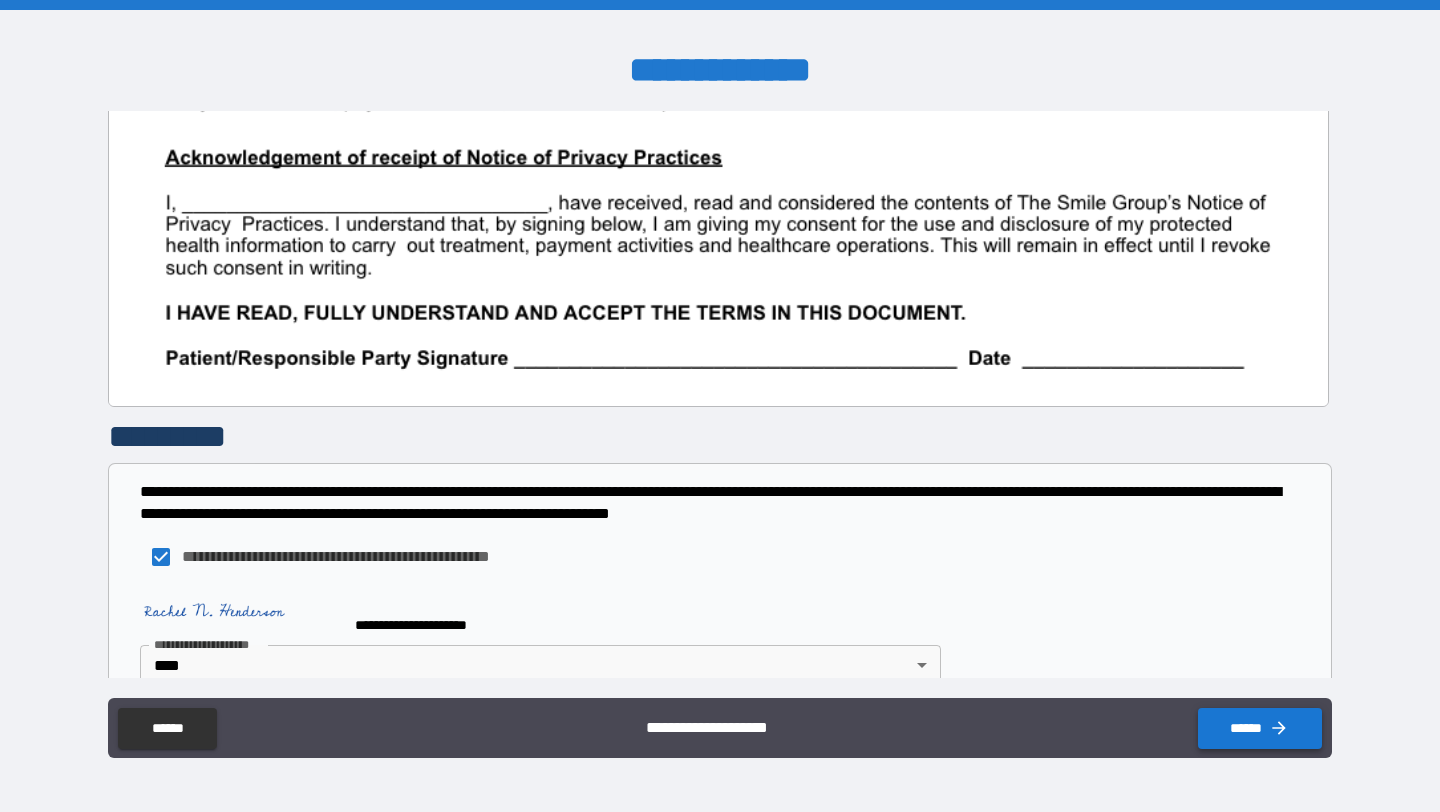 click on "******" at bounding box center [1260, 728] 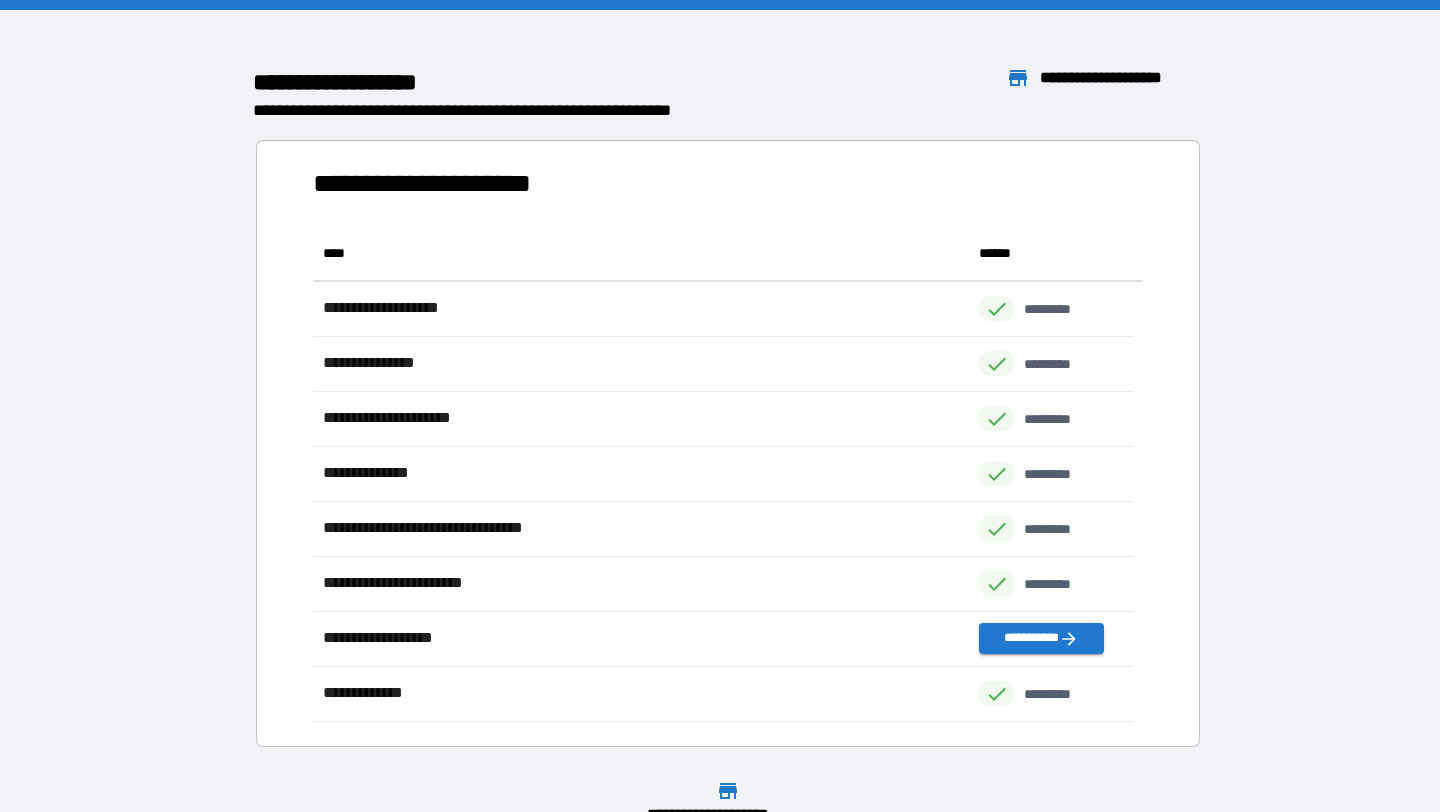 scroll, scrollTop: 16, scrollLeft: 16, axis: both 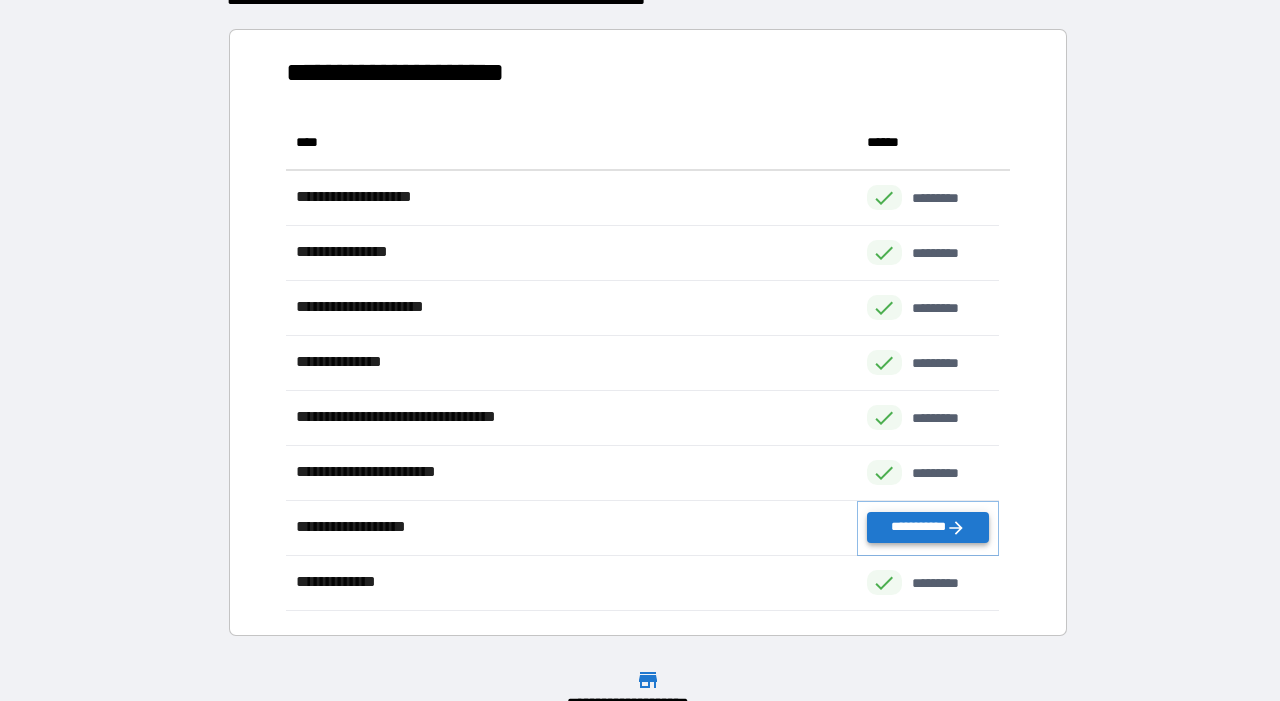 click on "**********" at bounding box center (928, 527) 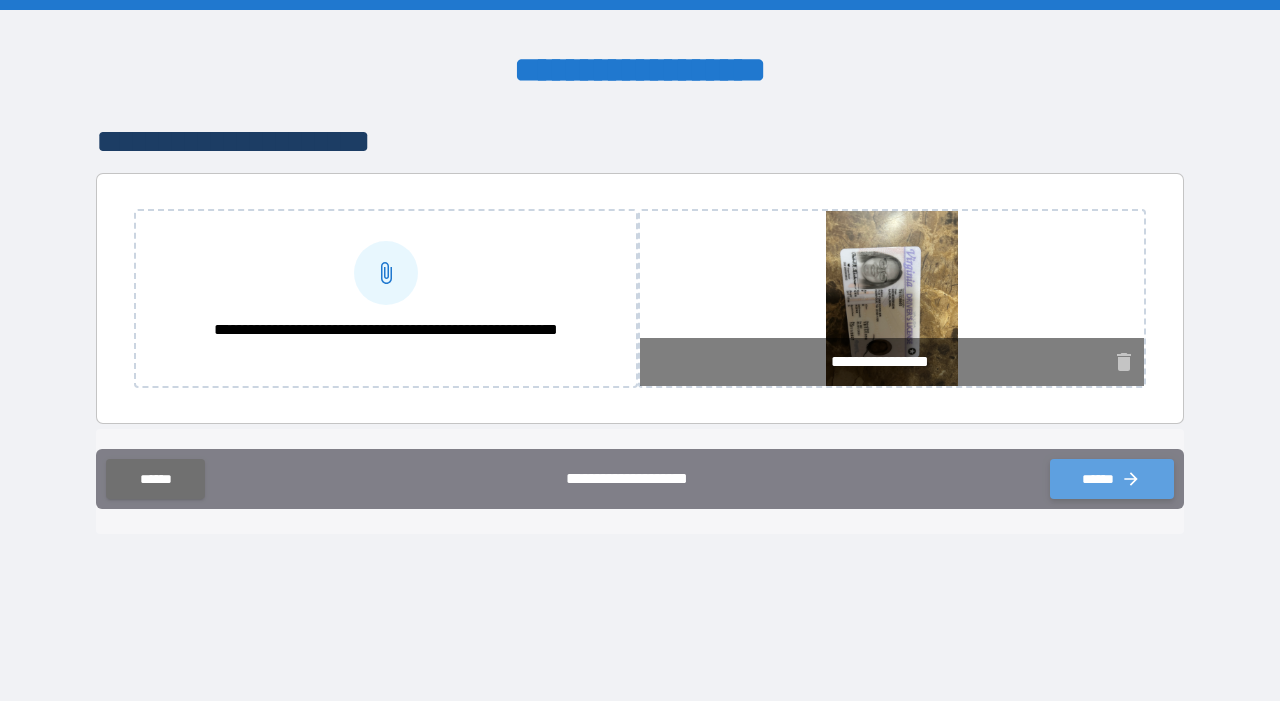 click on "******" at bounding box center (1112, 479) 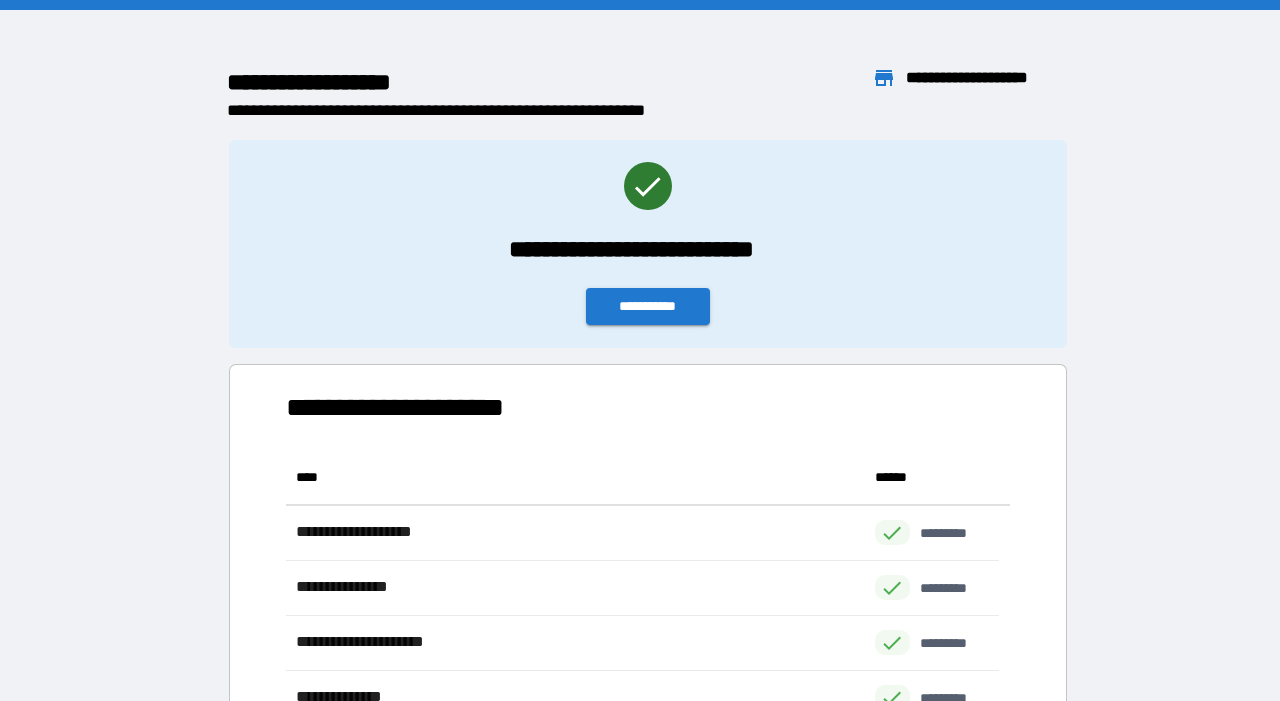 scroll, scrollTop: 16, scrollLeft: 16, axis: both 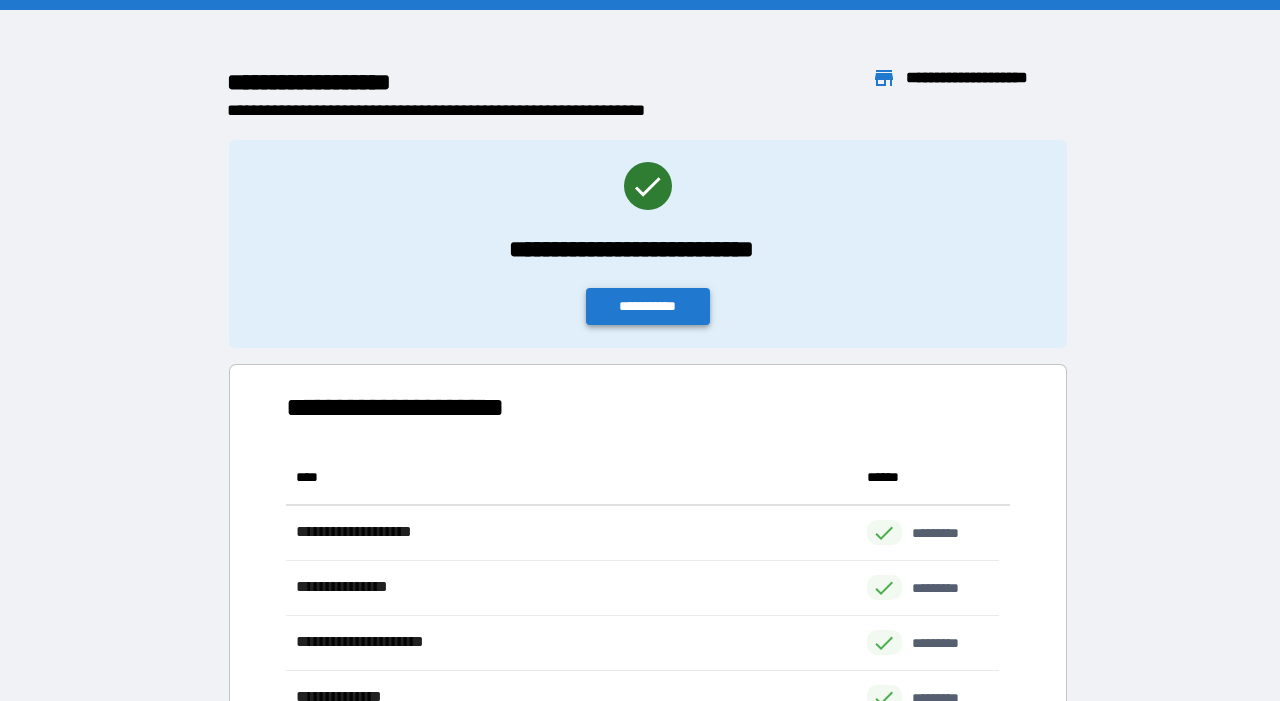 click on "**********" at bounding box center [648, 306] 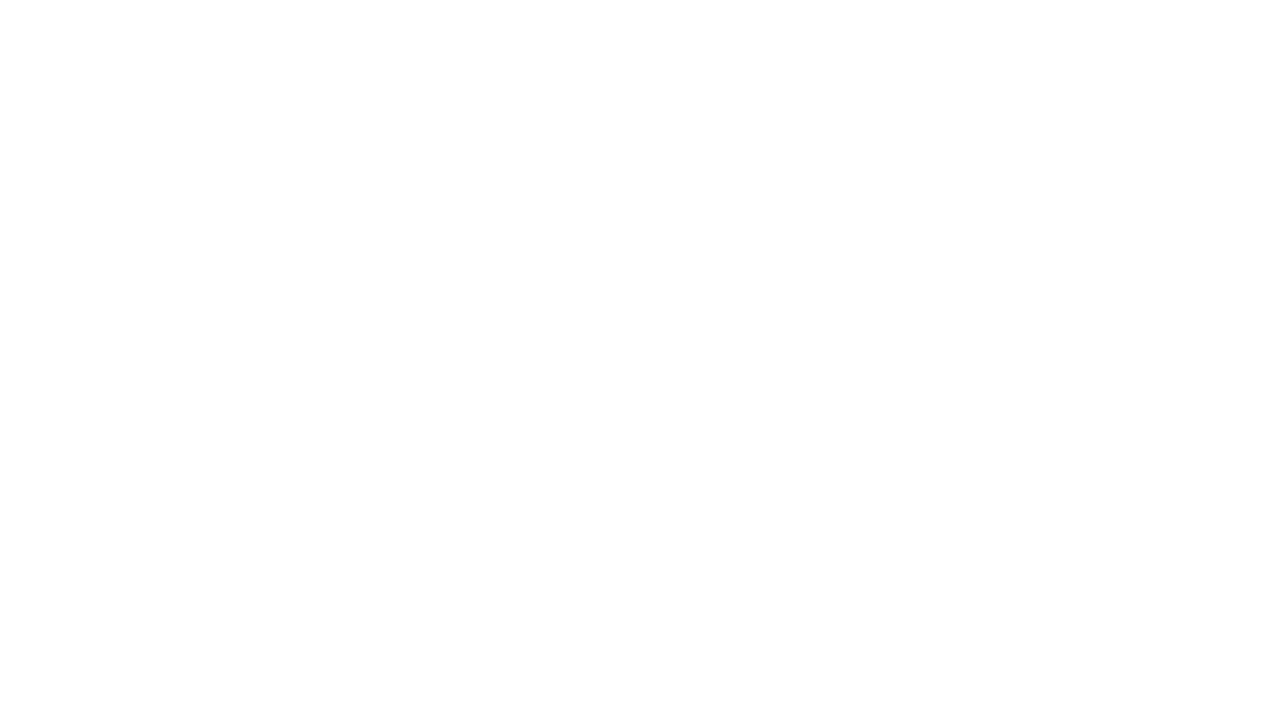 scroll, scrollTop: 0, scrollLeft: 0, axis: both 